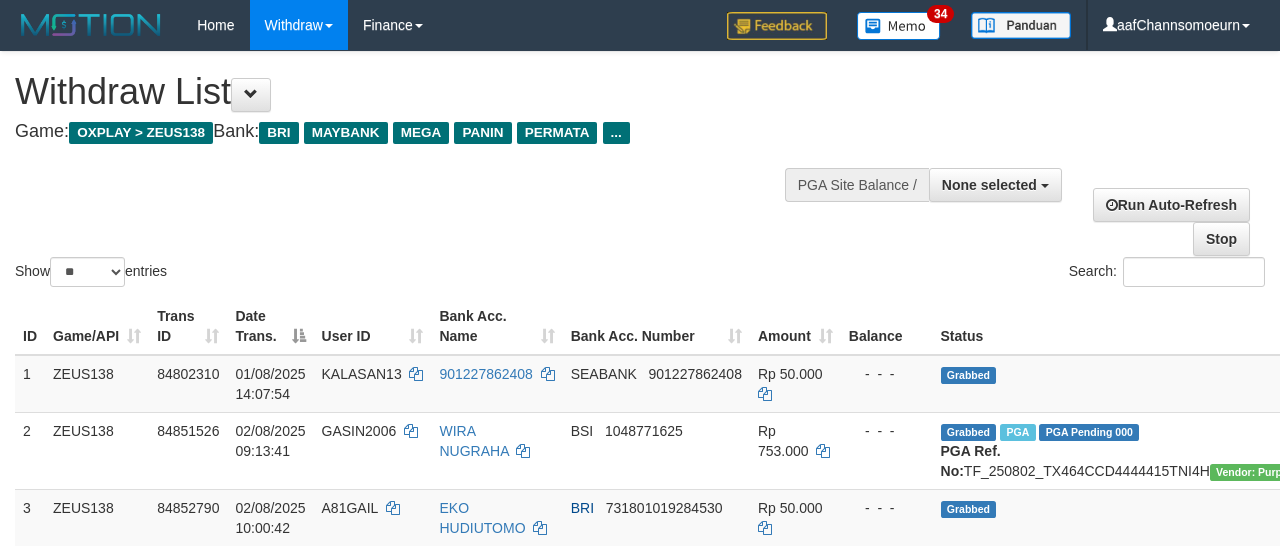 select 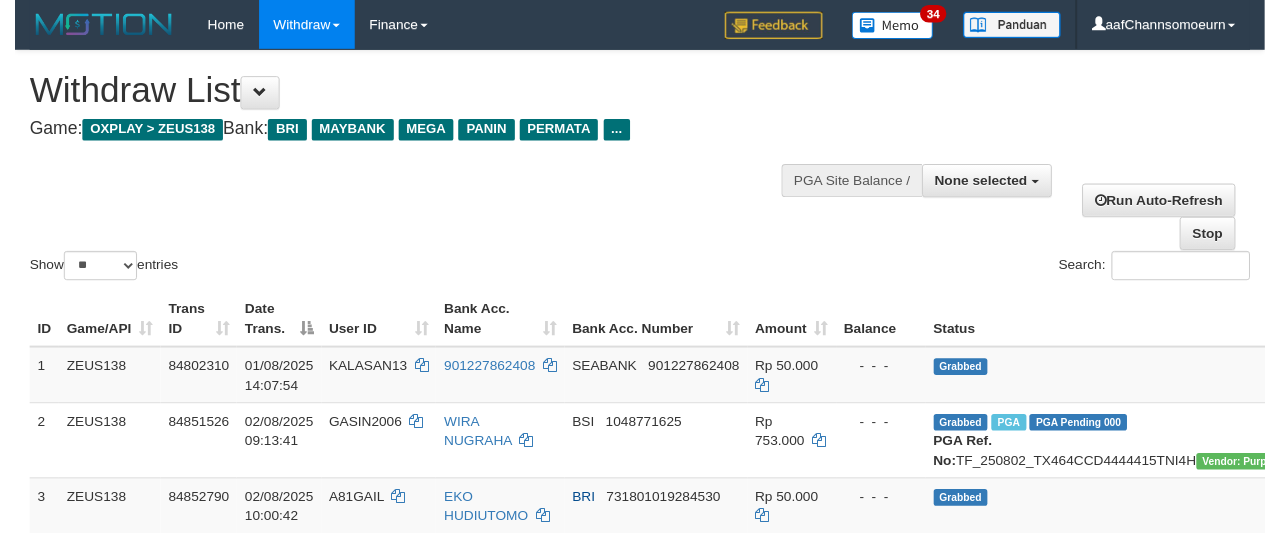 scroll, scrollTop: 354, scrollLeft: 0, axis: vertical 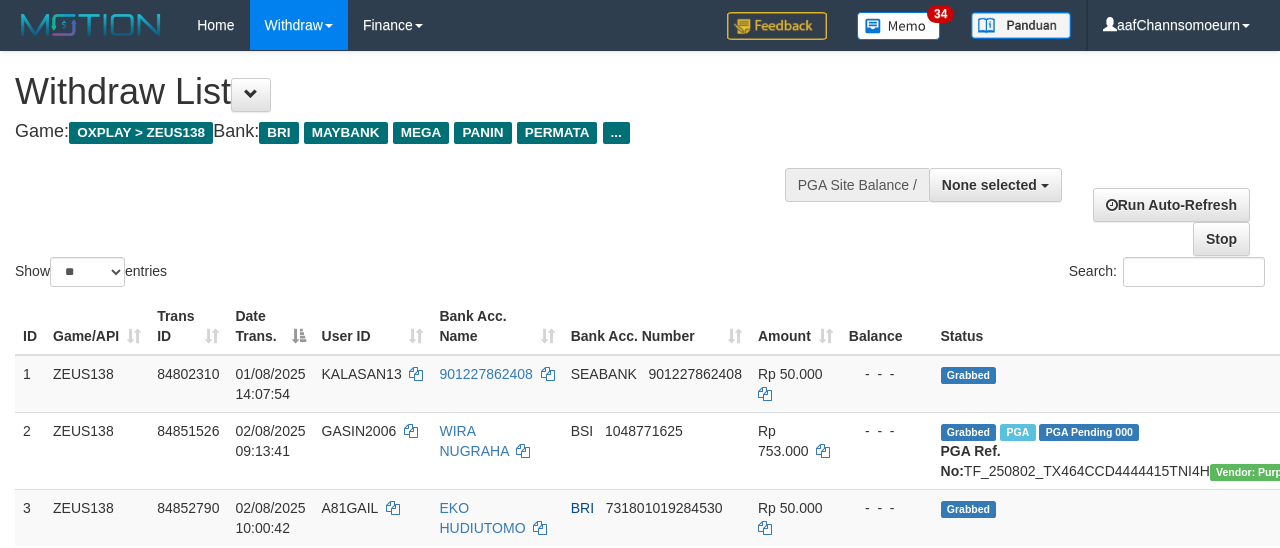 select 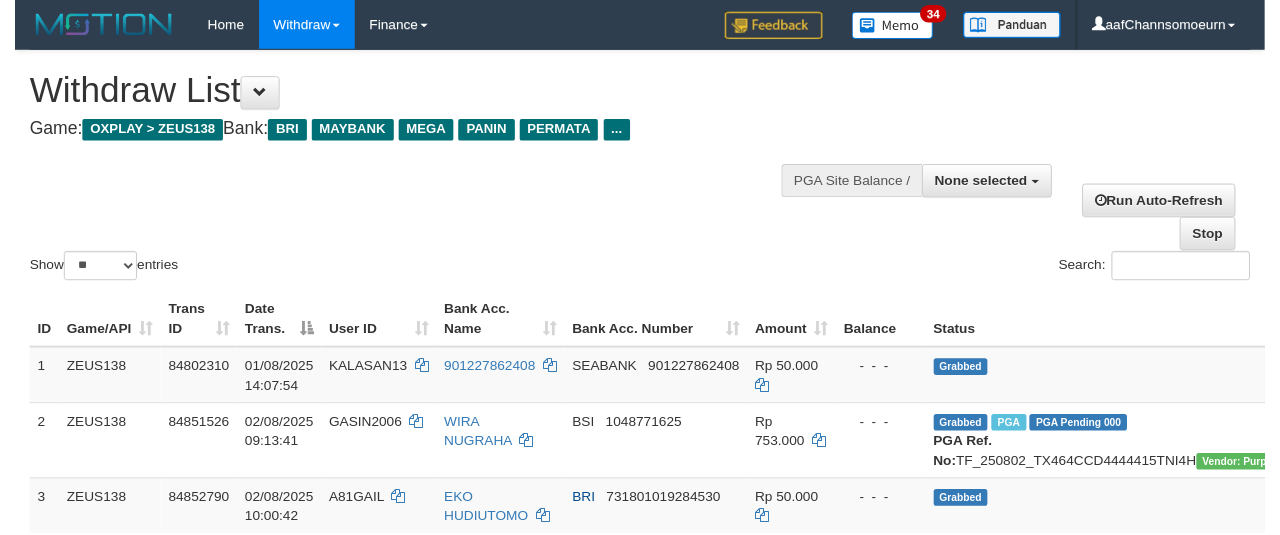 scroll, scrollTop: 354, scrollLeft: 0, axis: vertical 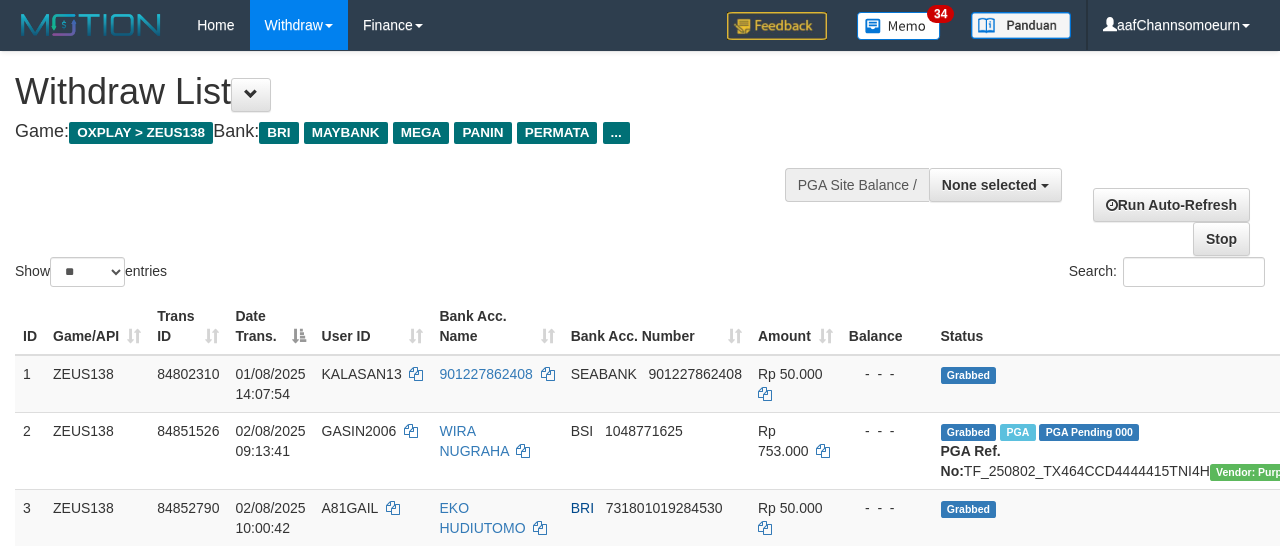 select 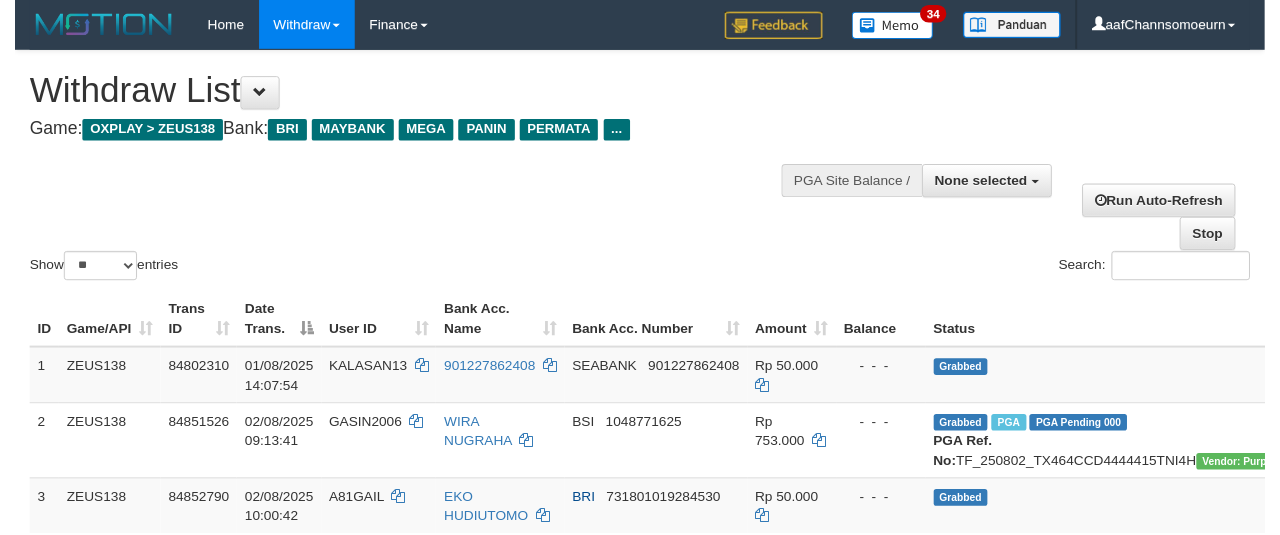 scroll, scrollTop: 354, scrollLeft: 0, axis: vertical 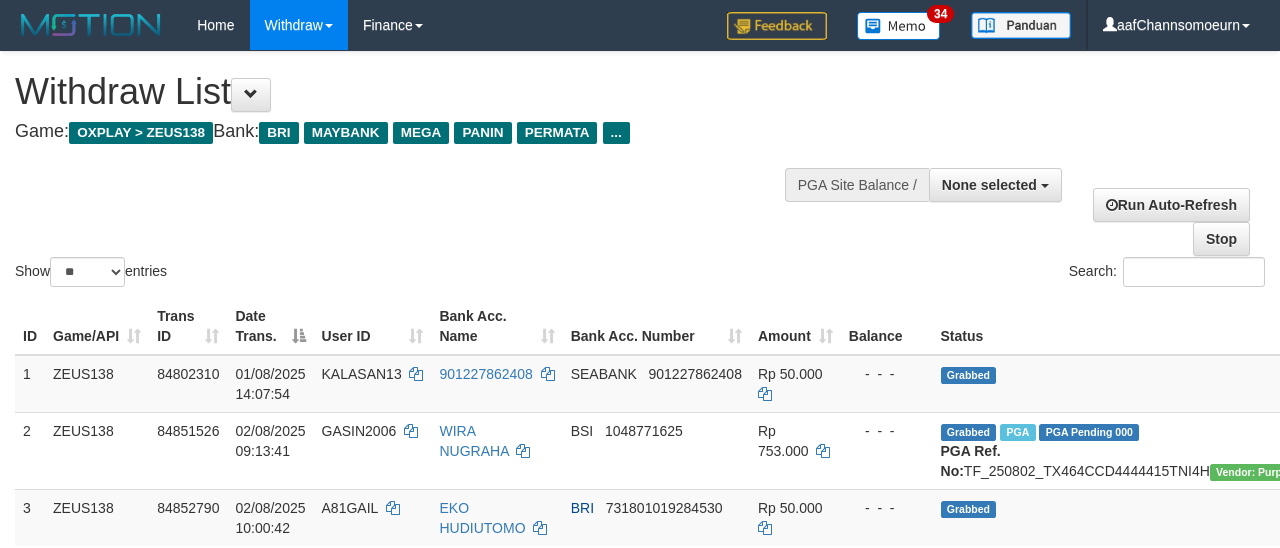 select 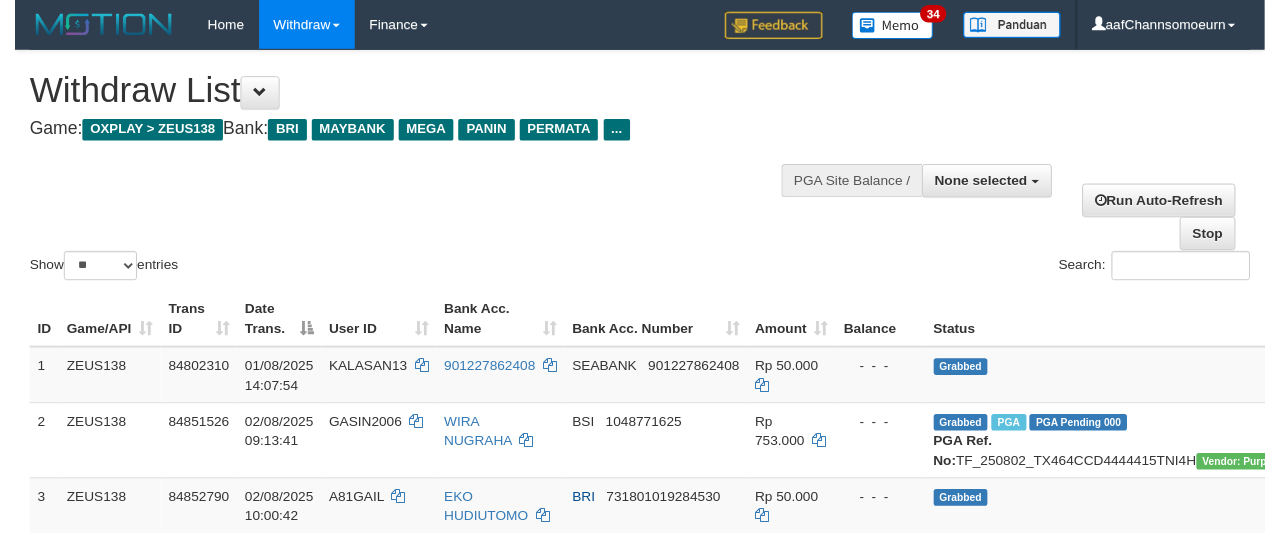 scroll, scrollTop: 354, scrollLeft: 0, axis: vertical 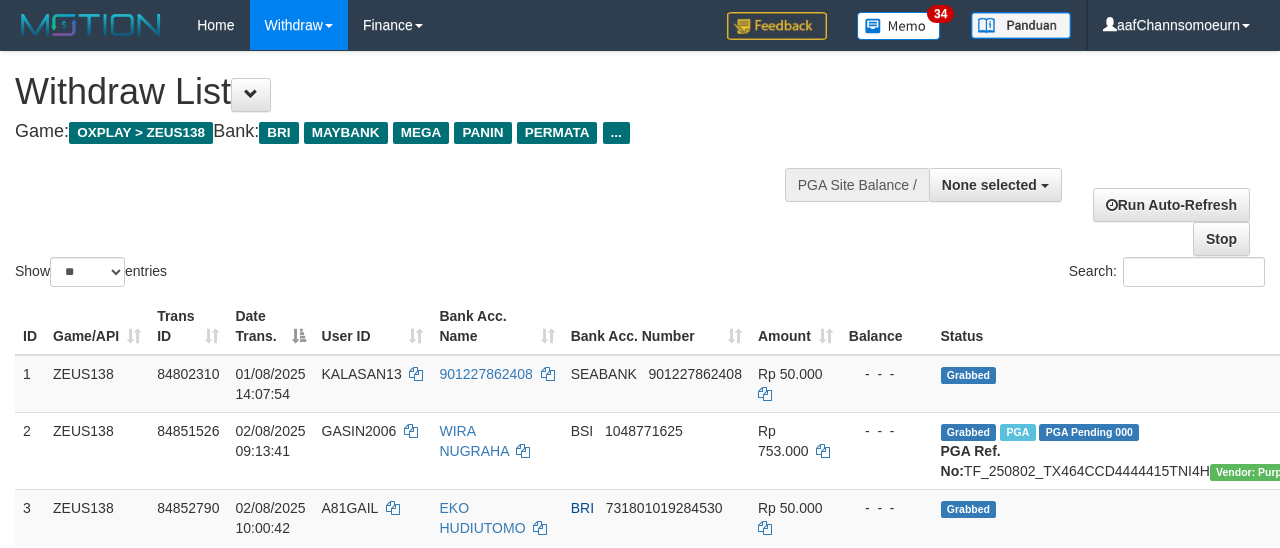 select 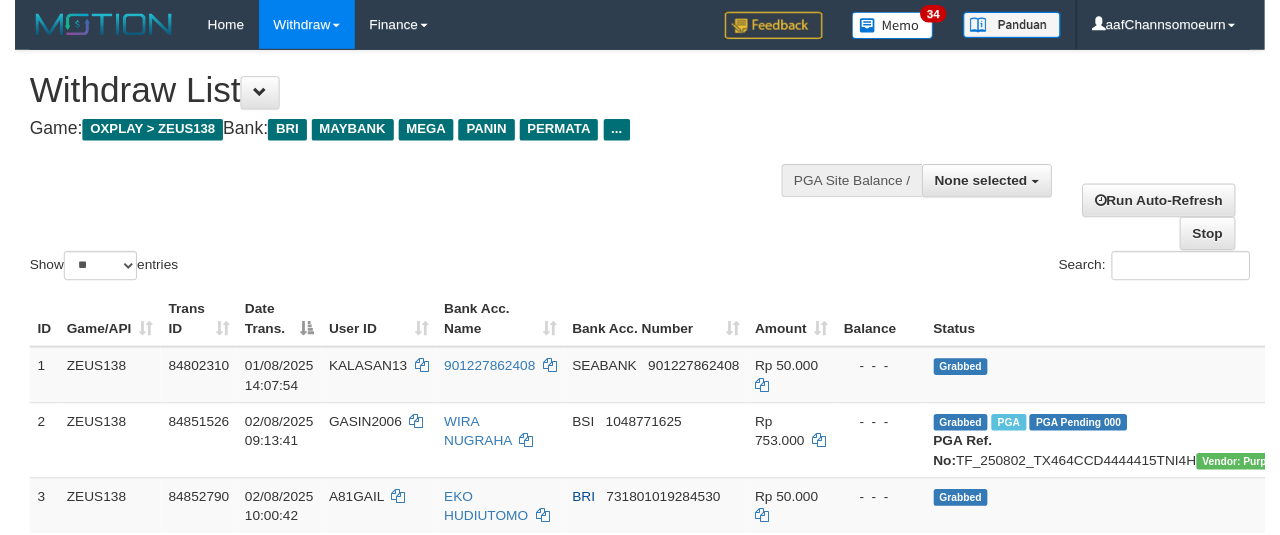 scroll, scrollTop: 354, scrollLeft: 0, axis: vertical 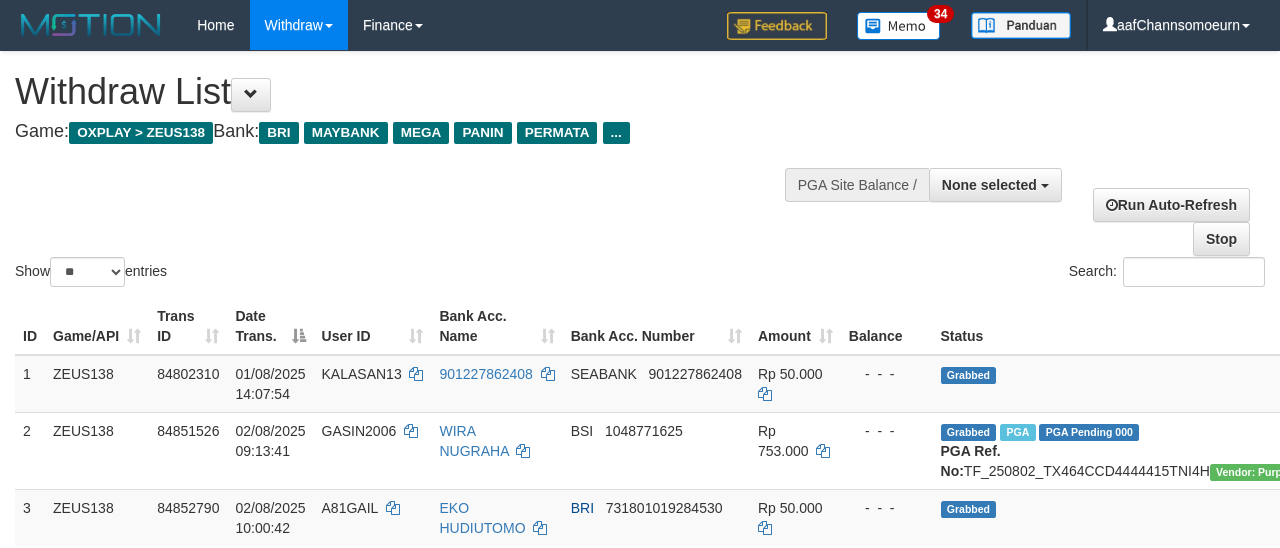 select 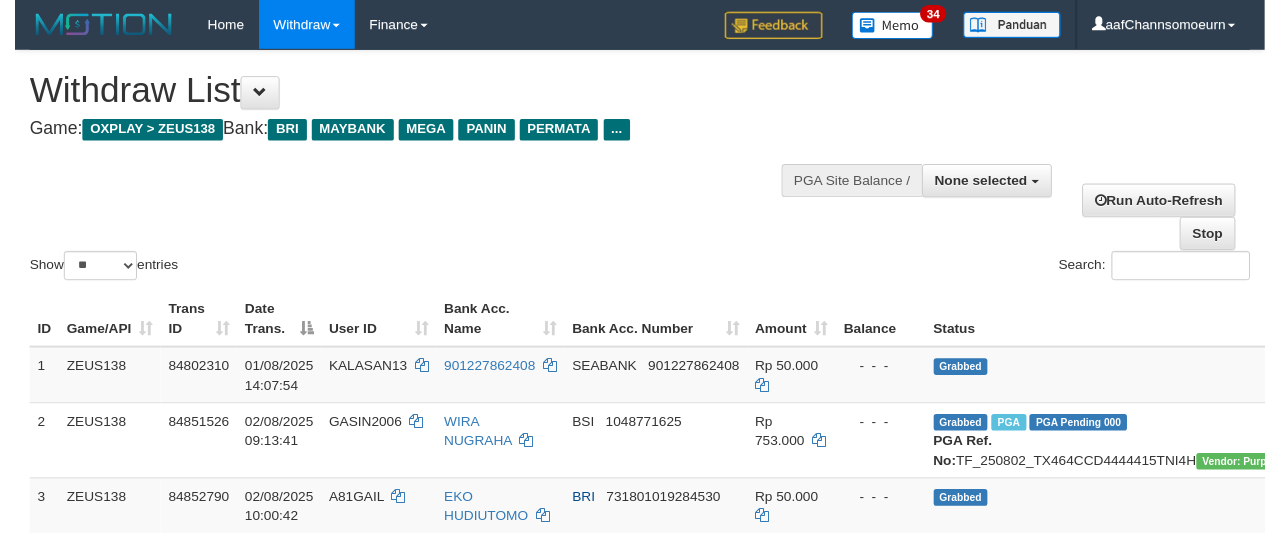 scroll, scrollTop: 354, scrollLeft: 0, axis: vertical 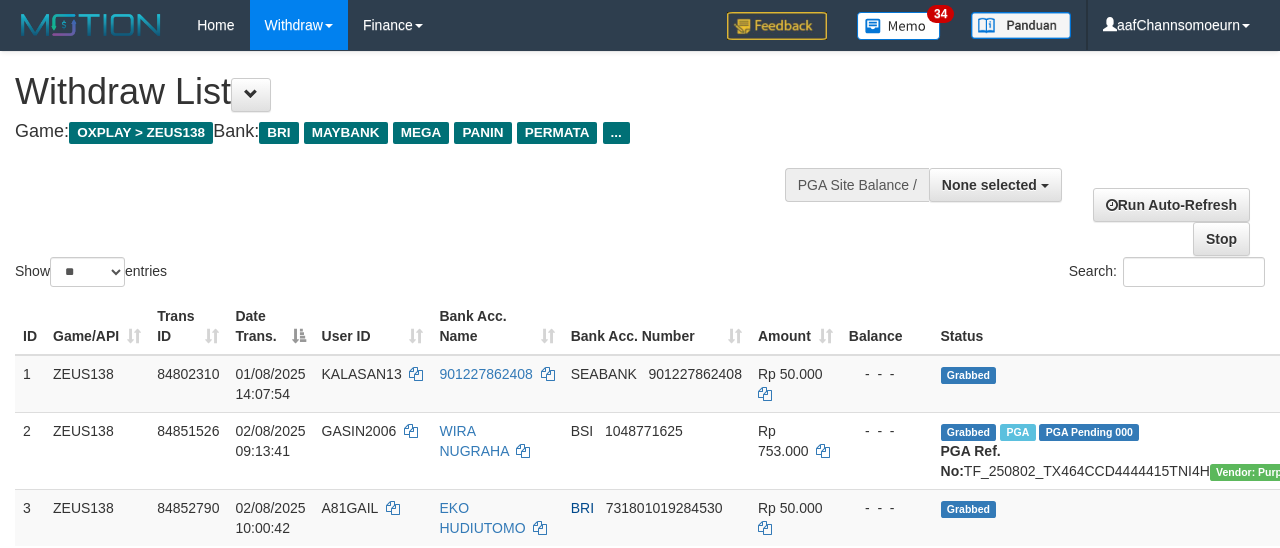 select 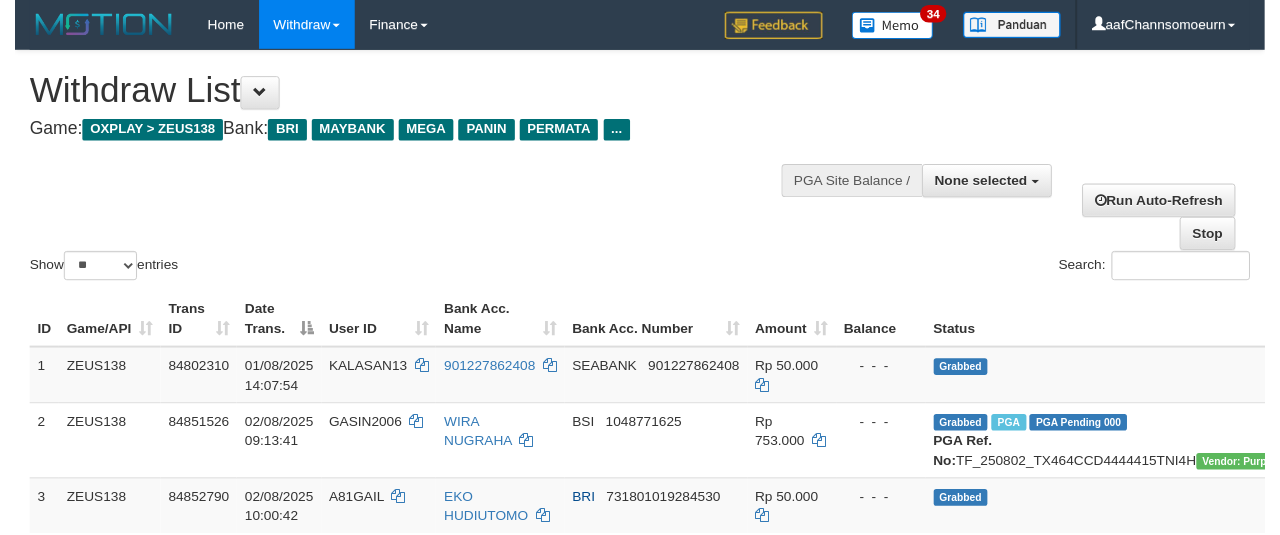 scroll, scrollTop: 354, scrollLeft: 0, axis: vertical 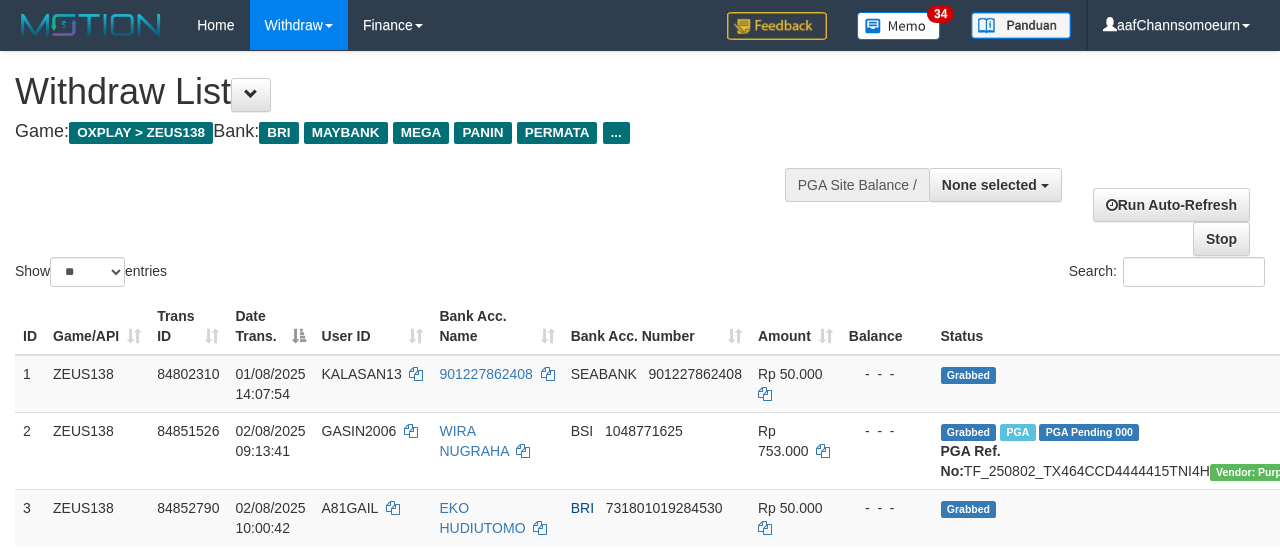 select 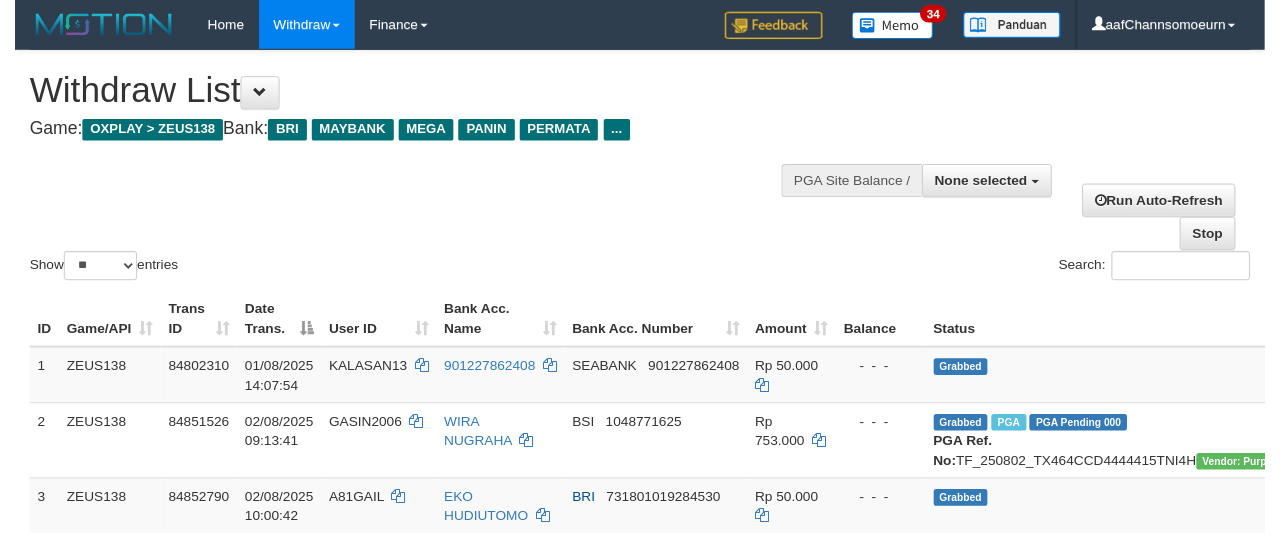 scroll, scrollTop: 354, scrollLeft: 0, axis: vertical 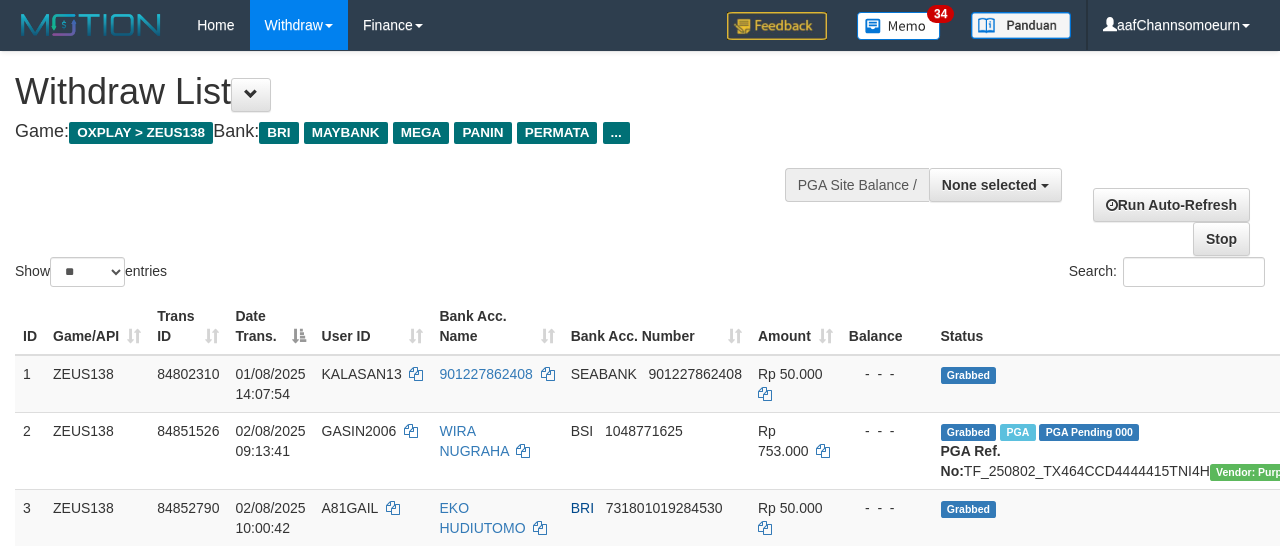 select 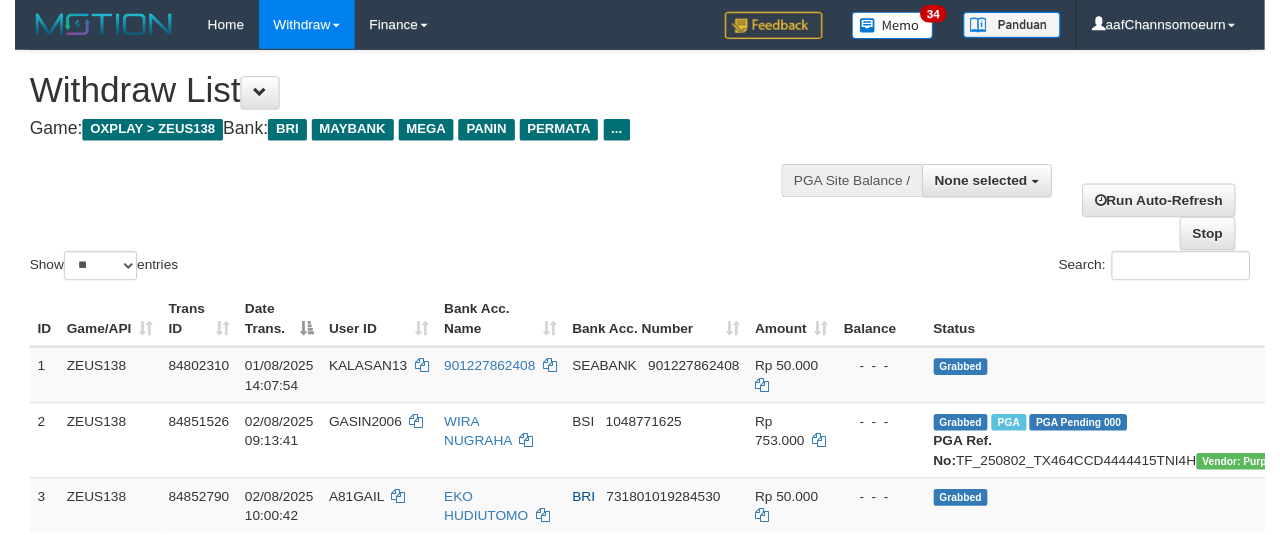 scroll, scrollTop: 354, scrollLeft: 0, axis: vertical 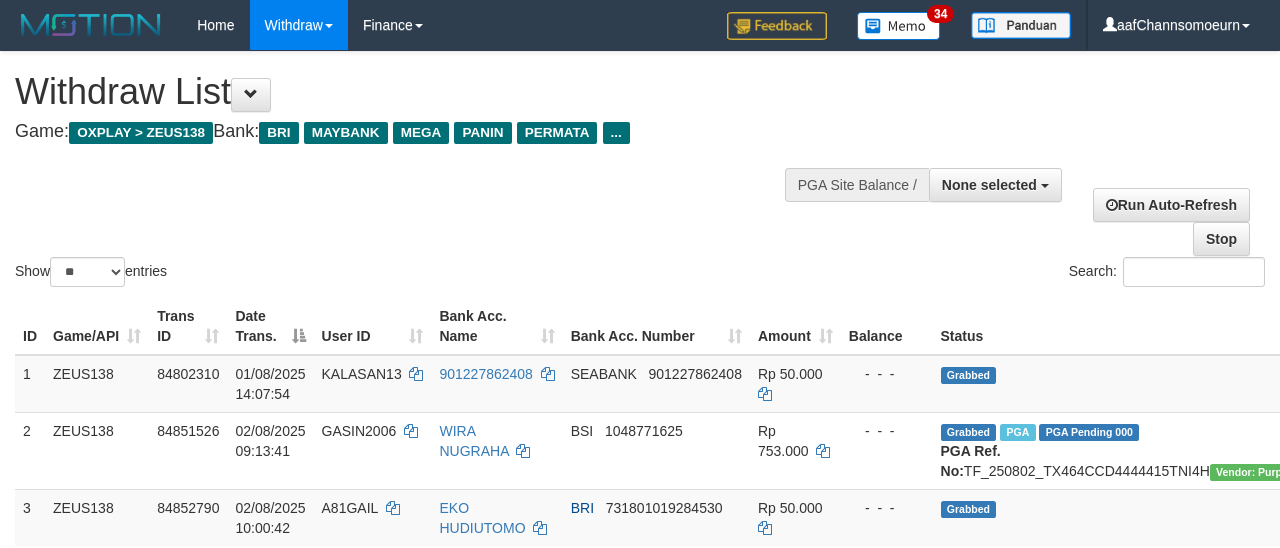 select 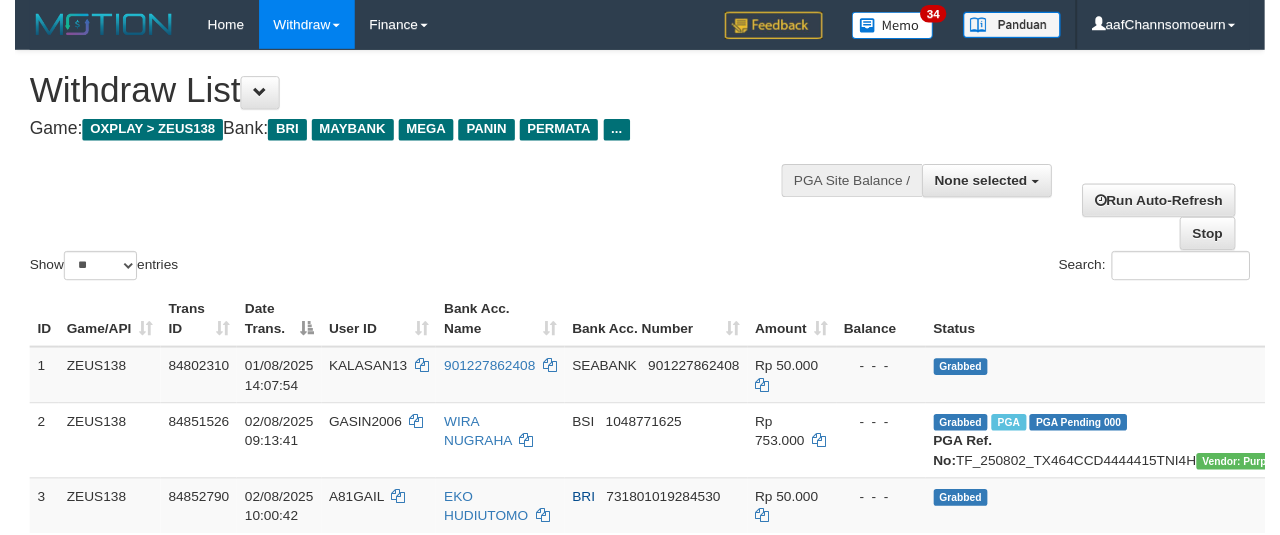 scroll, scrollTop: 354, scrollLeft: 0, axis: vertical 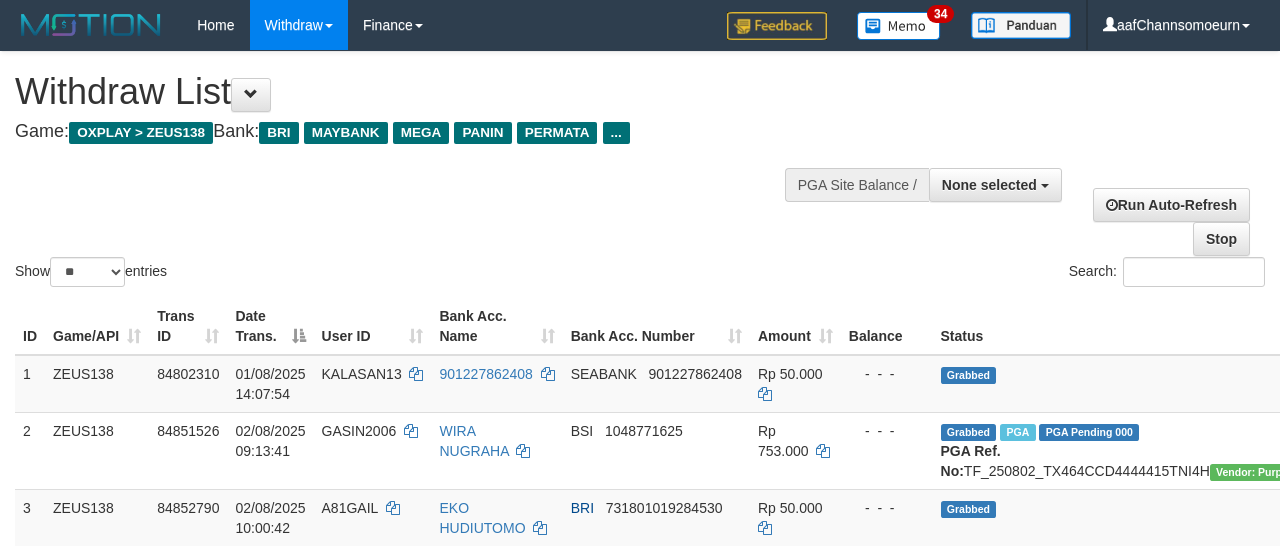 select 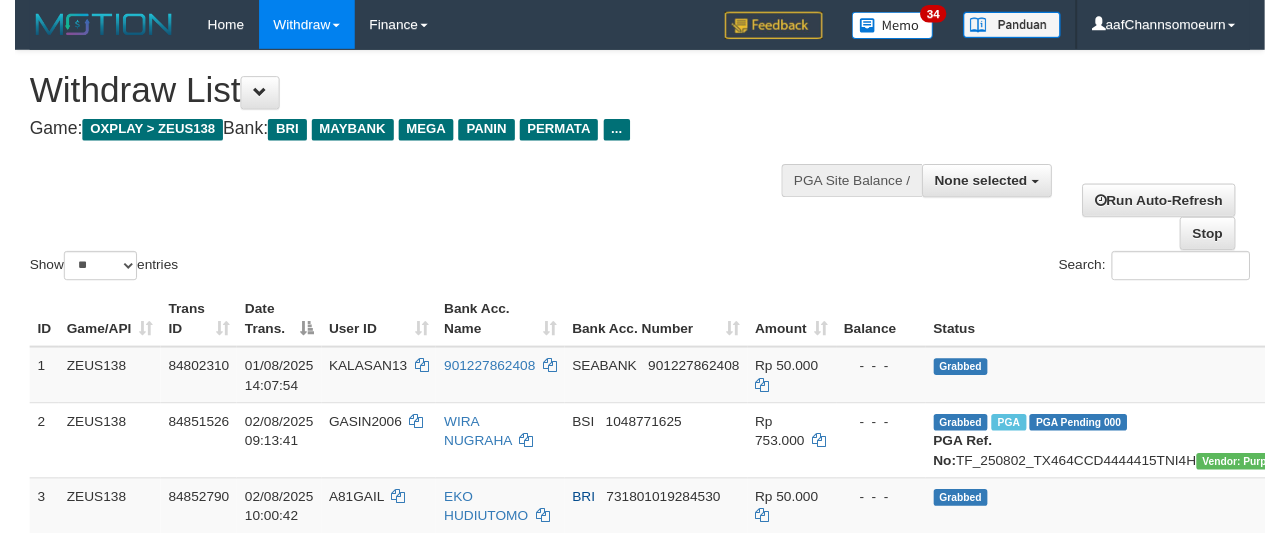 scroll, scrollTop: 354, scrollLeft: 0, axis: vertical 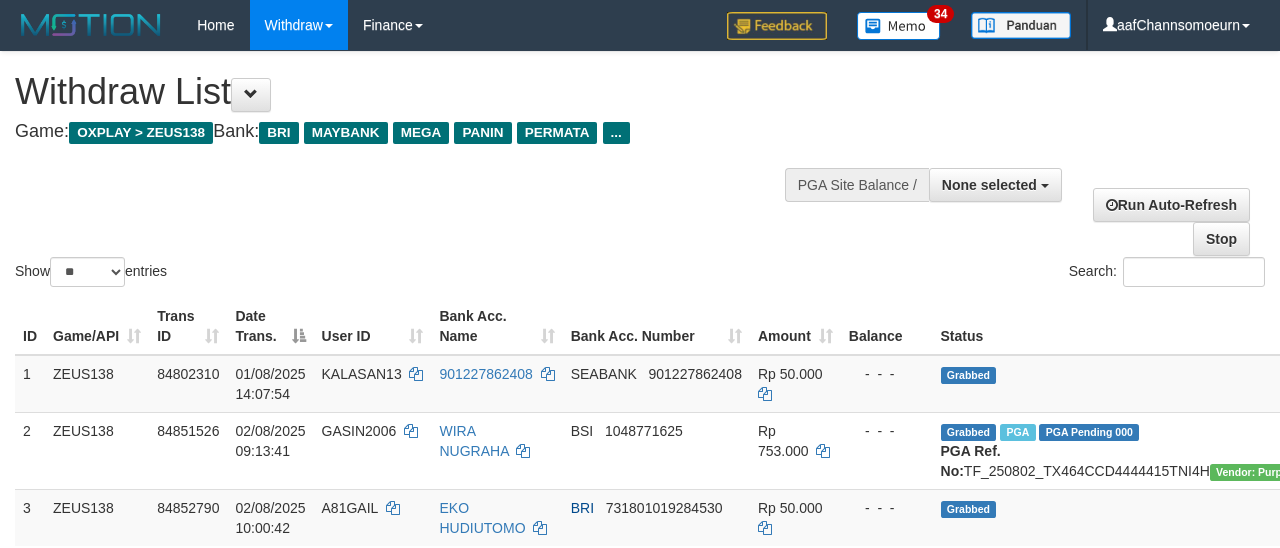 select 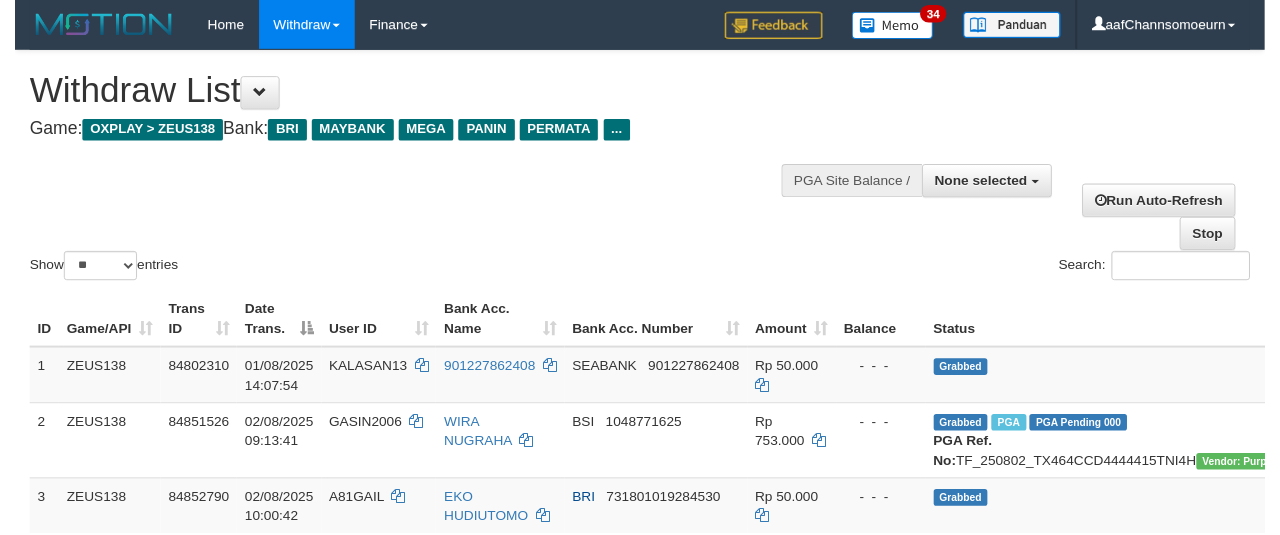 scroll, scrollTop: 354, scrollLeft: 0, axis: vertical 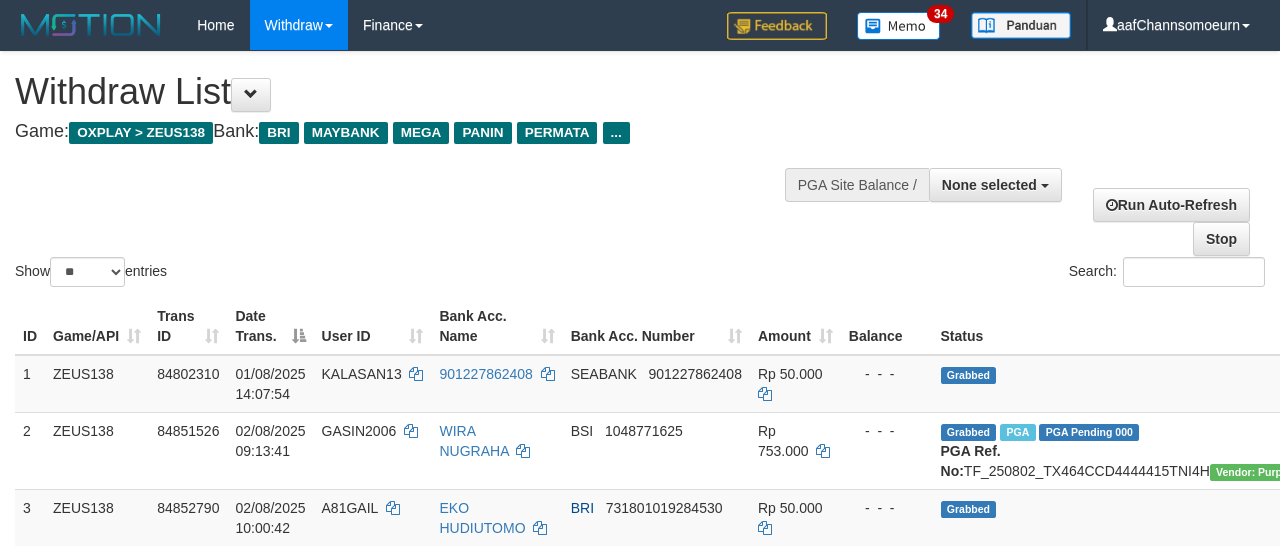 select 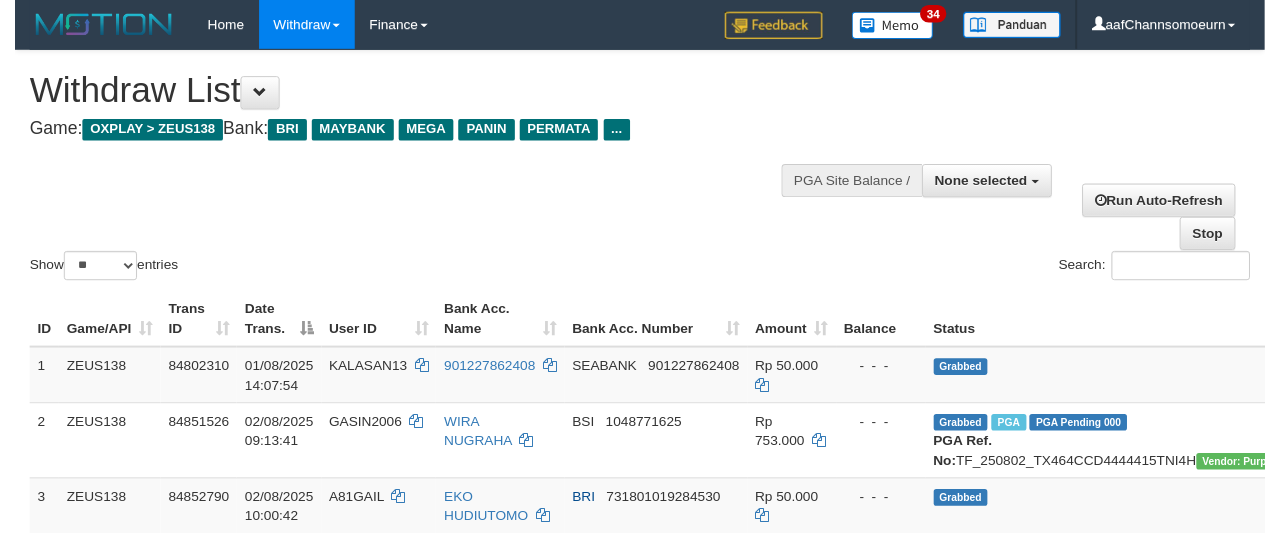 scroll, scrollTop: 354, scrollLeft: 0, axis: vertical 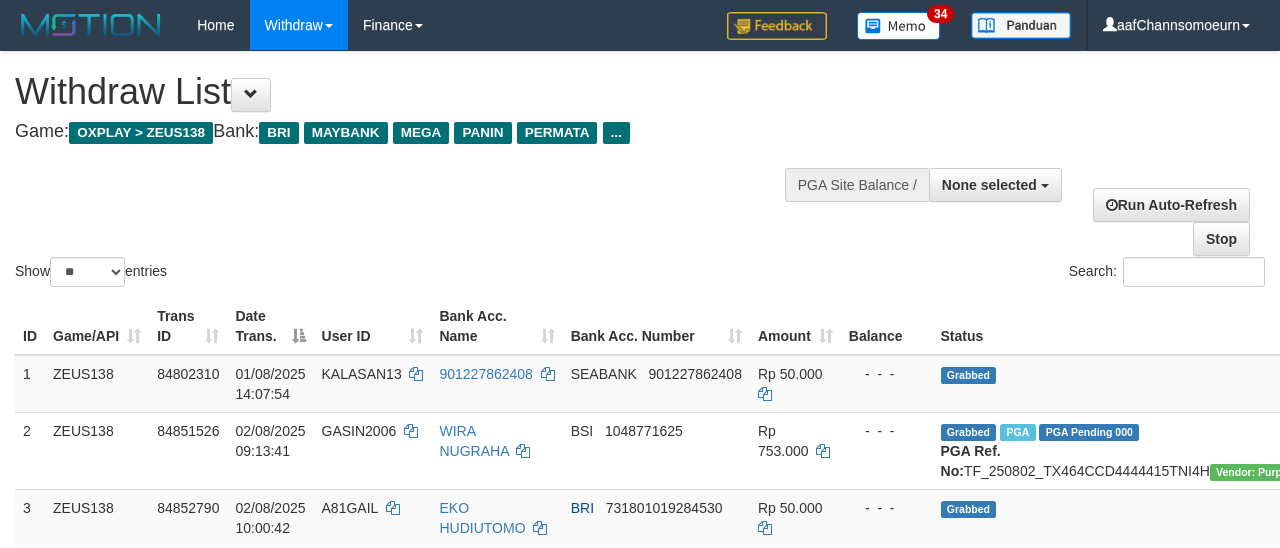 select 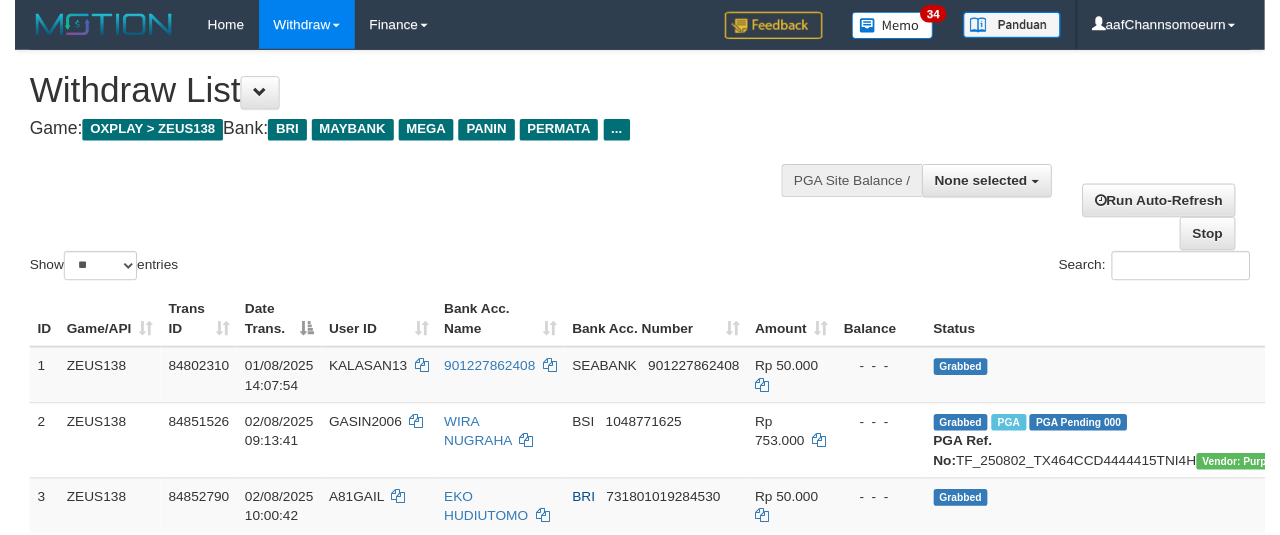 scroll, scrollTop: 354, scrollLeft: 0, axis: vertical 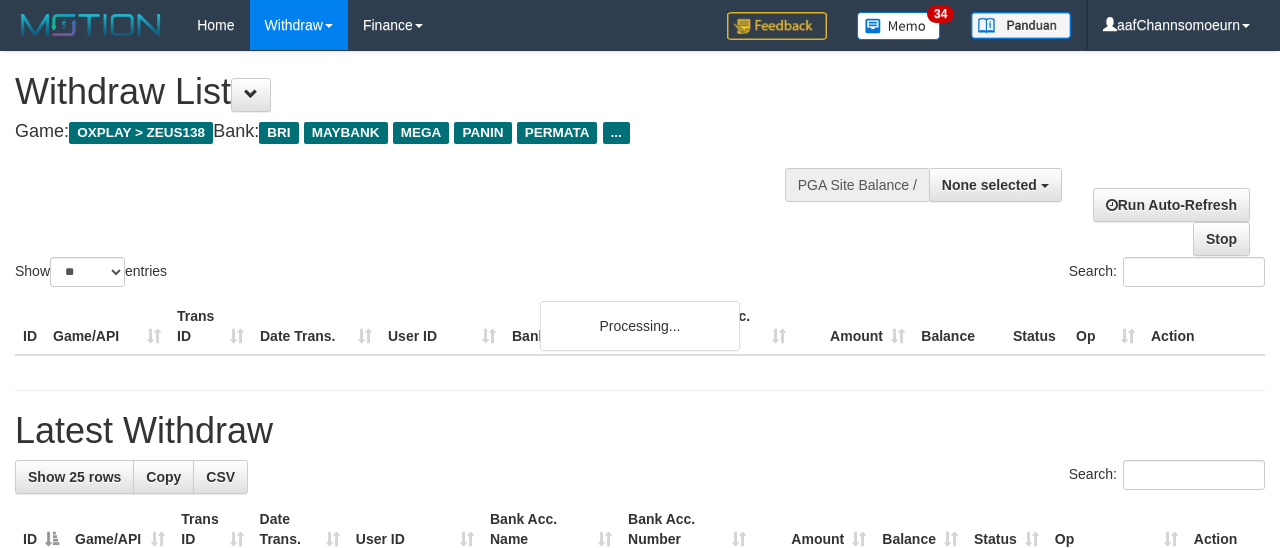select 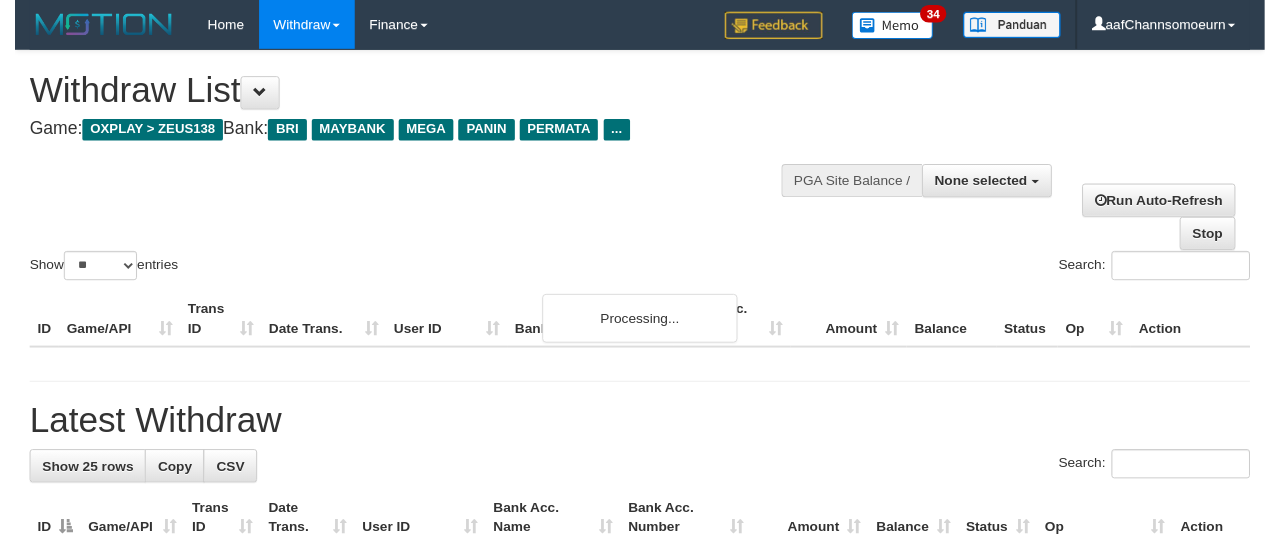 scroll, scrollTop: 354, scrollLeft: 0, axis: vertical 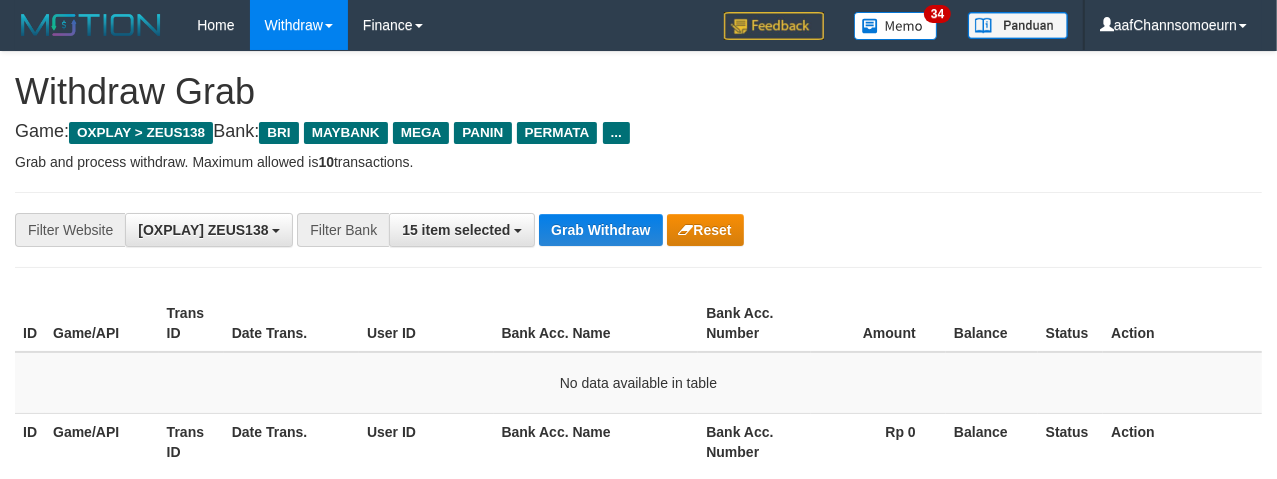 click on "Grab Withdraw" at bounding box center [600, 230] 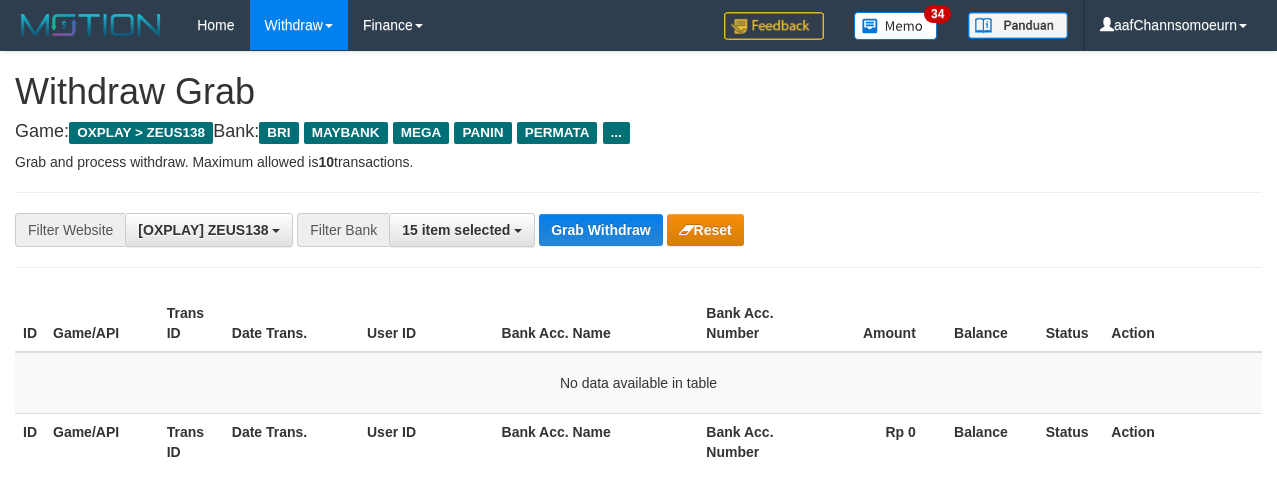 scroll, scrollTop: 0, scrollLeft: 0, axis: both 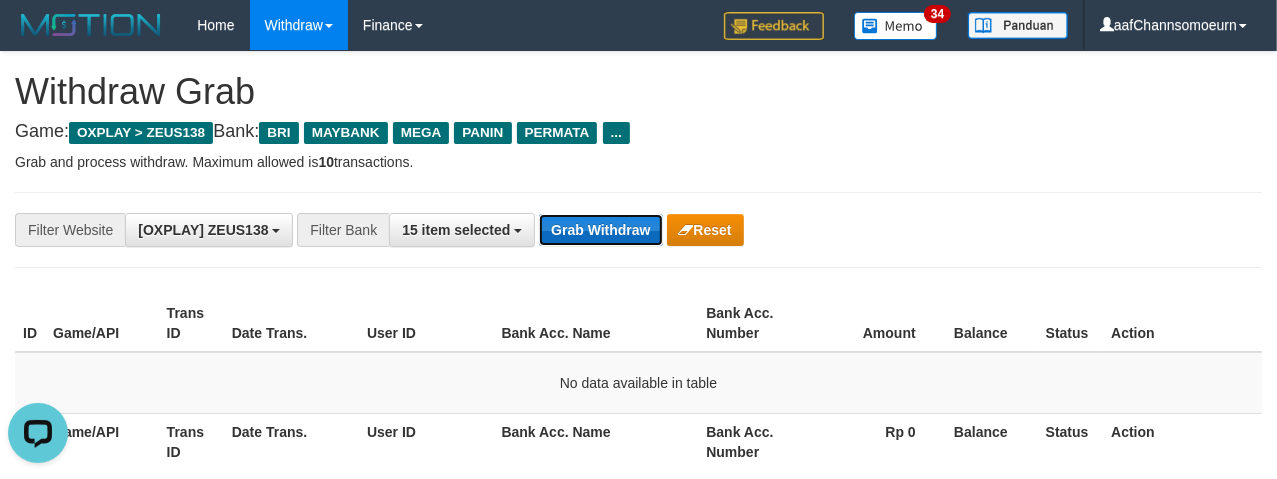 click on "Grab Withdraw" at bounding box center (600, 230) 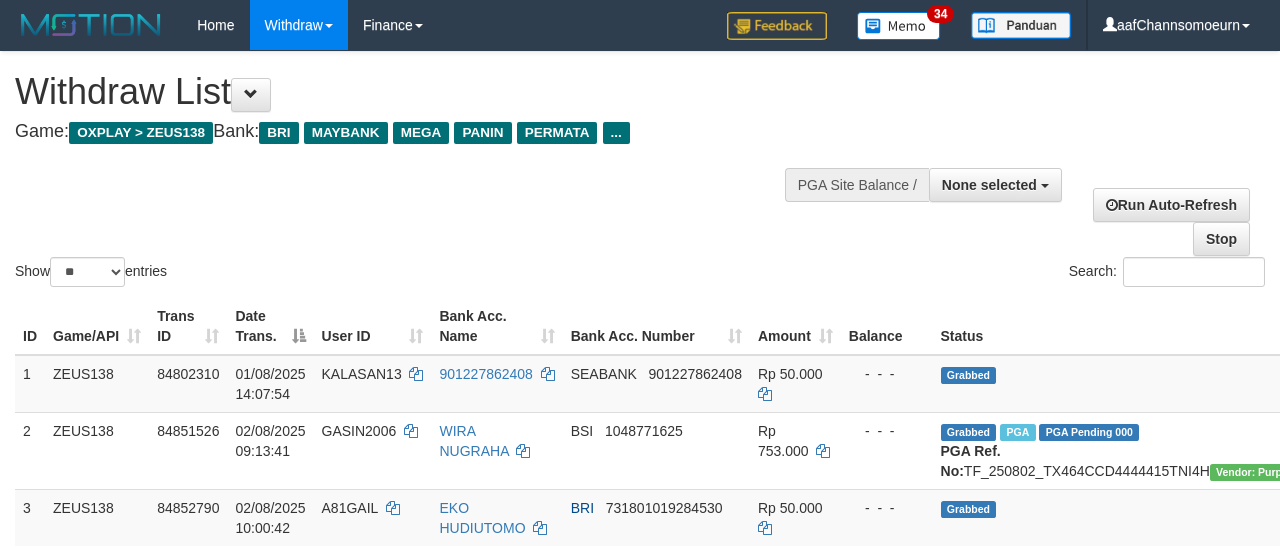 select 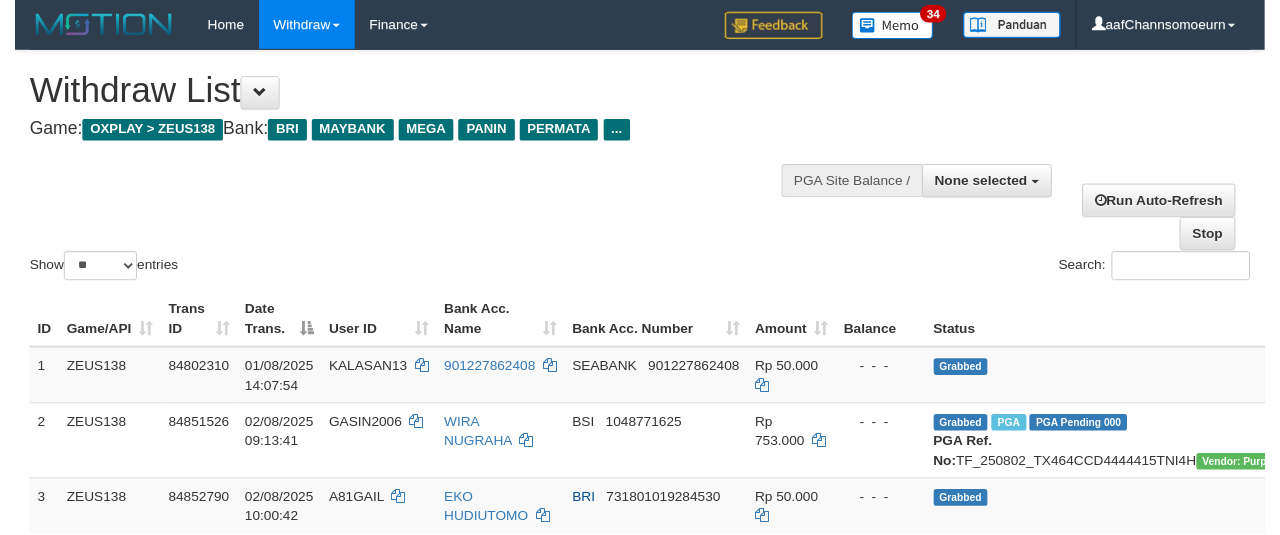 scroll, scrollTop: 354, scrollLeft: 0, axis: vertical 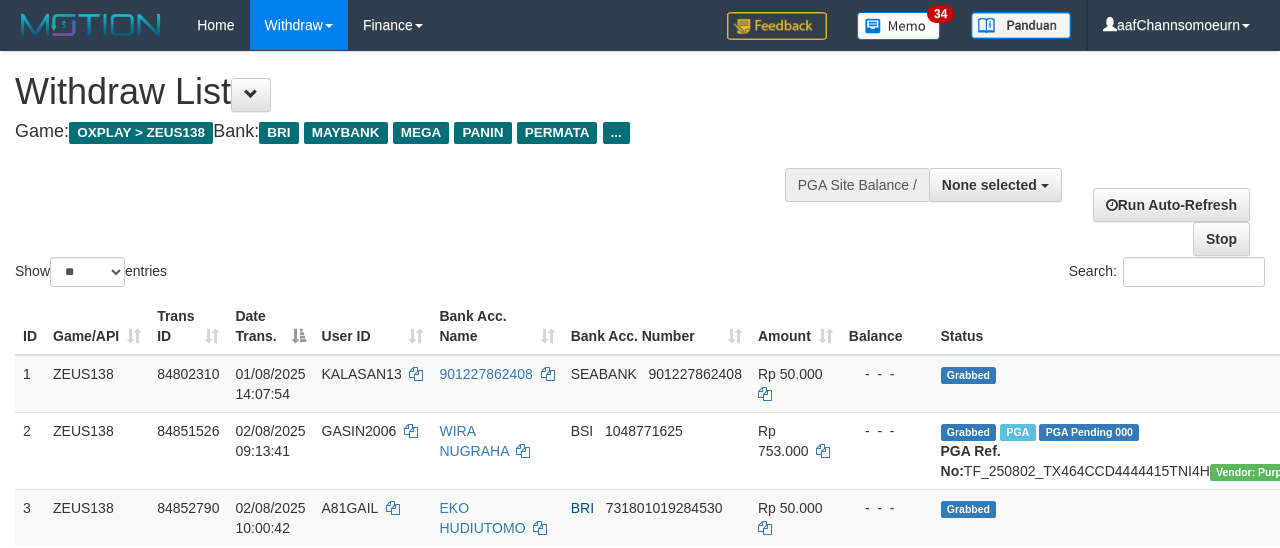 select 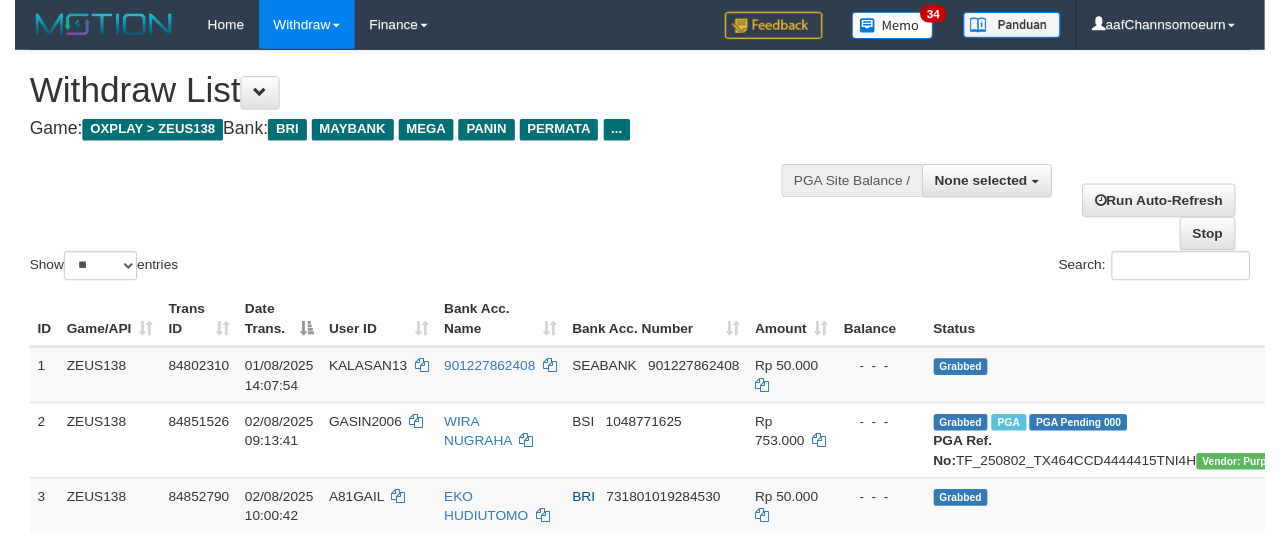 scroll, scrollTop: 354, scrollLeft: 0, axis: vertical 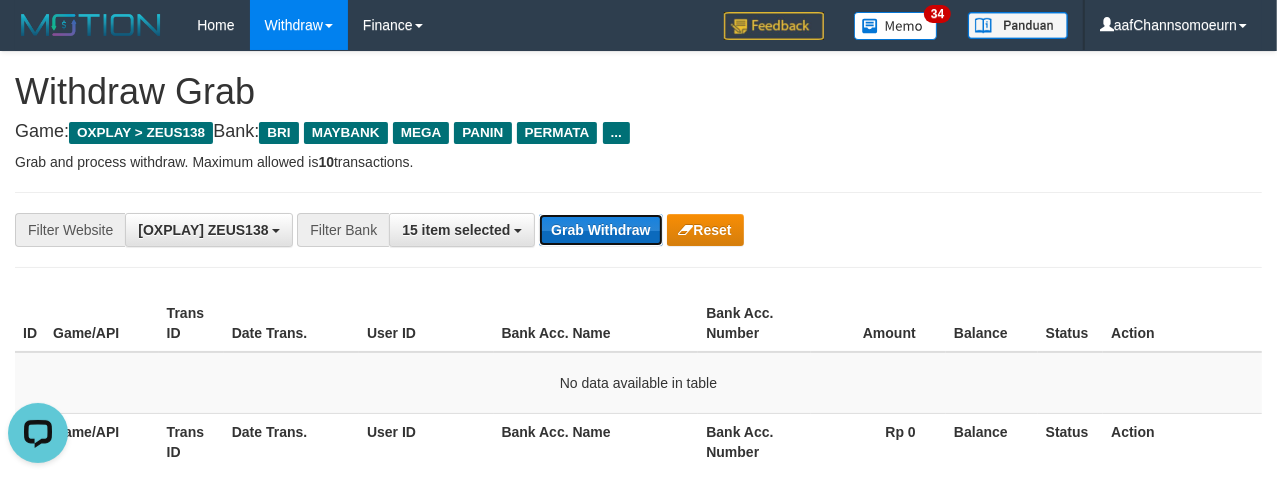 click on "Grab Withdraw" at bounding box center [600, 230] 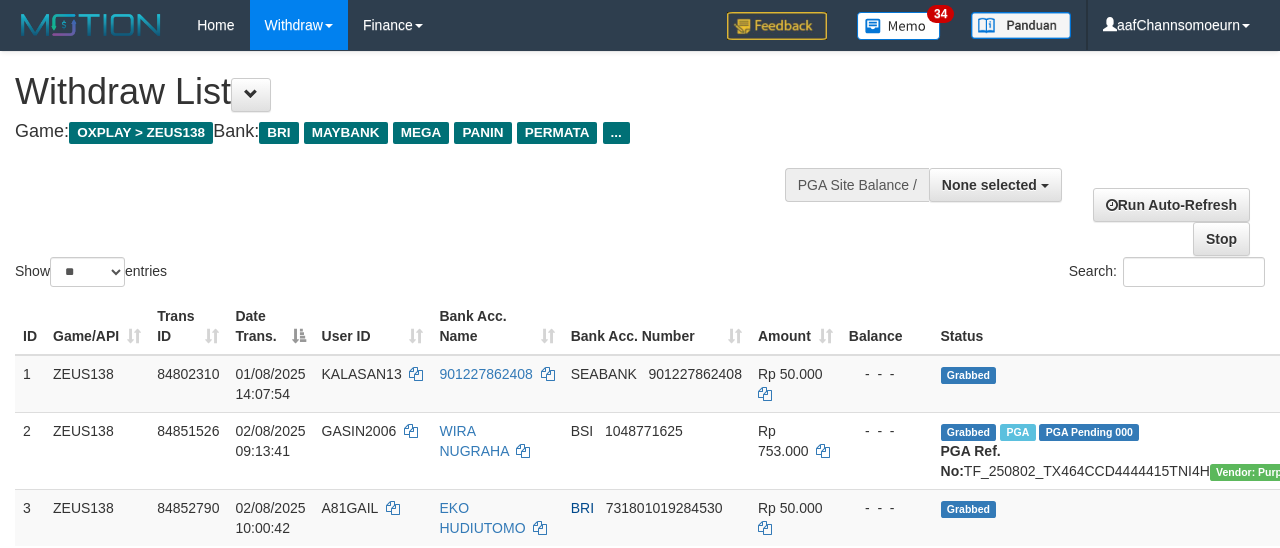 select 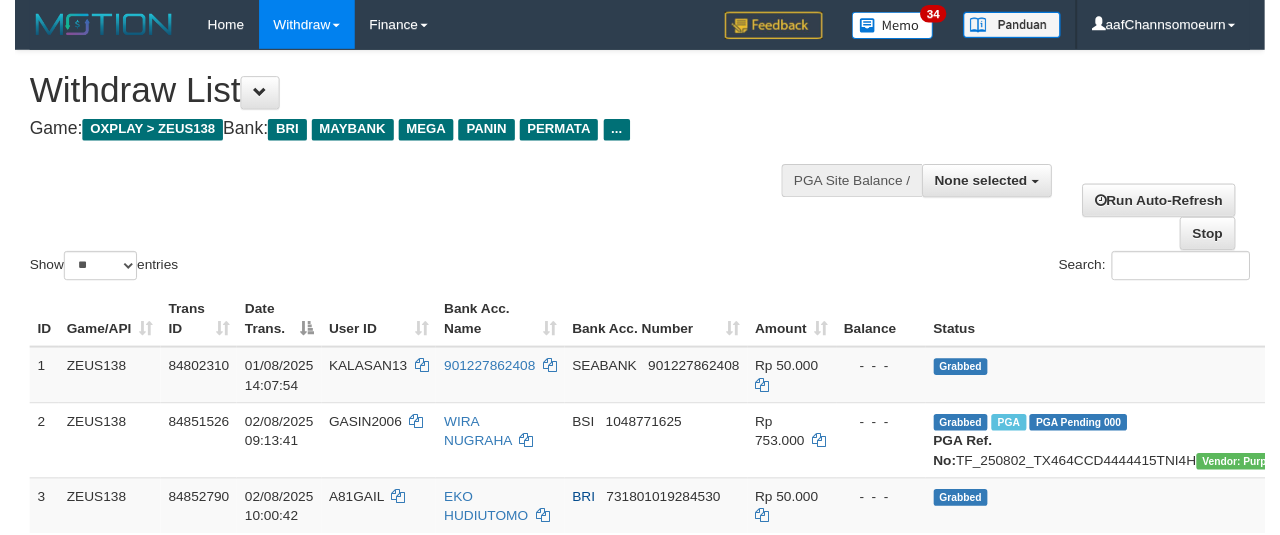 scroll, scrollTop: 354, scrollLeft: 0, axis: vertical 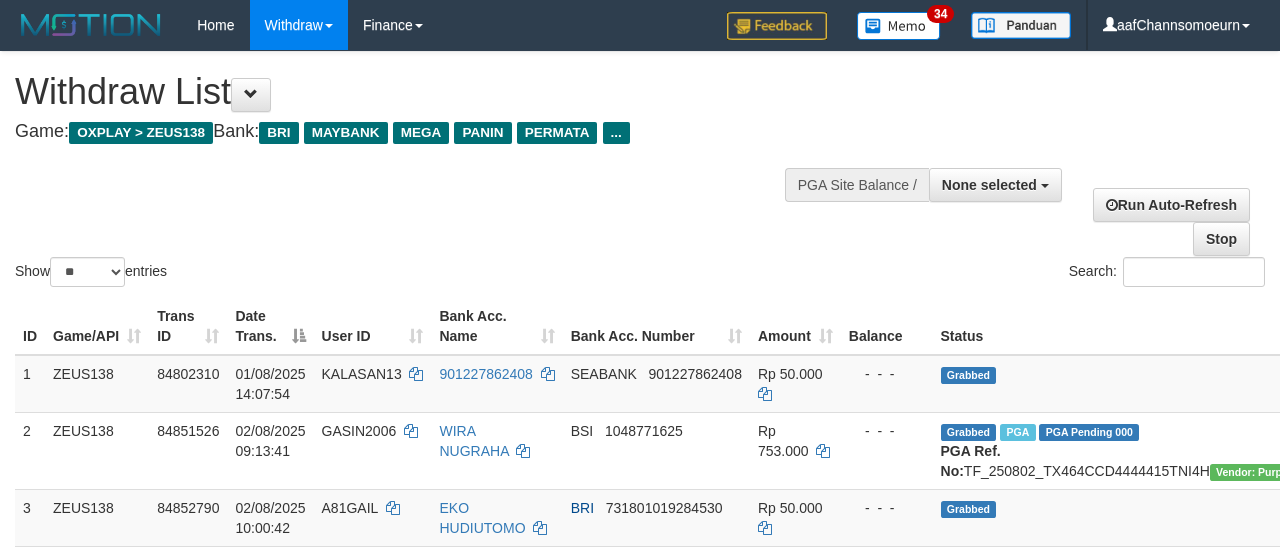 select 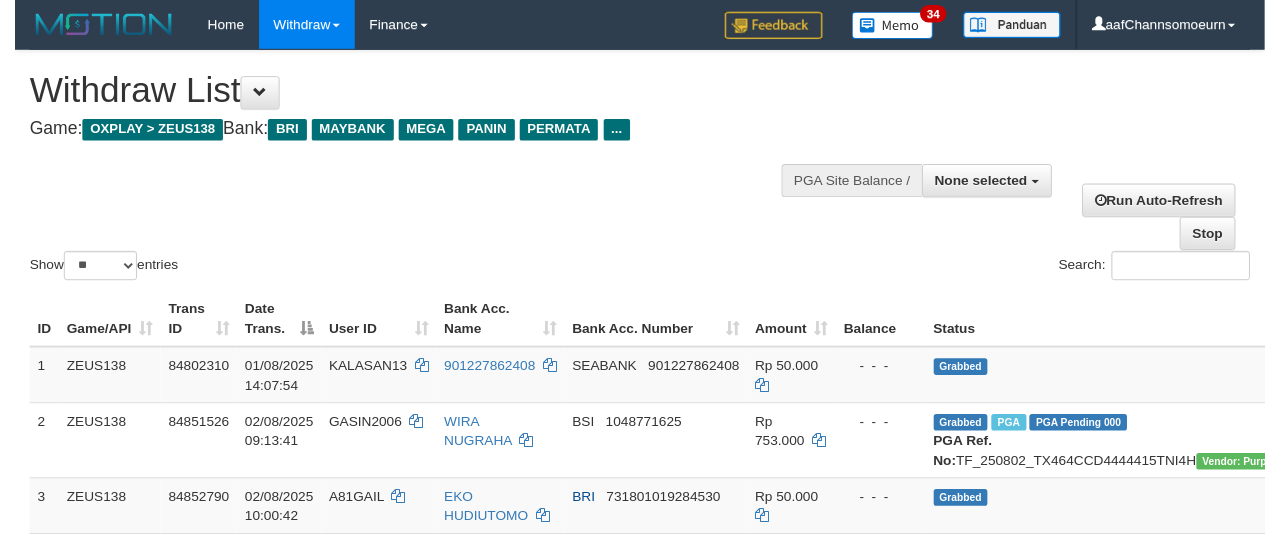 scroll, scrollTop: 354, scrollLeft: 0, axis: vertical 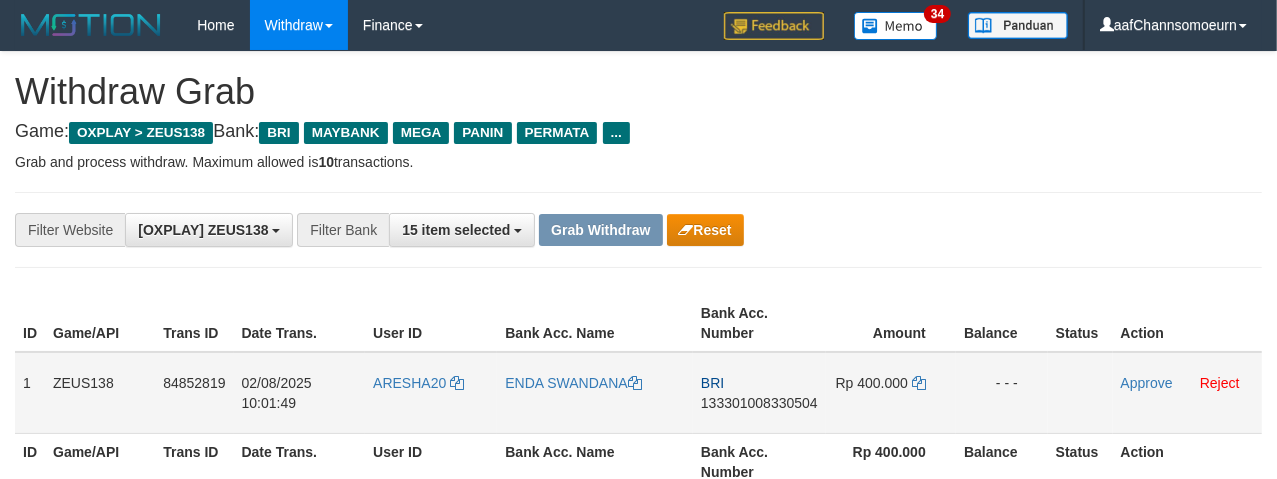 click on "ARESHA20" at bounding box center (431, 393) 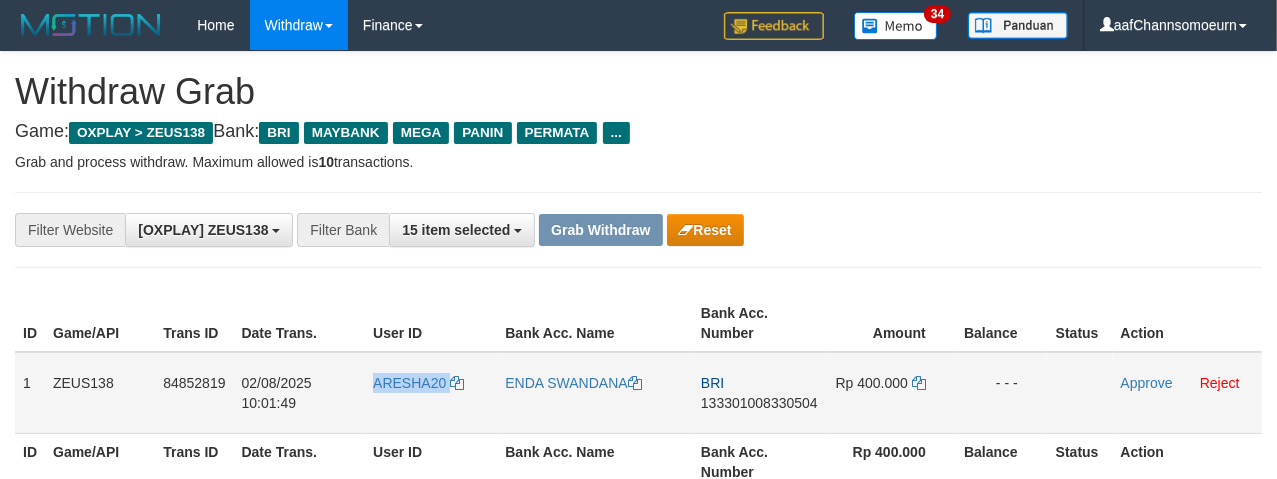 click on "ARESHA20" at bounding box center [431, 393] 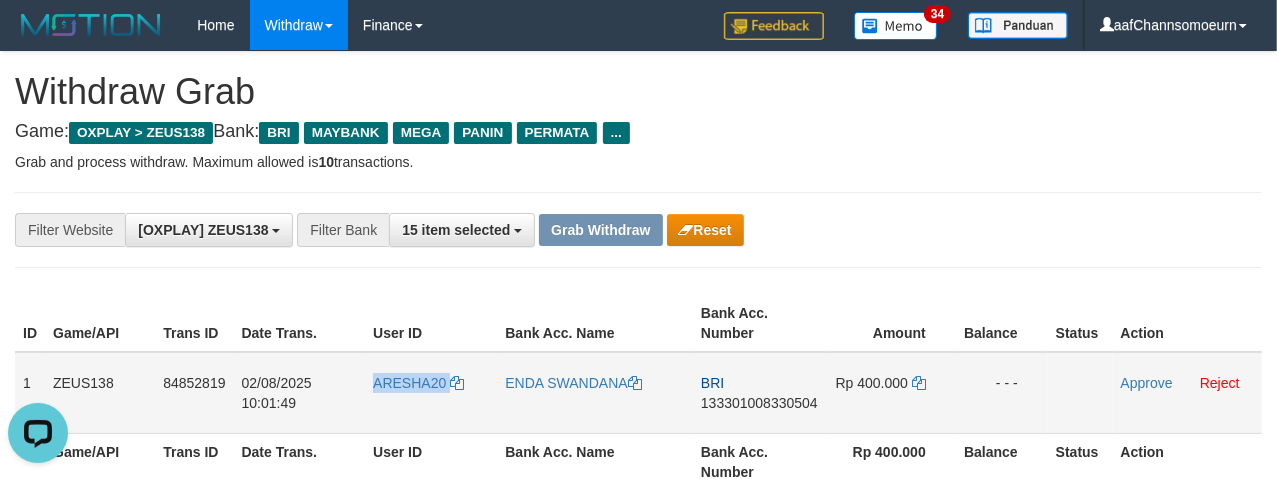 scroll, scrollTop: 0, scrollLeft: 0, axis: both 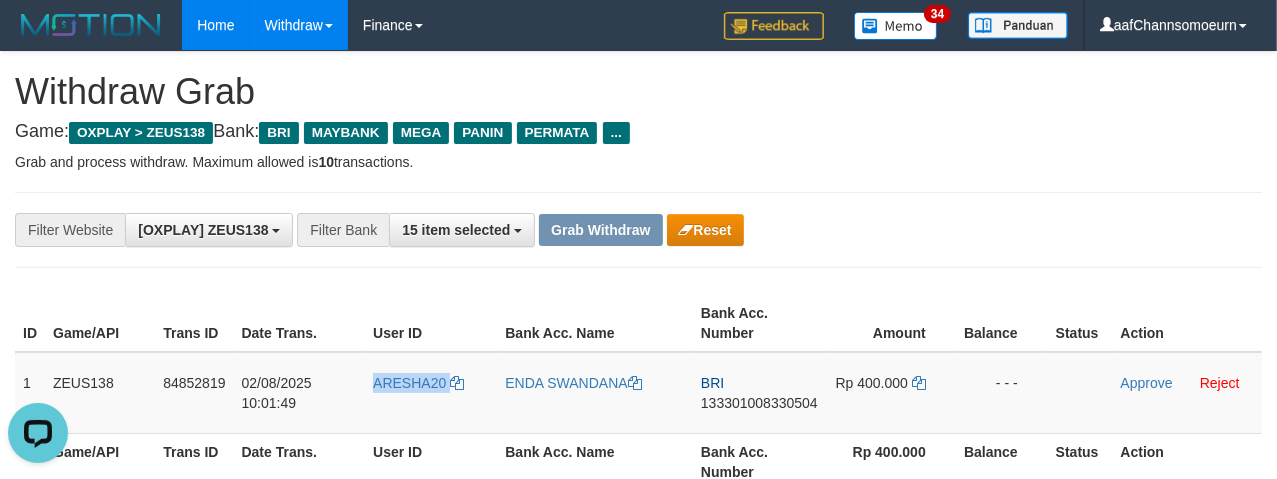 copy on "ARESHA20" 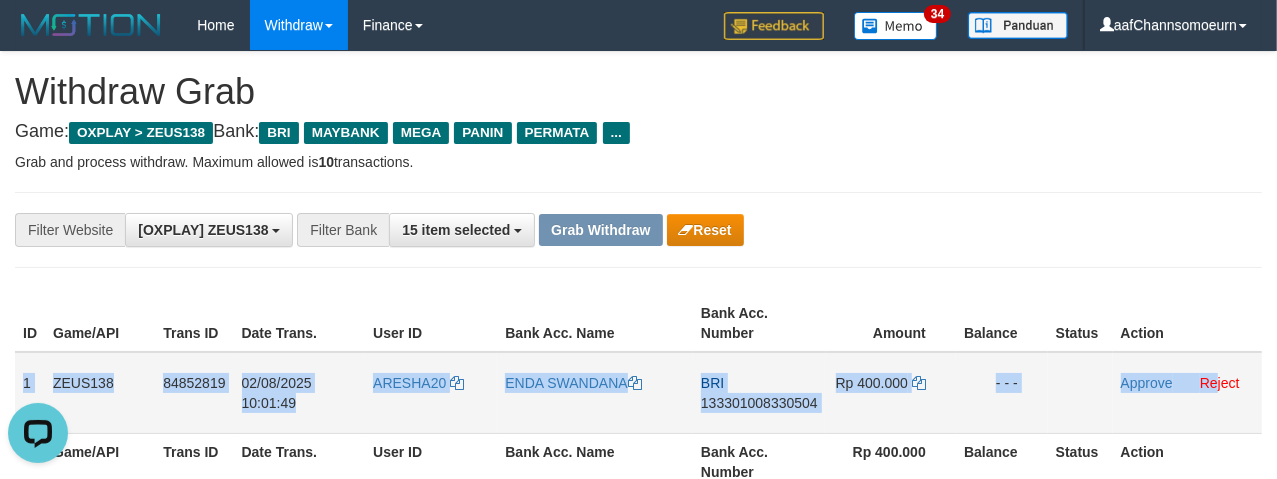 drag, startPoint x: 20, startPoint y: 370, endPoint x: 1218, endPoint y: 357, distance: 1198.0706 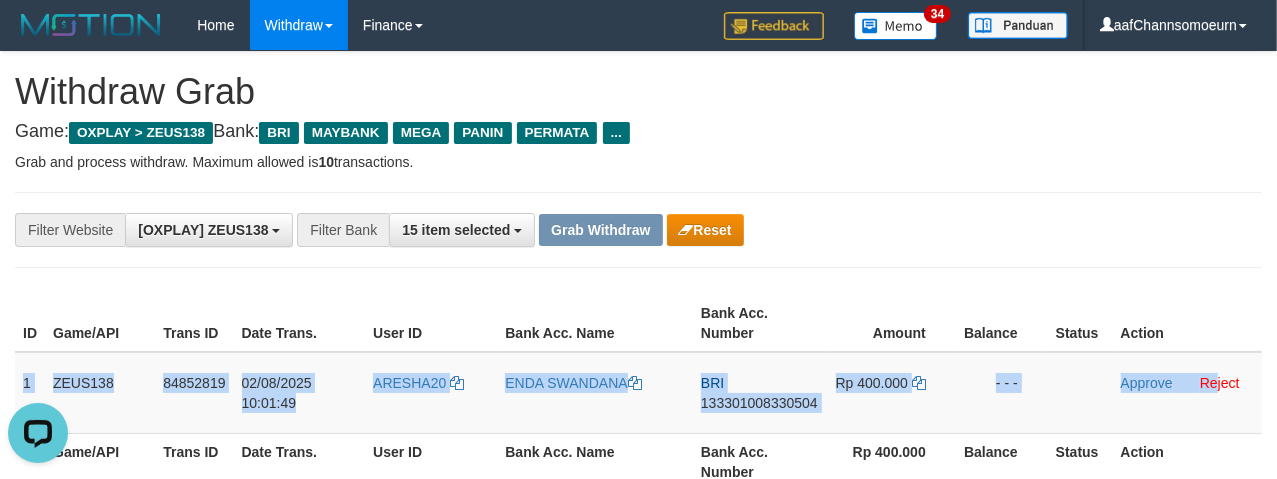 copy on "1
ZEUS138
84852819
[DATE] [TIME]
ARESHA20
[NAME] [LAST]
BRI
133301008330504
Rp 400.000
- - -
Approve
Re" 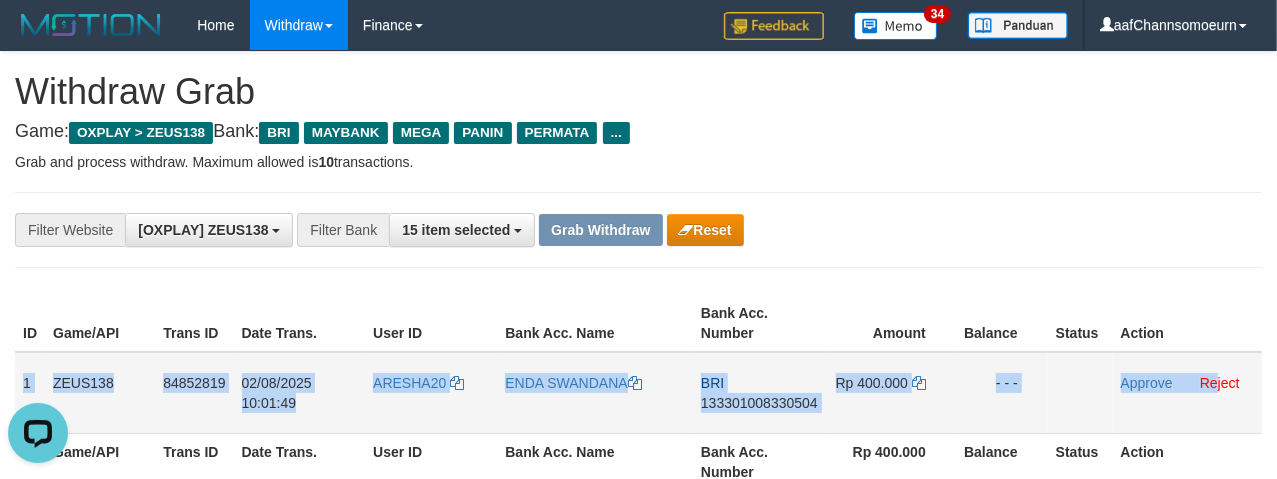 click on "133301008330504" at bounding box center (759, 403) 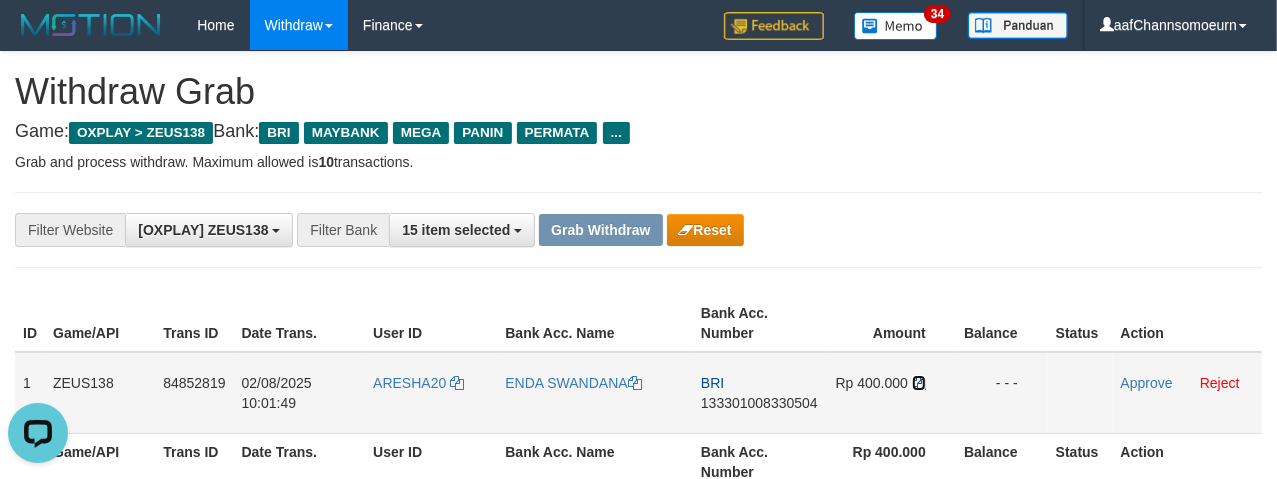 click at bounding box center (919, 383) 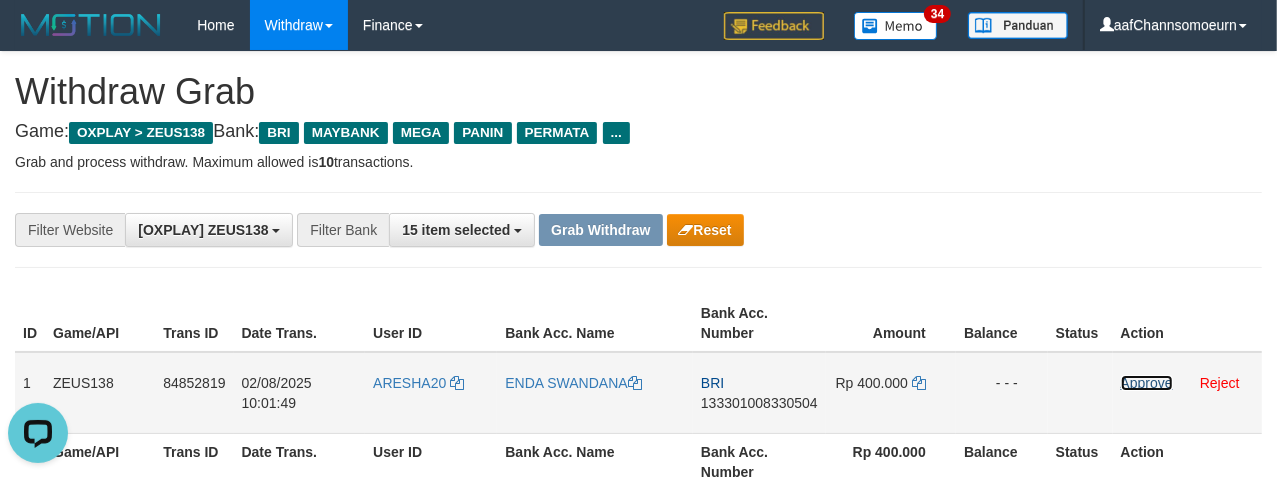 click on "Approve" at bounding box center [1147, 383] 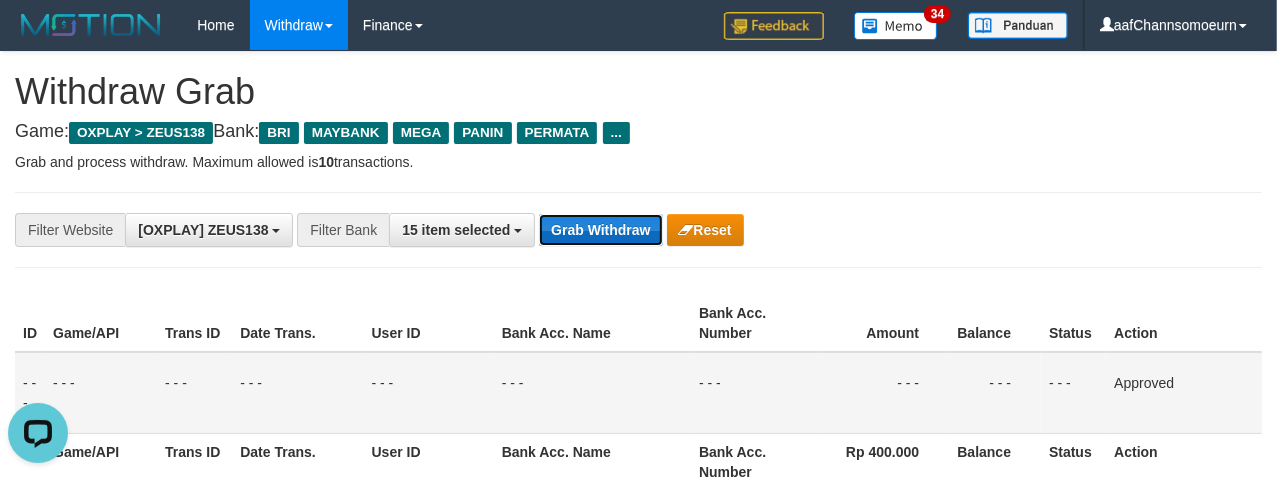 click on "Grab Withdraw" at bounding box center [600, 230] 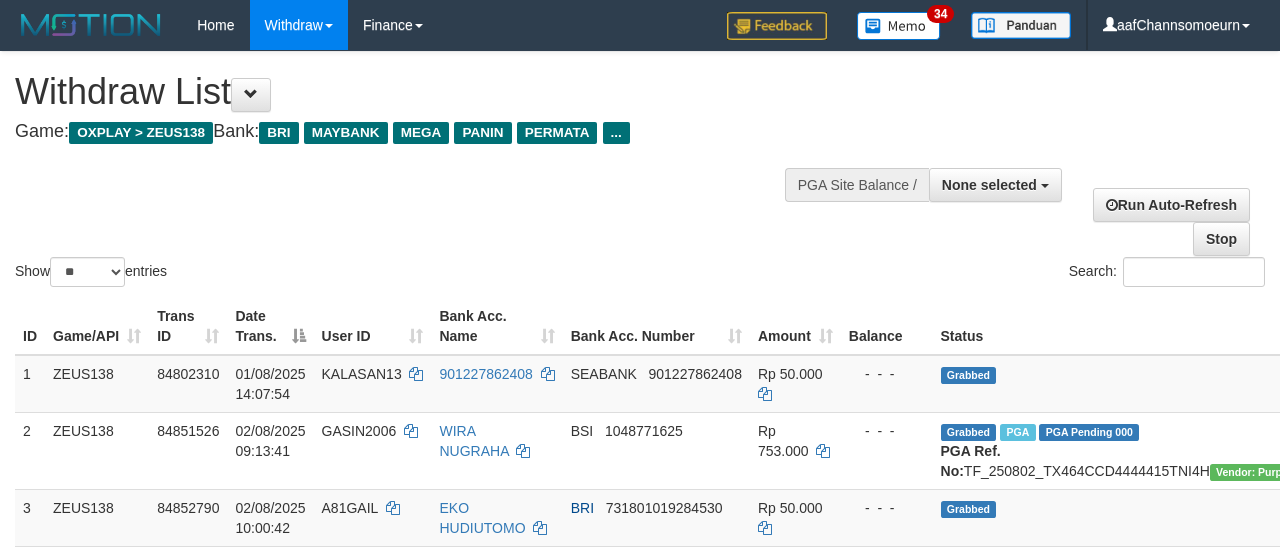 select 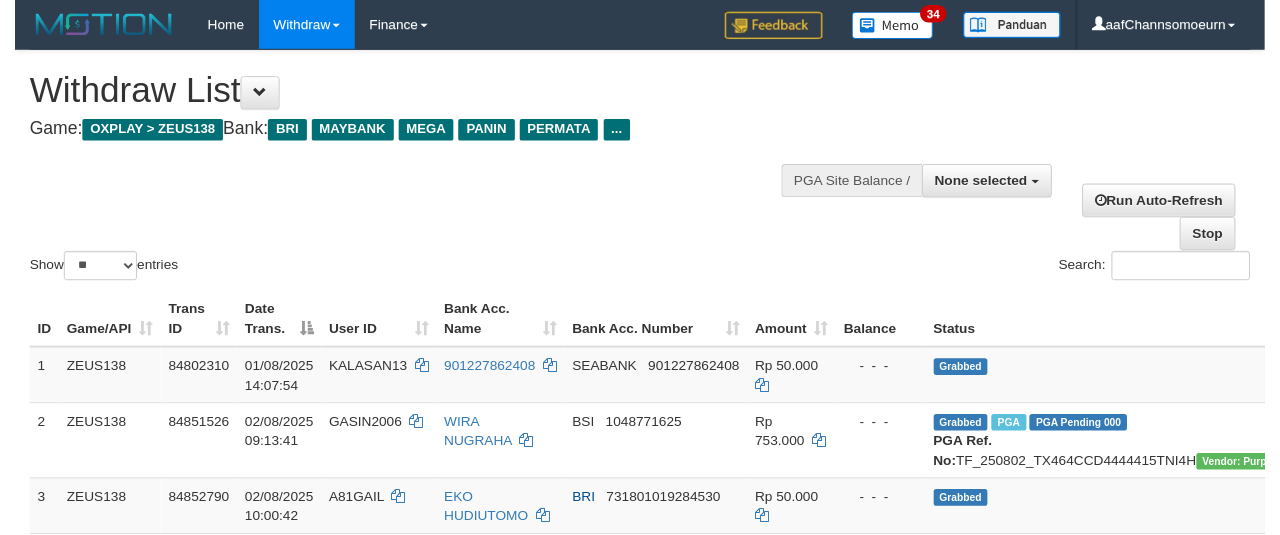 scroll, scrollTop: 354, scrollLeft: 0, axis: vertical 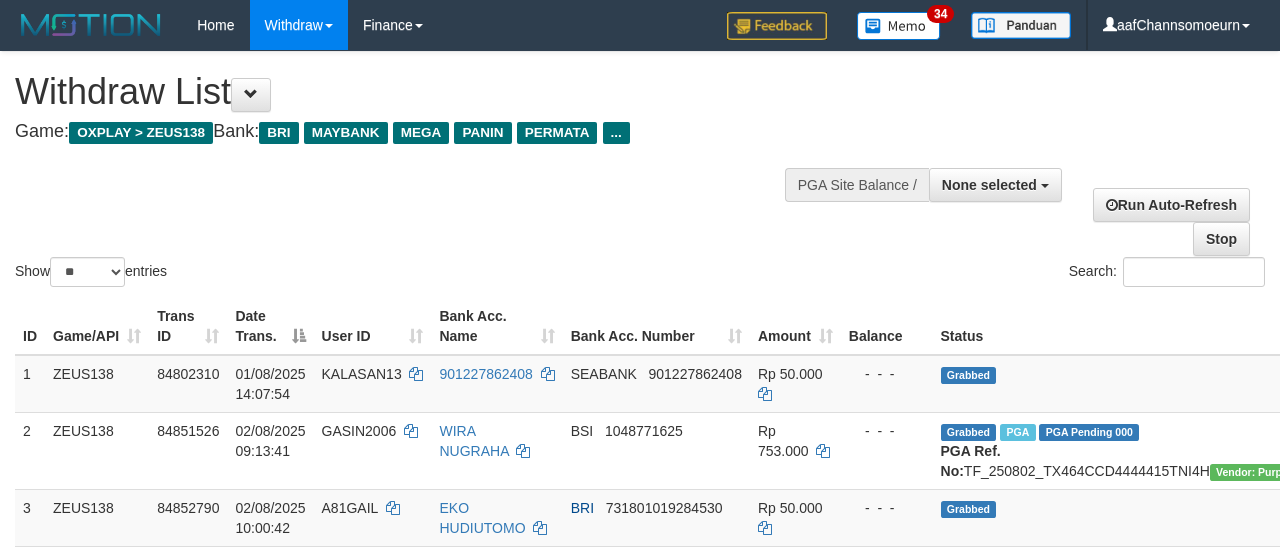 select 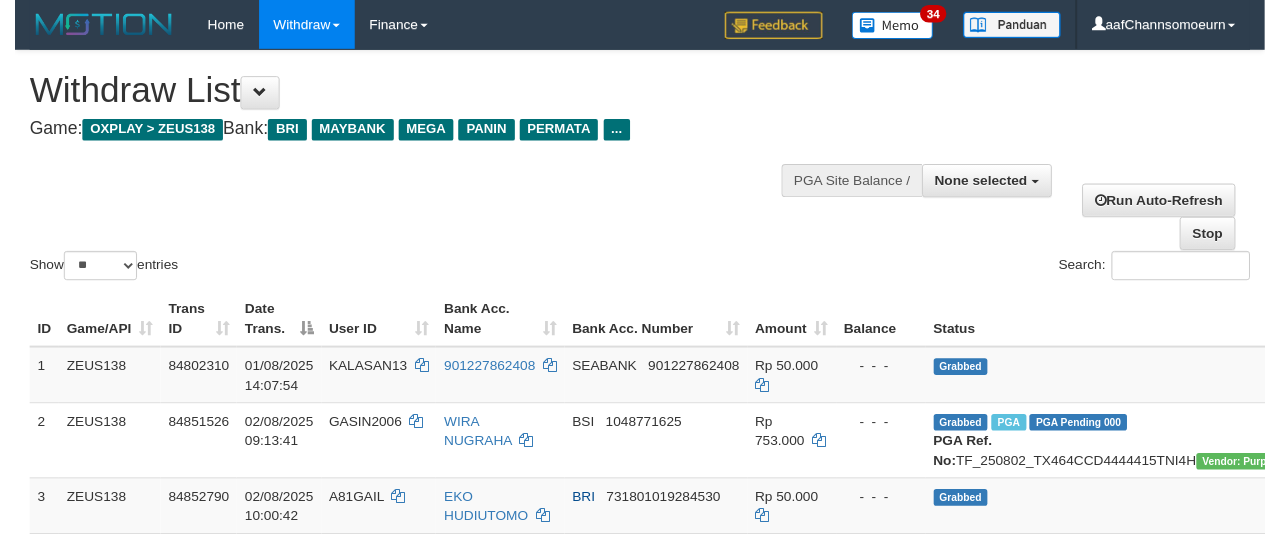 scroll, scrollTop: 354, scrollLeft: 0, axis: vertical 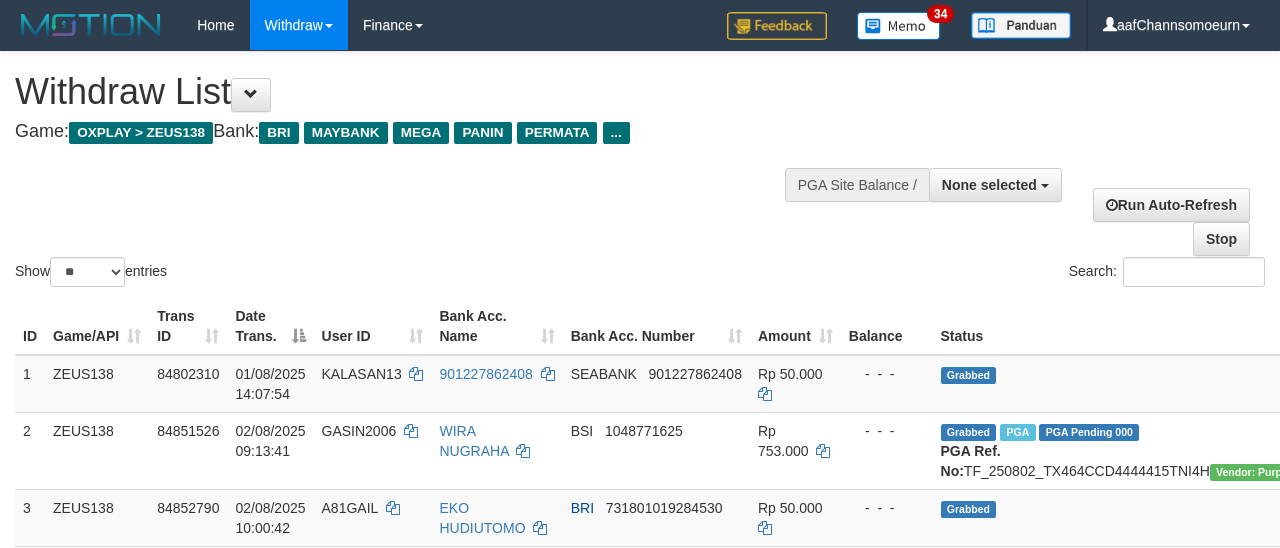 select 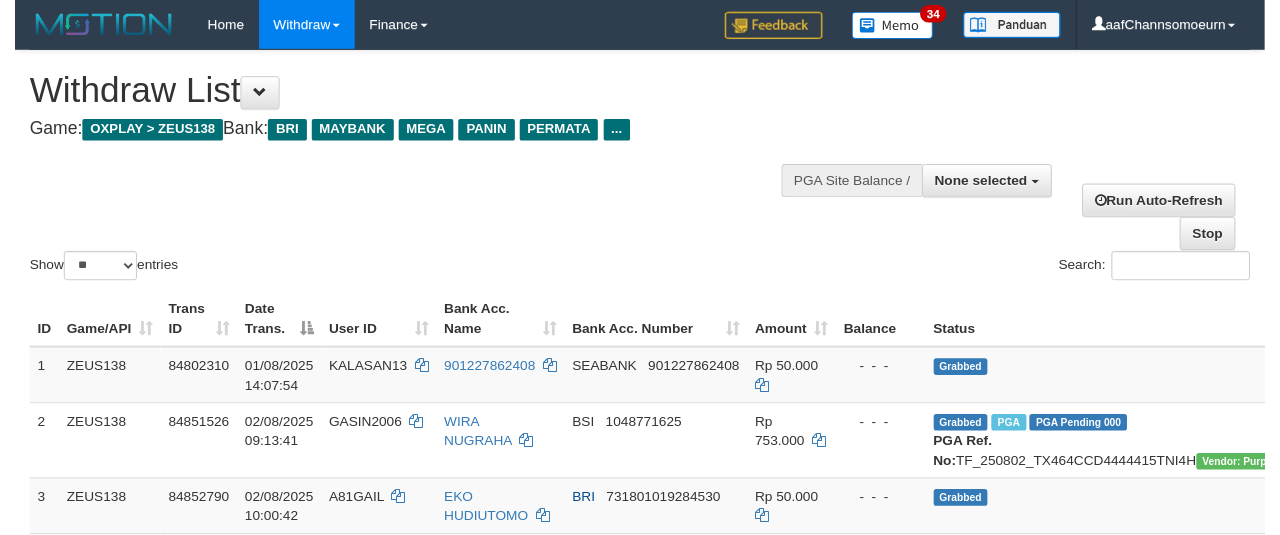 scroll, scrollTop: 354, scrollLeft: 0, axis: vertical 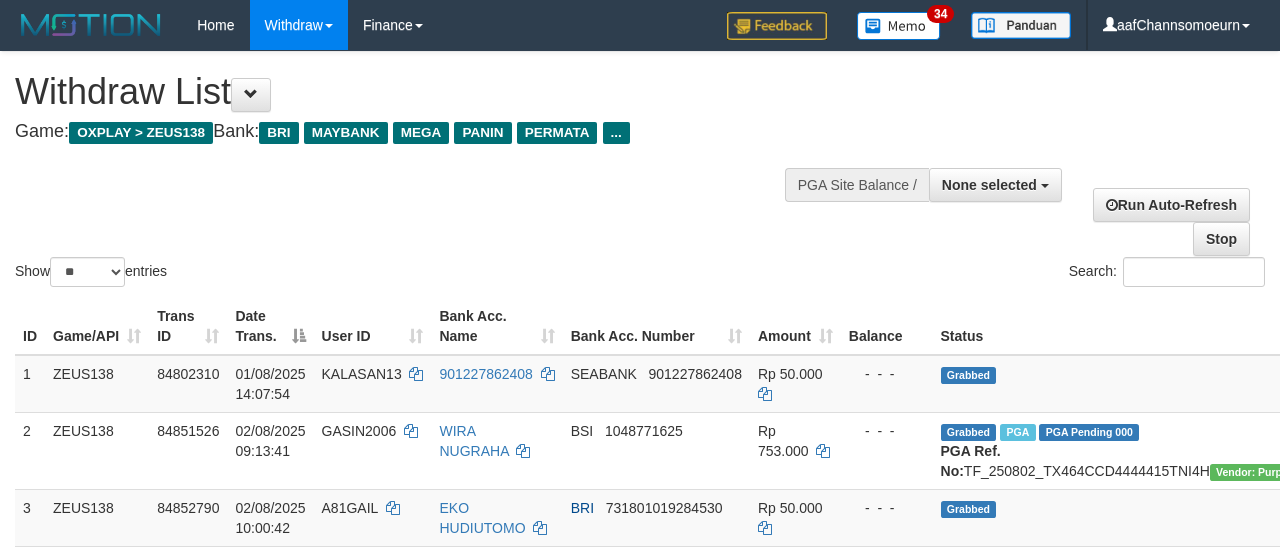 select 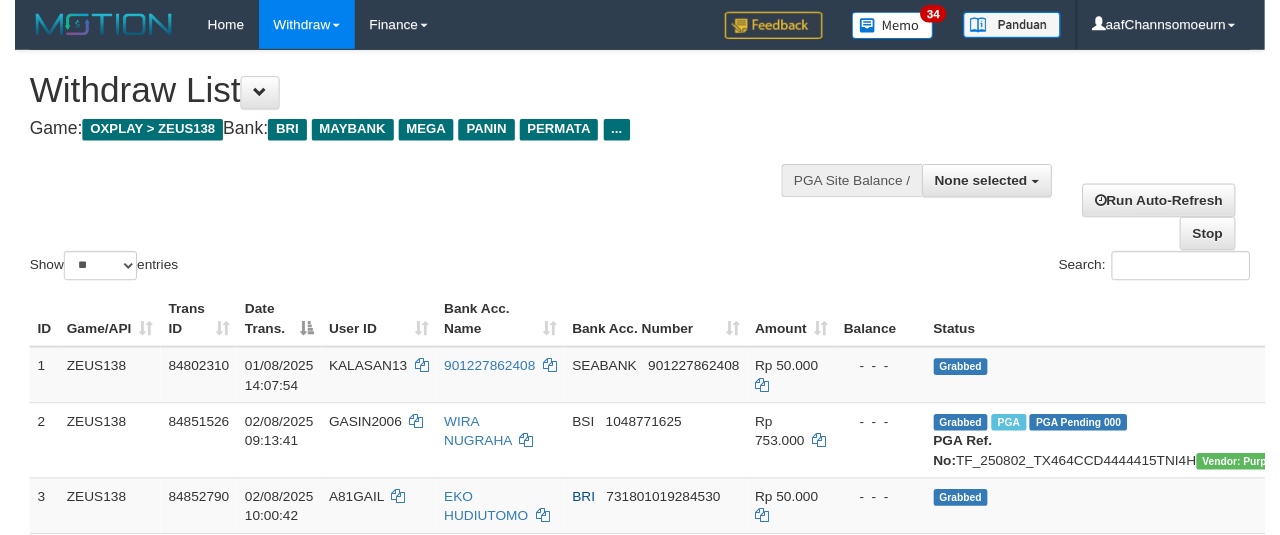 scroll, scrollTop: 354, scrollLeft: 0, axis: vertical 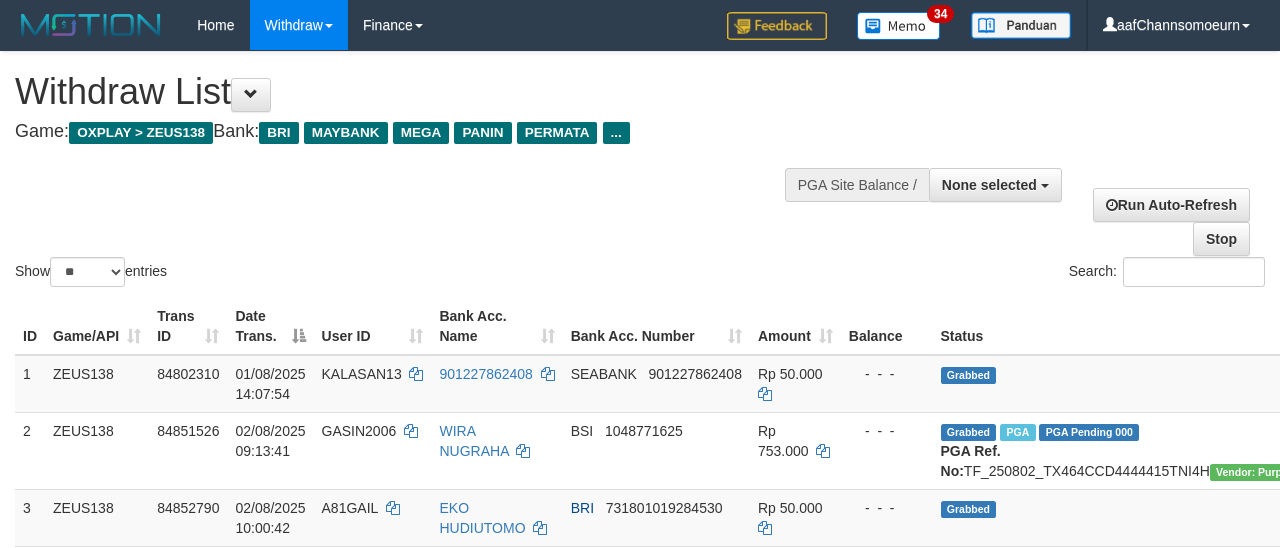 select 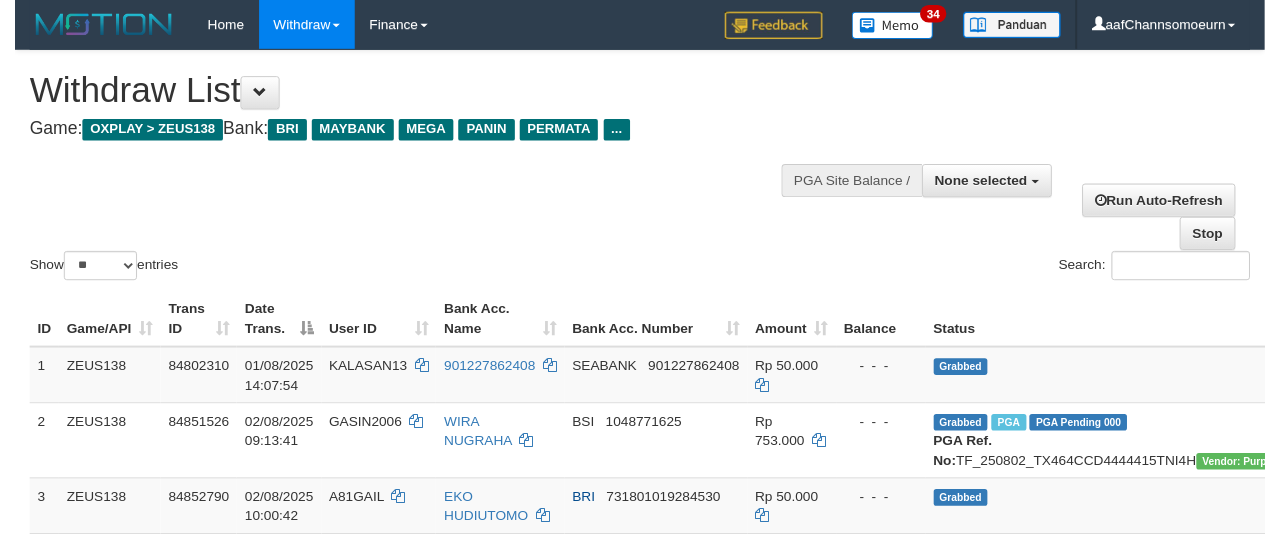 scroll, scrollTop: 354, scrollLeft: 0, axis: vertical 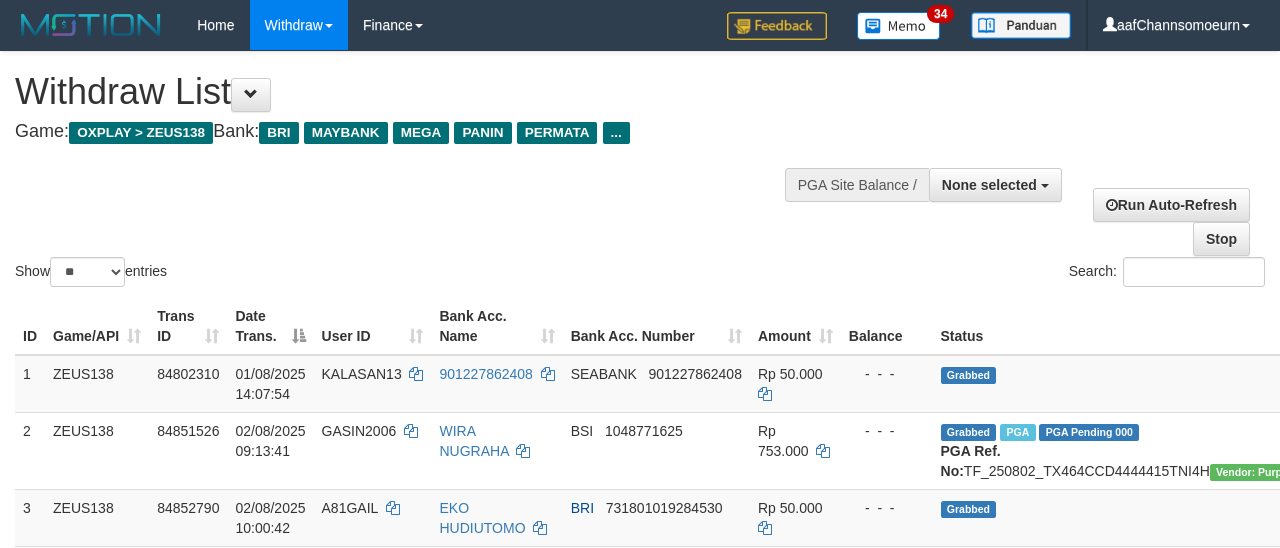 select 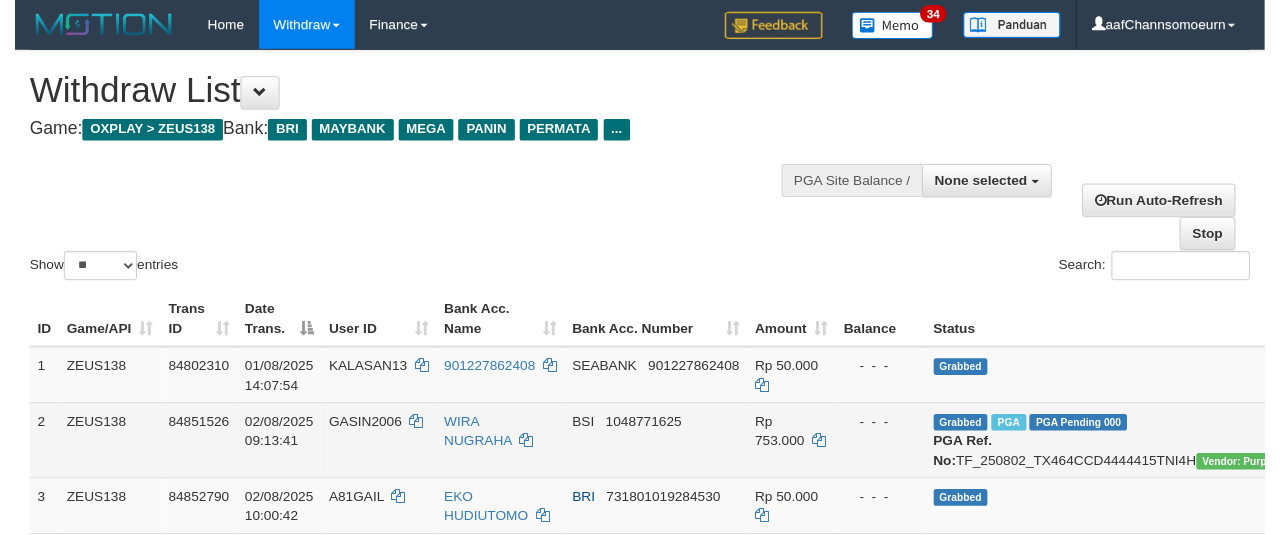 scroll, scrollTop: 354, scrollLeft: 0, axis: vertical 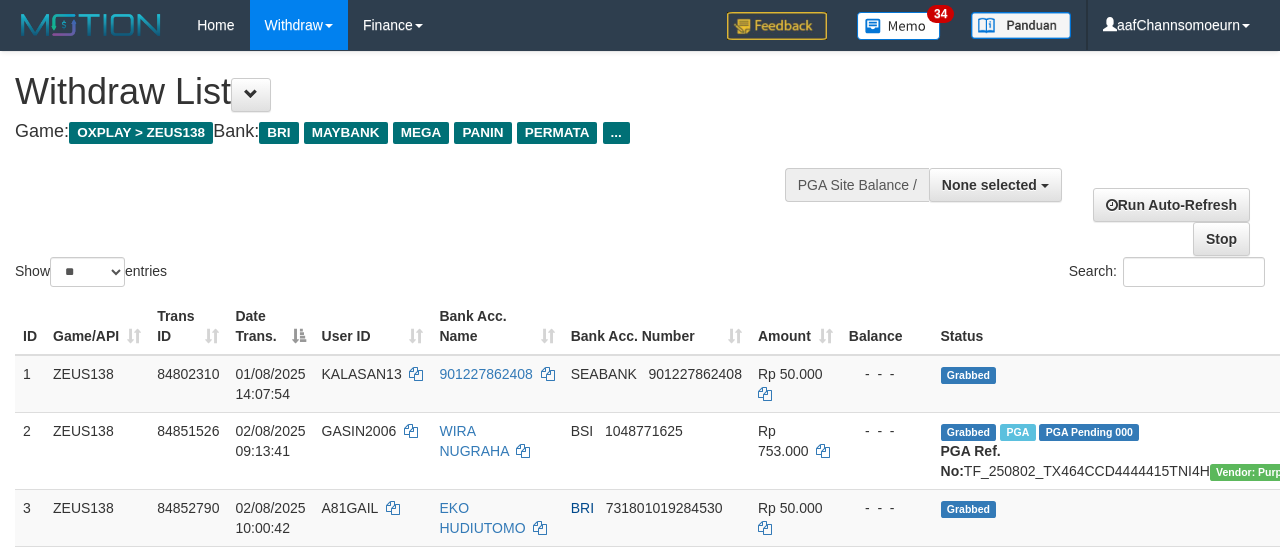 select 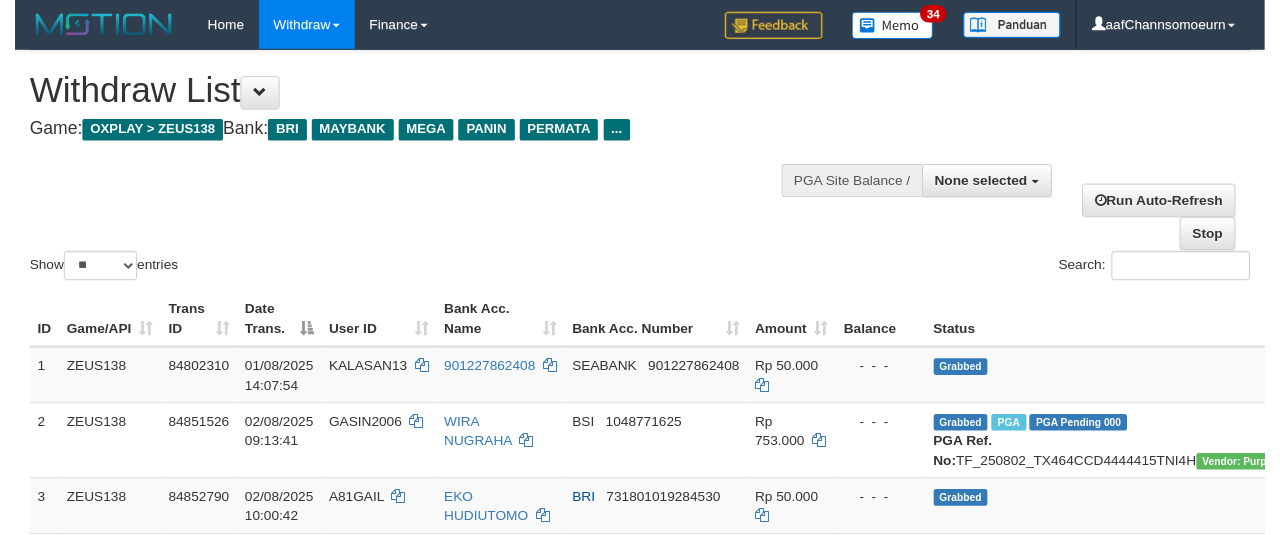 scroll, scrollTop: 354, scrollLeft: 0, axis: vertical 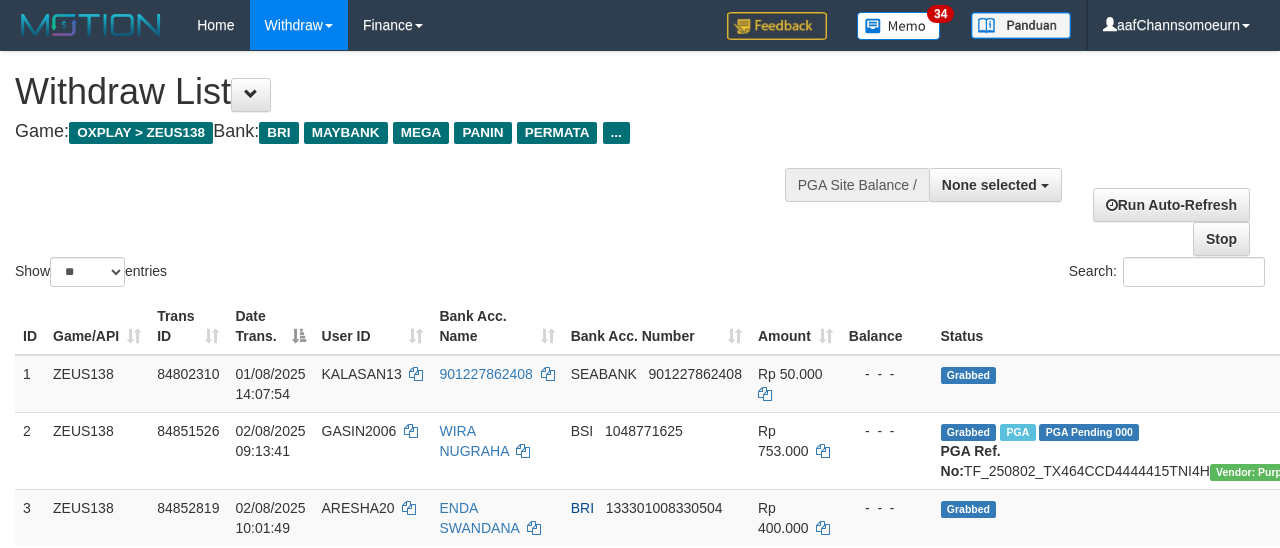 select 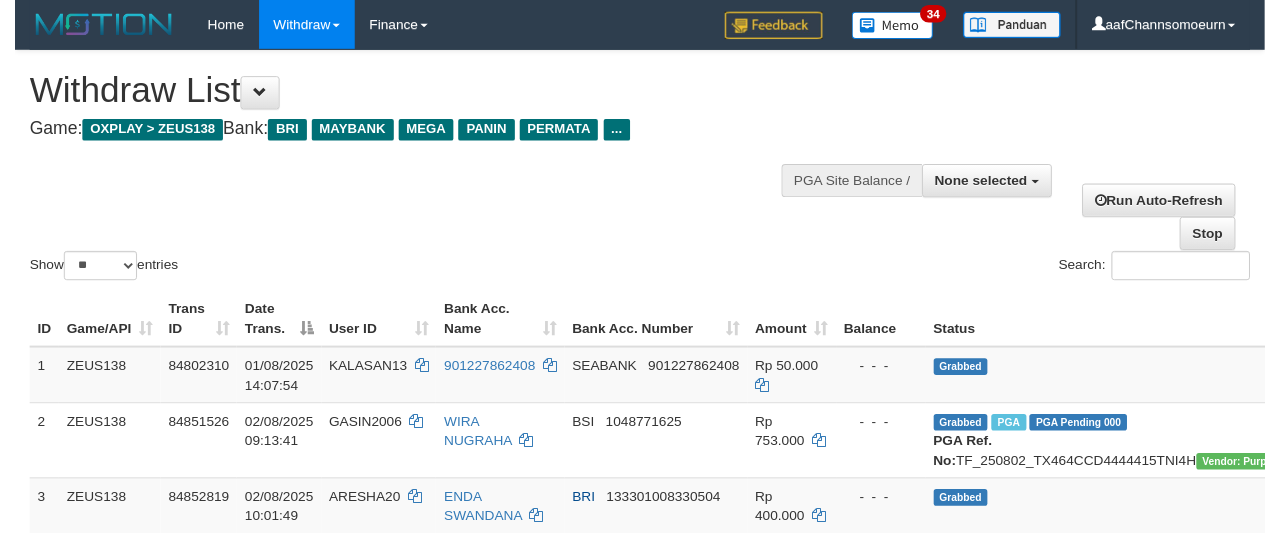 scroll, scrollTop: 354, scrollLeft: 0, axis: vertical 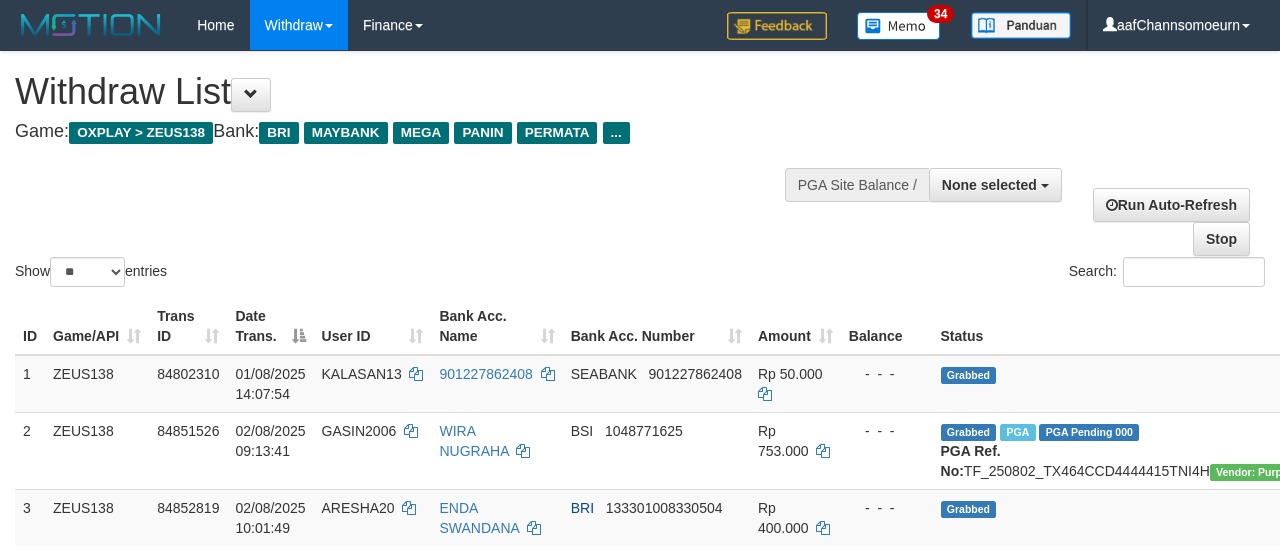 select 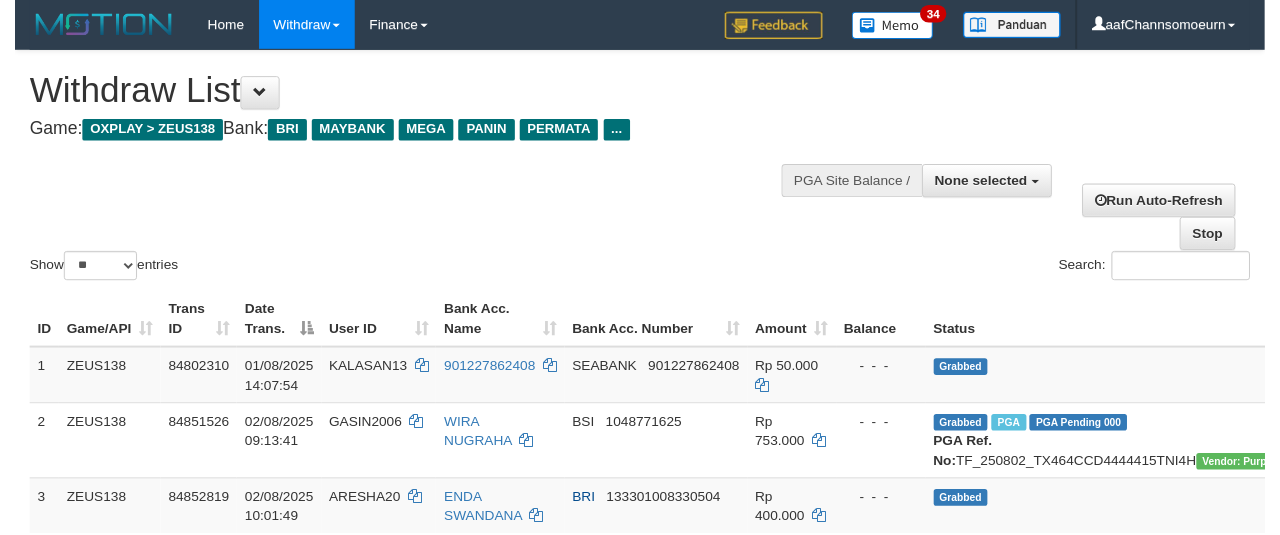 scroll, scrollTop: 354, scrollLeft: 0, axis: vertical 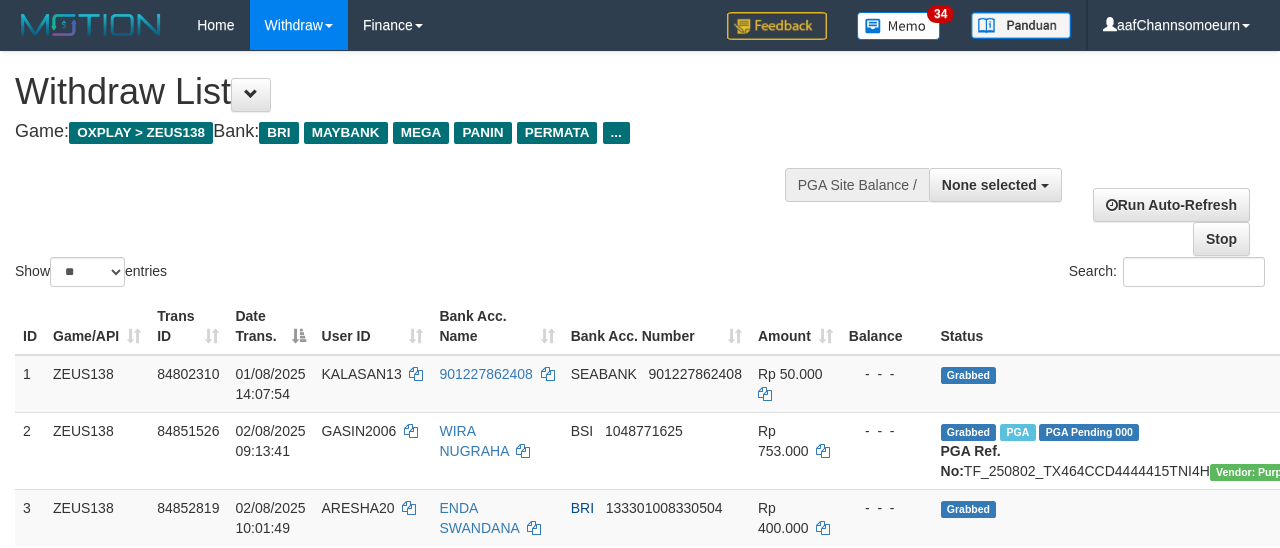 select 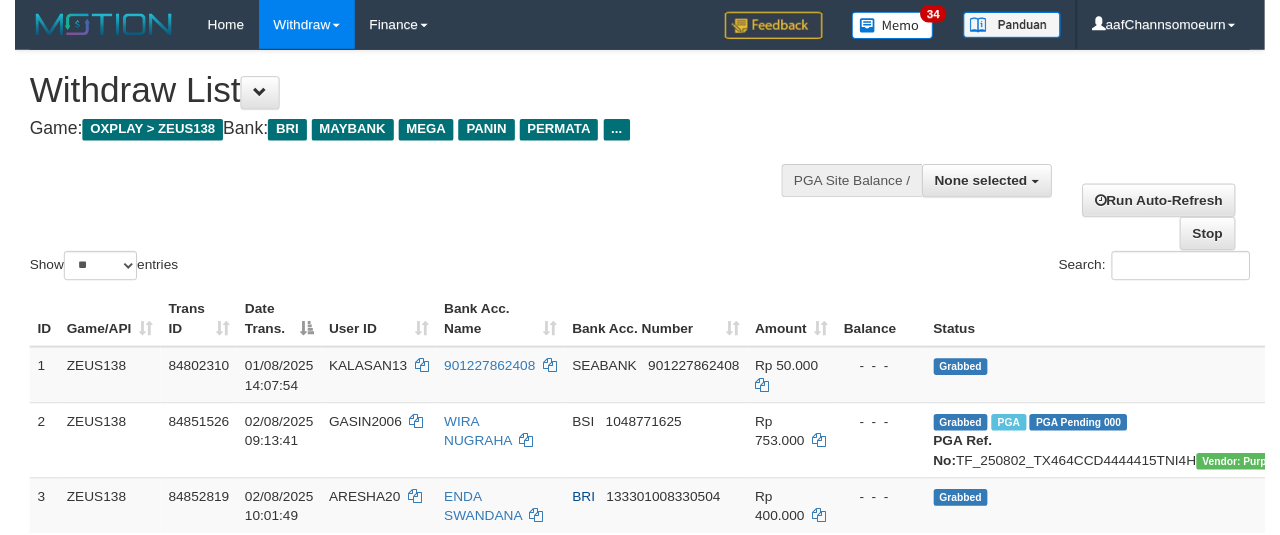 scroll, scrollTop: 354, scrollLeft: 0, axis: vertical 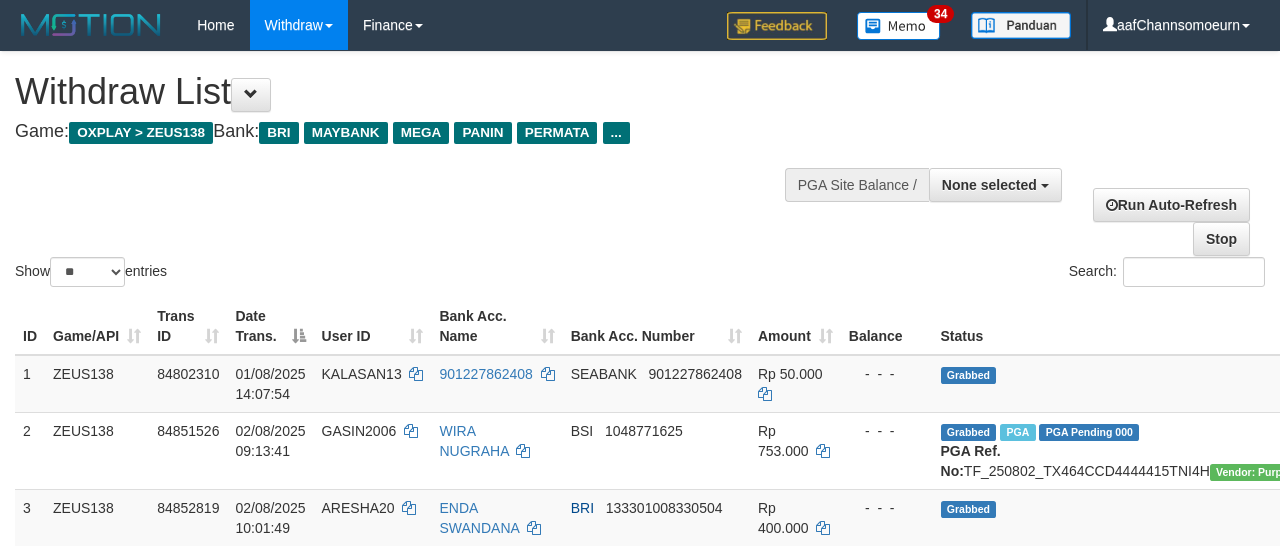 select 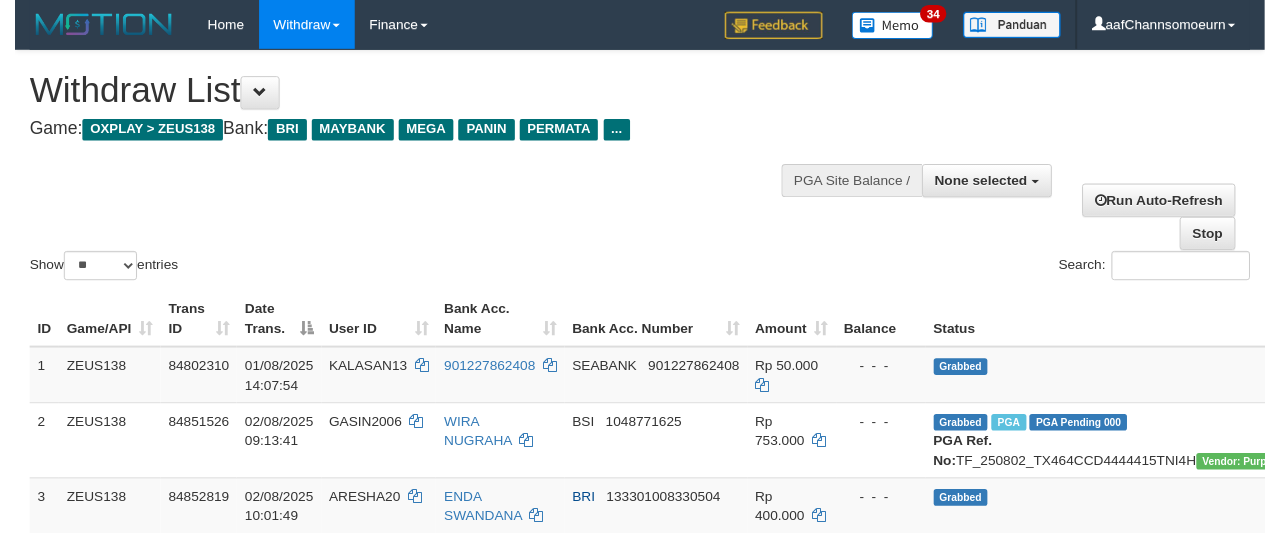 scroll, scrollTop: 354, scrollLeft: 0, axis: vertical 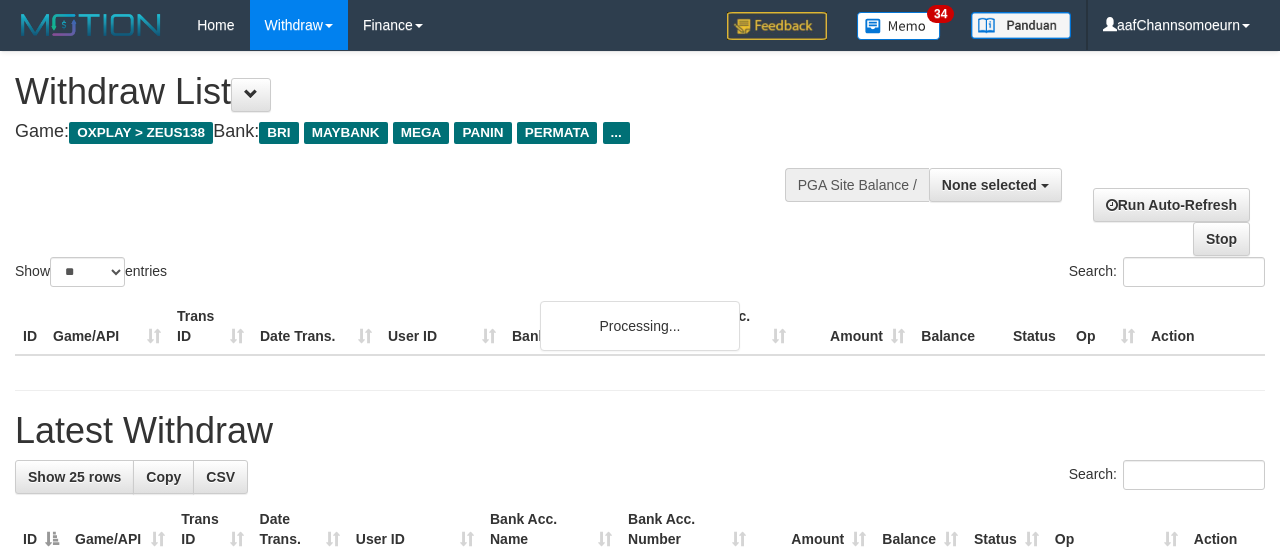 select 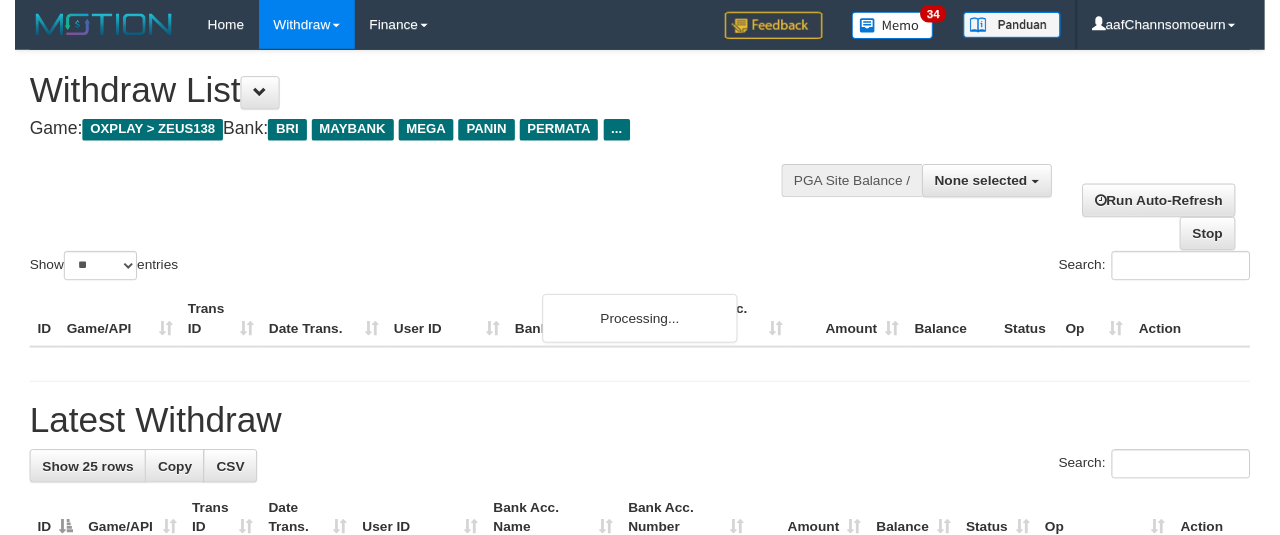 scroll, scrollTop: 354, scrollLeft: 0, axis: vertical 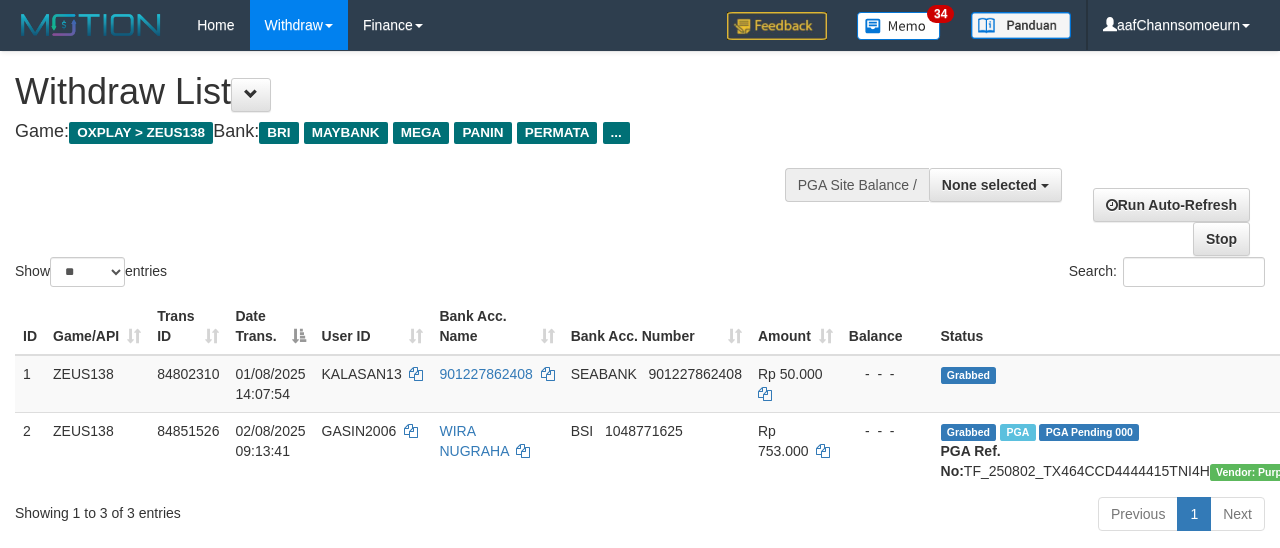 select 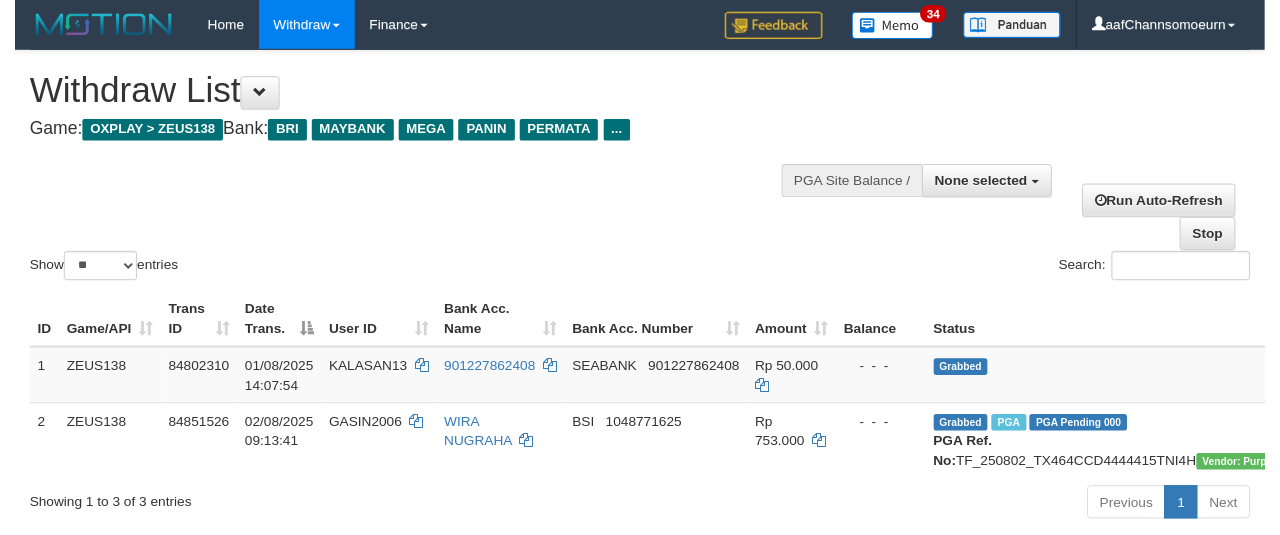 scroll, scrollTop: 354, scrollLeft: 0, axis: vertical 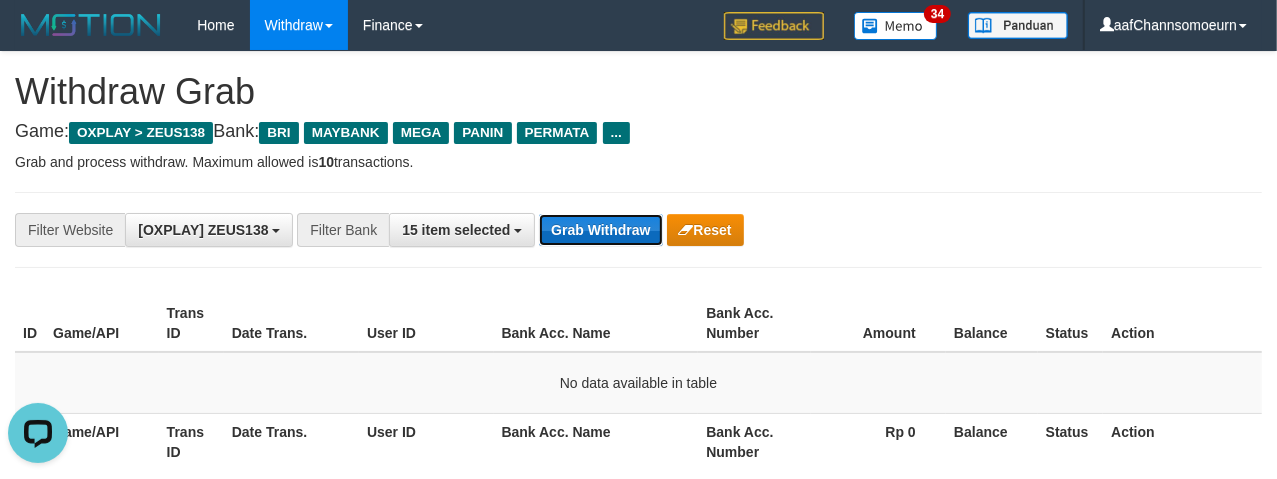 click on "Grab Withdraw" at bounding box center (600, 230) 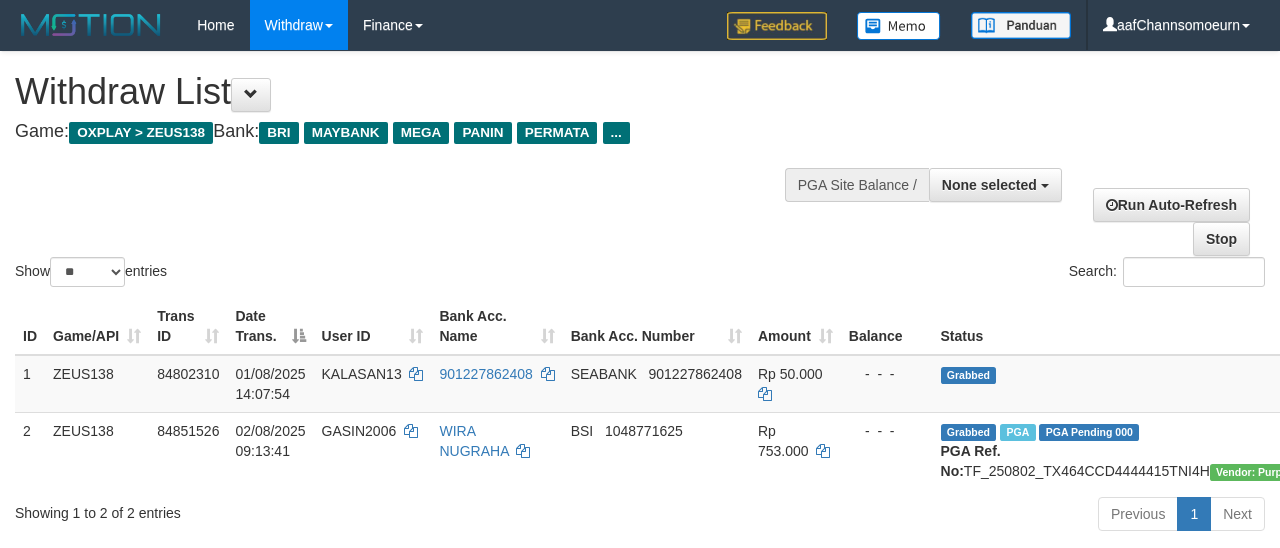 select 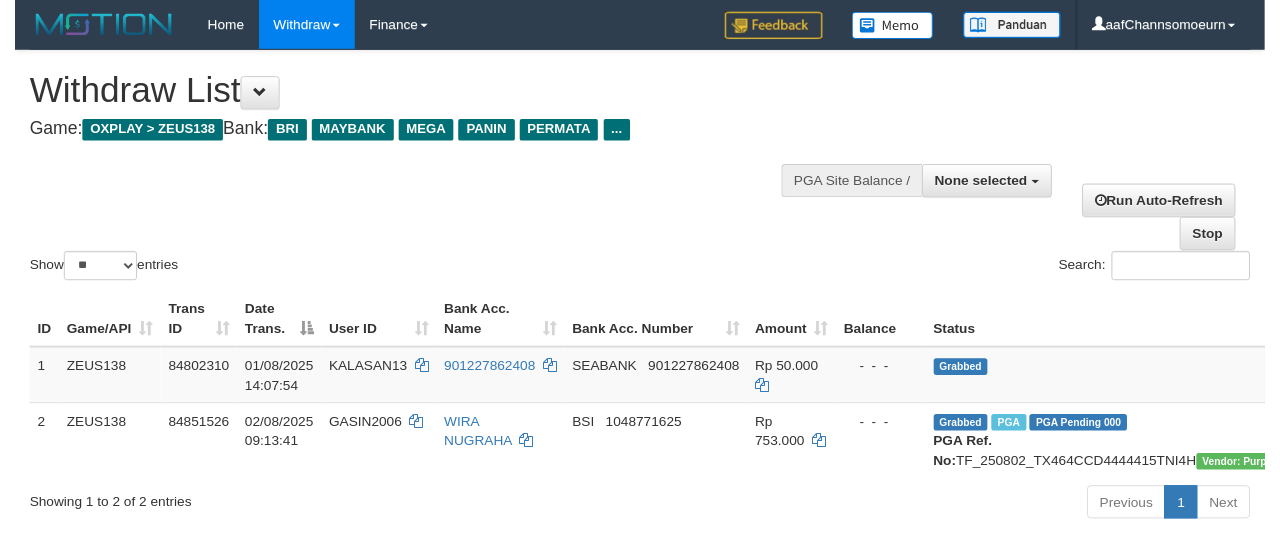 scroll, scrollTop: 354, scrollLeft: 0, axis: vertical 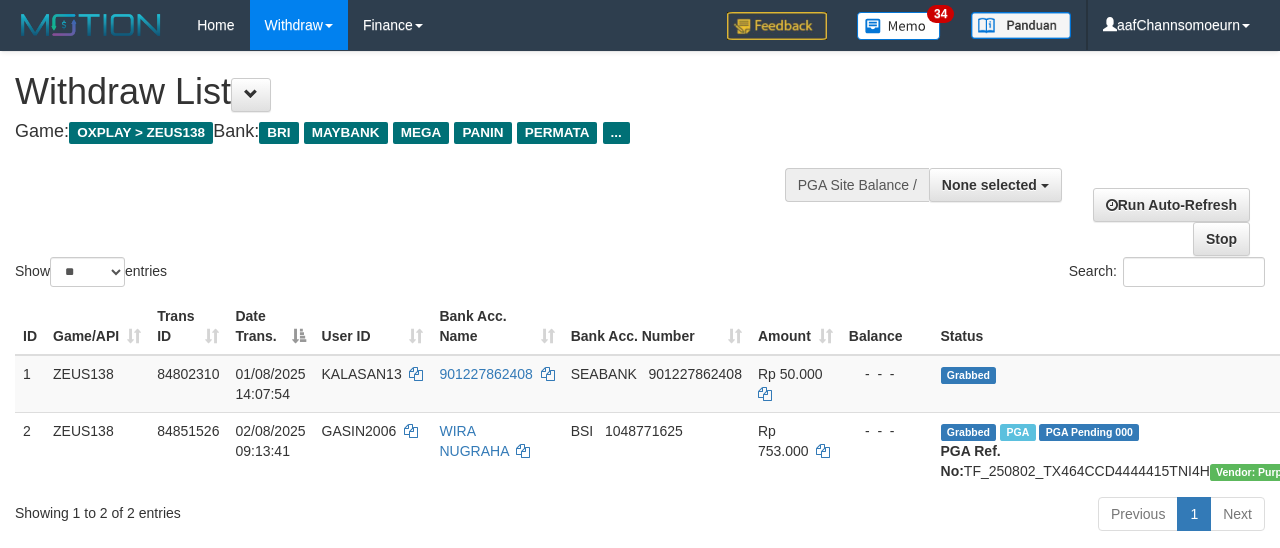 select 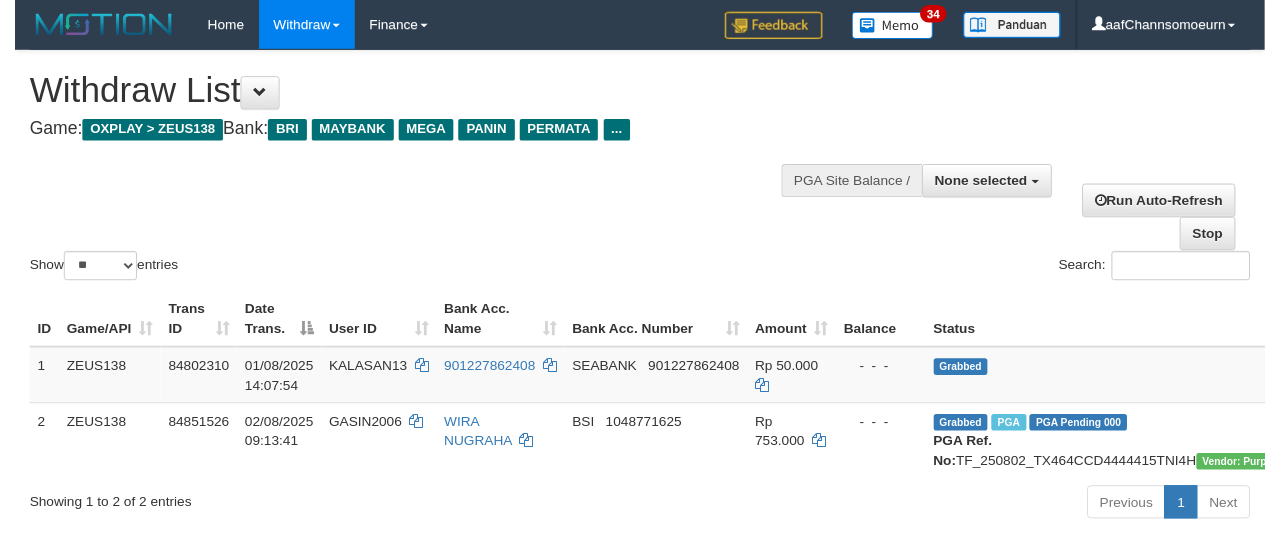 scroll, scrollTop: 354, scrollLeft: 0, axis: vertical 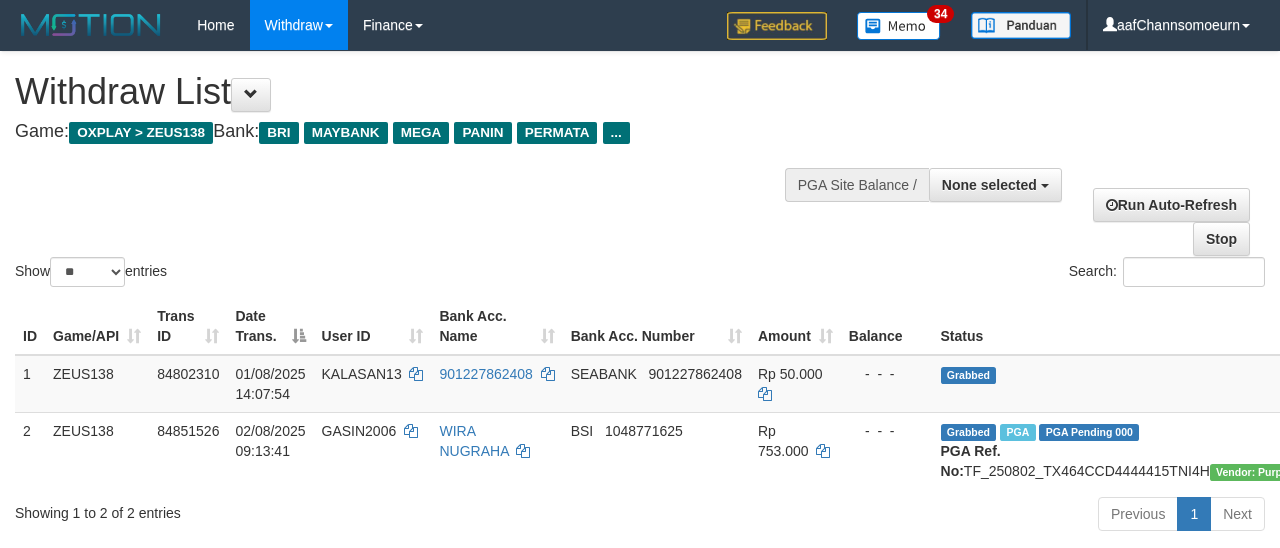 select 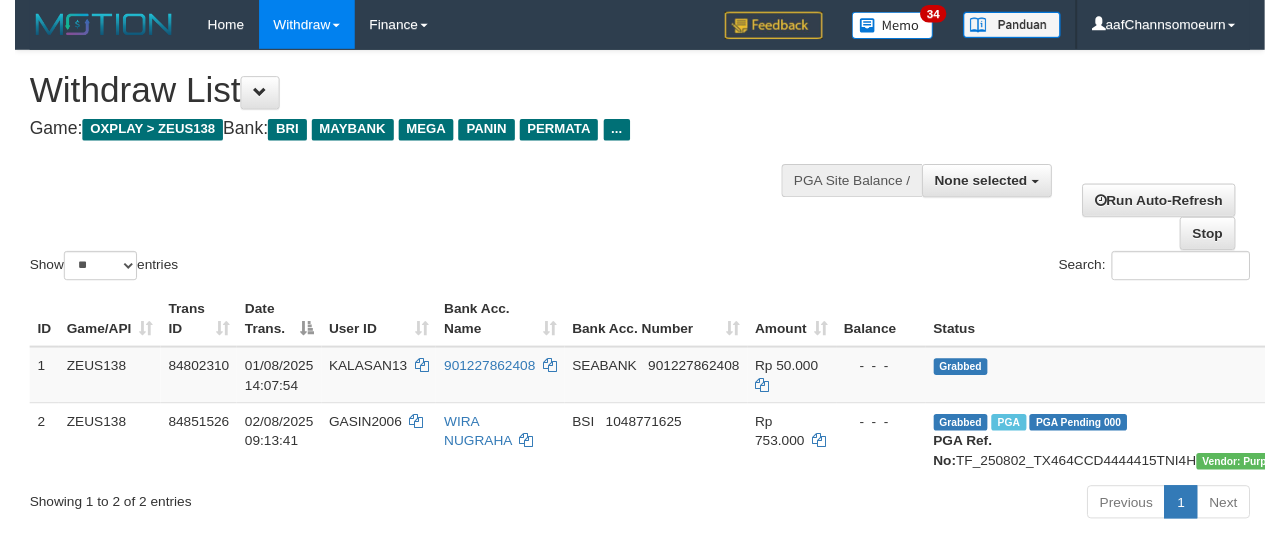 scroll, scrollTop: 354, scrollLeft: 0, axis: vertical 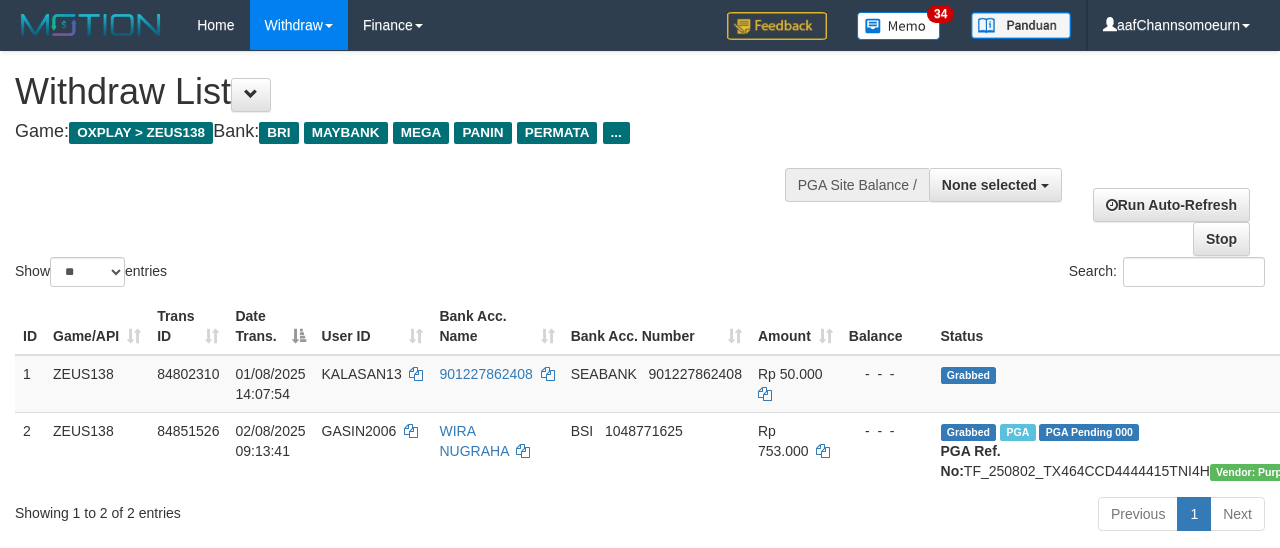 select 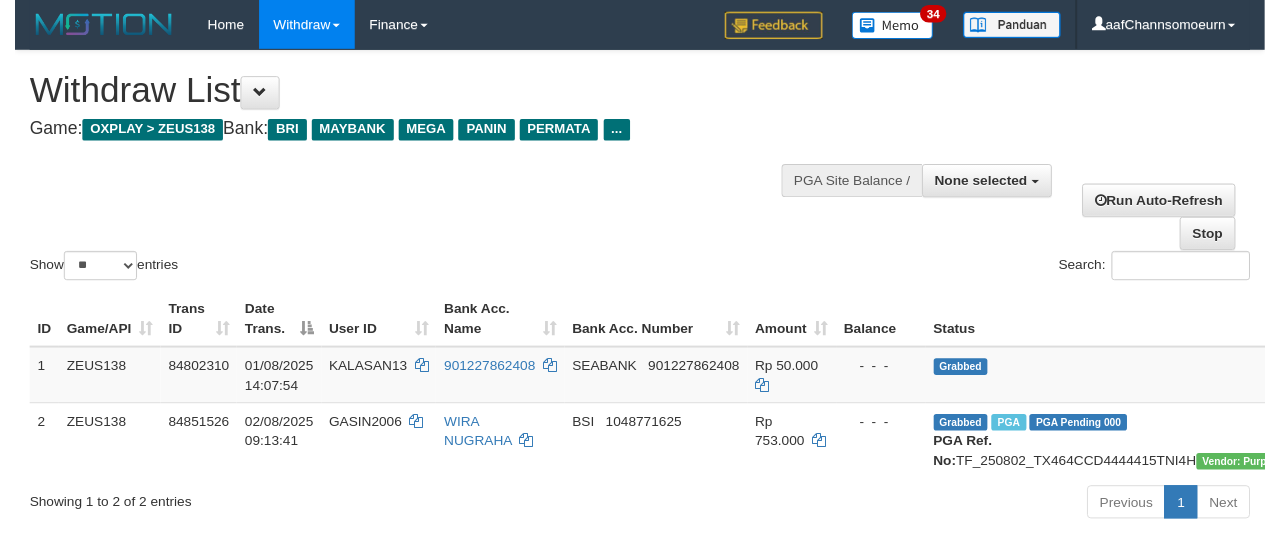 scroll, scrollTop: 354, scrollLeft: 0, axis: vertical 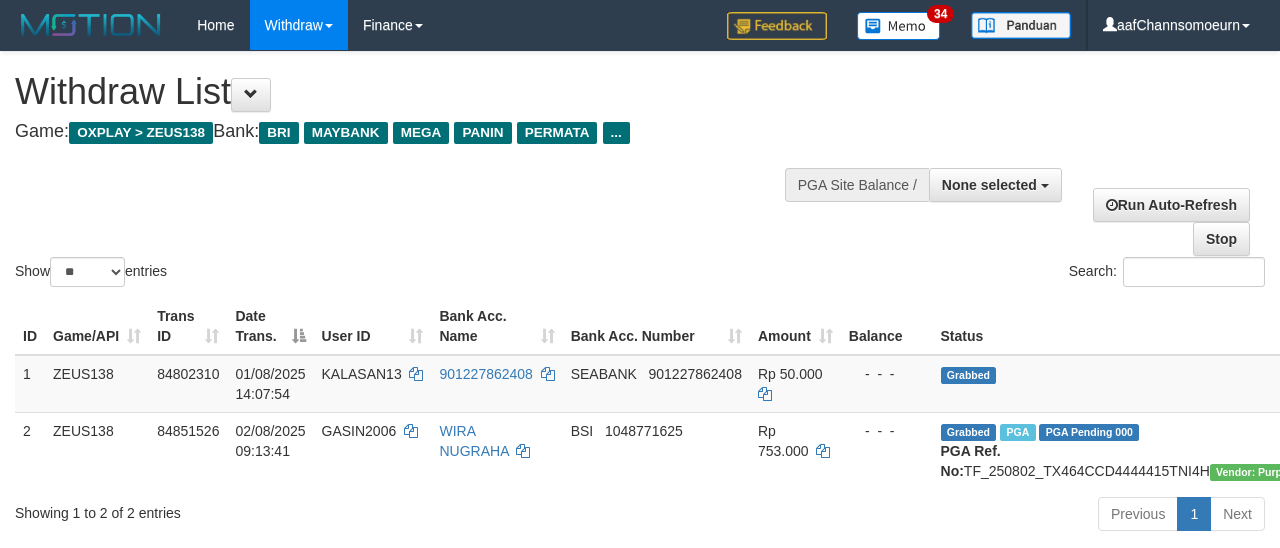 select 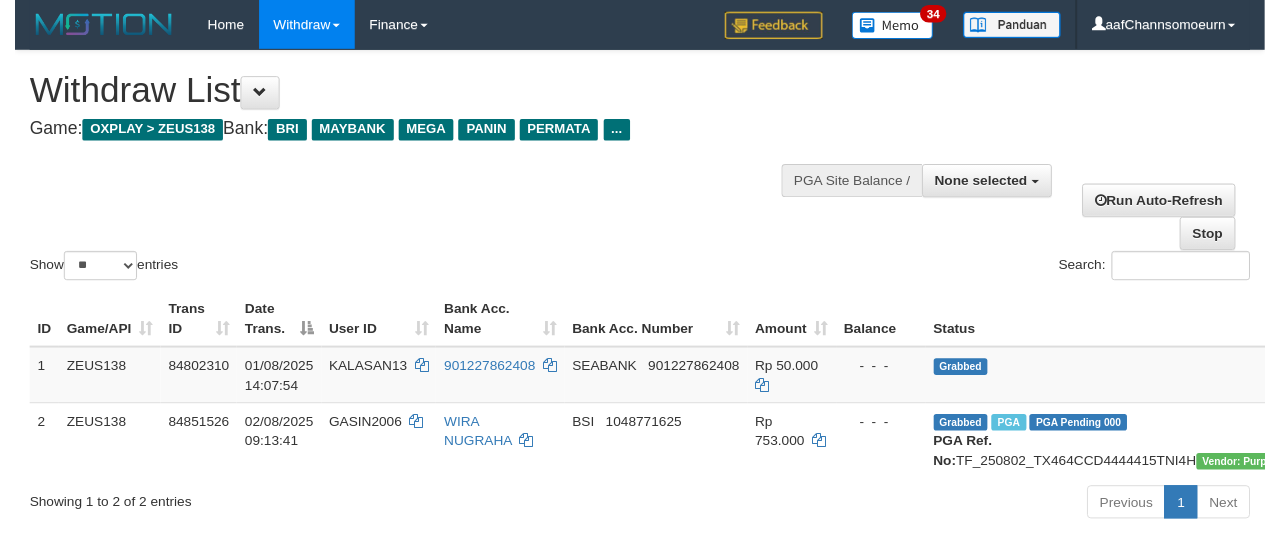 scroll, scrollTop: 354, scrollLeft: 0, axis: vertical 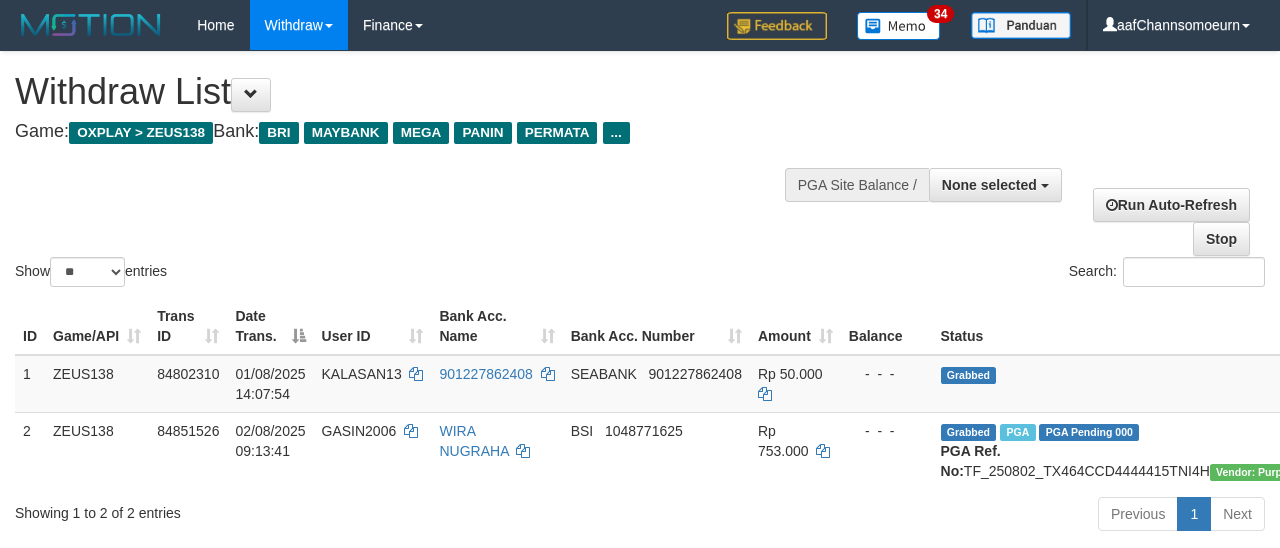select 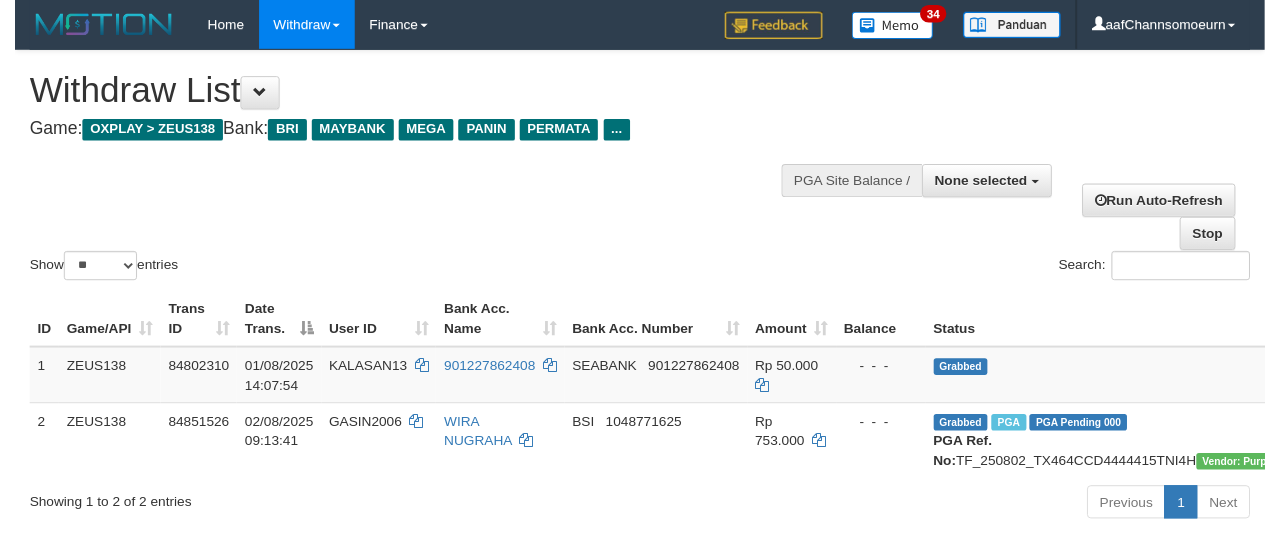scroll, scrollTop: 354, scrollLeft: 0, axis: vertical 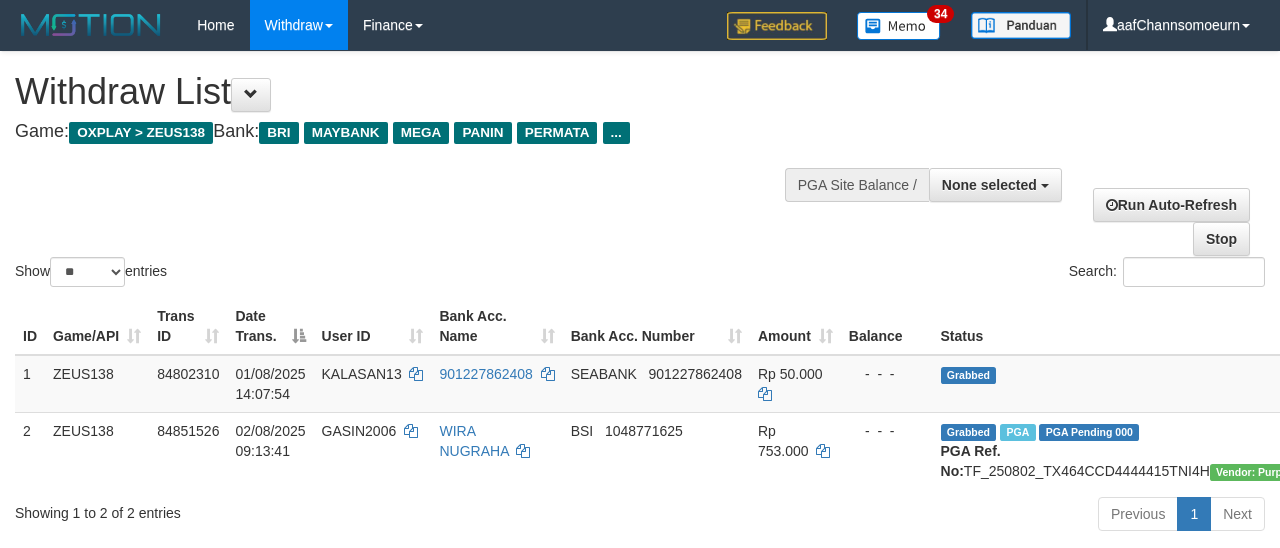 select 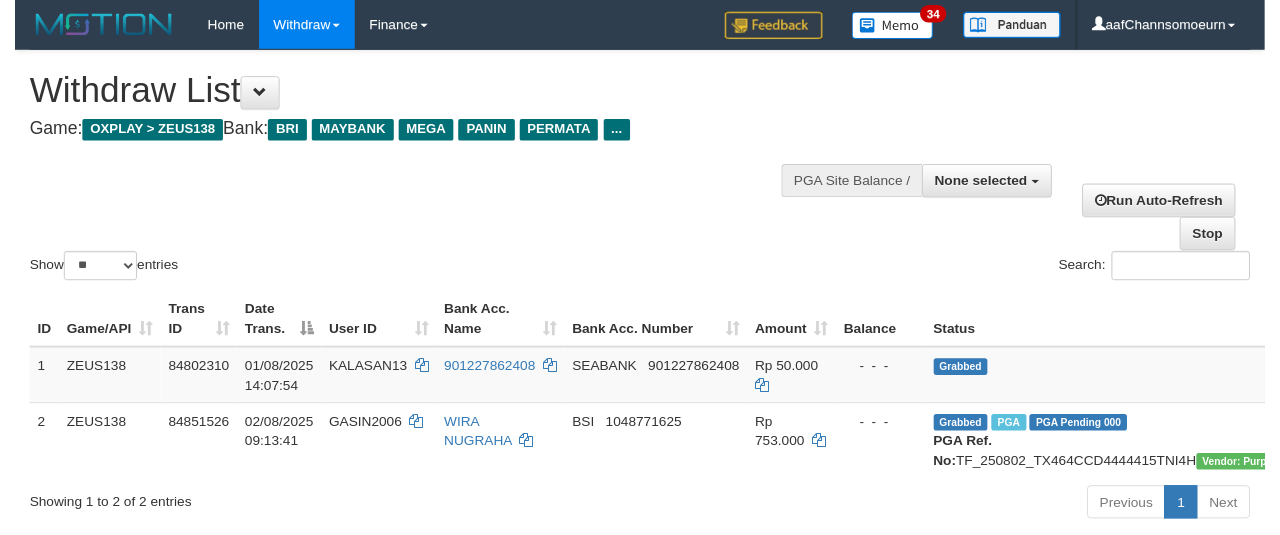 scroll, scrollTop: 354, scrollLeft: 0, axis: vertical 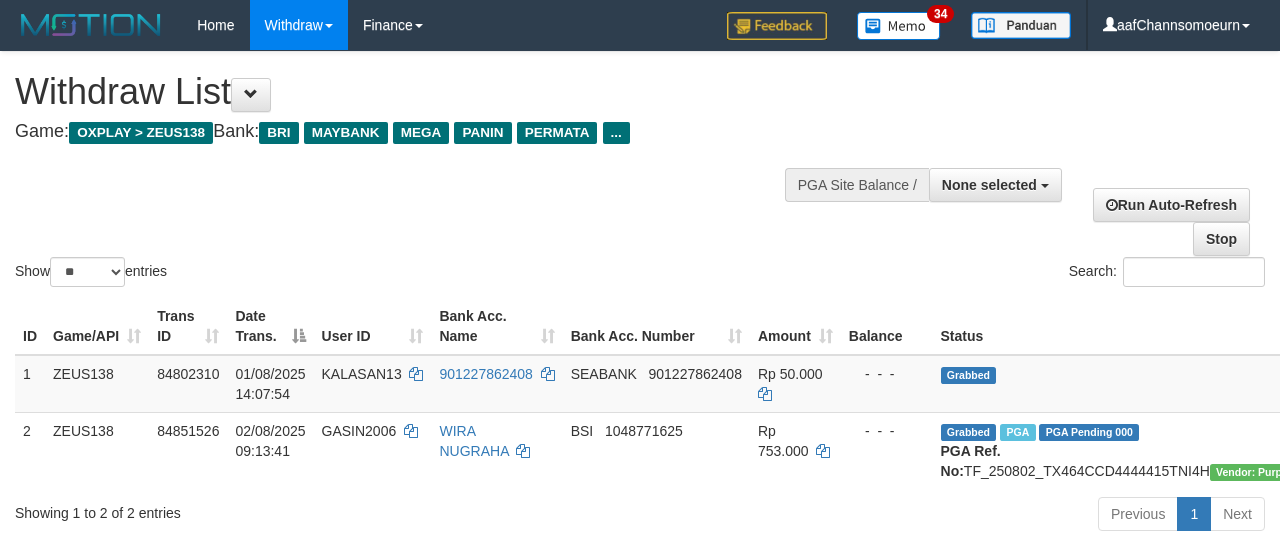 select 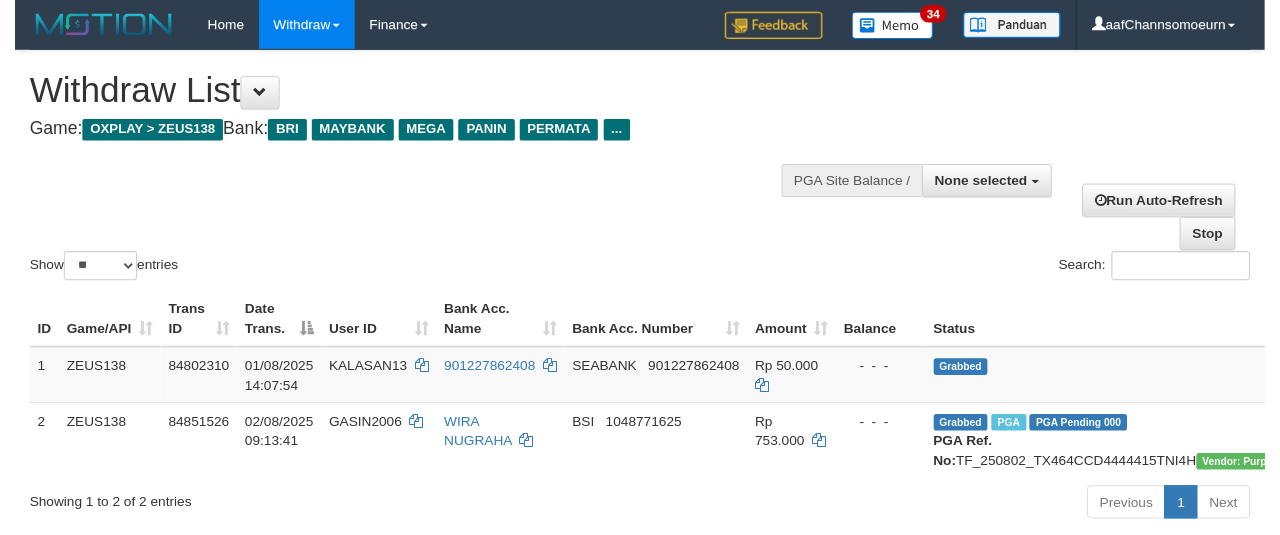 scroll, scrollTop: 354, scrollLeft: 0, axis: vertical 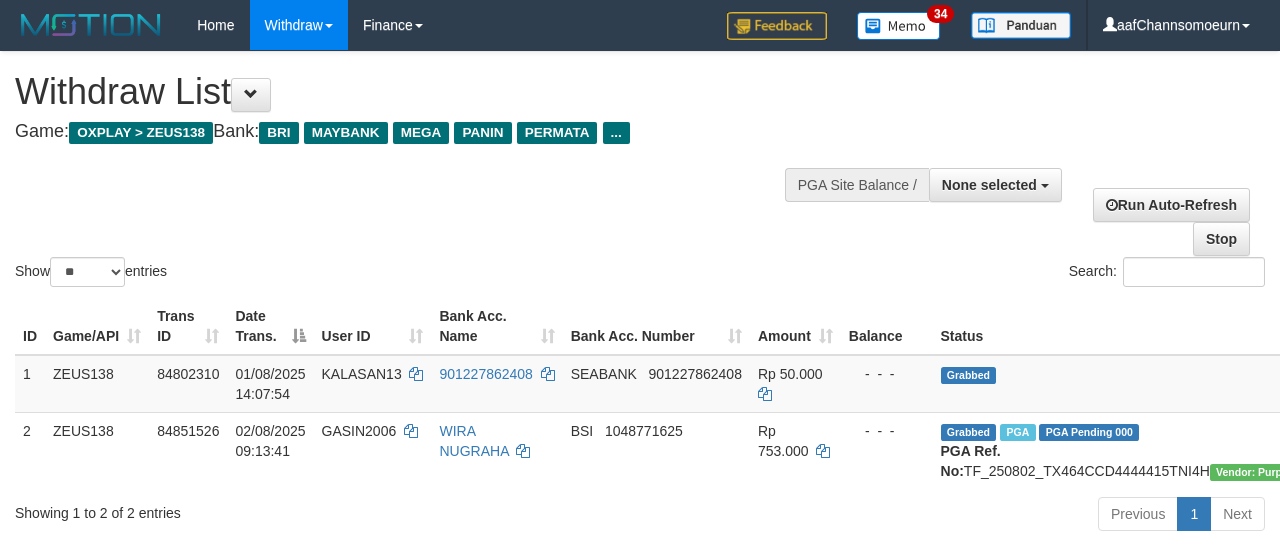 select 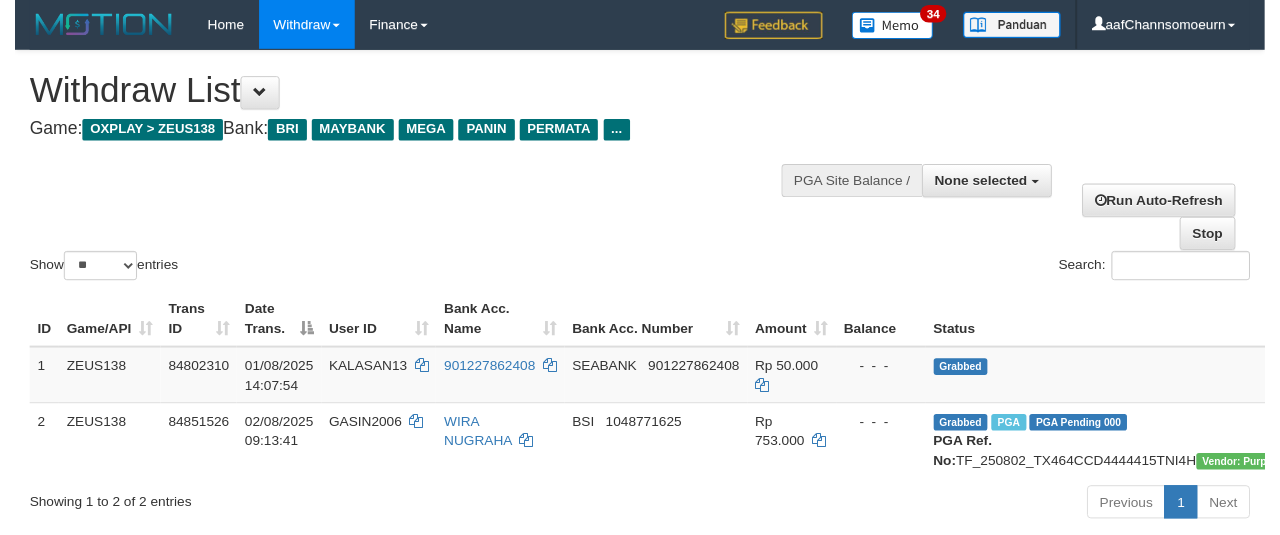 scroll, scrollTop: 354, scrollLeft: 0, axis: vertical 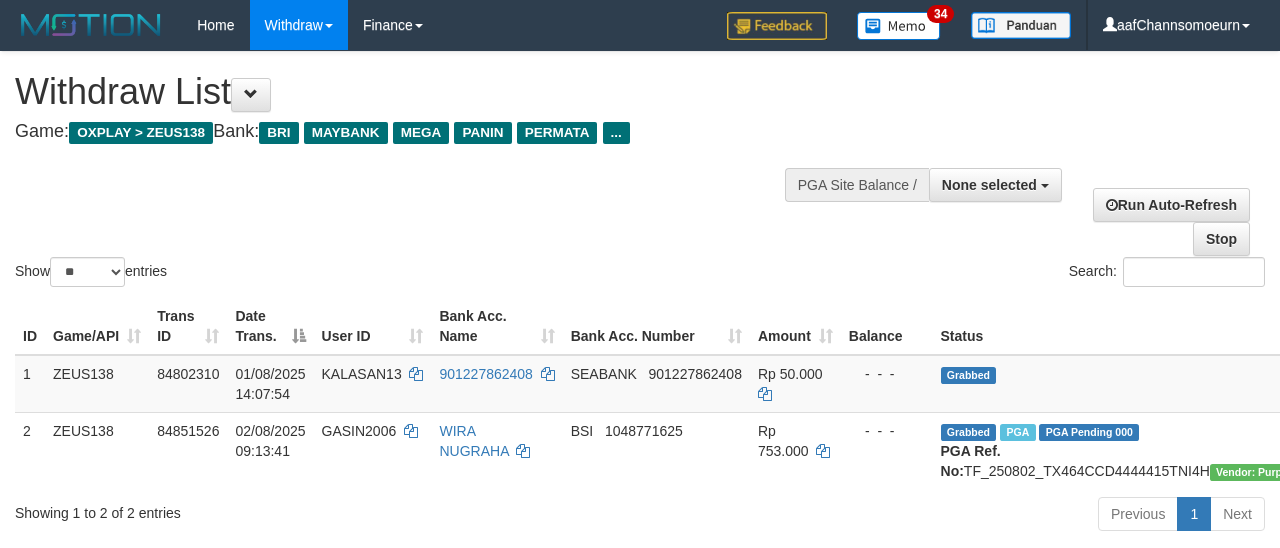 select 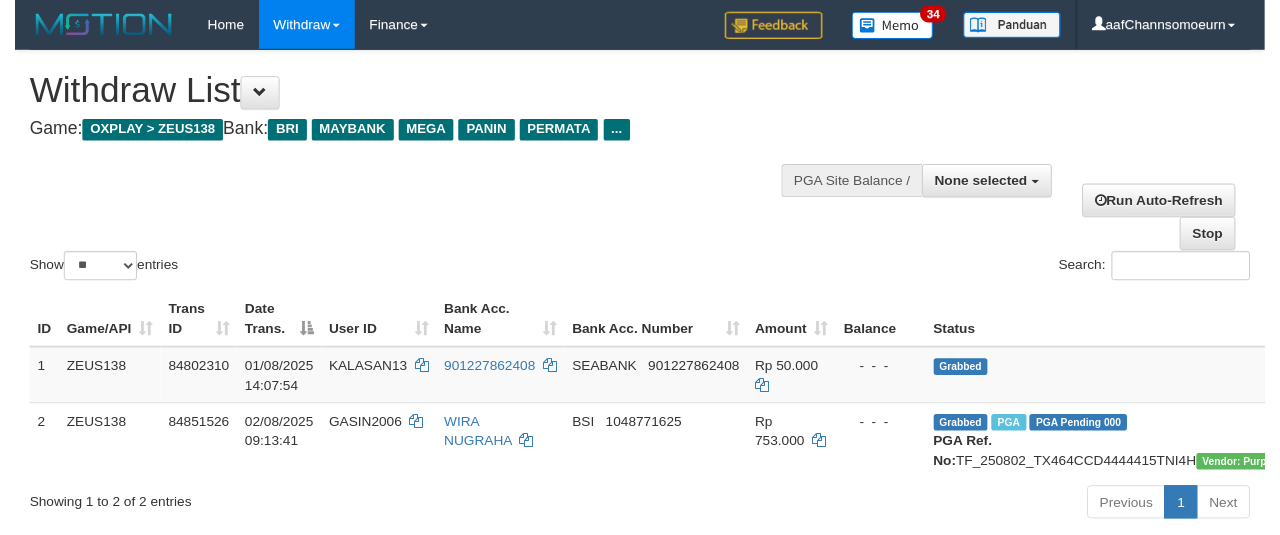 scroll, scrollTop: 354, scrollLeft: 0, axis: vertical 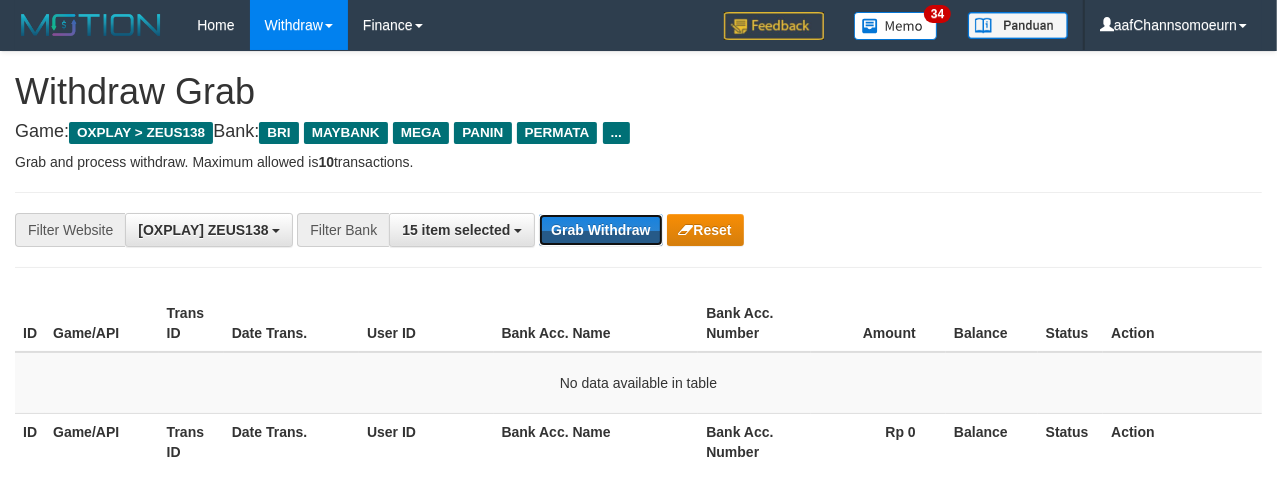 click on "Grab Withdraw" at bounding box center (600, 230) 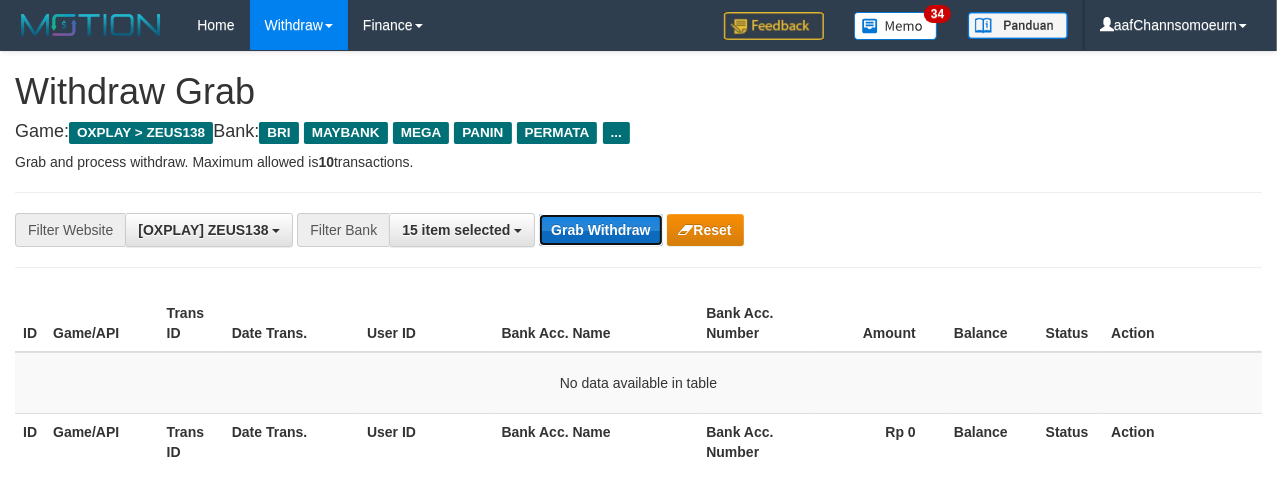 click on "Grab Withdraw" at bounding box center [600, 230] 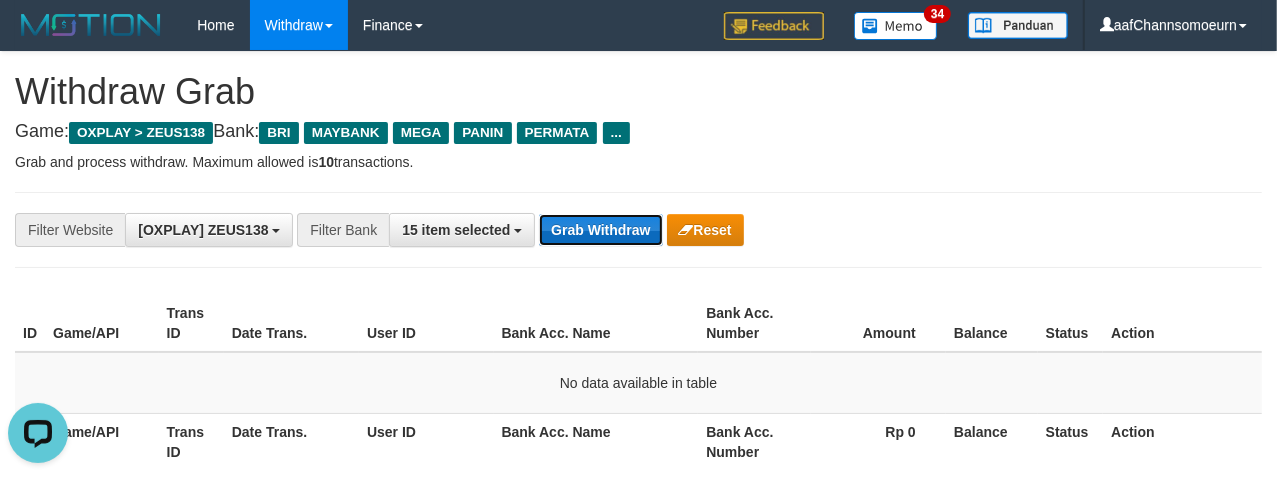 click on "Grab Withdraw" at bounding box center (600, 230) 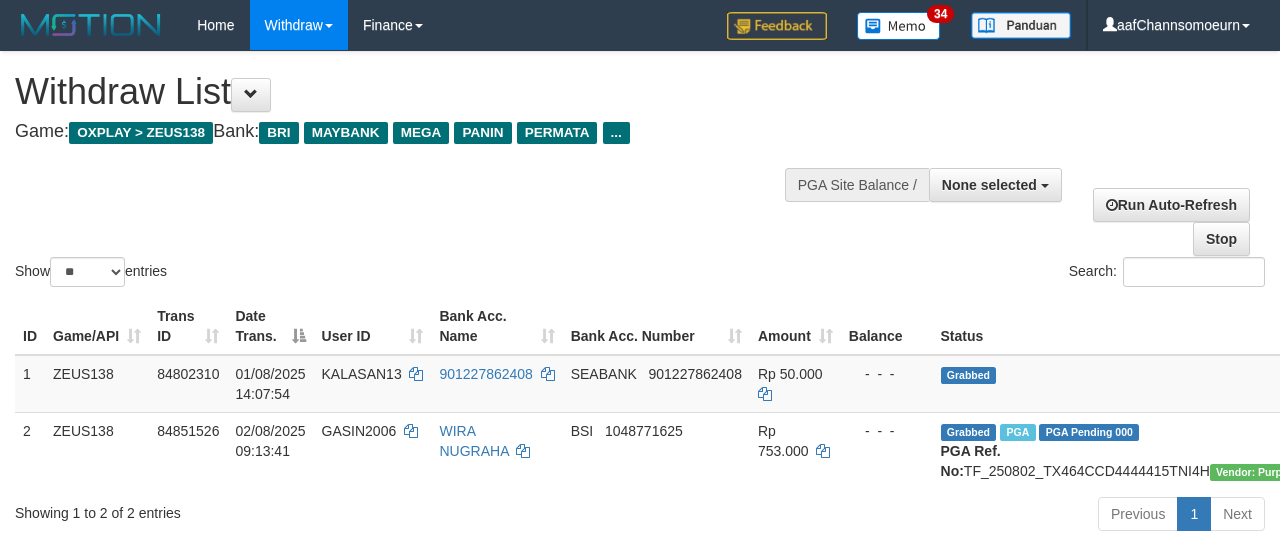 select 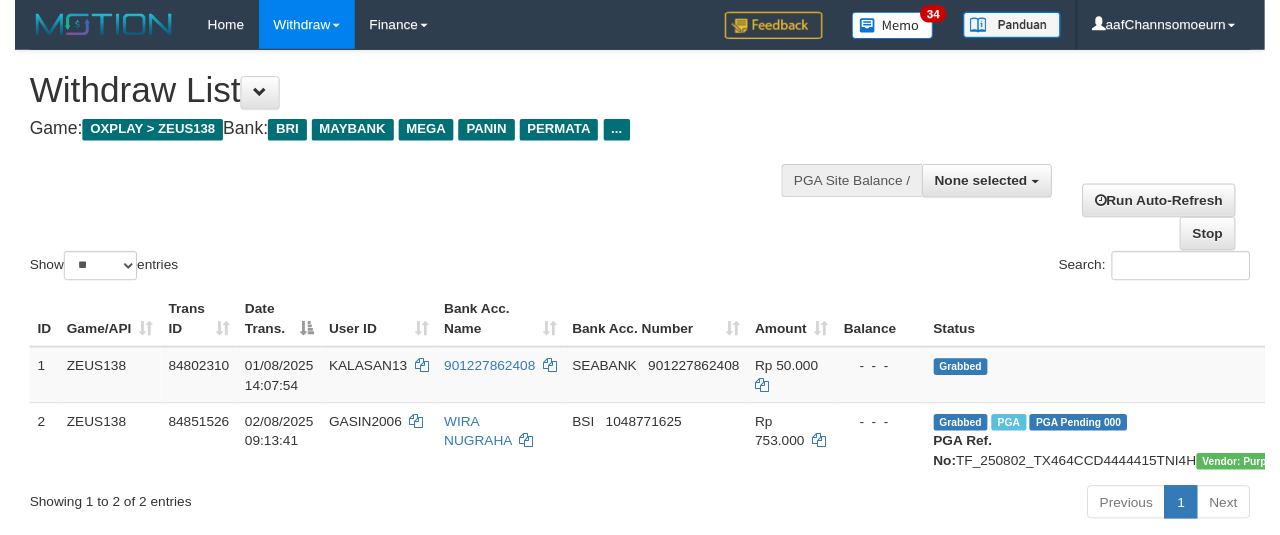 scroll, scrollTop: 354, scrollLeft: 0, axis: vertical 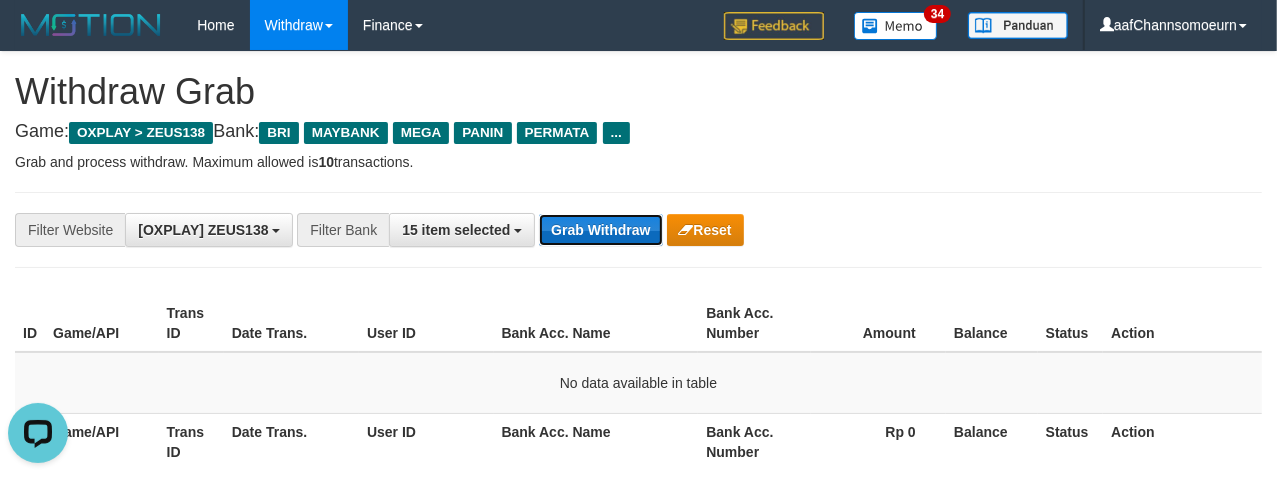 click on "Grab Withdraw" at bounding box center (600, 230) 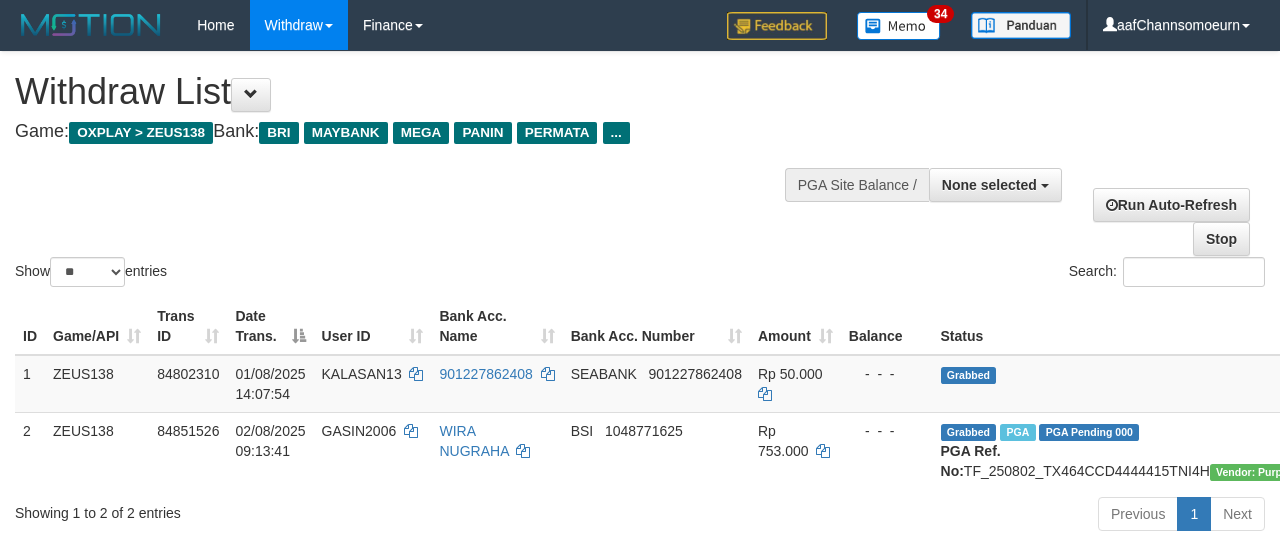 select 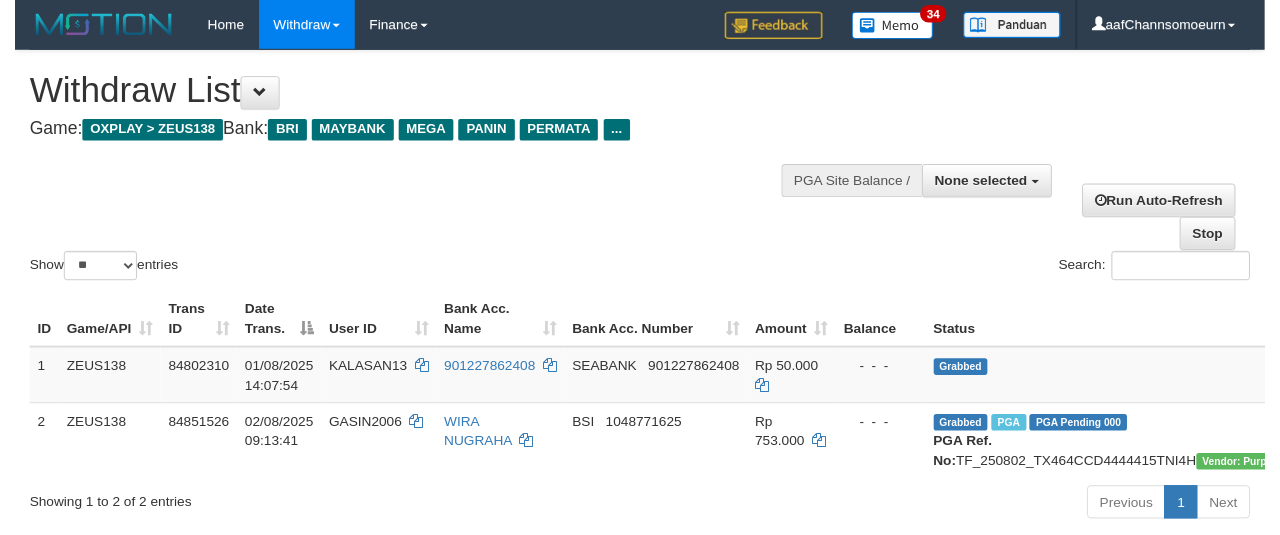 scroll, scrollTop: 354, scrollLeft: 0, axis: vertical 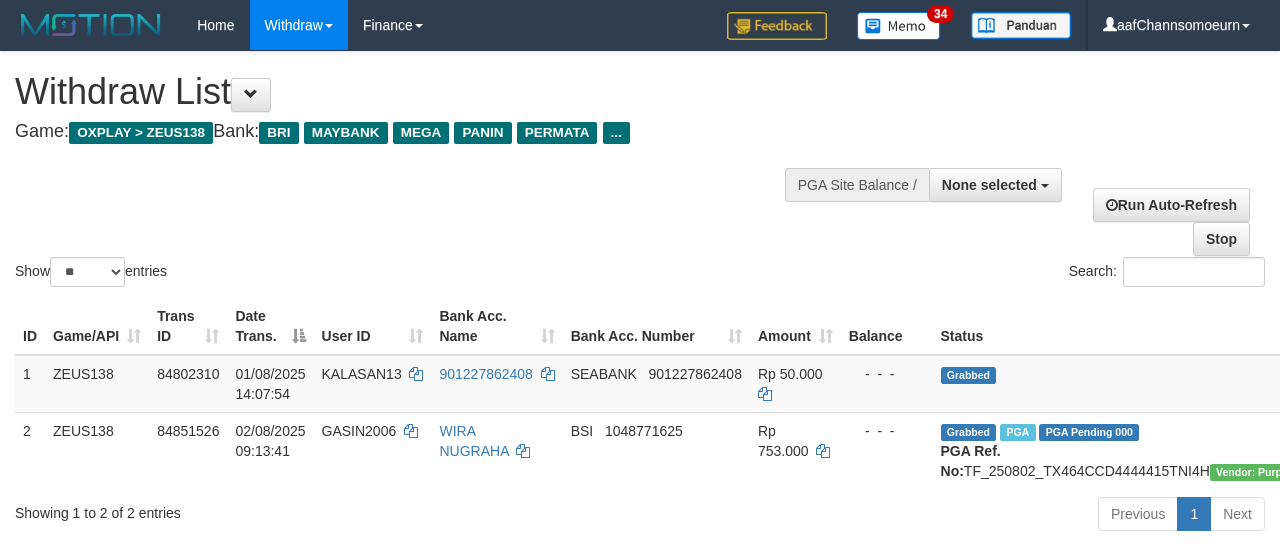 select 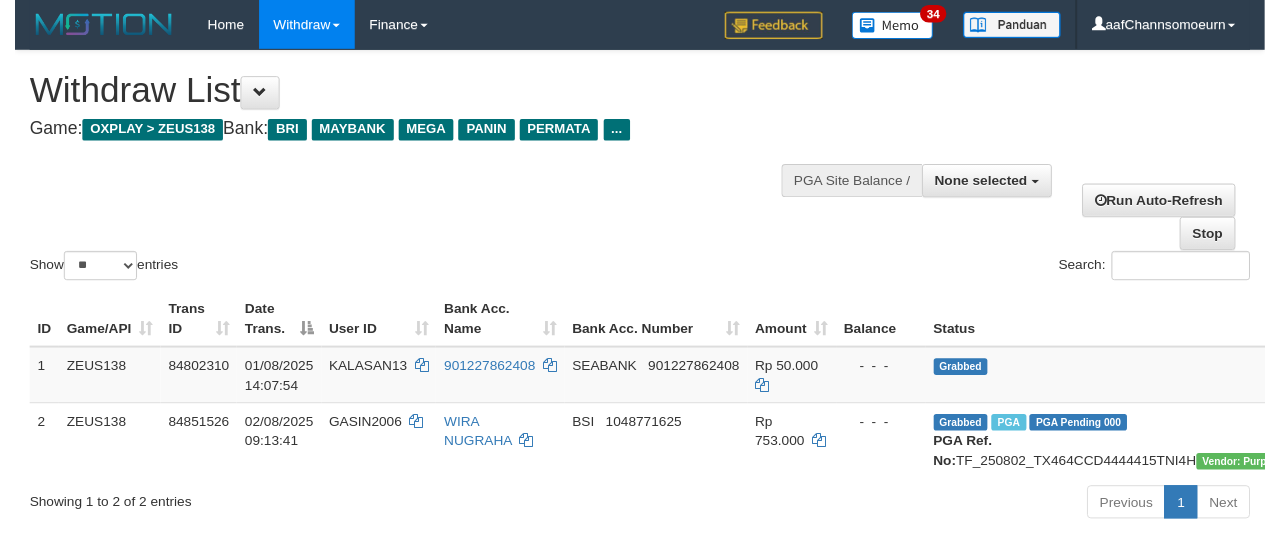scroll, scrollTop: 354, scrollLeft: 0, axis: vertical 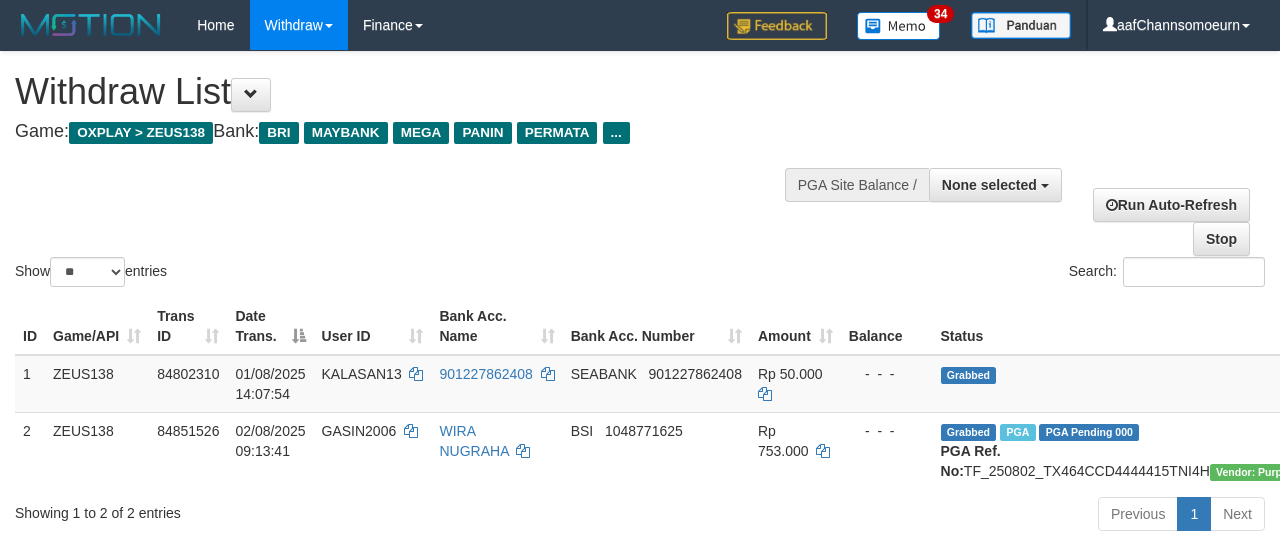 select 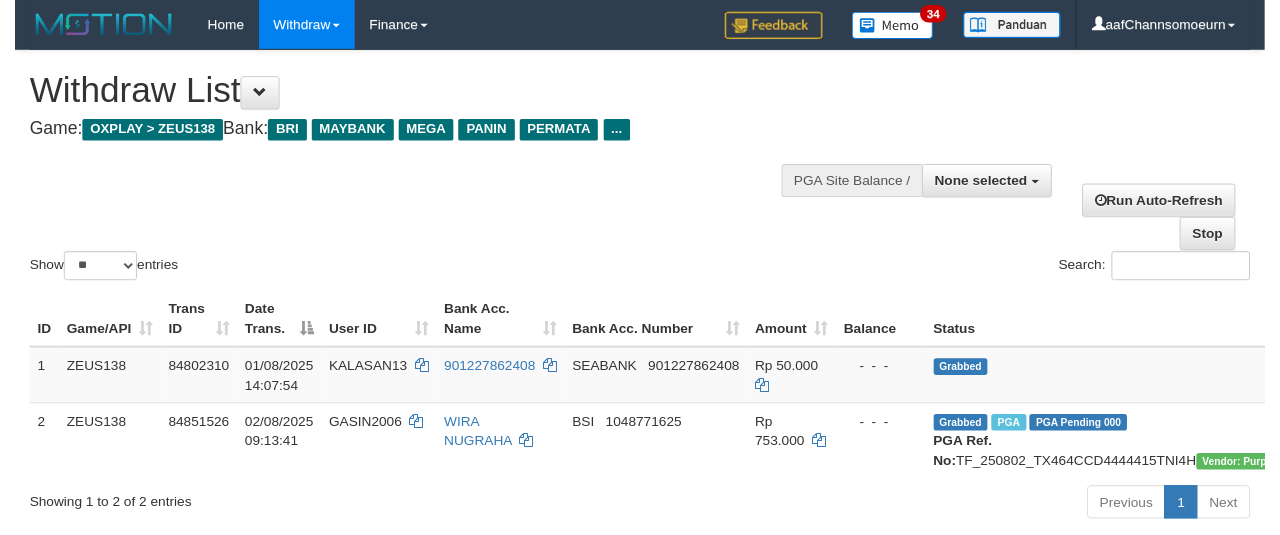 scroll, scrollTop: 354, scrollLeft: 0, axis: vertical 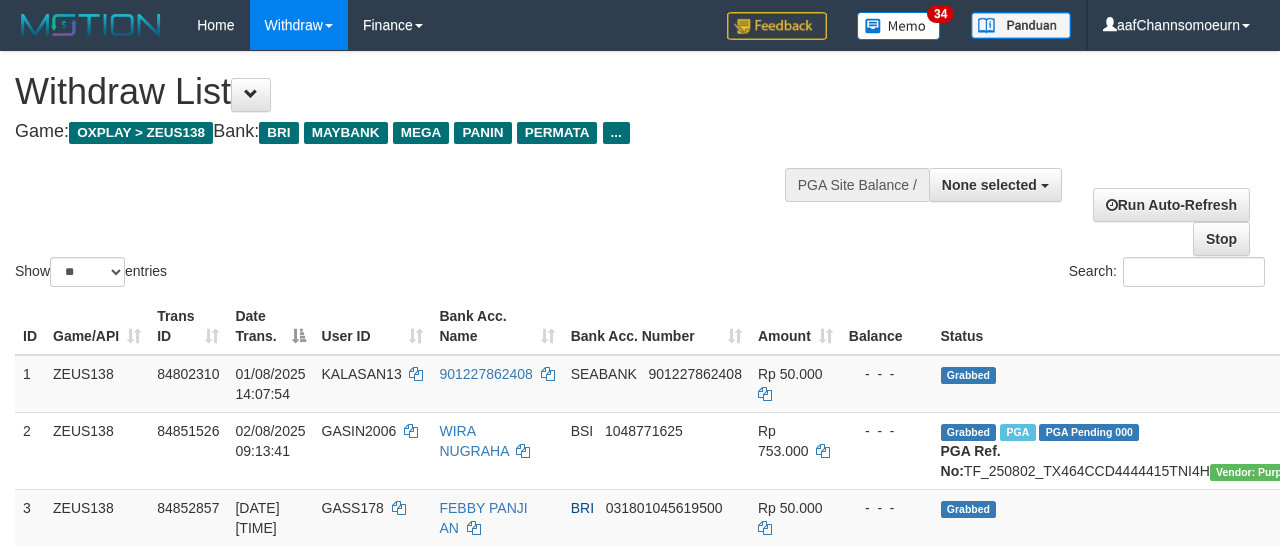 select 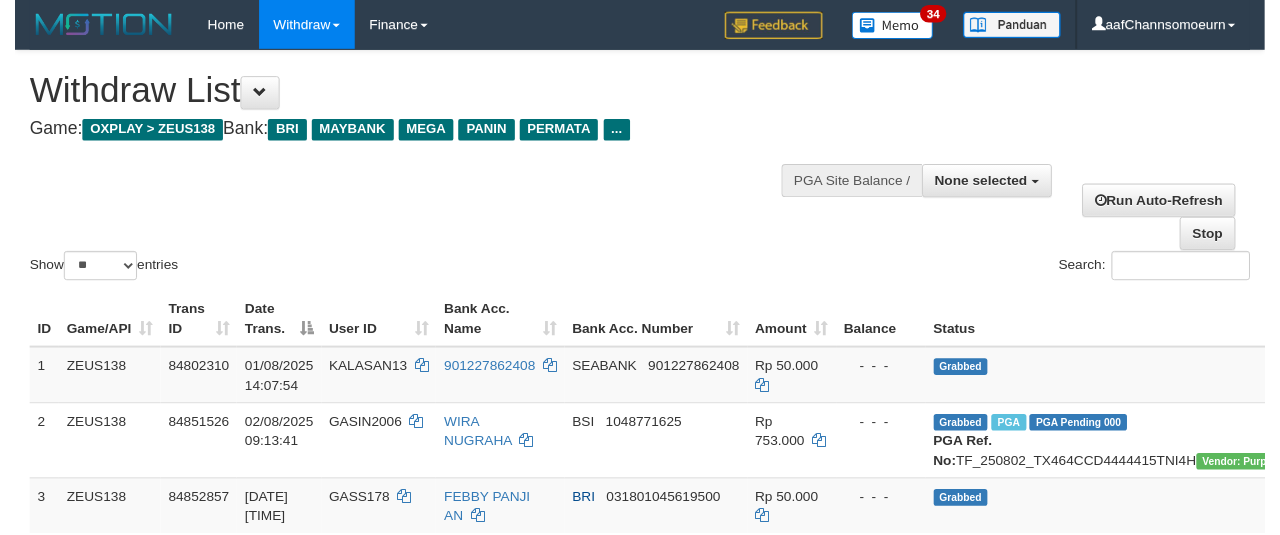 scroll, scrollTop: 354, scrollLeft: 0, axis: vertical 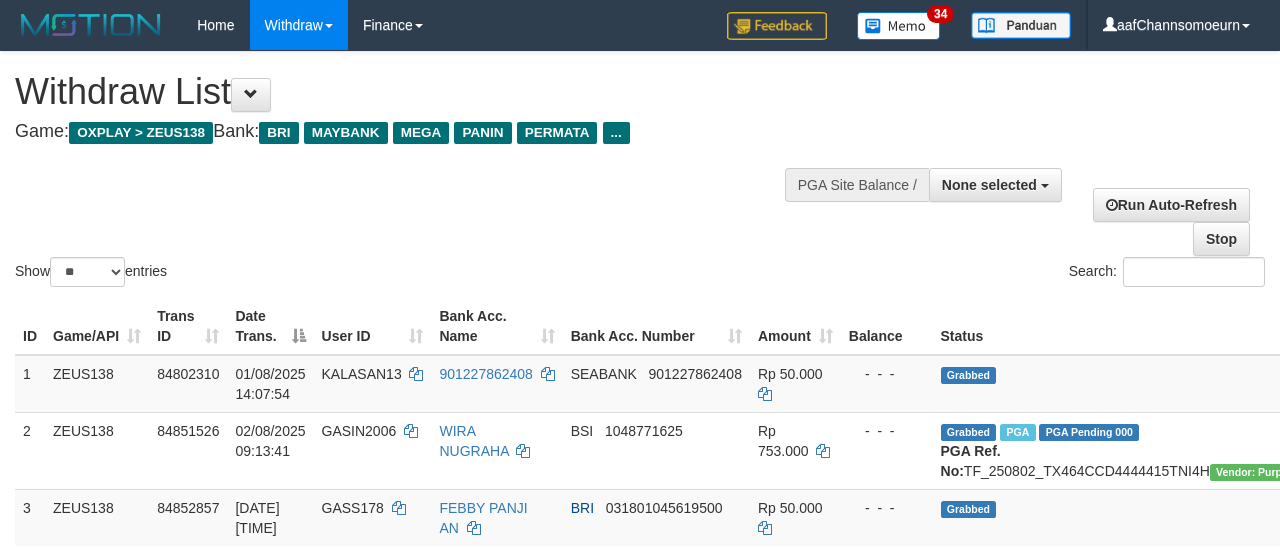 select 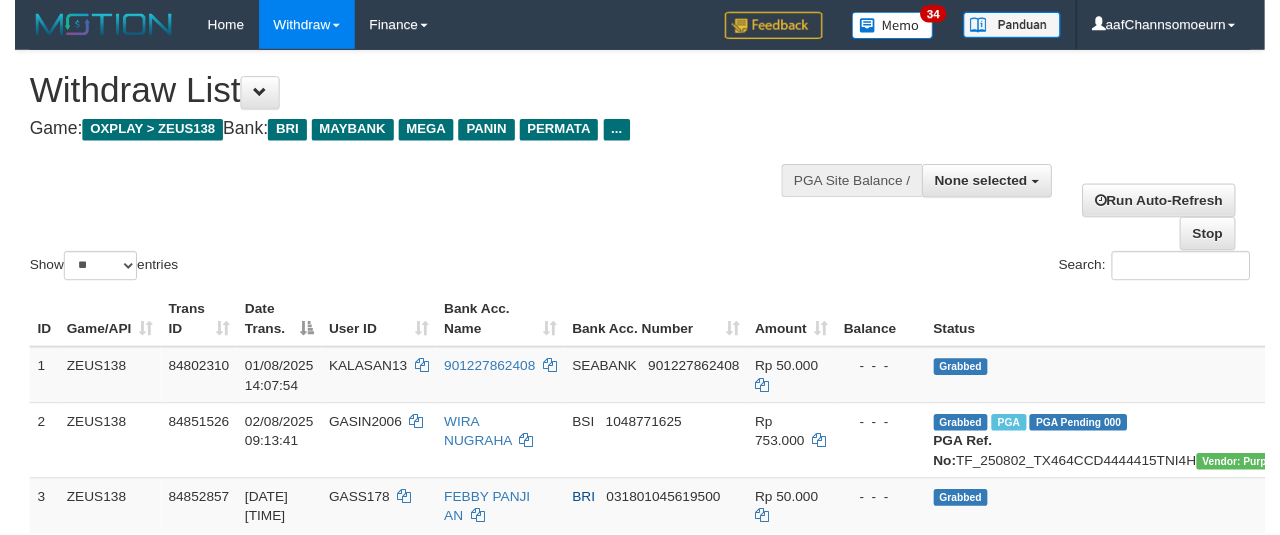 scroll, scrollTop: 354, scrollLeft: 0, axis: vertical 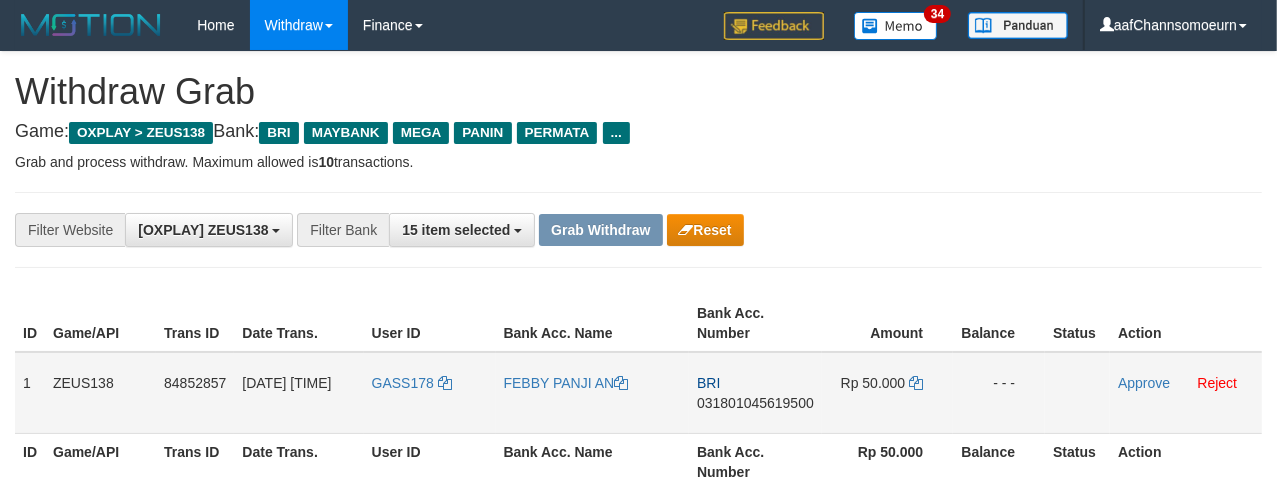 click on "GASS178" at bounding box center (430, 393) 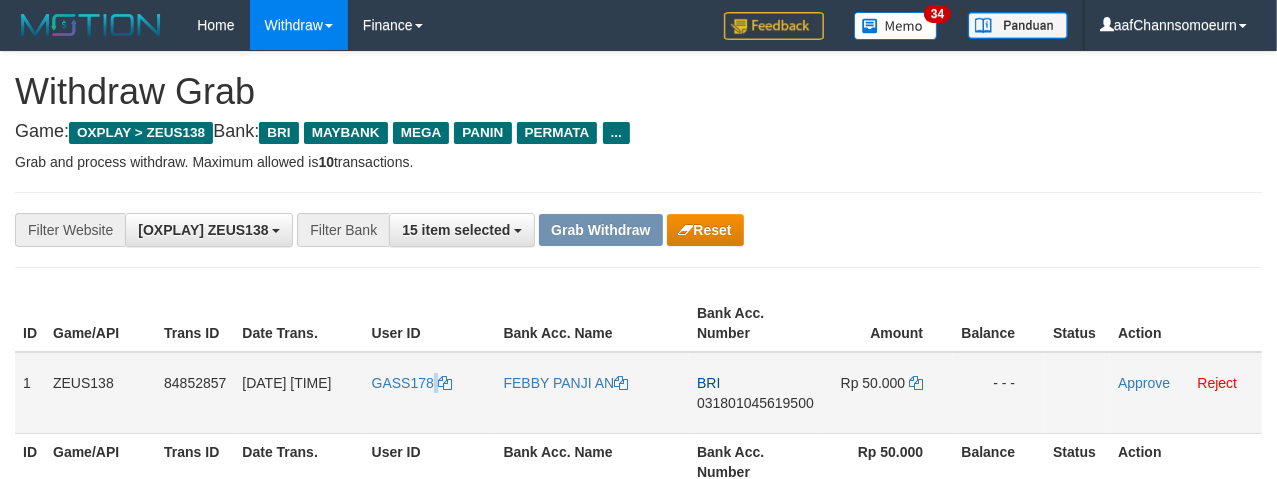 click on "GASS178" at bounding box center [430, 393] 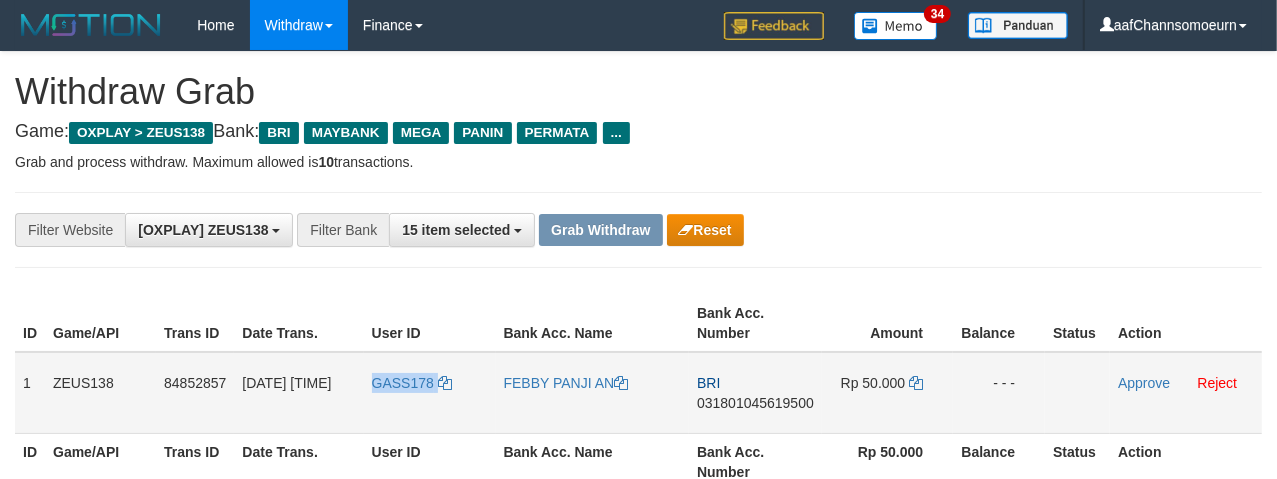 click on "GASS178" at bounding box center [430, 393] 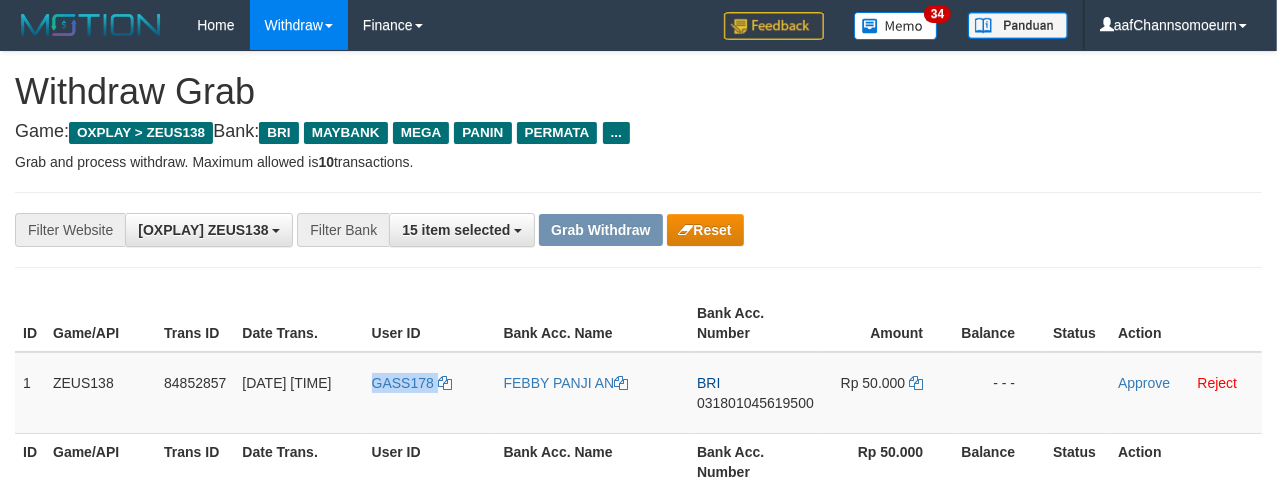copy on "GASS178" 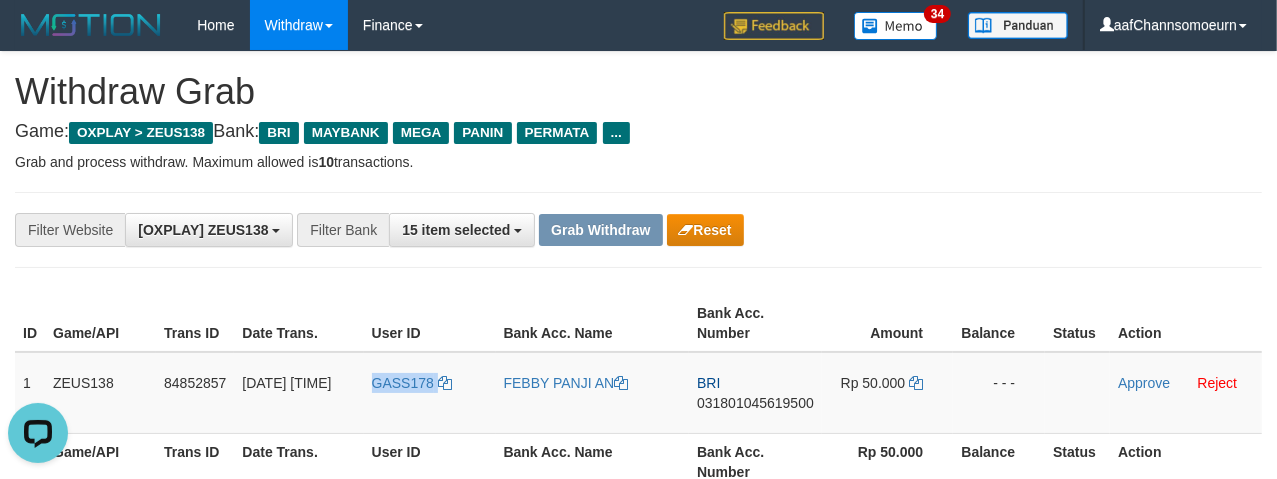 scroll, scrollTop: 0, scrollLeft: 0, axis: both 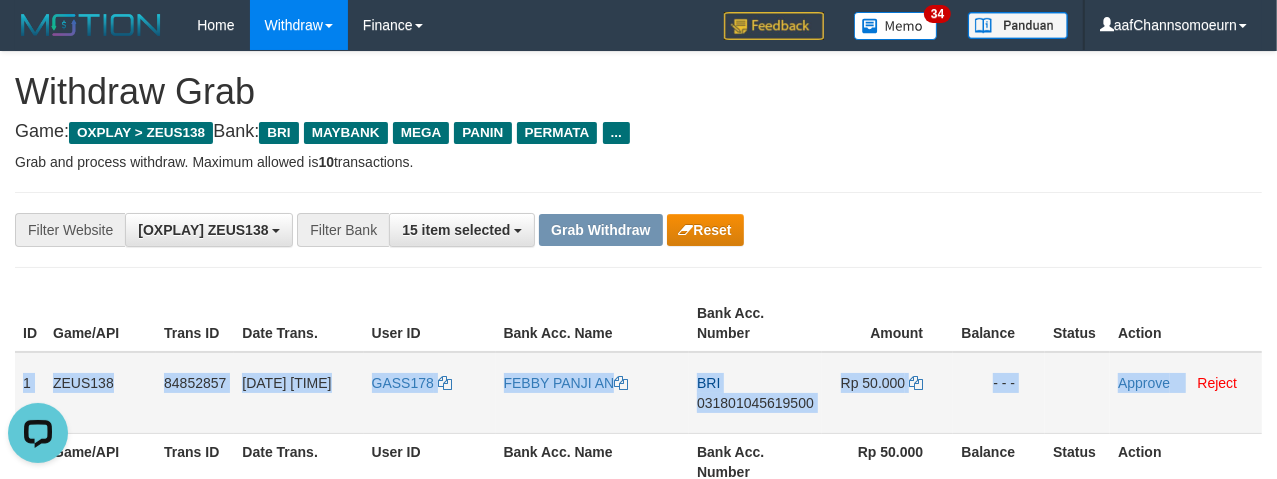 drag, startPoint x: 17, startPoint y: 370, endPoint x: 1186, endPoint y: 369, distance: 1169.0005 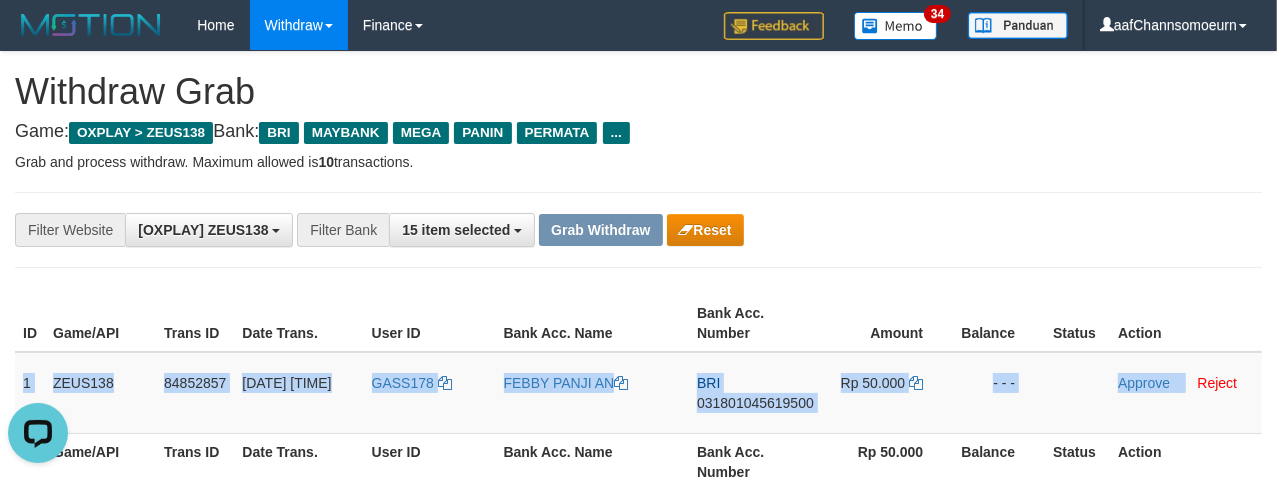 copy on "1
ZEUS138
84852857
02/08/2025 10:03:09
GASS178
FEBBY PANJI AN
BRI
031801045619500
Rp 50.000
- - -
Approve" 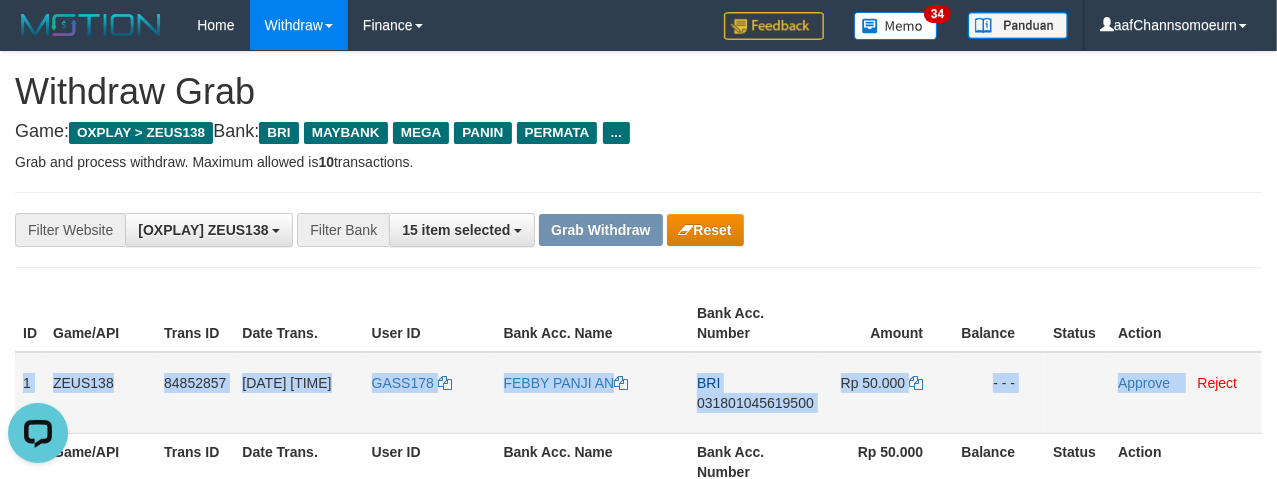 click on "031801045619500" at bounding box center (755, 403) 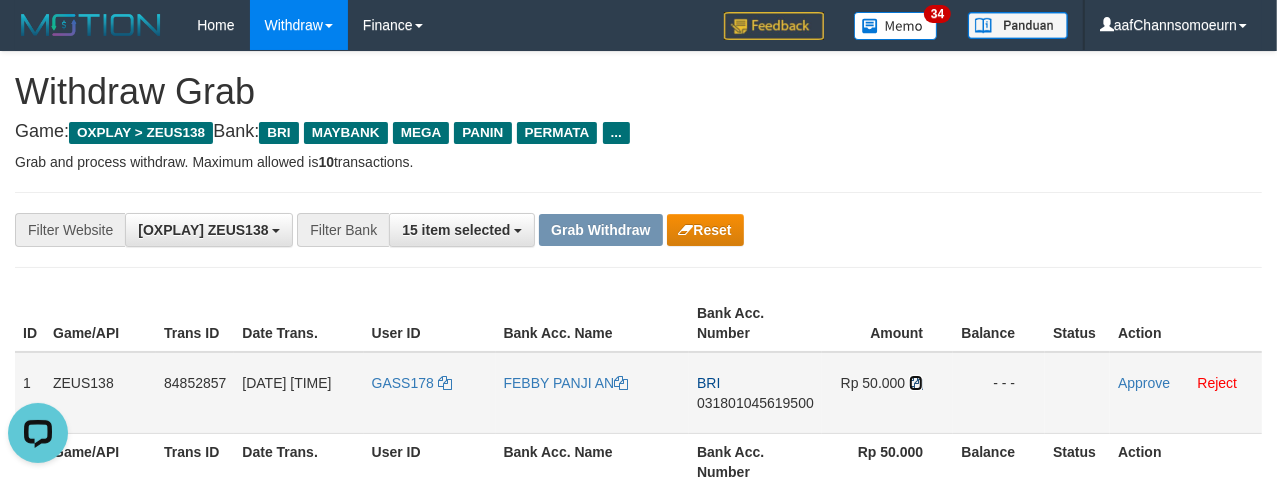 click at bounding box center (916, 383) 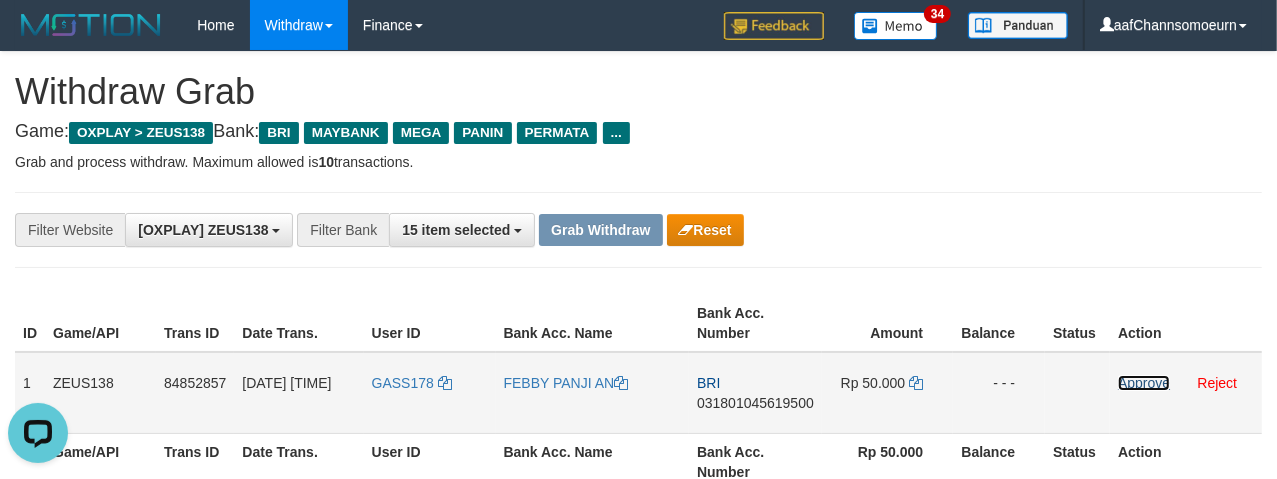 click on "Approve" at bounding box center (1144, 383) 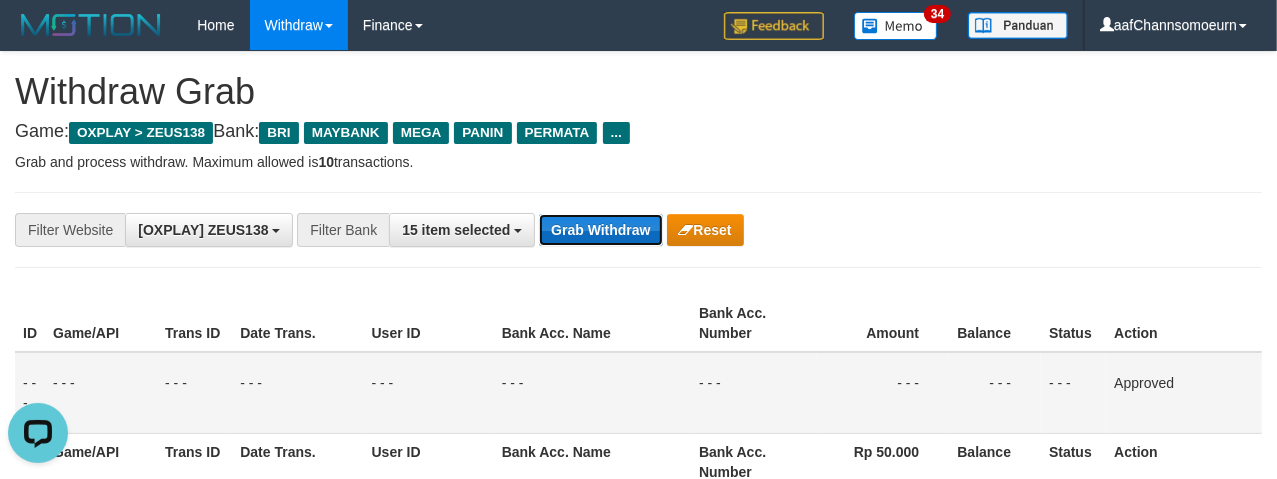 click on "Grab Withdraw" at bounding box center (600, 230) 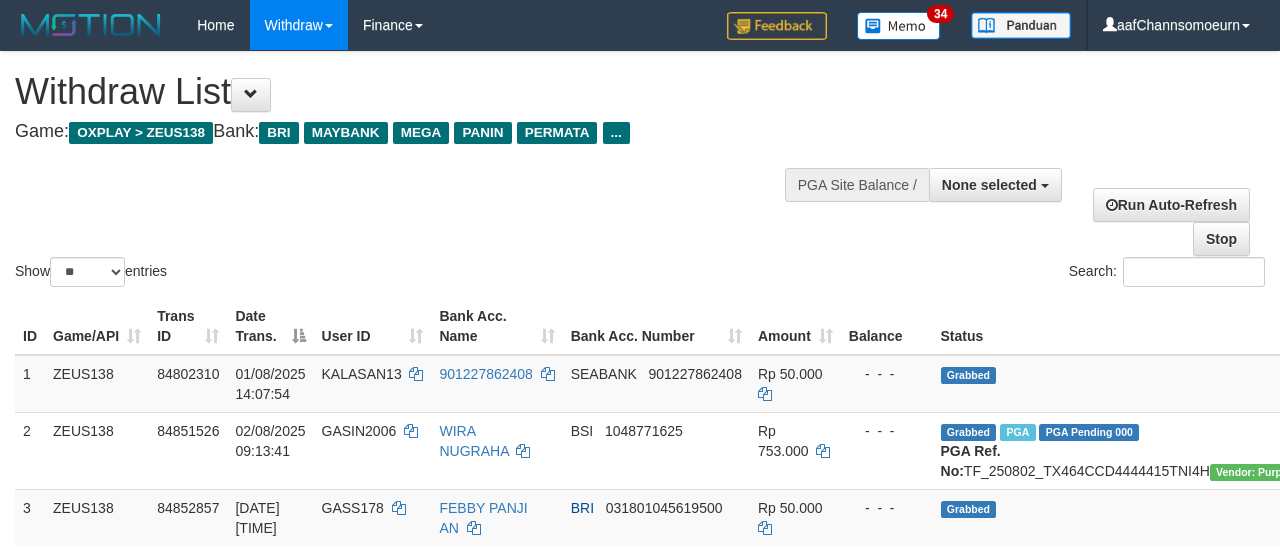 select 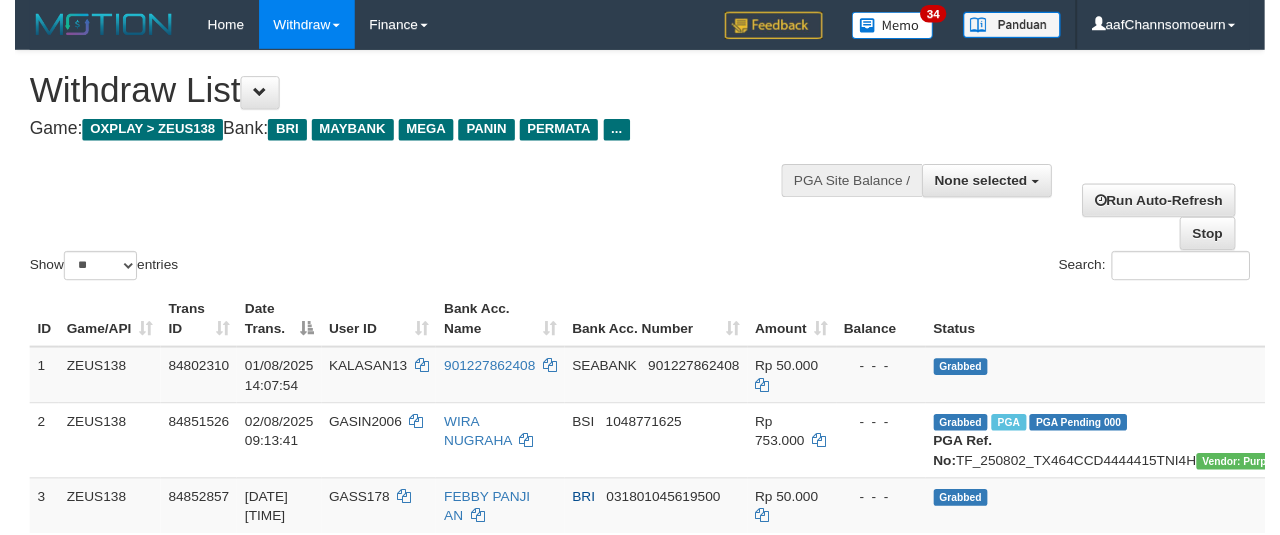 scroll, scrollTop: 354, scrollLeft: 0, axis: vertical 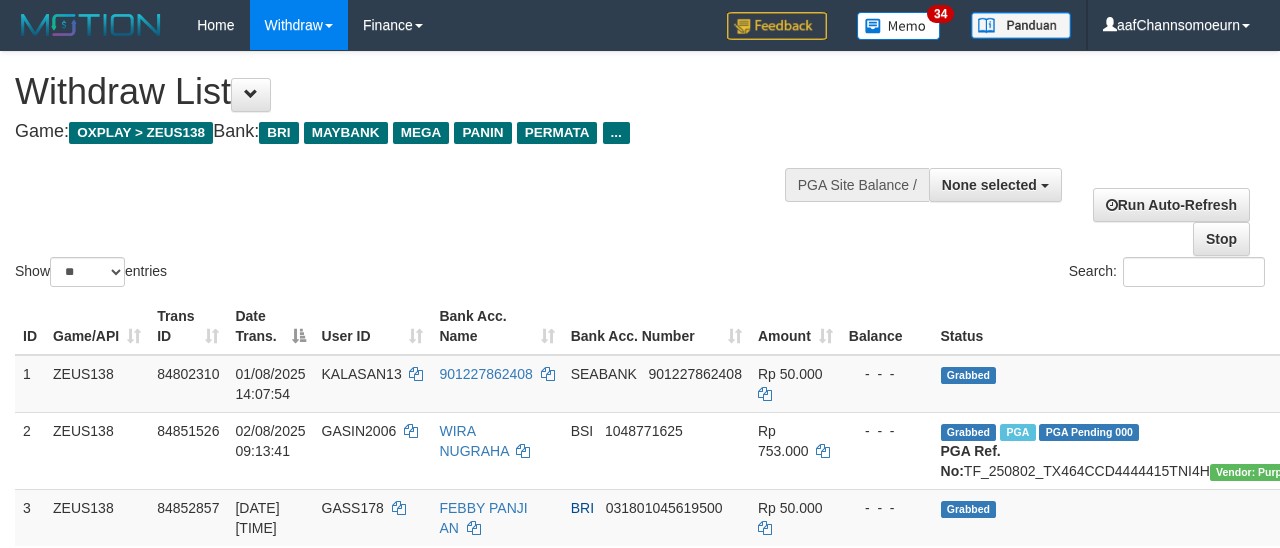 select 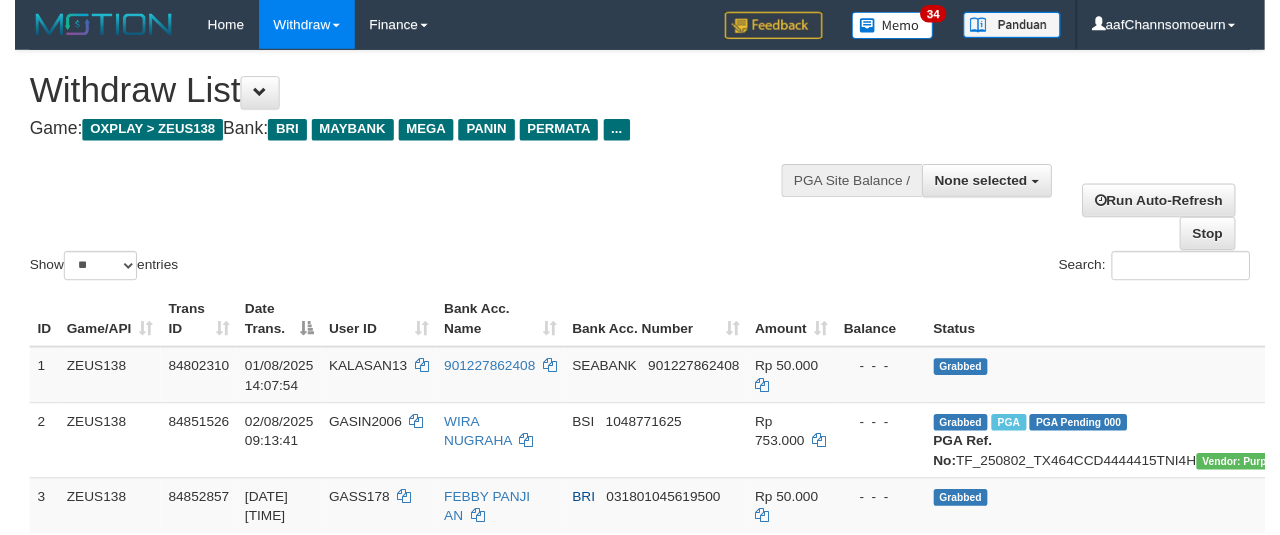 scroll, scrollTop: 354, scrollLeft: 0, axis: vertical 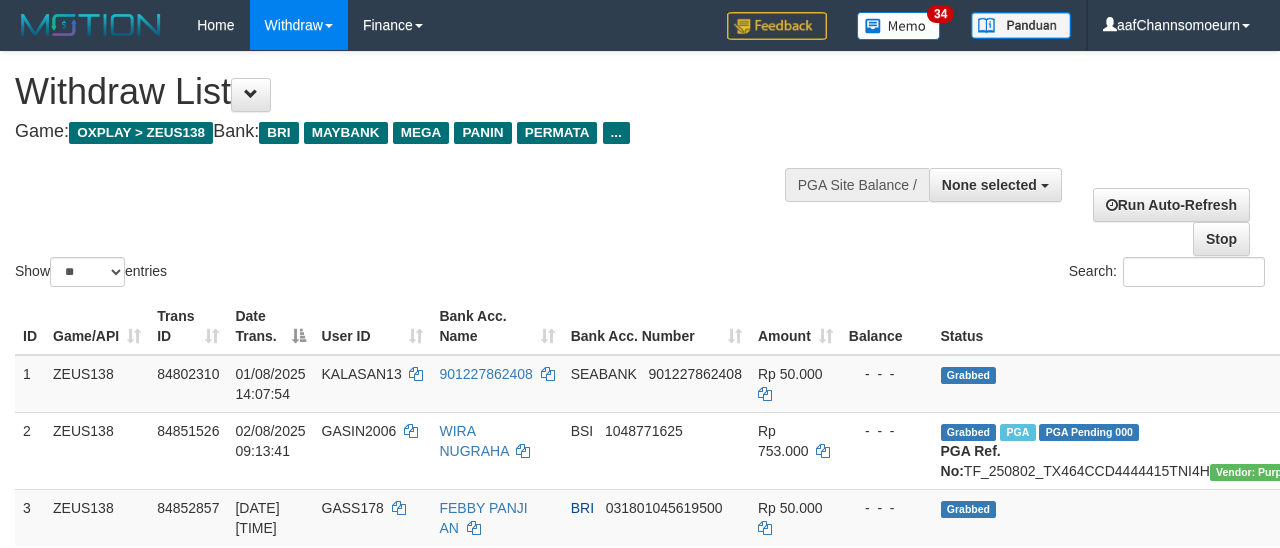 select 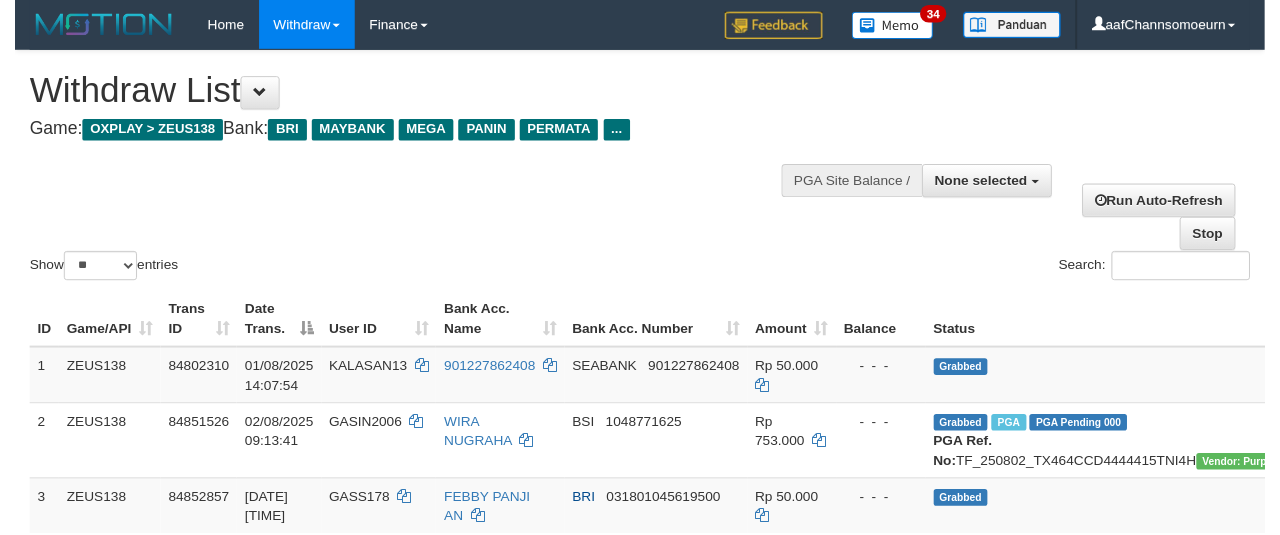 scroll, scrollTop: 354, scrollLeft: 0, axis: vertical 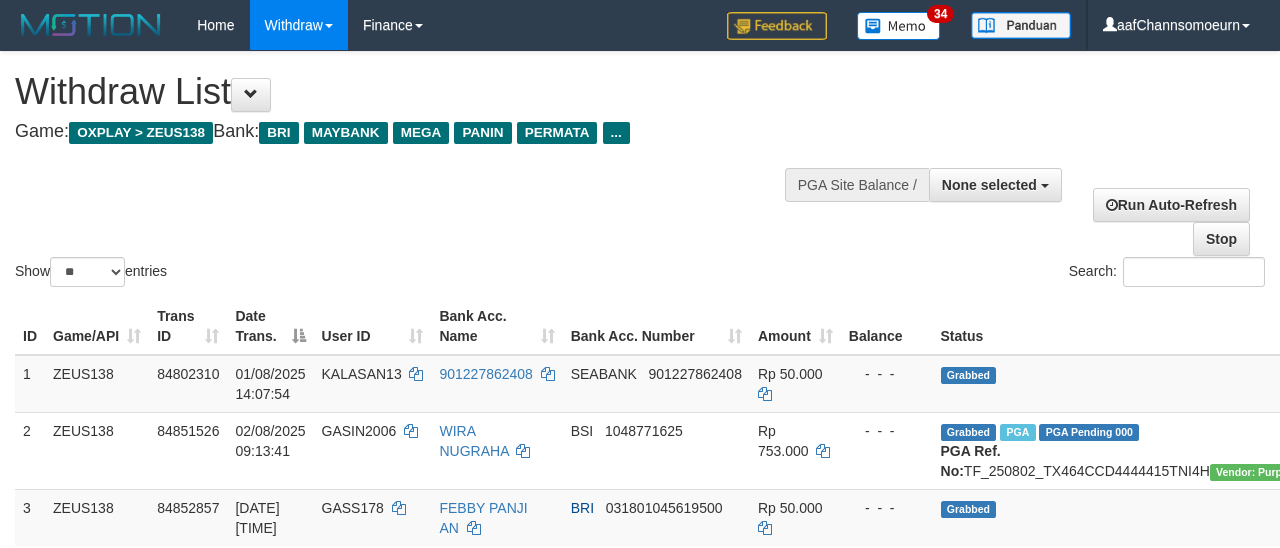 select 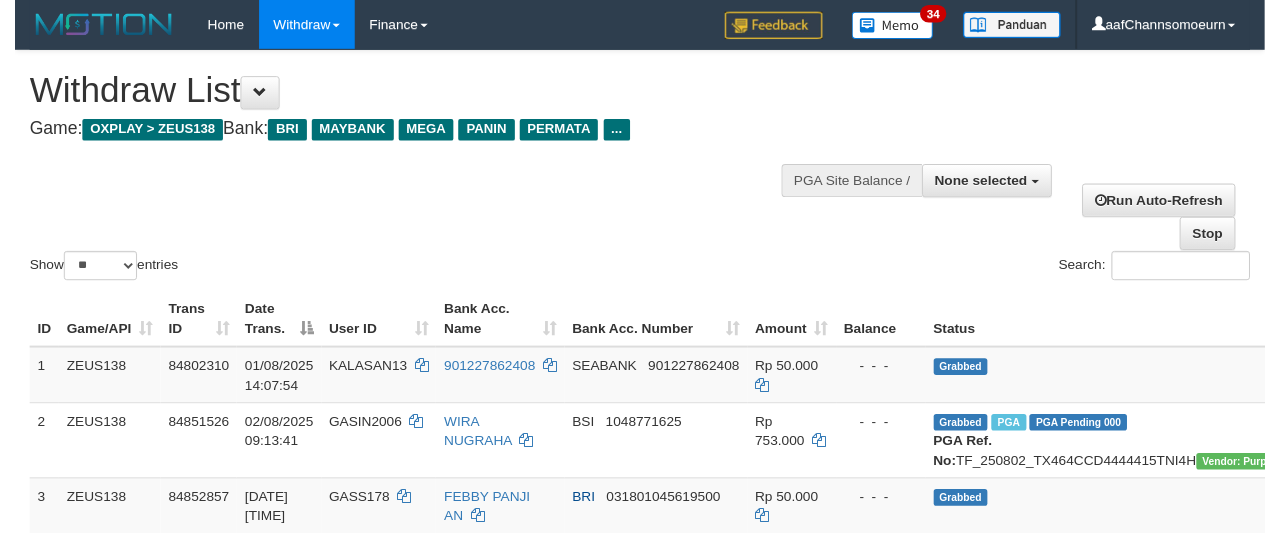 scroll, scrollTop: 354, scrollLeft: 0, axis: vertical 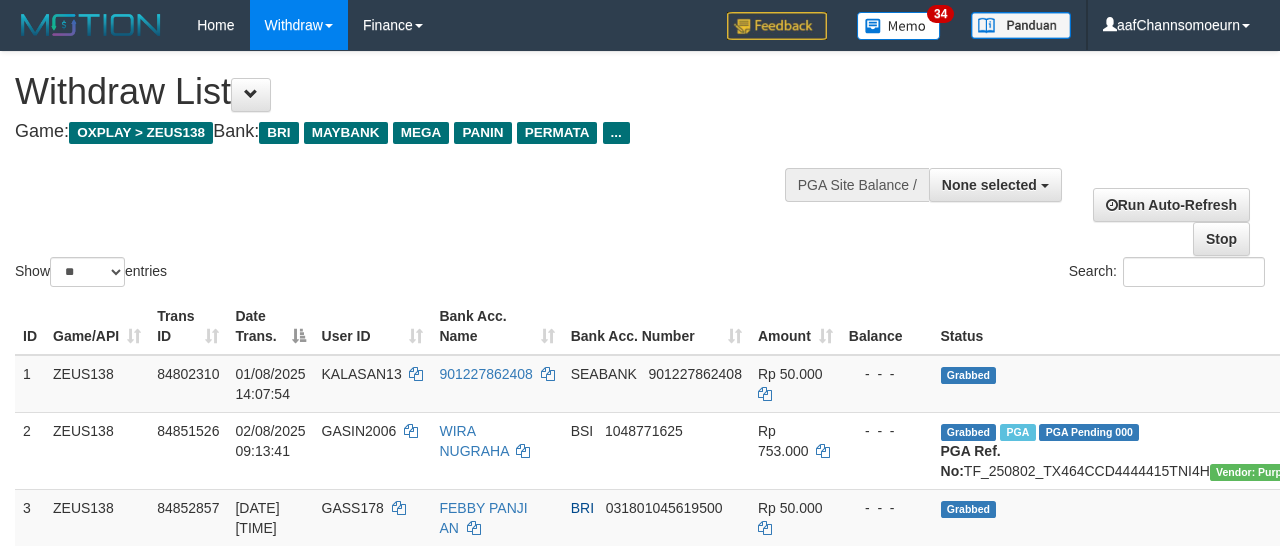 select 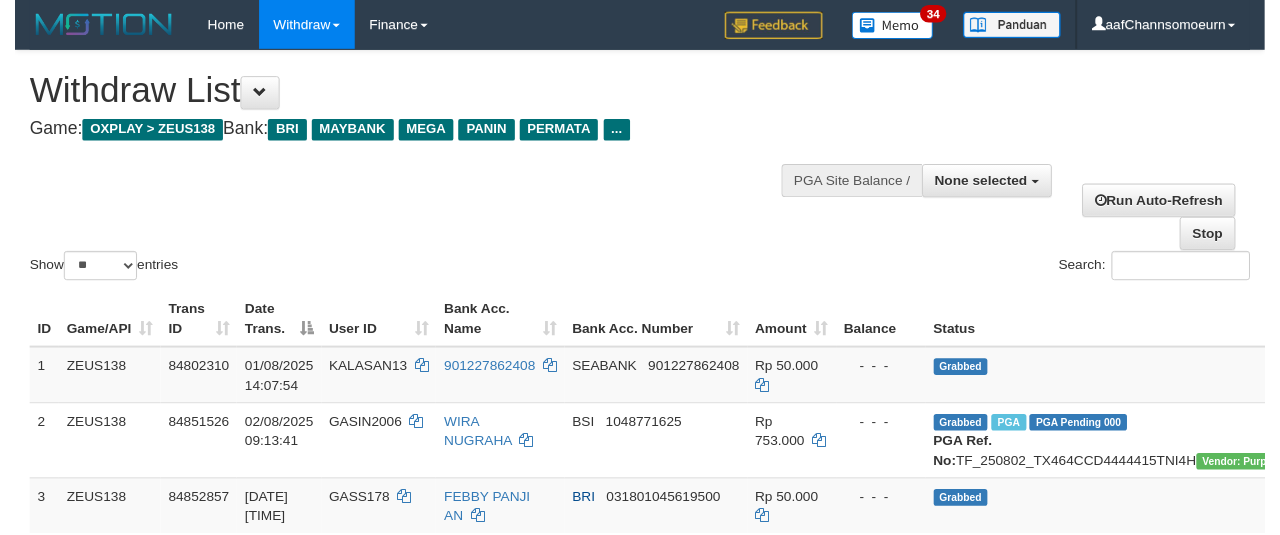 scroll, scrollTop: 354, scrollLeft: 0, axis: vertical 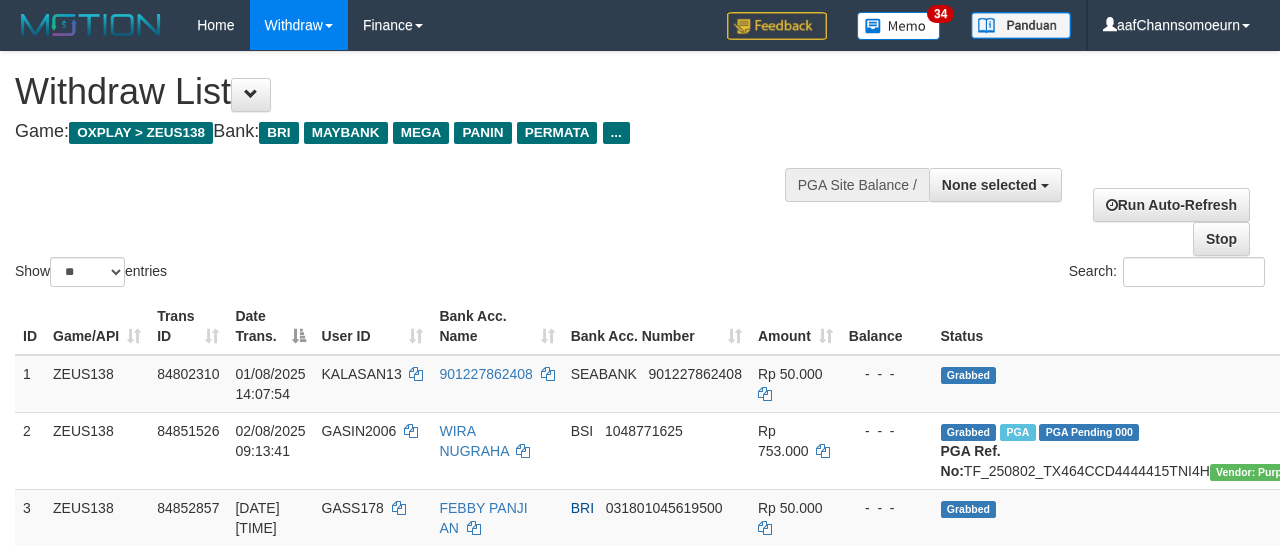 select 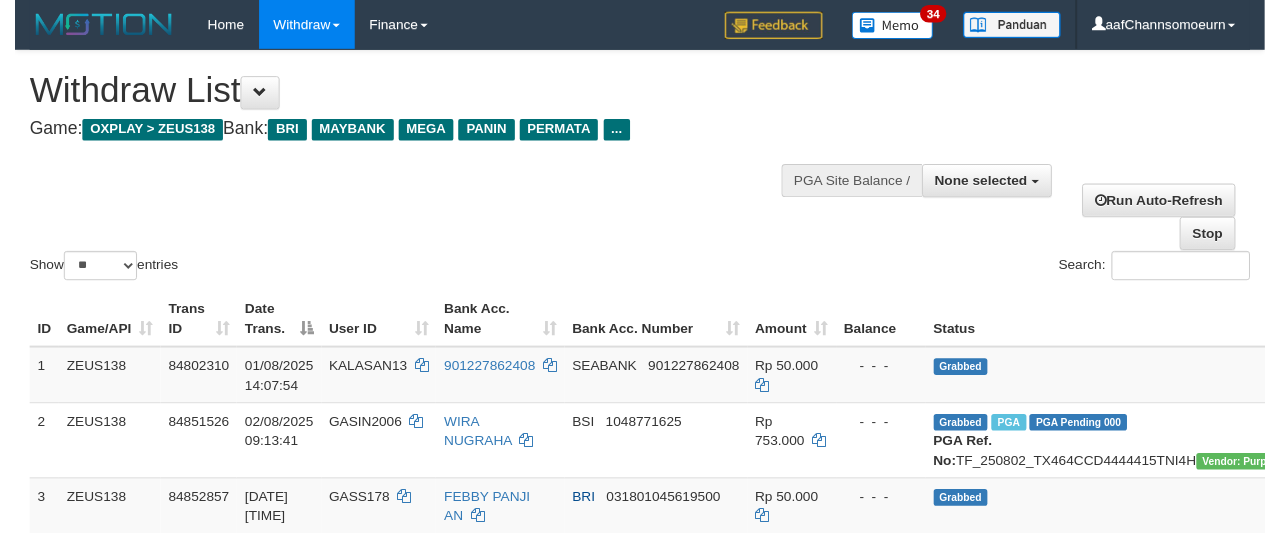 scroll, scrollTop: 354, scrollLeft: 0, axis: vertical 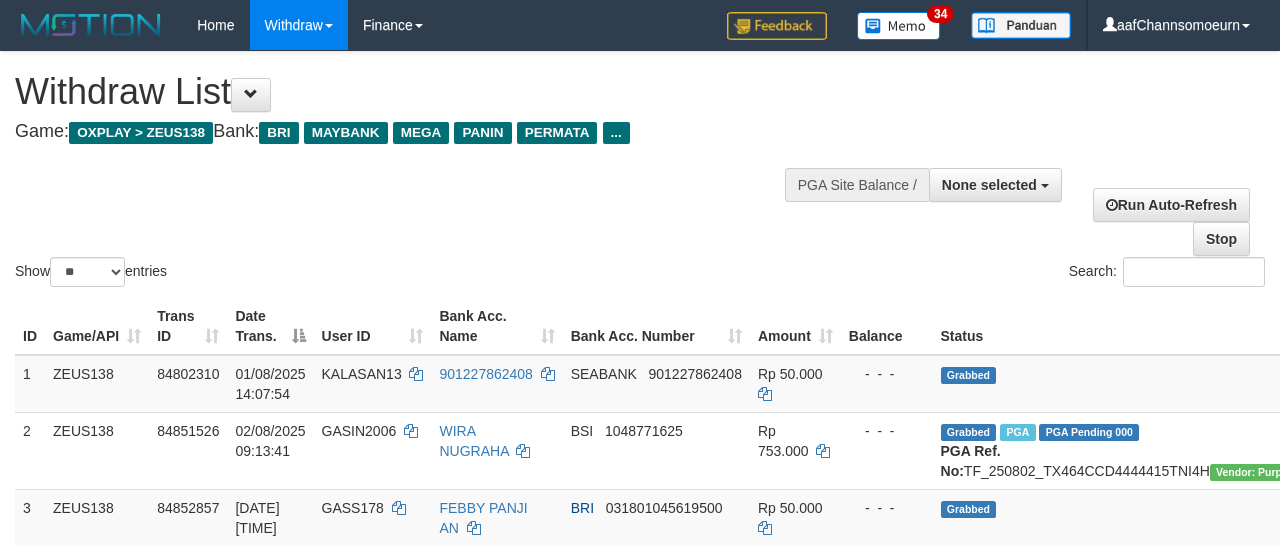 select 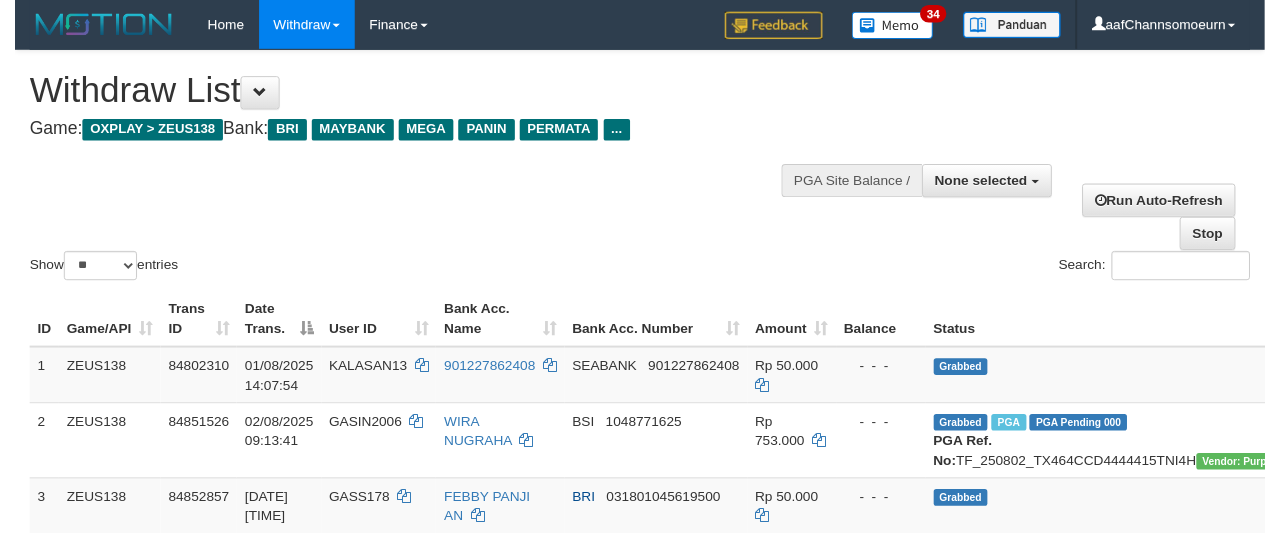 scroll, scrollTop: 354, scrollLeft: 0, axis: vertical 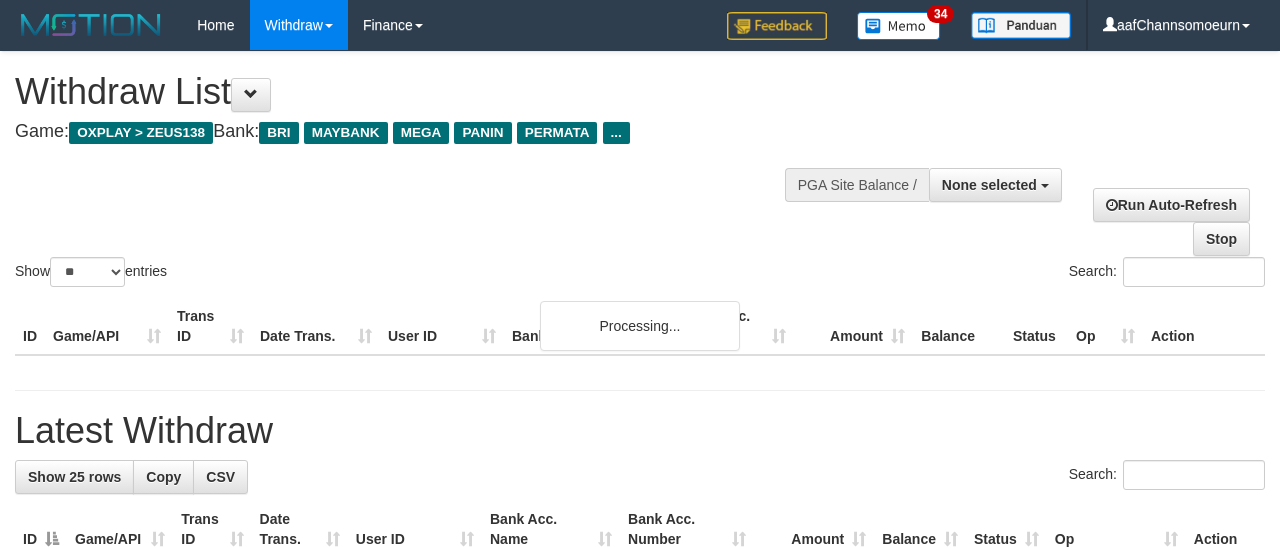 select 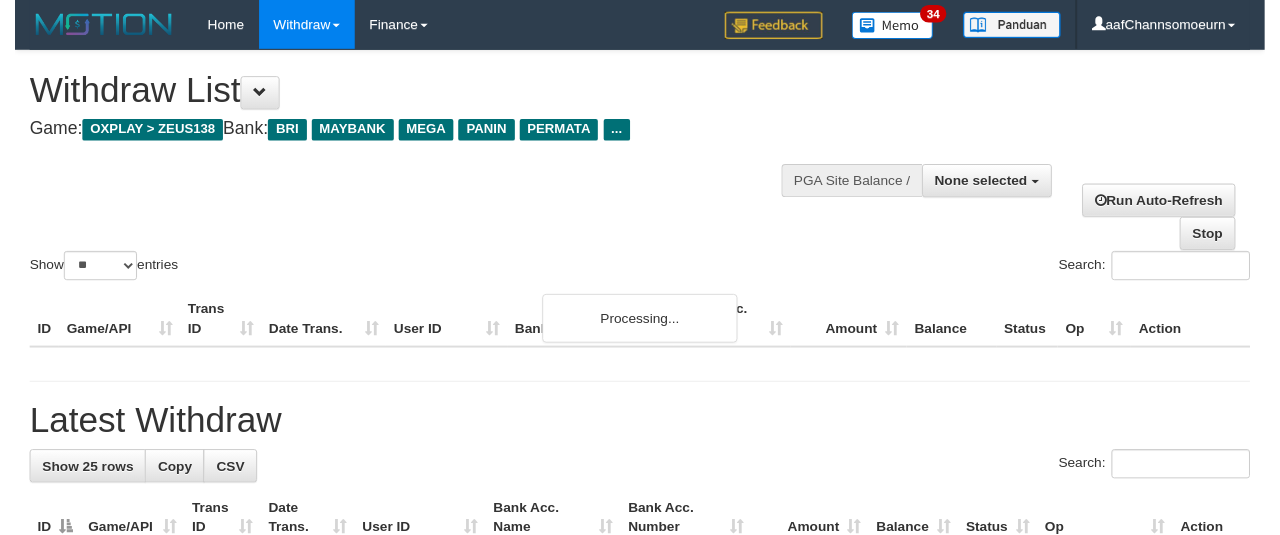 scroll, scrollTop: 354, scrollLeft: 0, axis: vertical 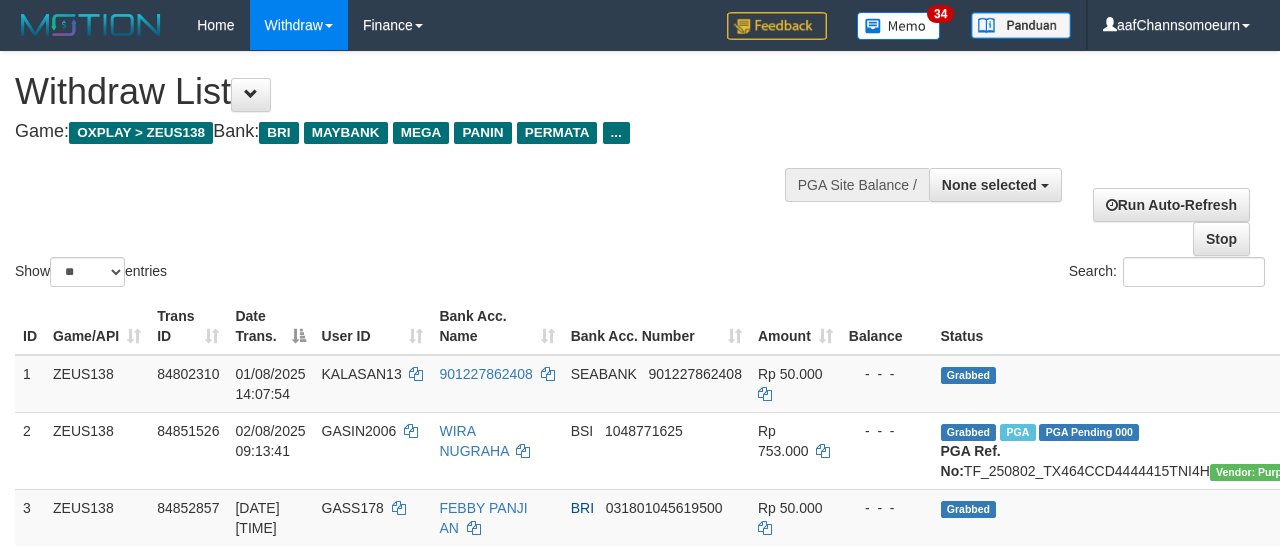 select 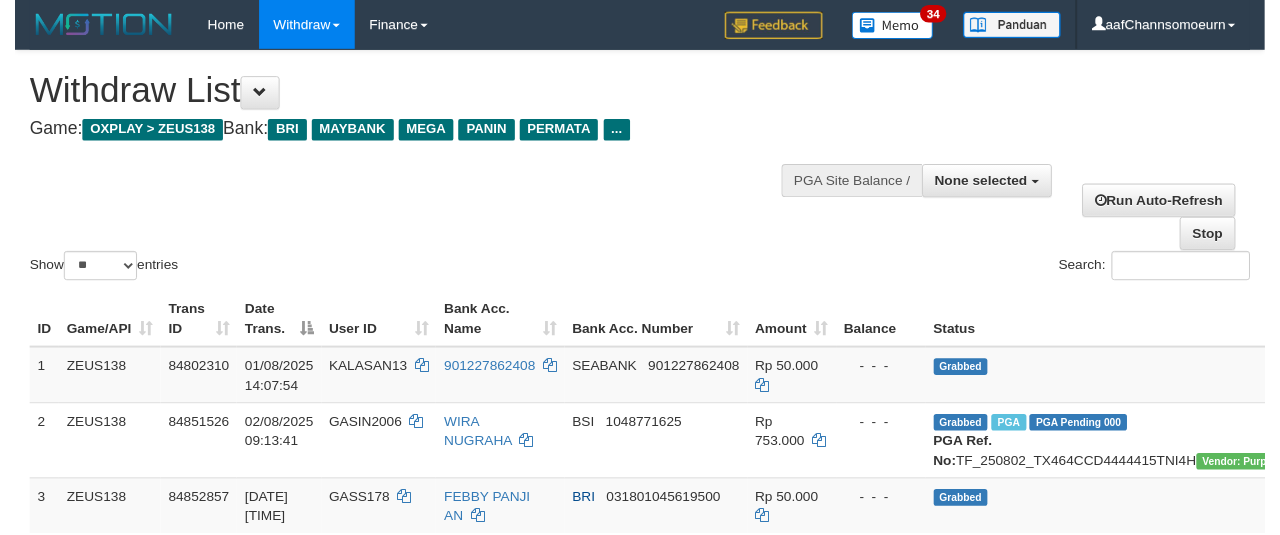 scroll, scrollTop: 354, scrollLeft: 0, axis: vertical 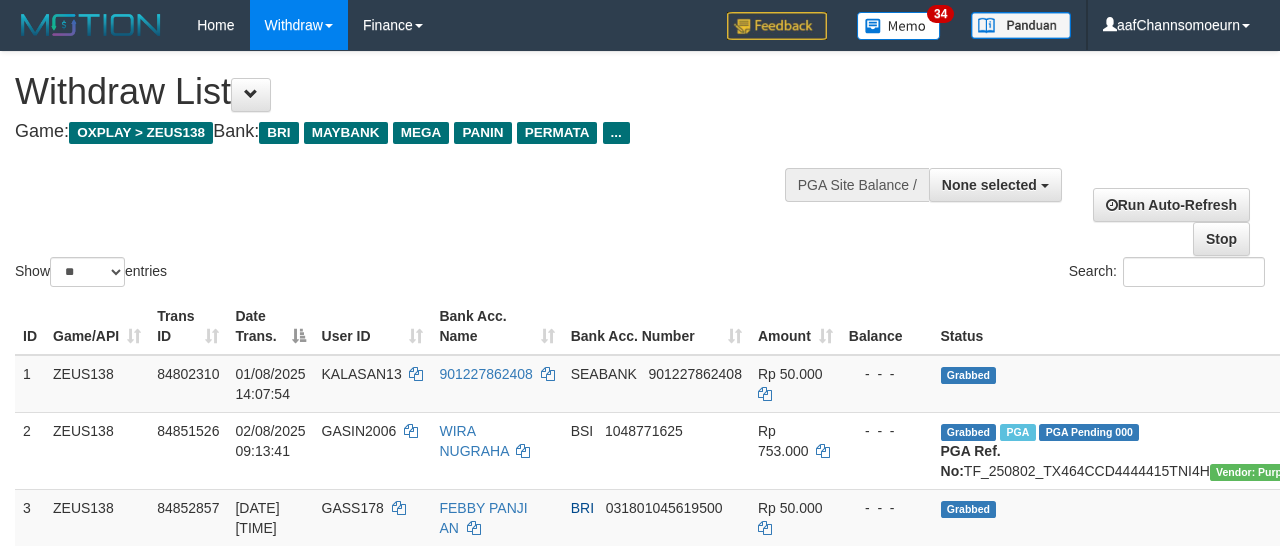 select 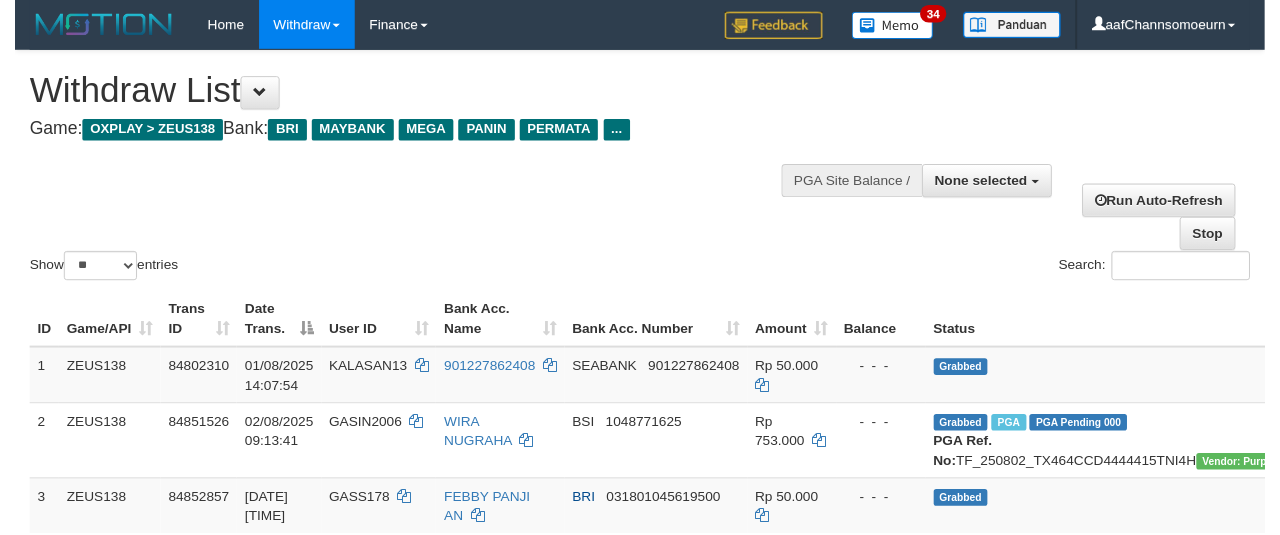 scroll, scrollTop: 354, scrollLeft: 0, axis: vertical 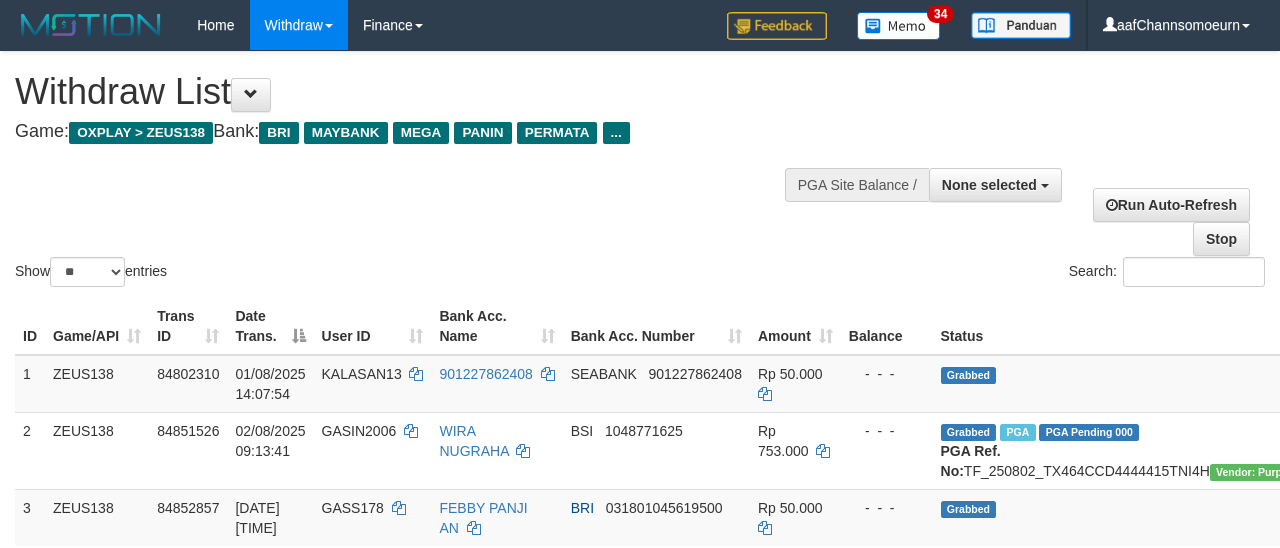 select 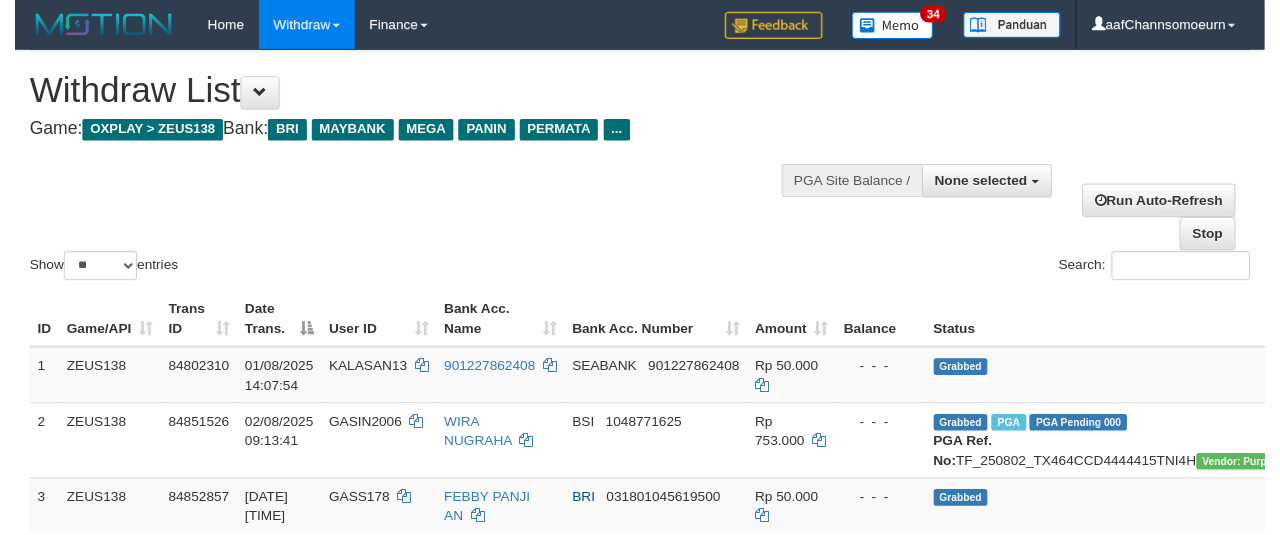 scroll, scrollTop: 354, scrollLeft: 0, axis: vertical 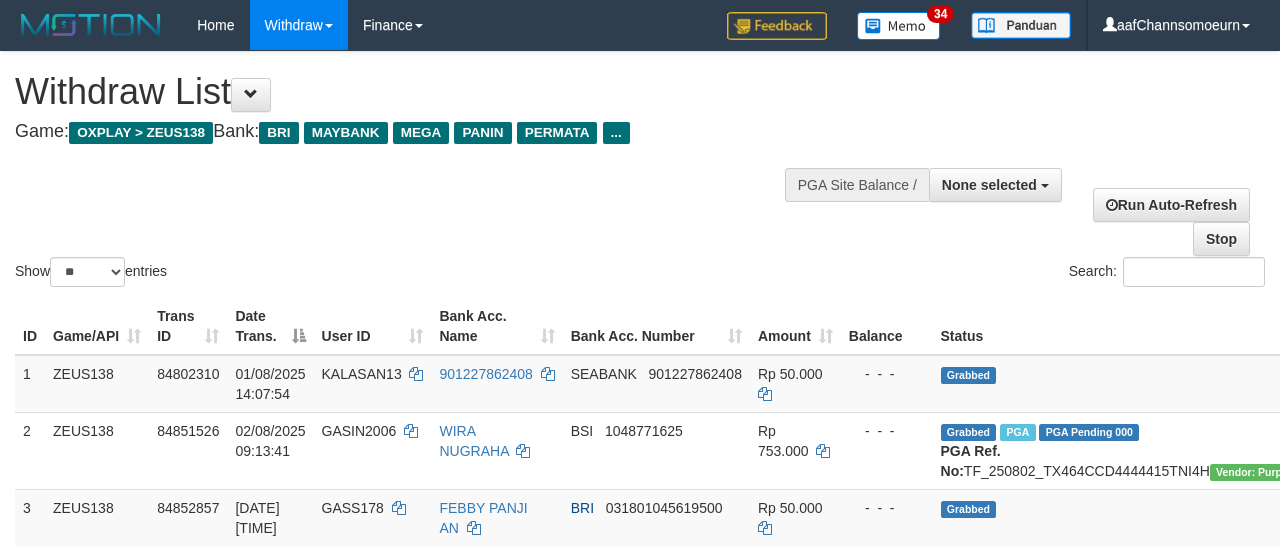 select 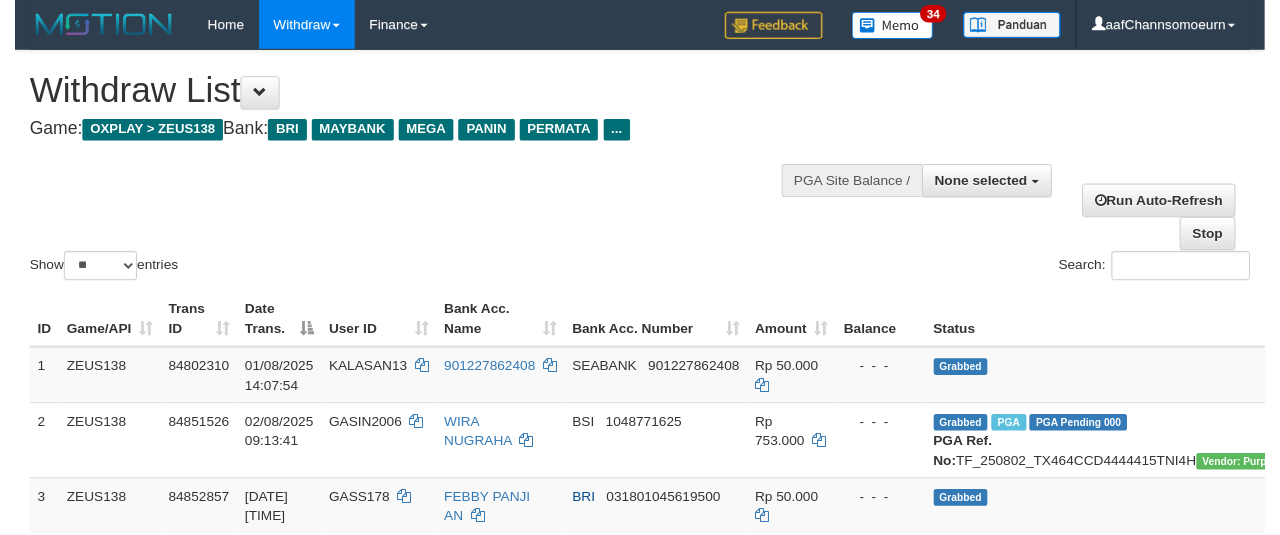 scroll, scrollTop: 354, scrollLeft: 0, axis: vertical 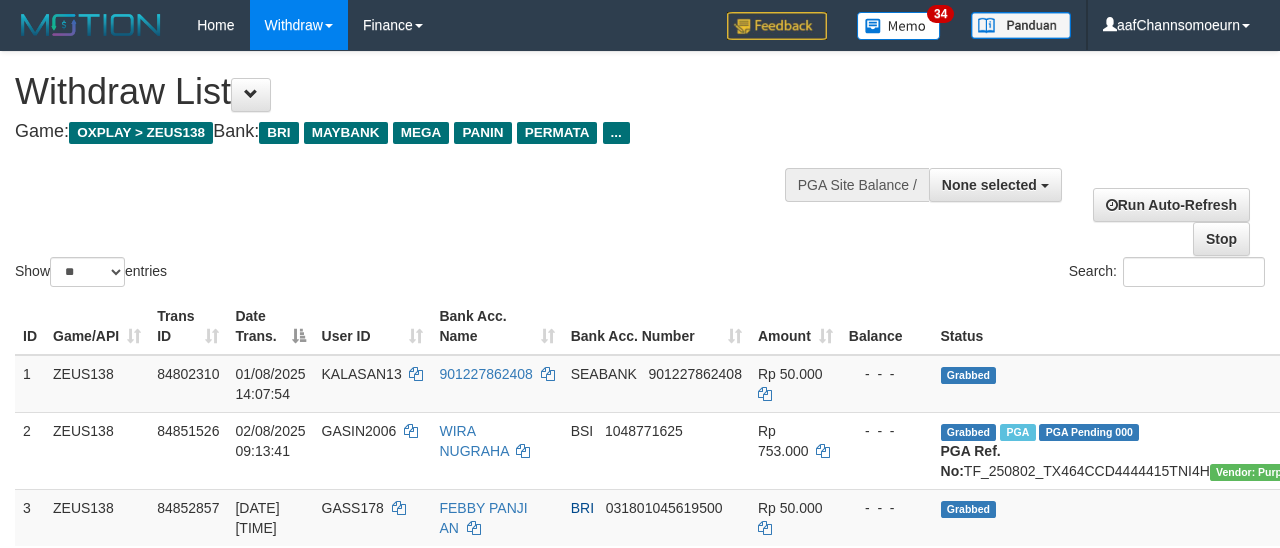 select 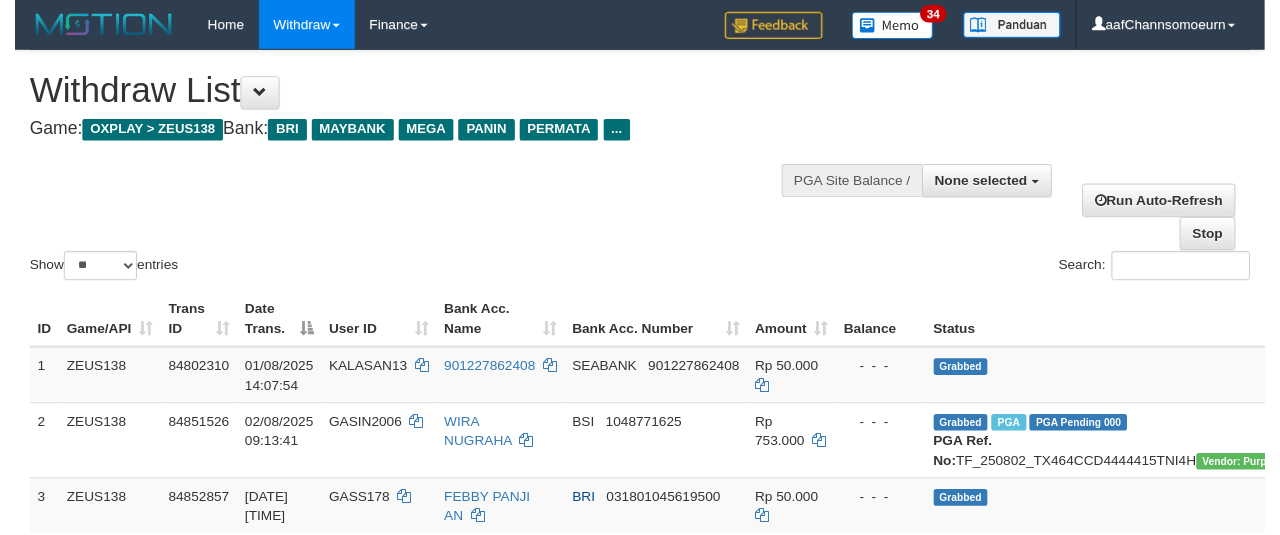 scroll, scrollTop: 354, scrollLeft: 0, axis: vertical 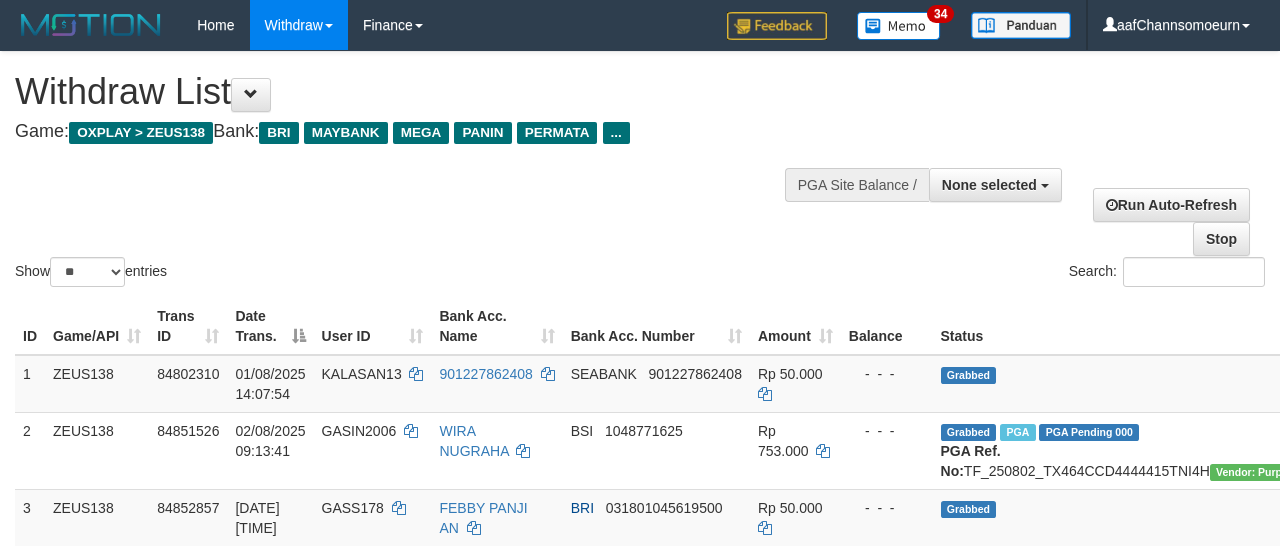 select 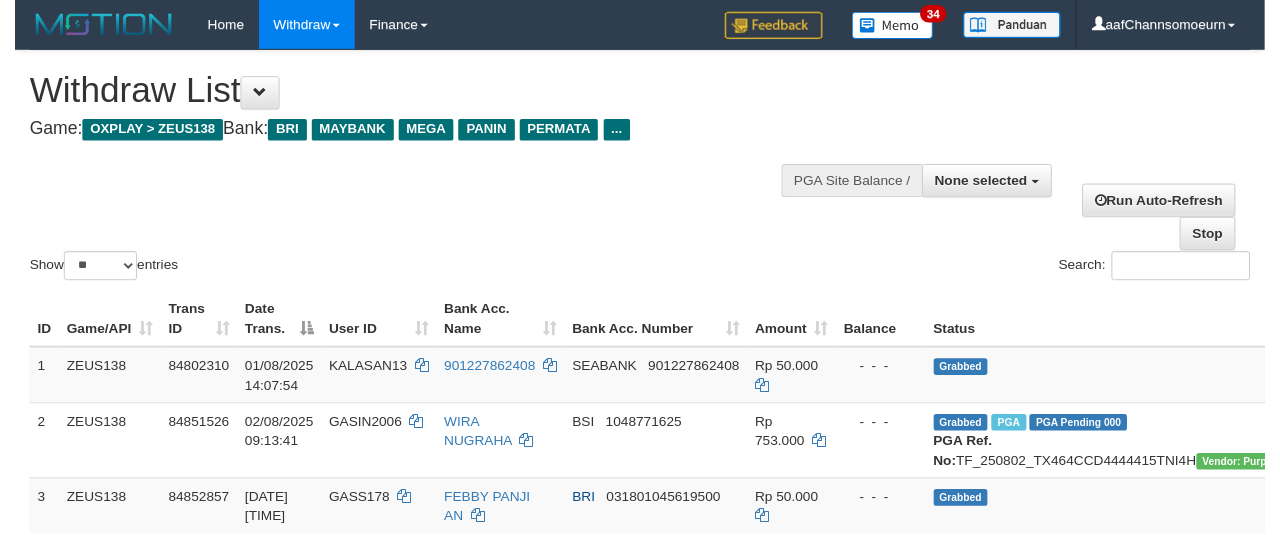 scroll, scrollTop: 354, scrollLeft: 0, axis: vertical 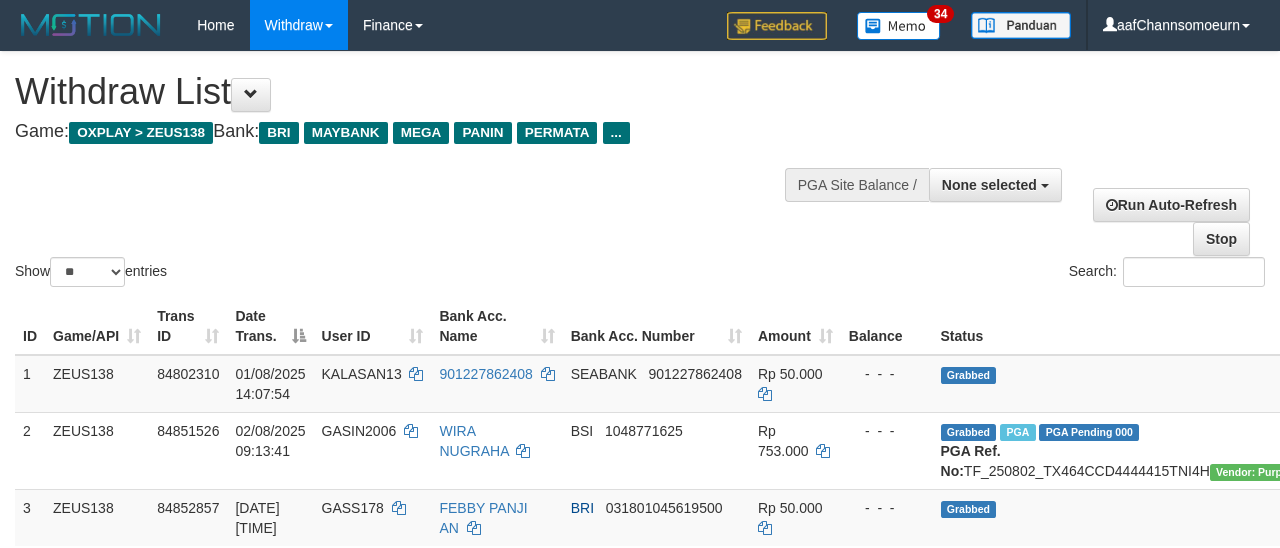 select 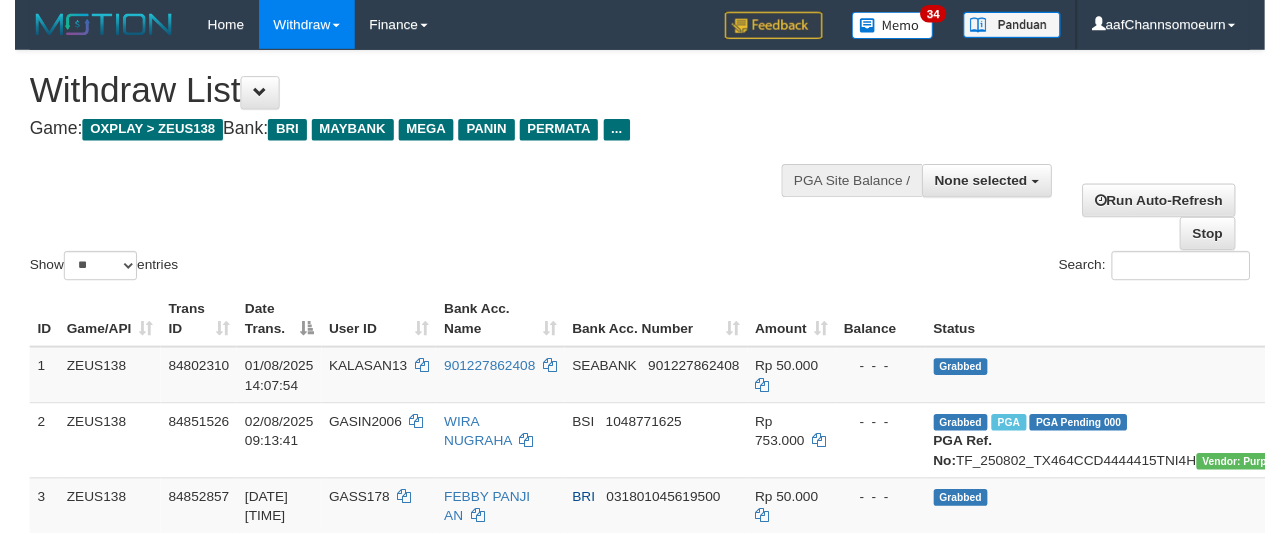 scroll, scrollTop: 354, scrollLeft: 0, axis: vertical 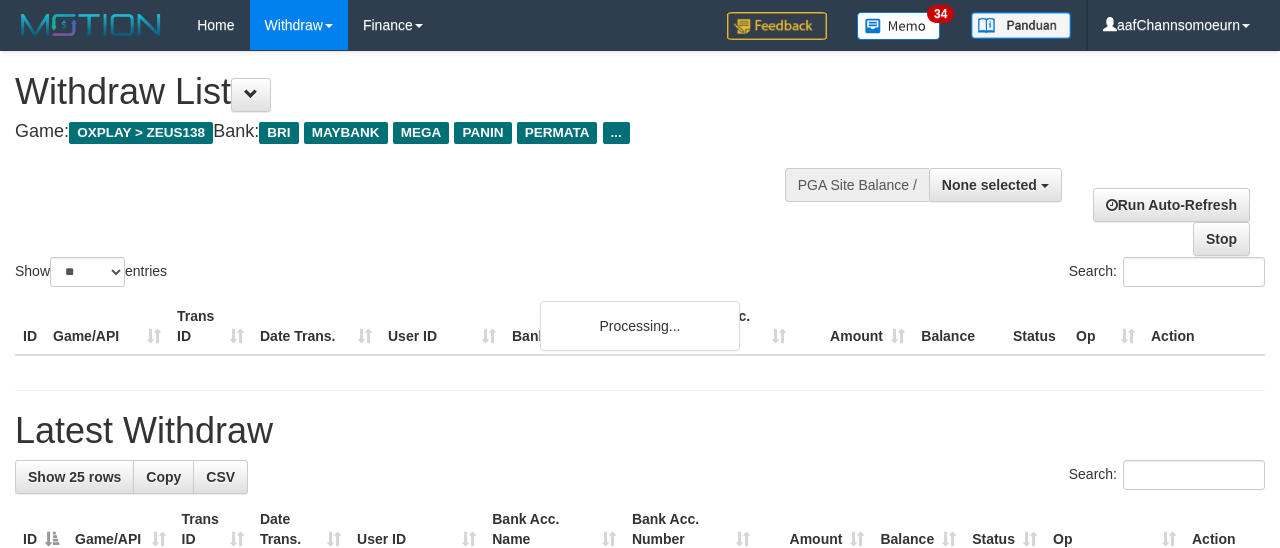 select 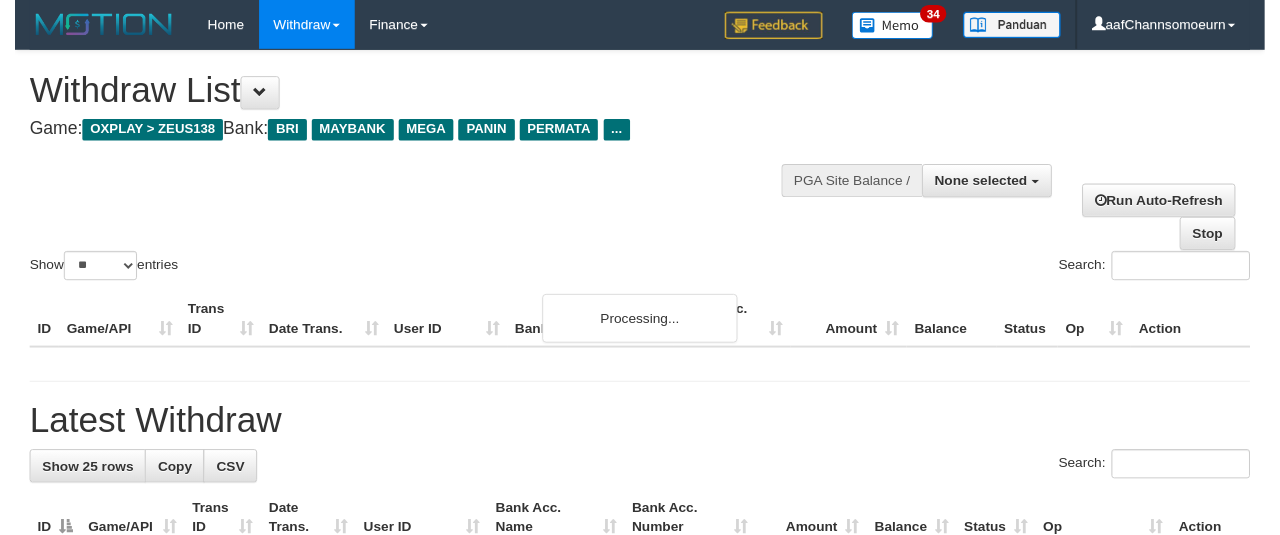 scroll, scrollTop: 354, scrollLeft: 0, axis: vertical 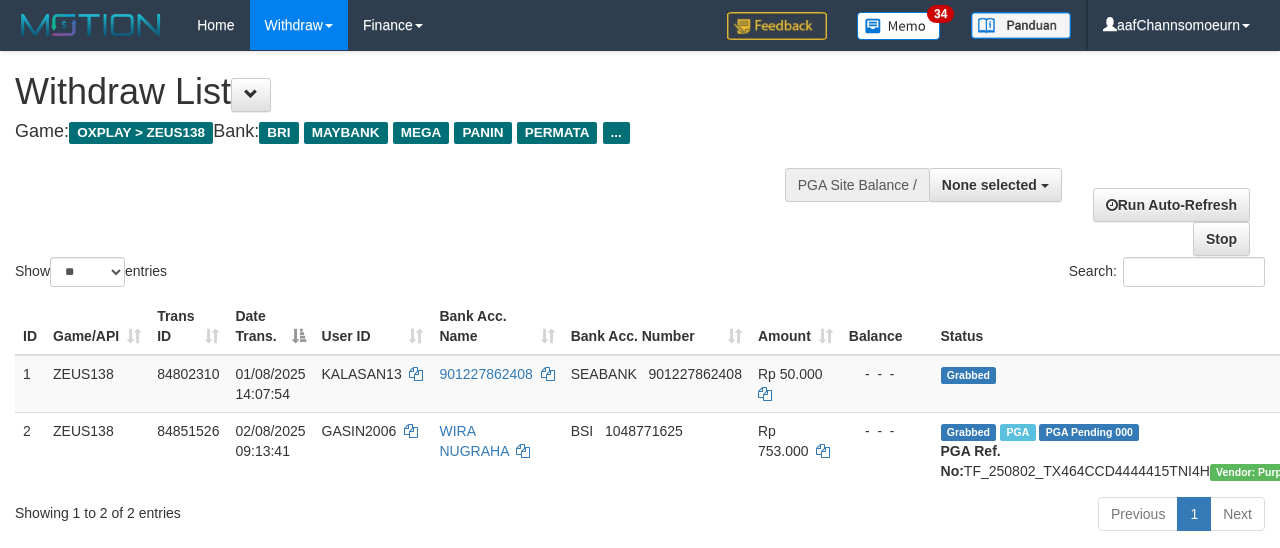 select 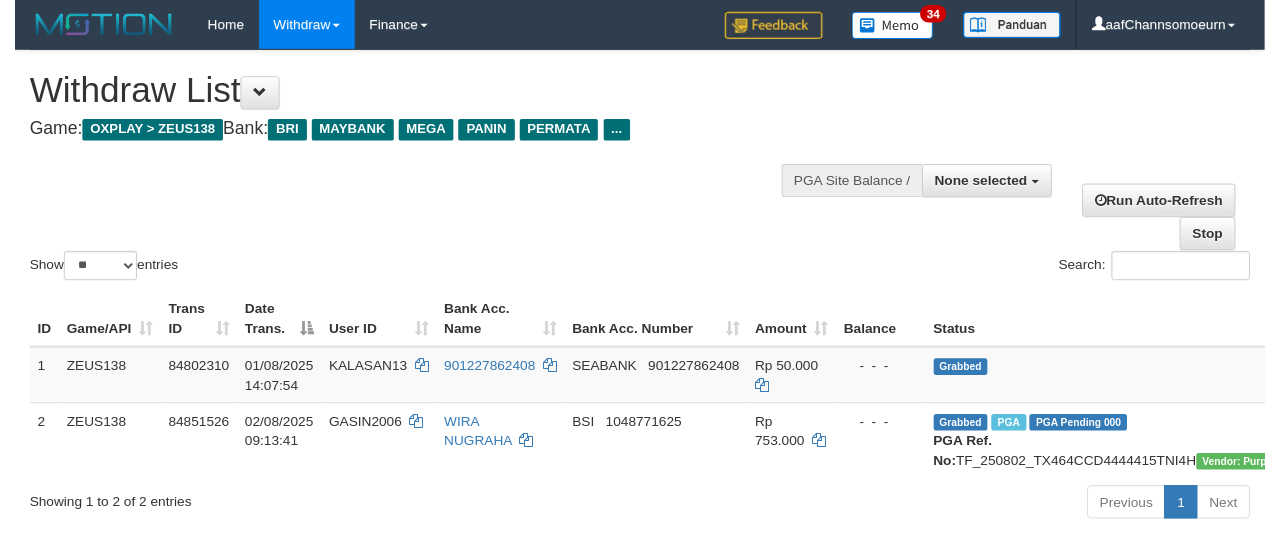 scroll, scrollTop: 354, scrollLeft: 0, axis: vertical 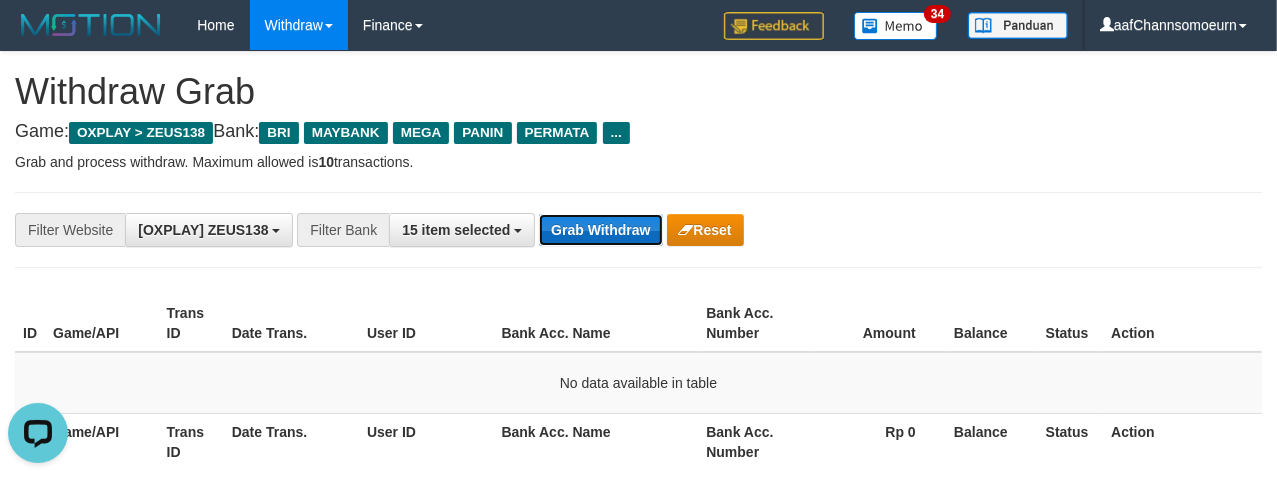 click on "Grab Withdraw" at bounding box center (600, 230) 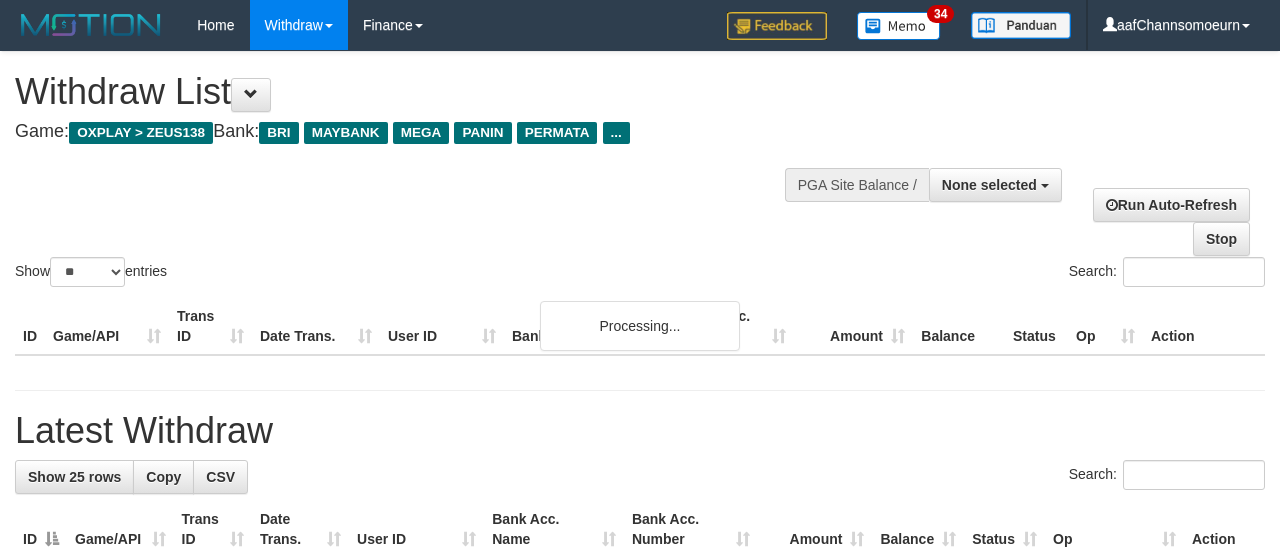 select 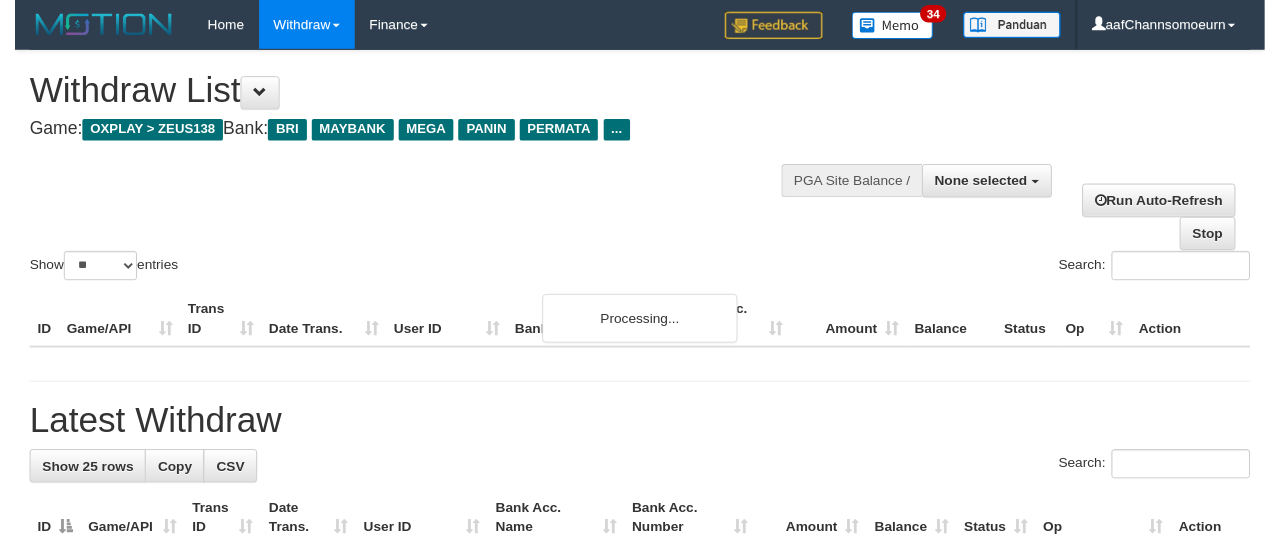 scroll, scrollTop: 354, scrollLeft: 0, axis: vertical 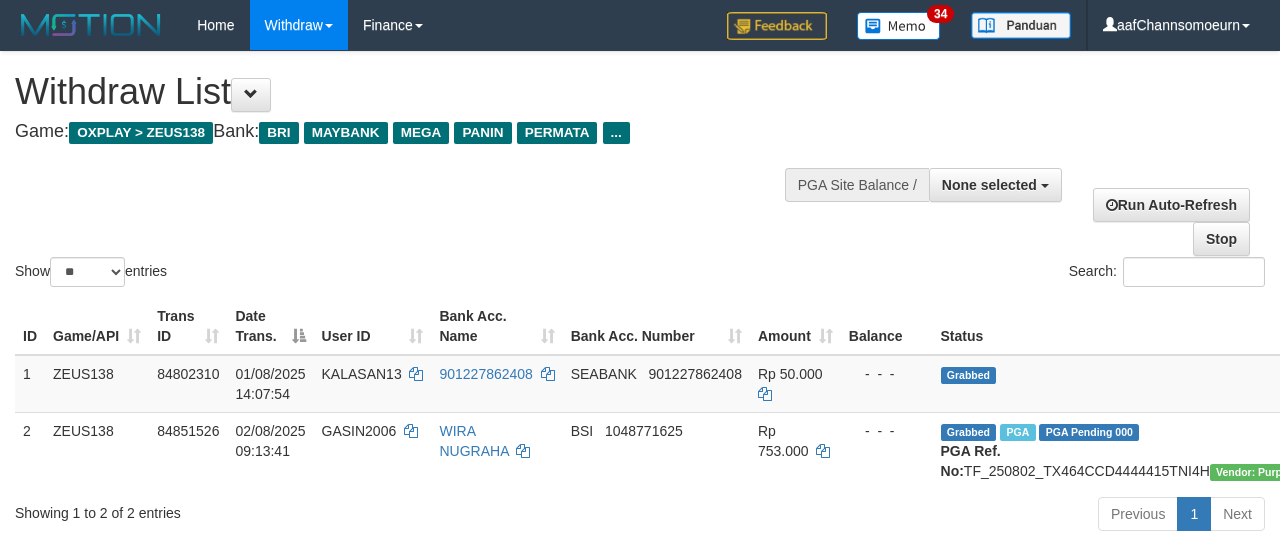select 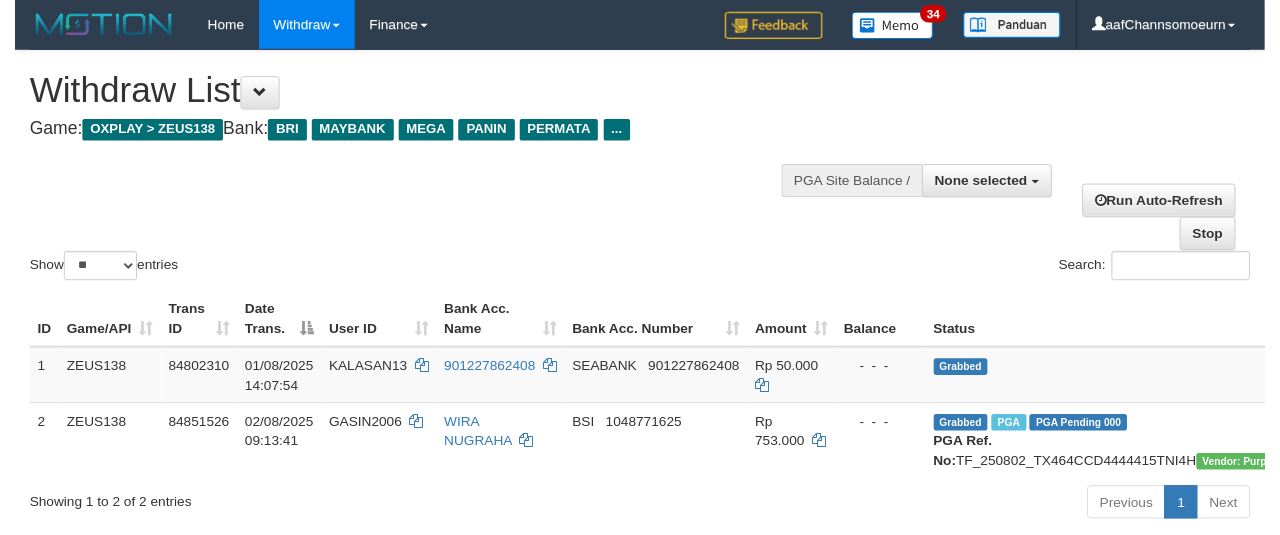 scroll, scrollTop: 354, scrollLeft: 0, axis: vertical 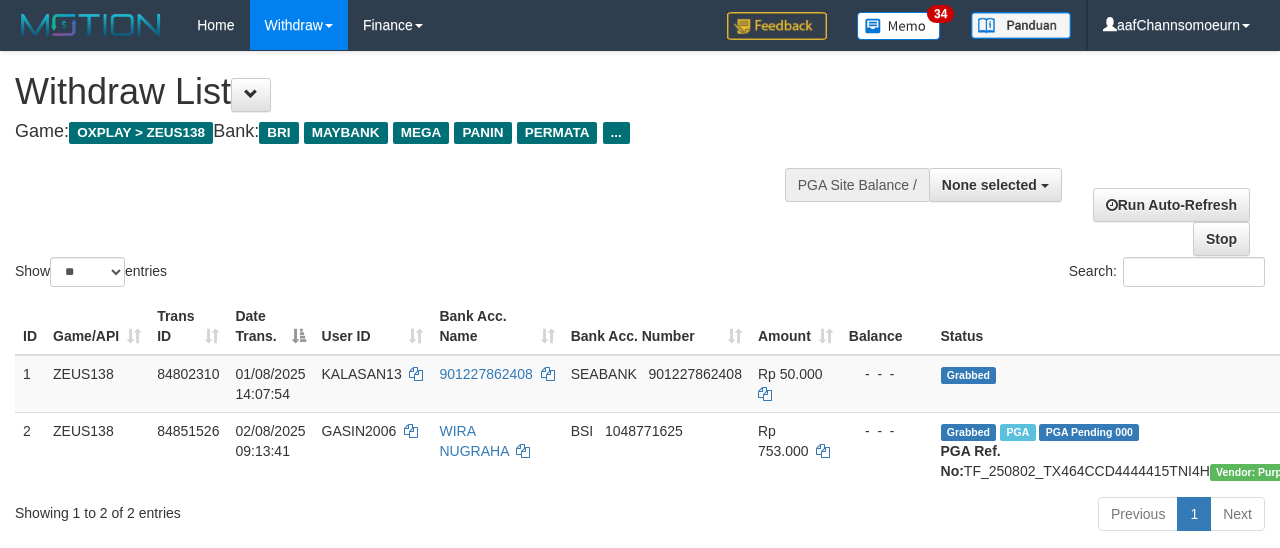 select 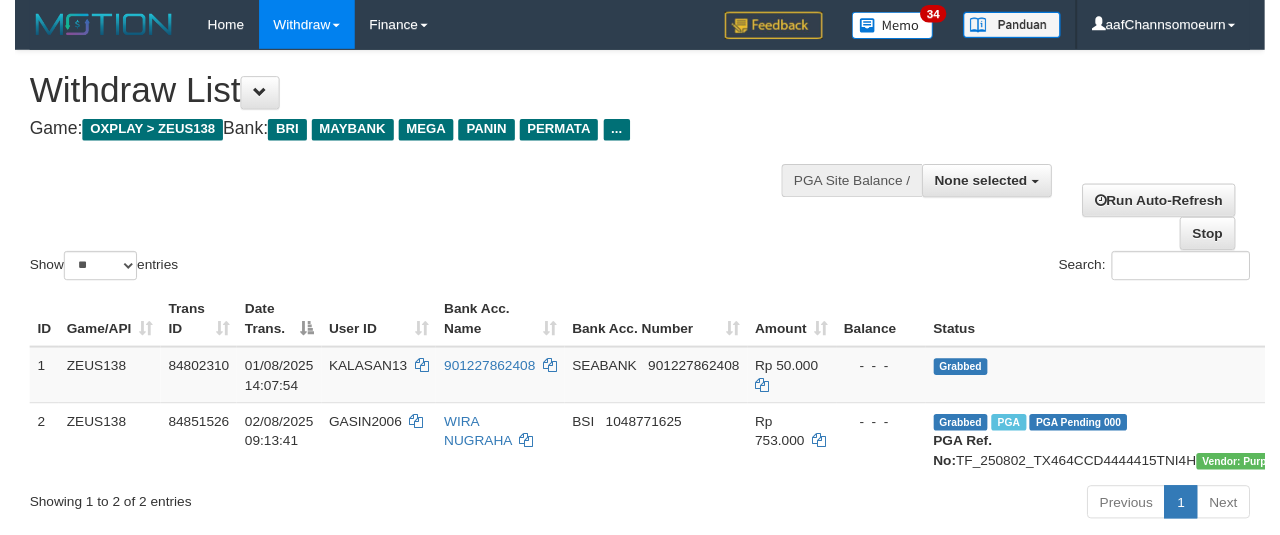 scroll, scrollTop: 354, scrollLeft: 0, axis: vertical 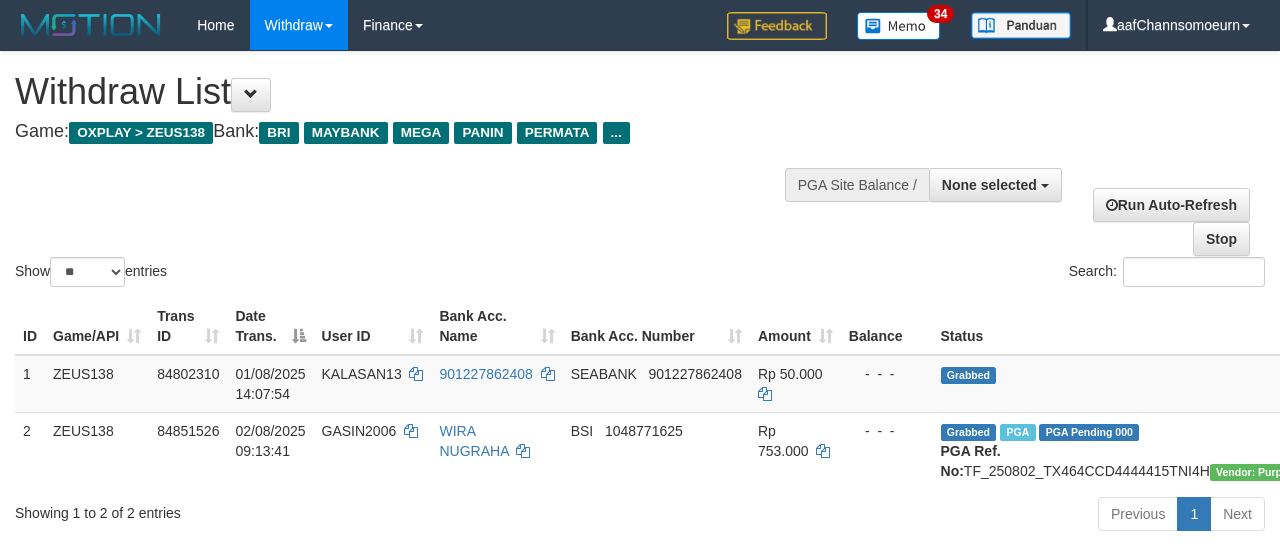 select 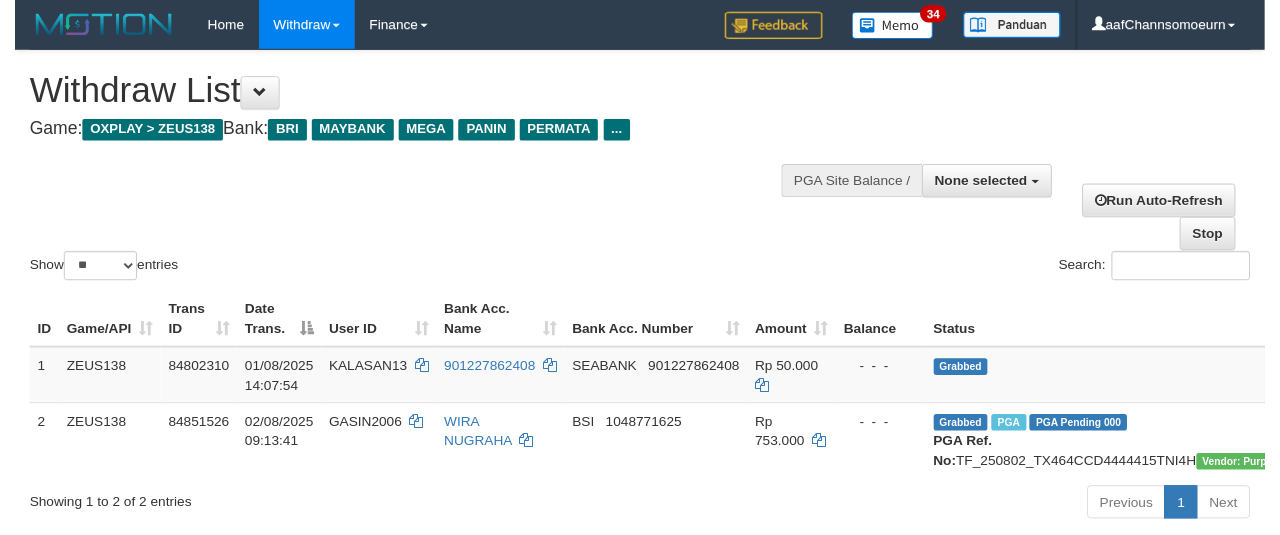 scroll, scrollTop: 354, scrollLeft: 0, axis: vertical 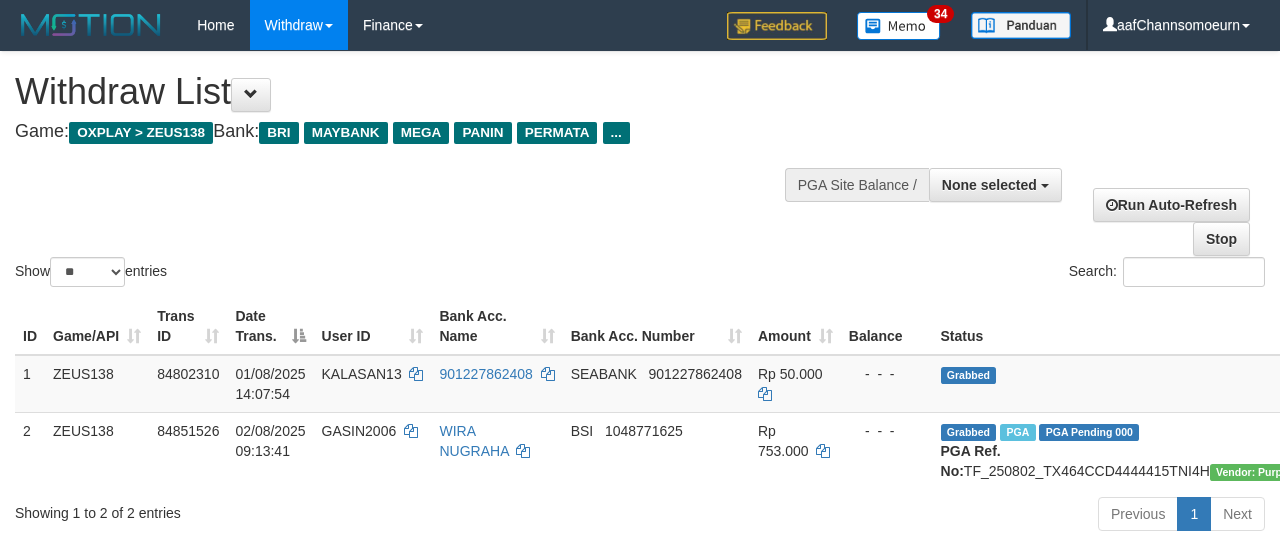 select 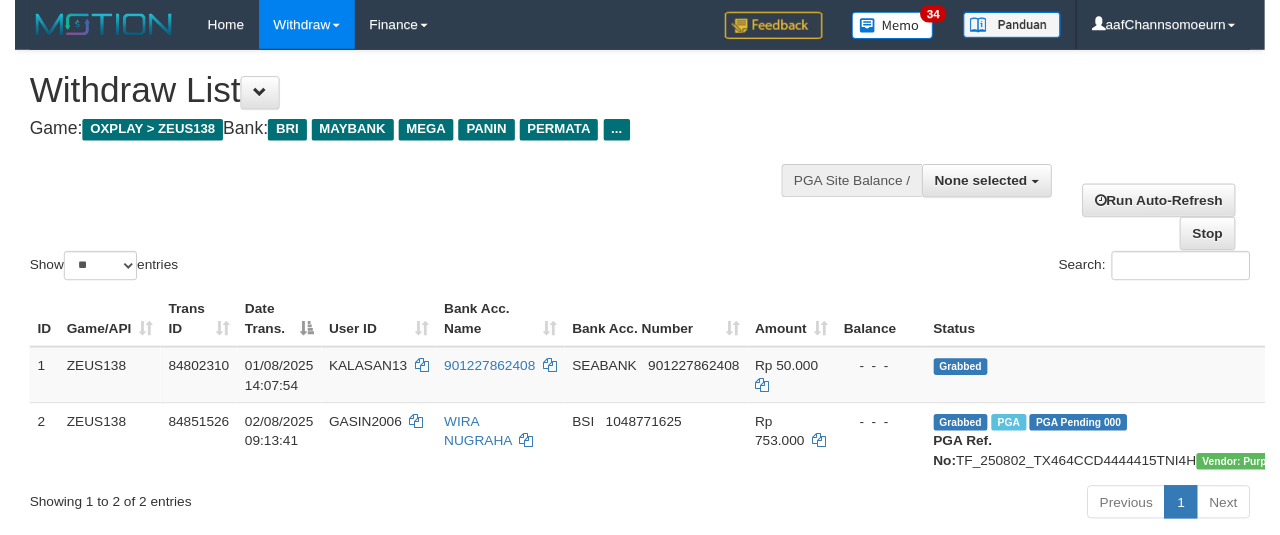 scroll, scrollTop: 354, scrollLeft: 0, axis: vertical 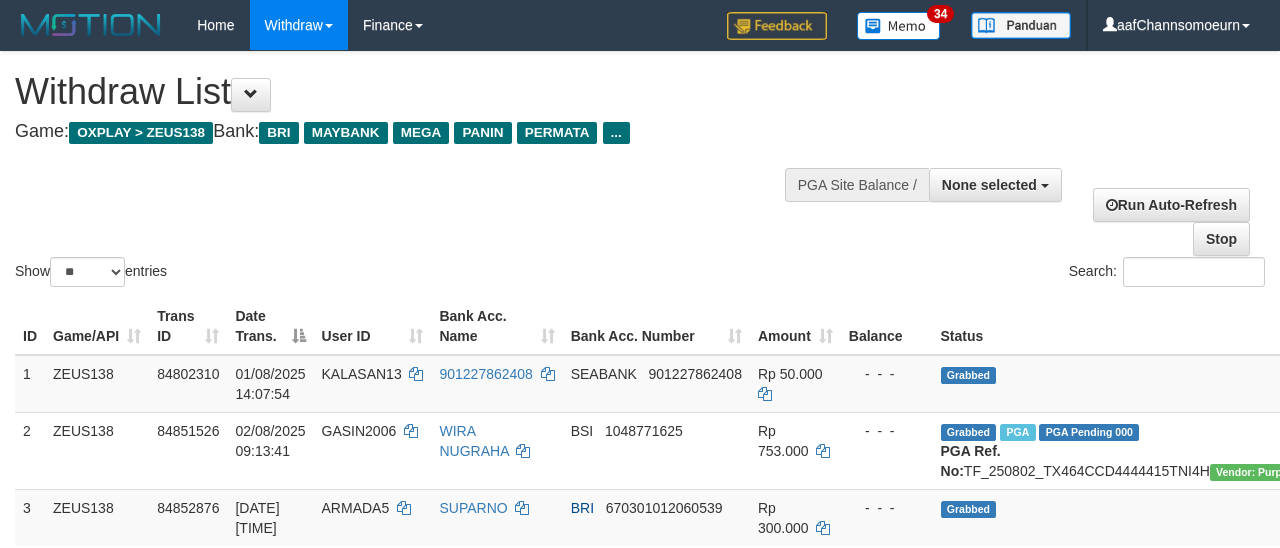select 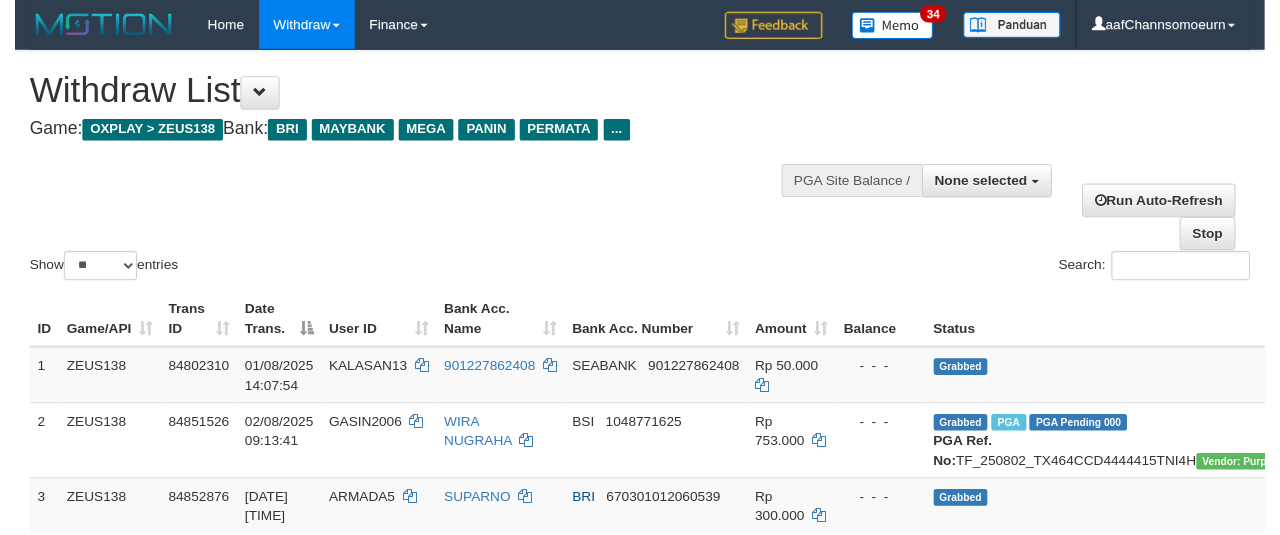scroll, scrollTop: 354, scrollLeft: 0, axis: vertical 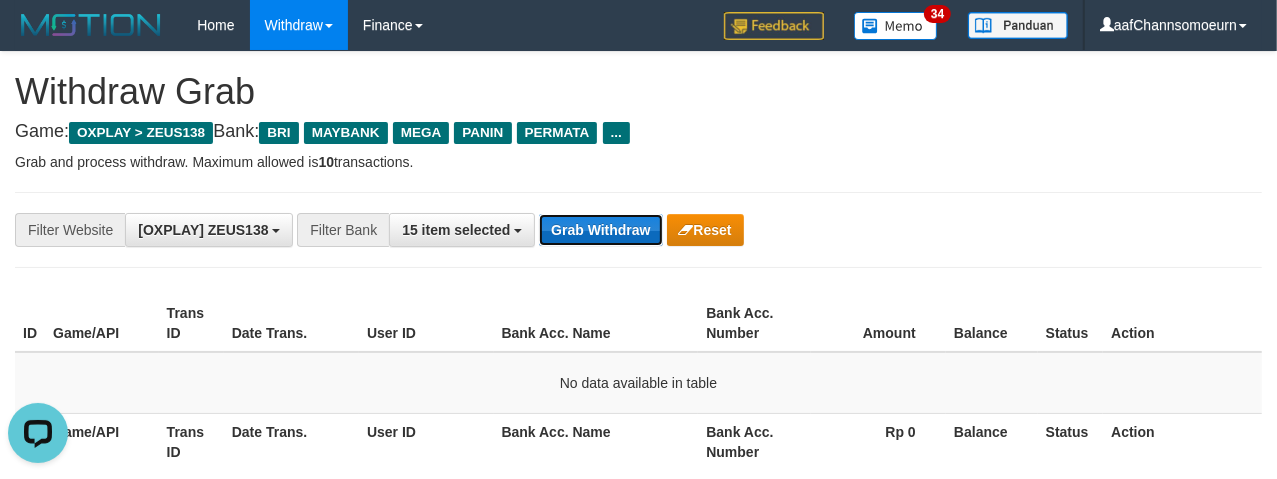 type 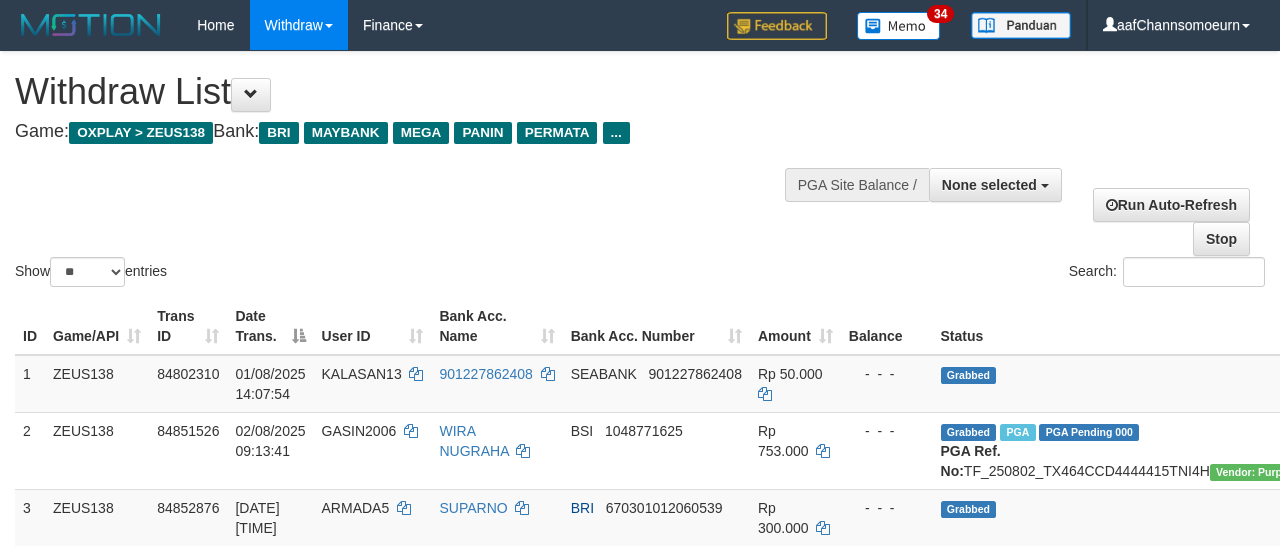 select 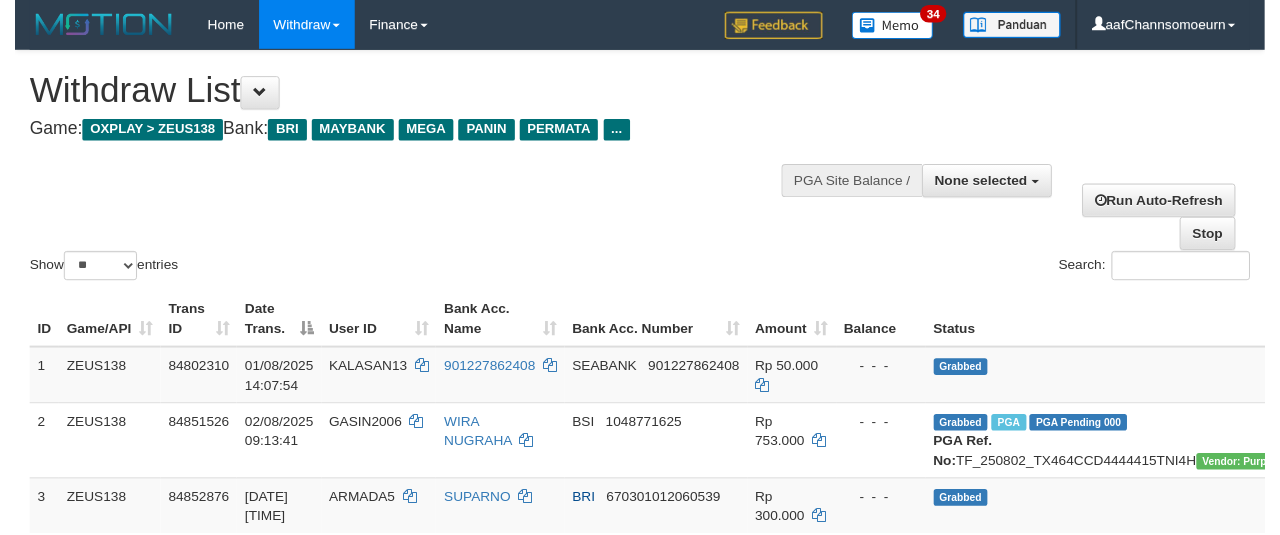 scroll, scrollTop: 354, scrollLeft: 0, axis: vertical 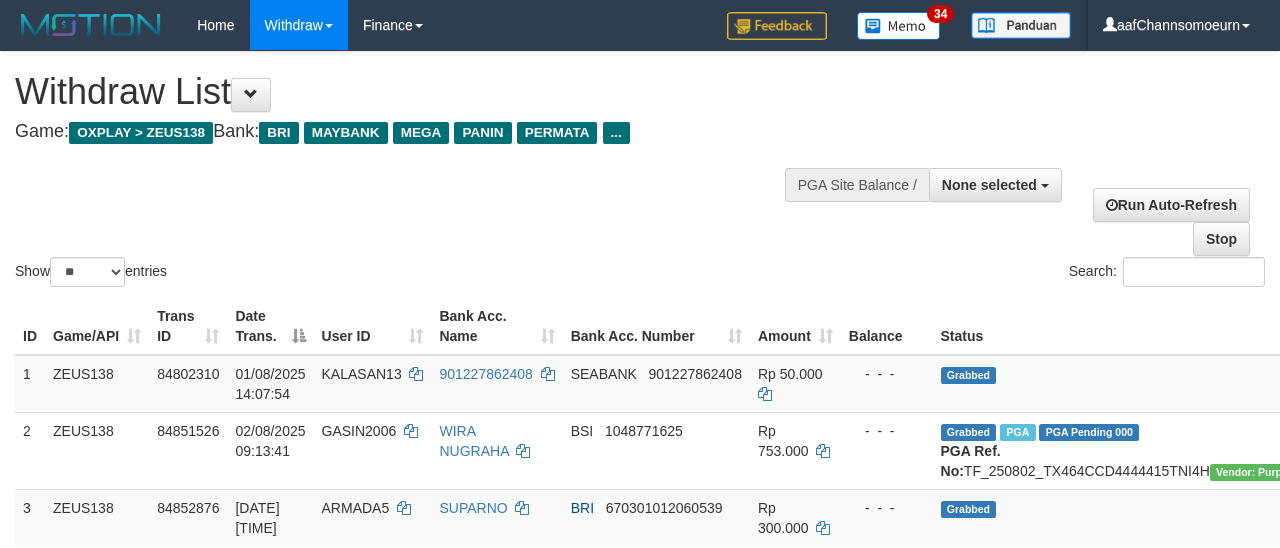select 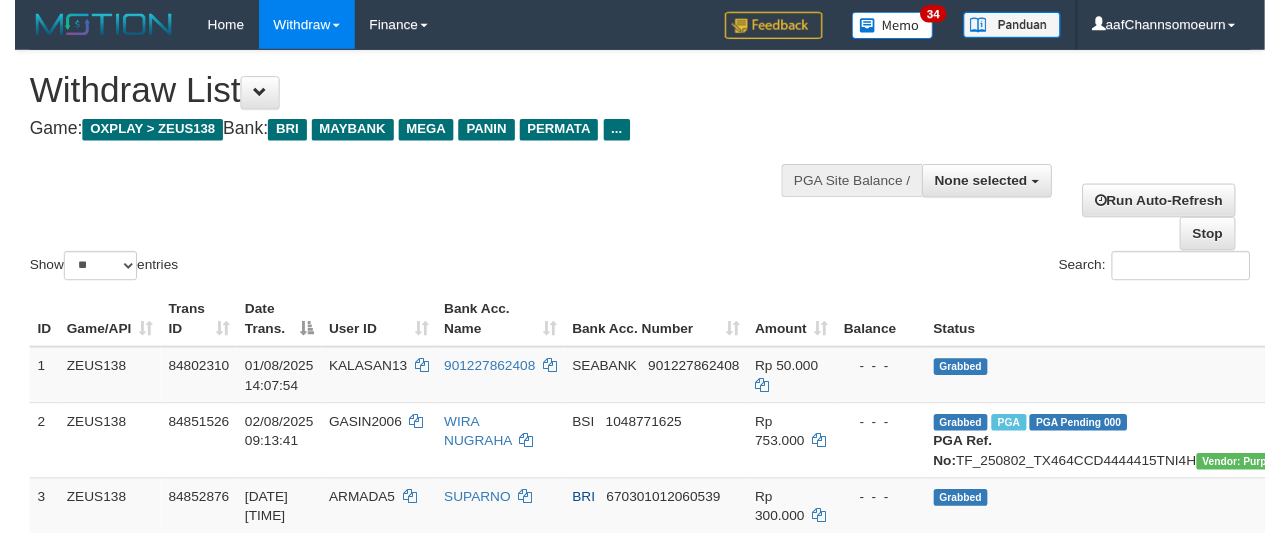 scroll, scrollTop: 354, scrollLeft: 0, axis: vertical 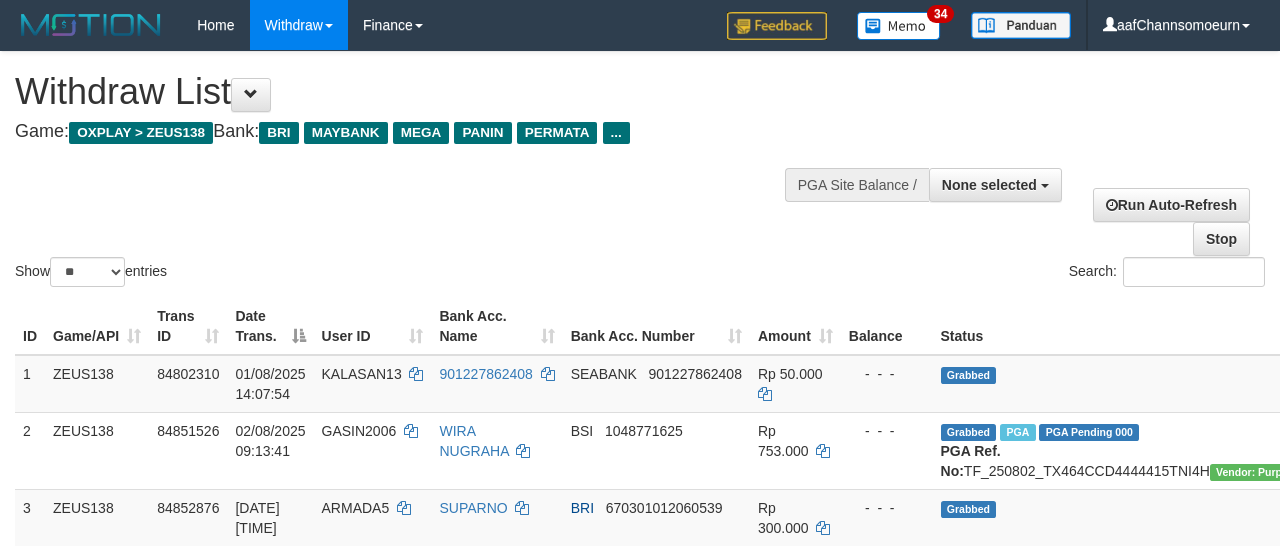 select 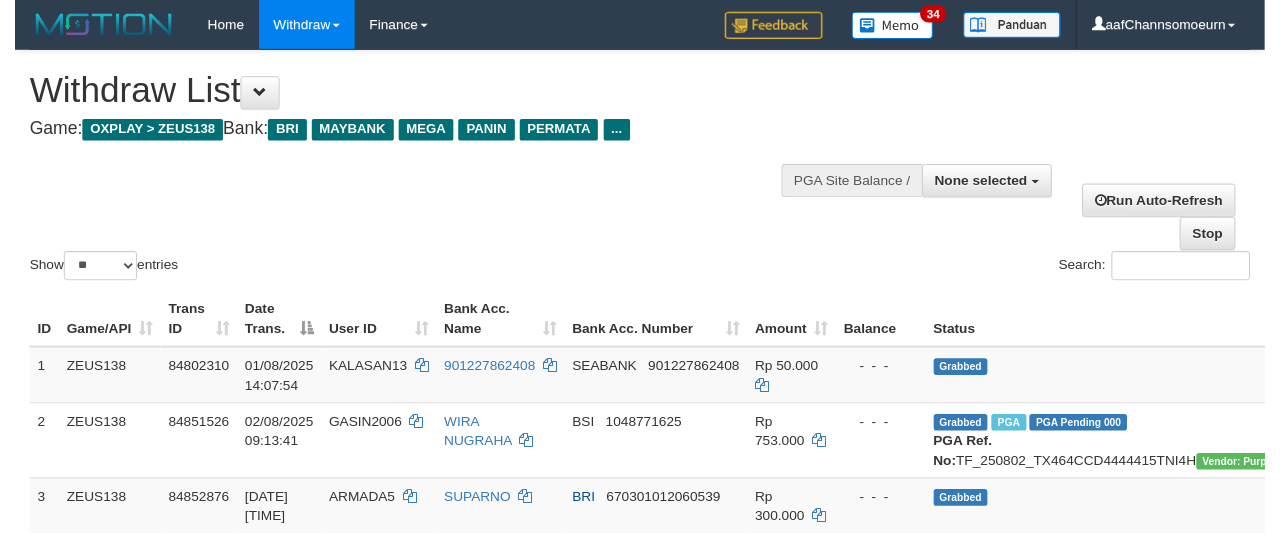 scroll, scrollTop: 354, scrollLeft: 0, axis: vertical 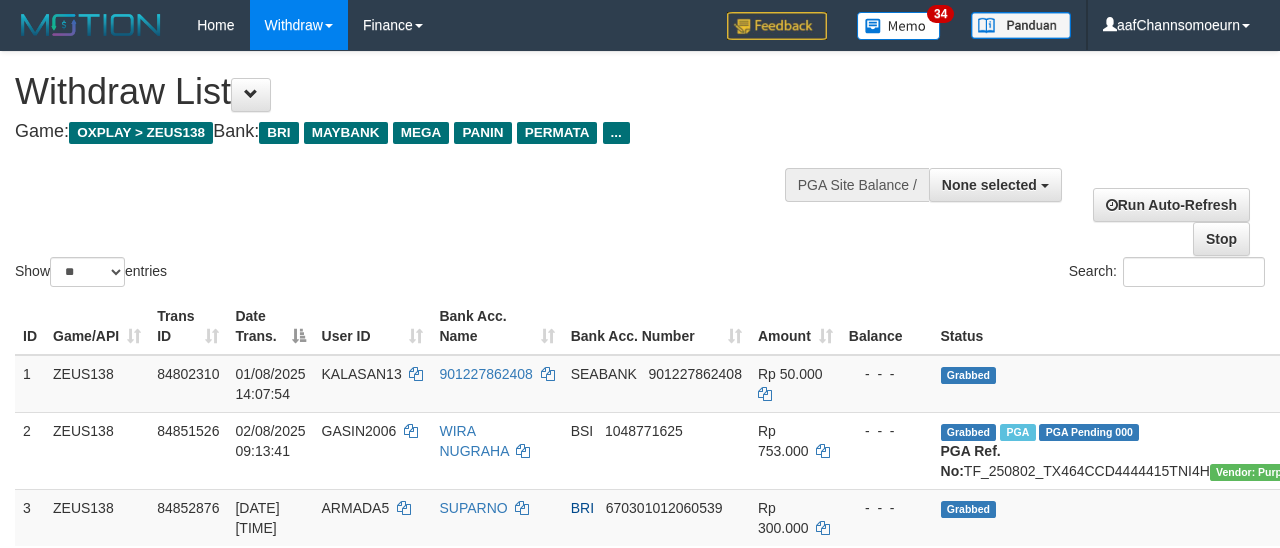 select 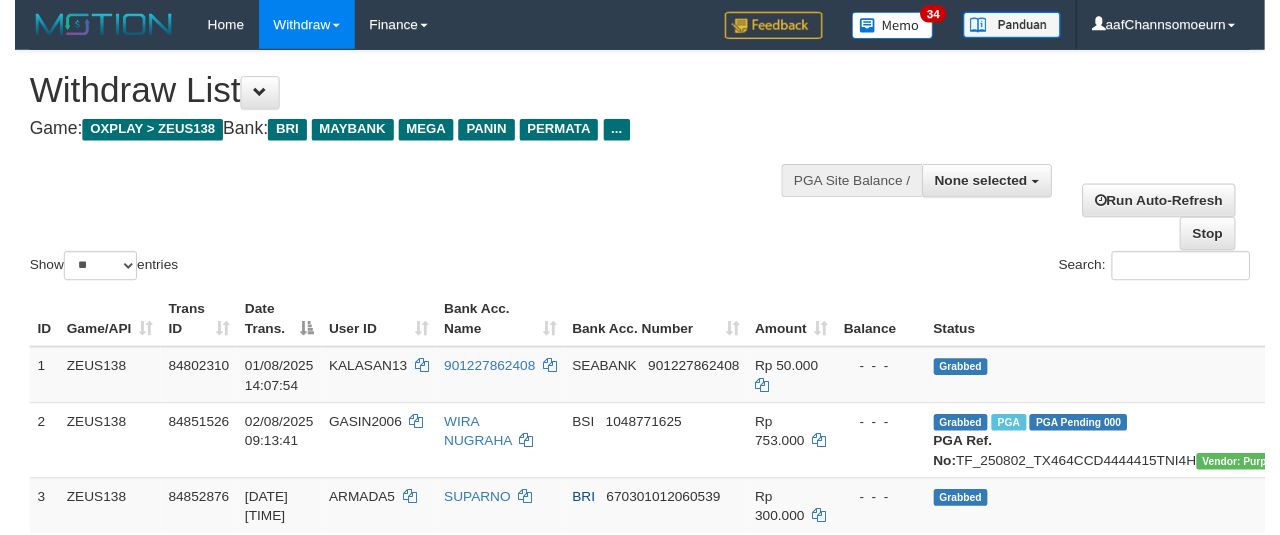 scroll, scrollTop: 354, scrollLeft: 0, axis: vertical 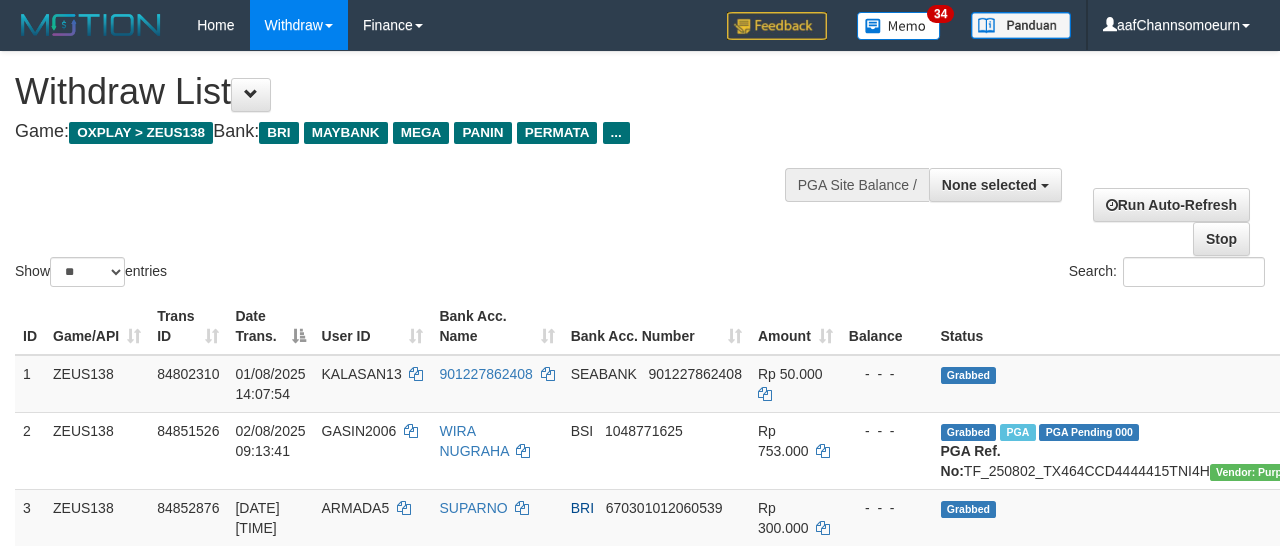 select 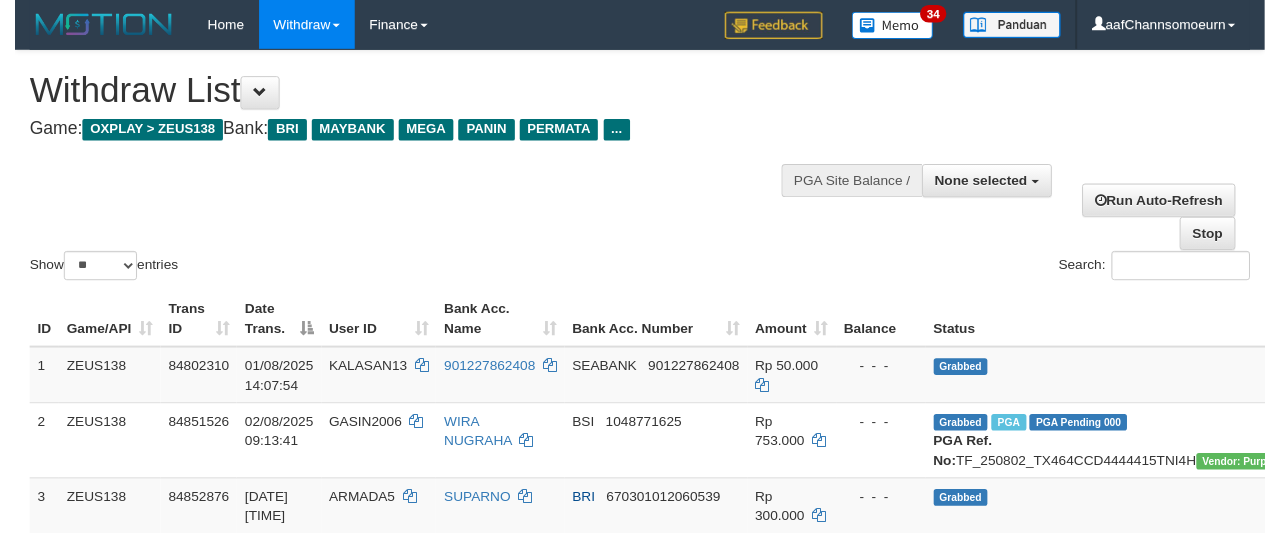 scroll, scrollTop: 354, scrollLeft: 0, axis: vertical 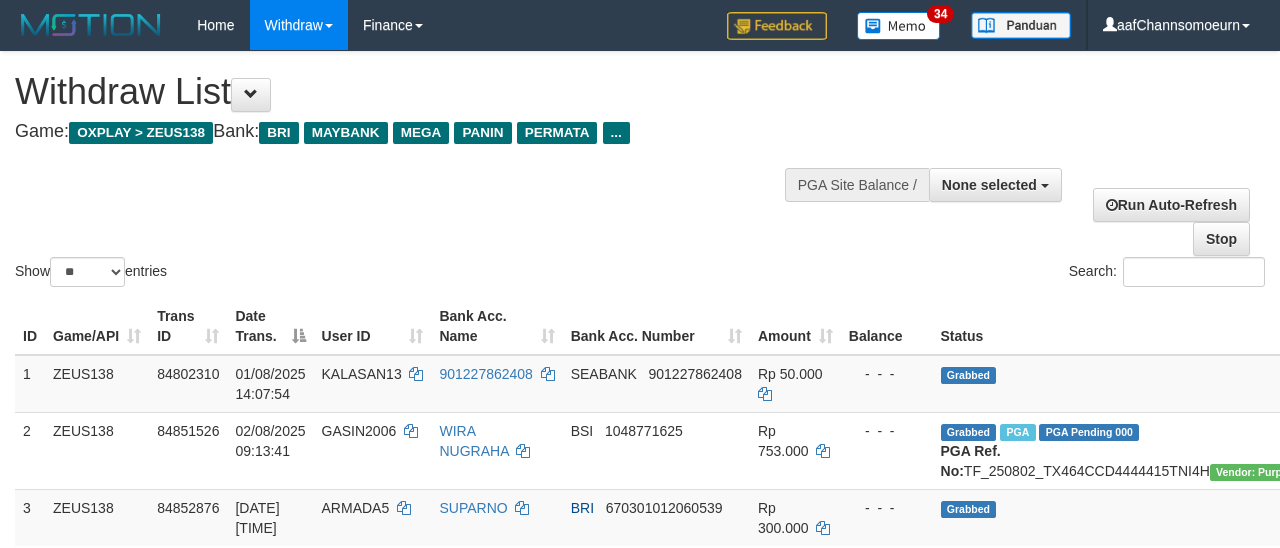 select 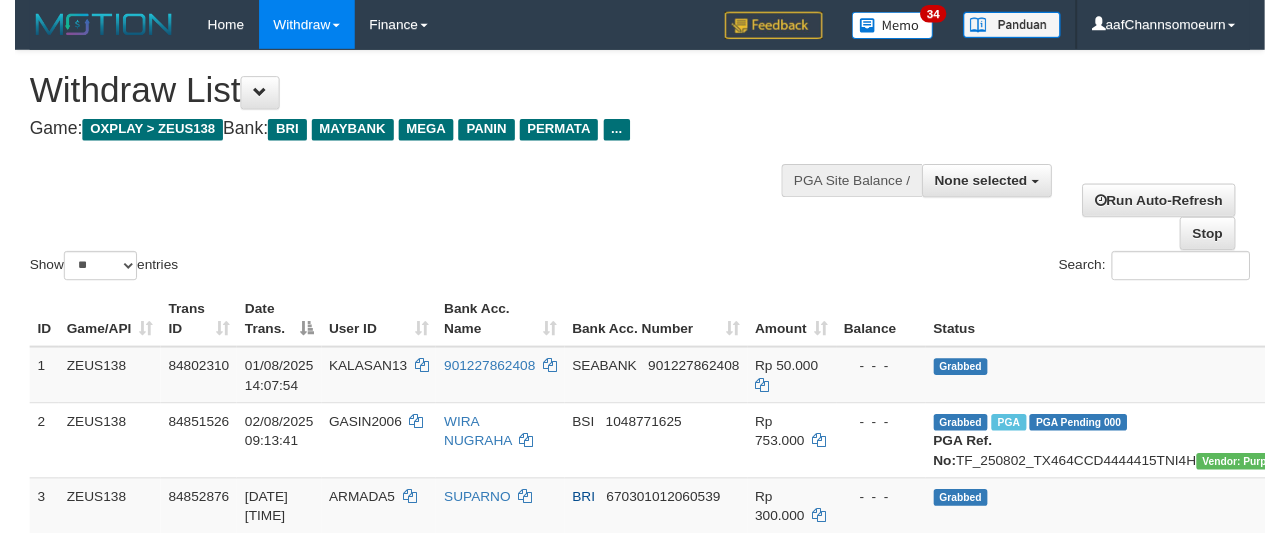 scroll, scrollTop: 354, scrollLeft: 0, axis: vertical 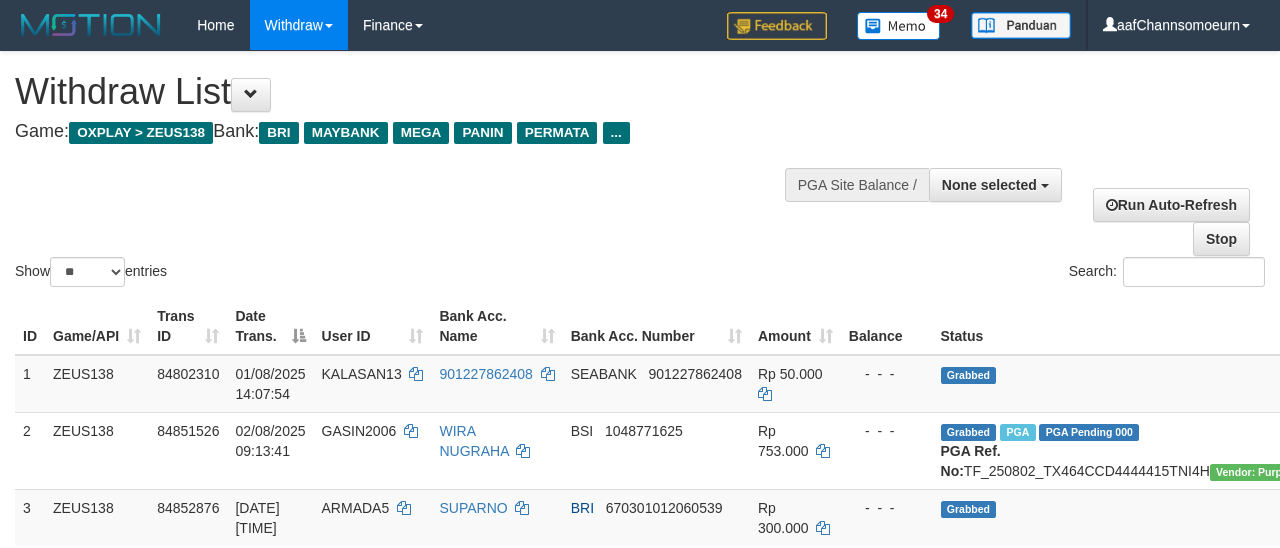 select 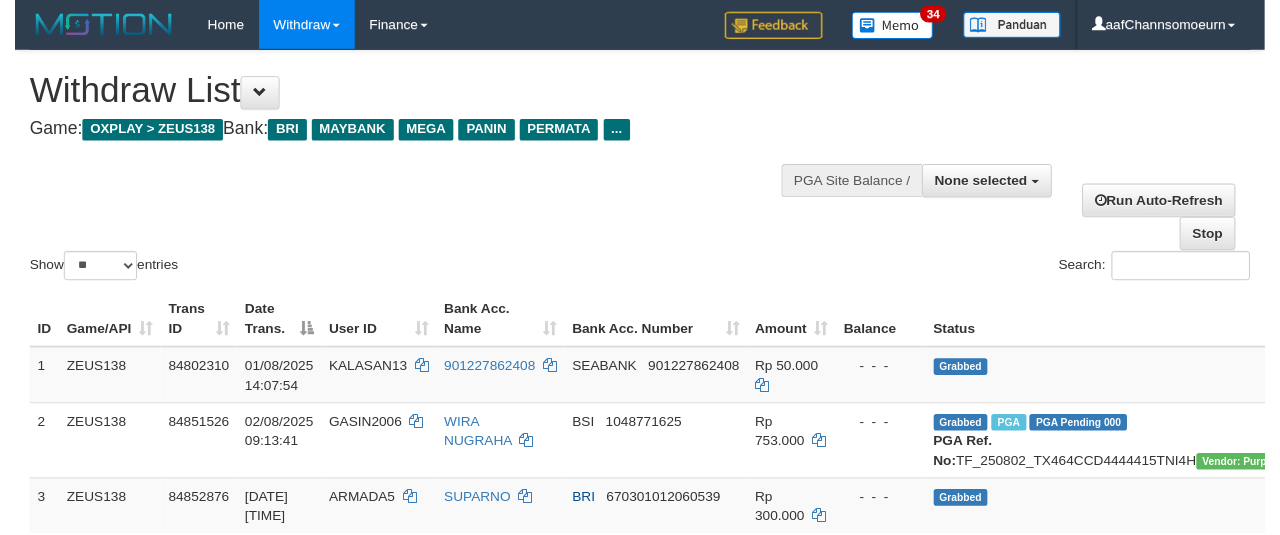 scroll, scrollTop: 354, scrollLeft: 0, axis: vertical 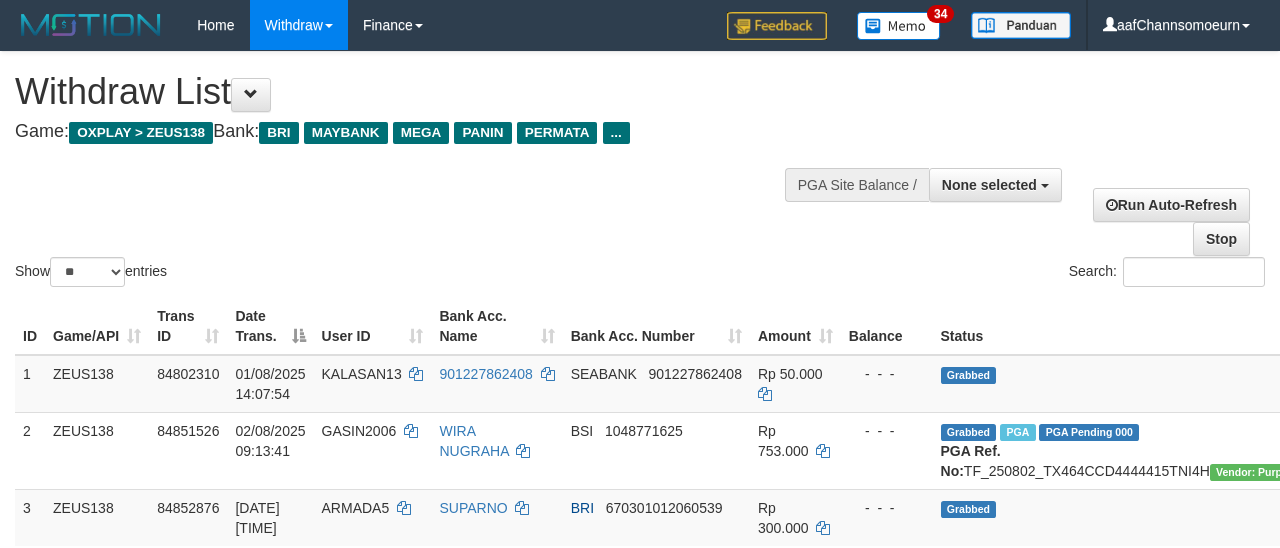 select 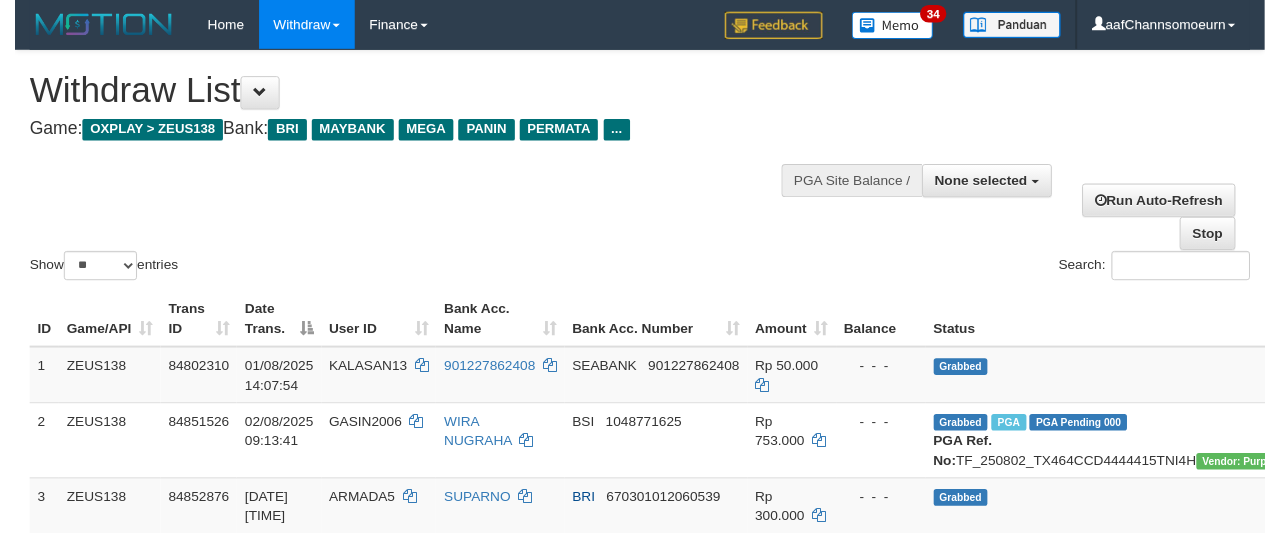 scroll, scrollTop: 354, scrollLeft: 0, axis: vertical 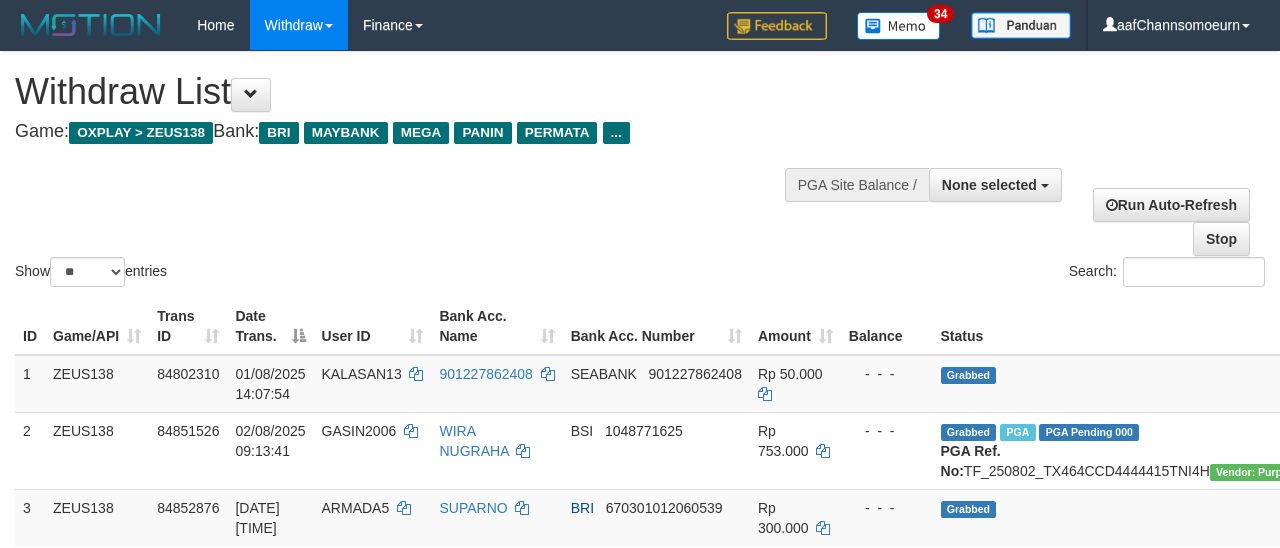 select 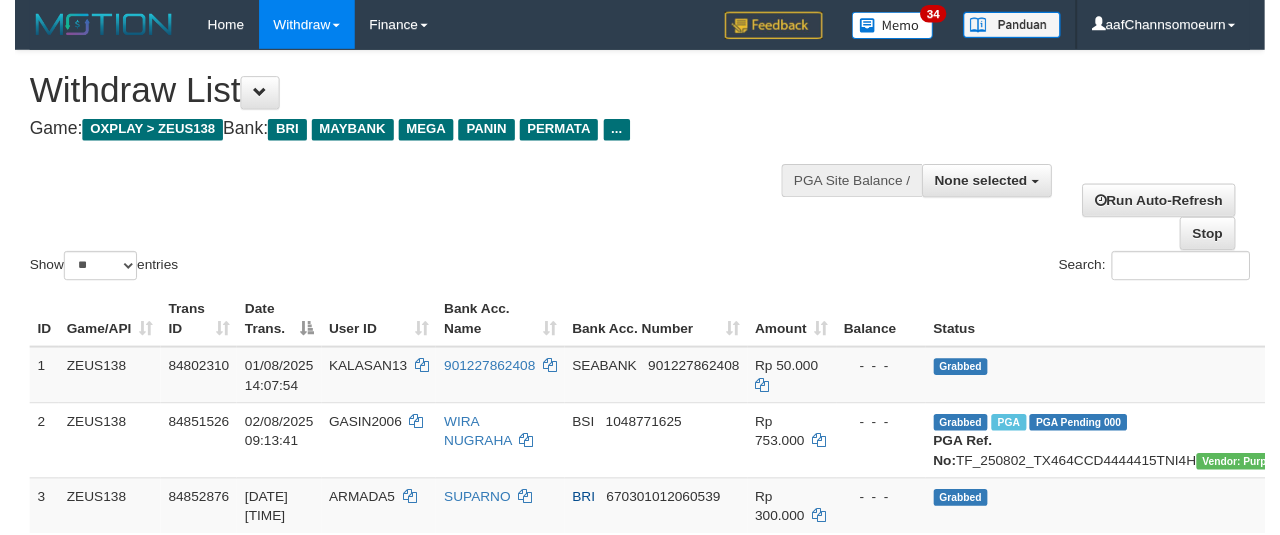 scroll, scrollTop: 354, scrollLeft: 0, axis: vertical 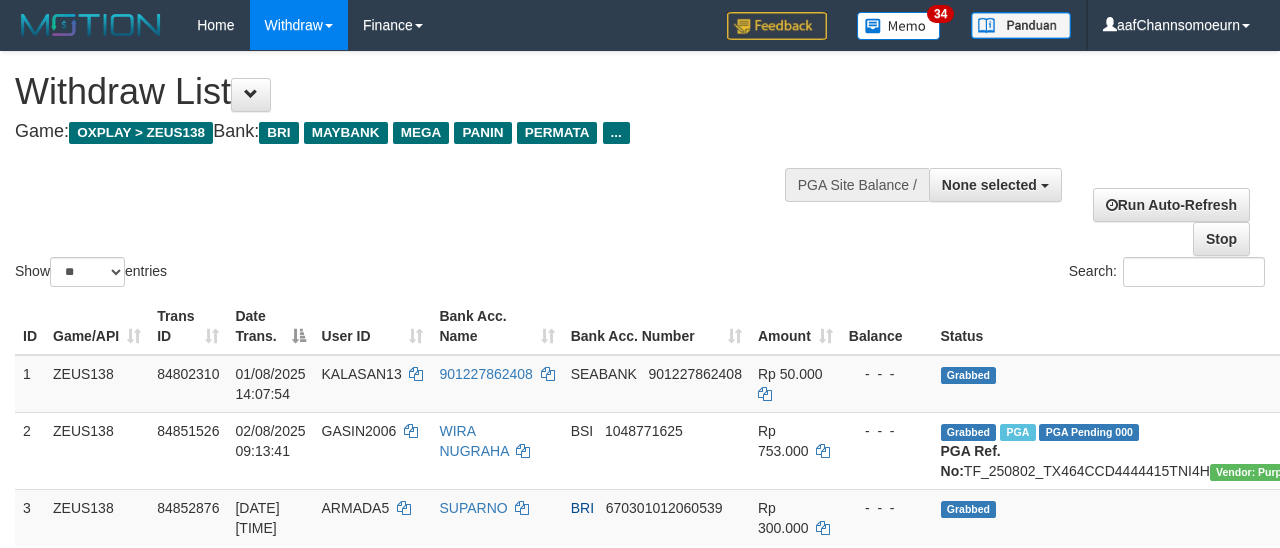select 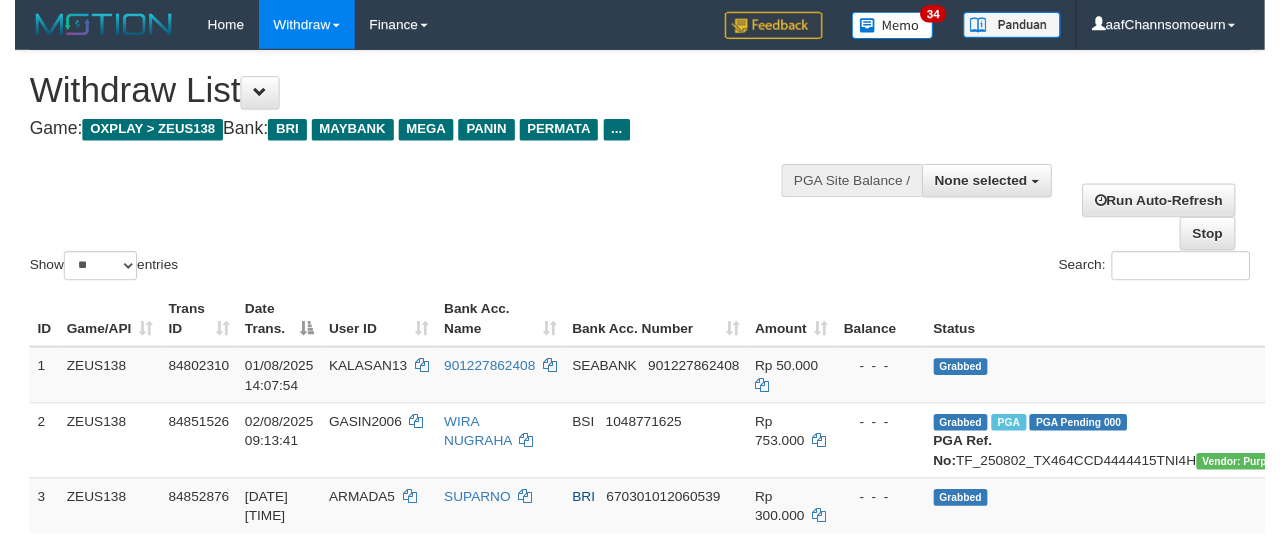 scroll, scrollTop: 354, scrollLeft: 0, axis: vertical 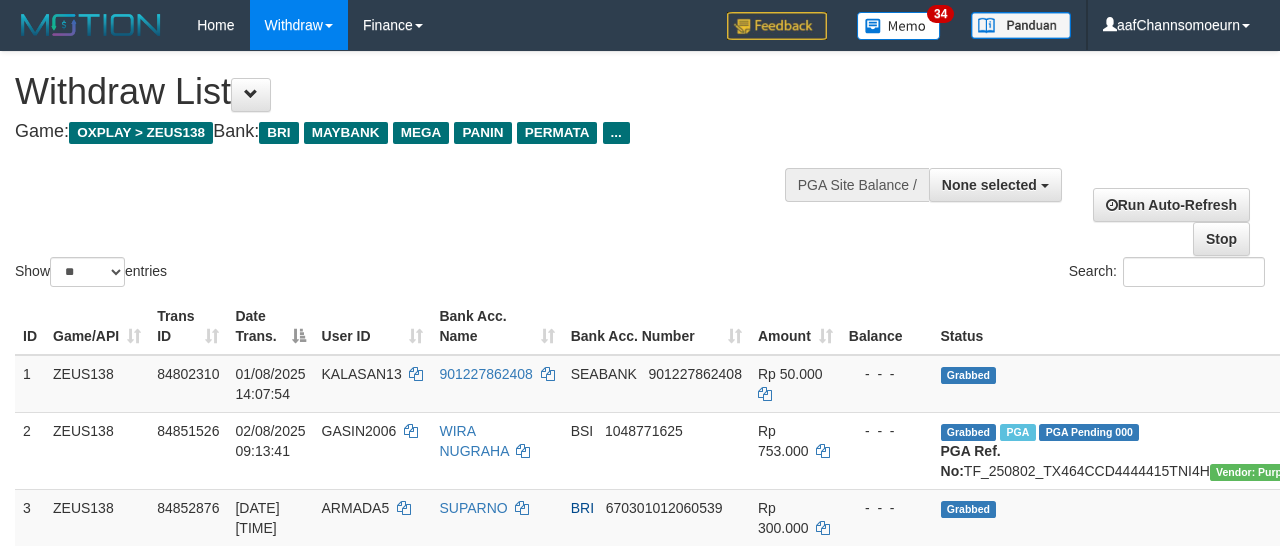 select 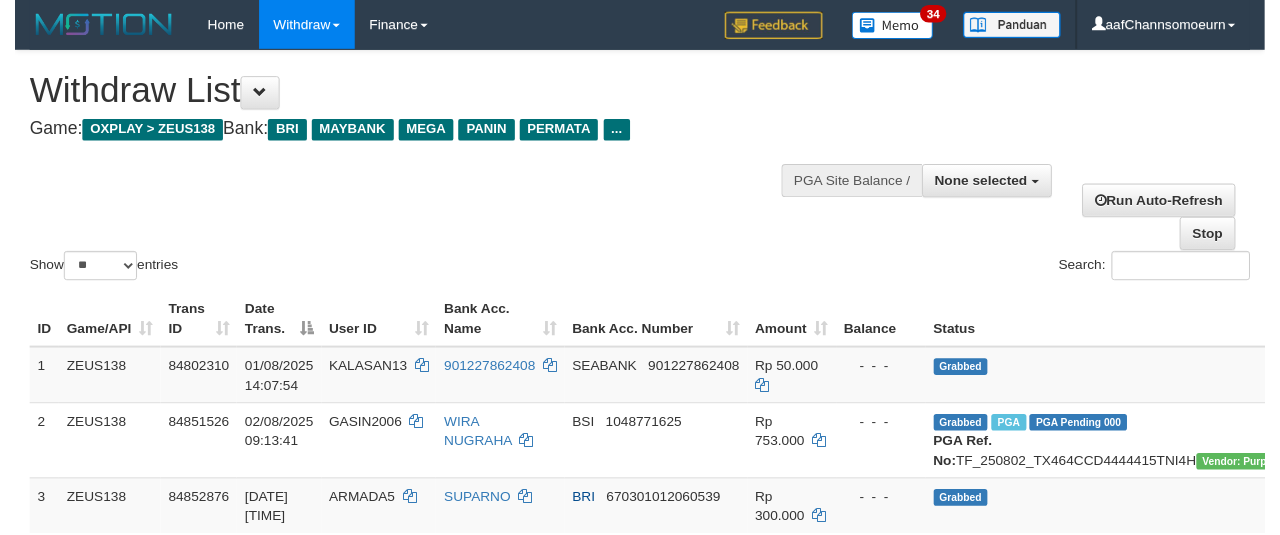 scroll, scrollTop: 354, scrollLeft: 0, axis: vertical 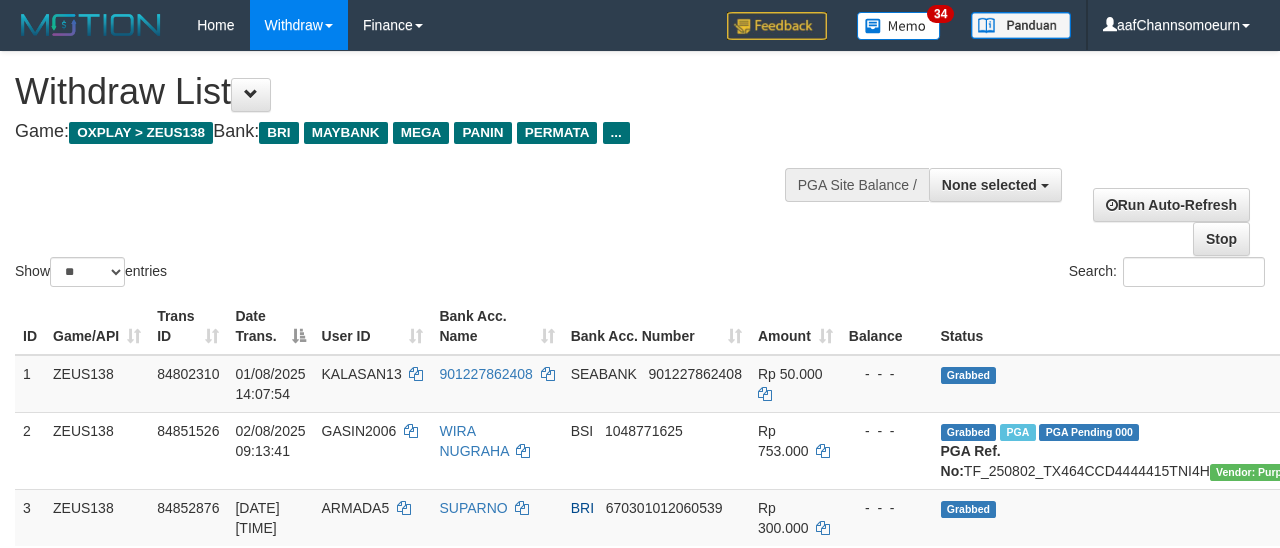 select 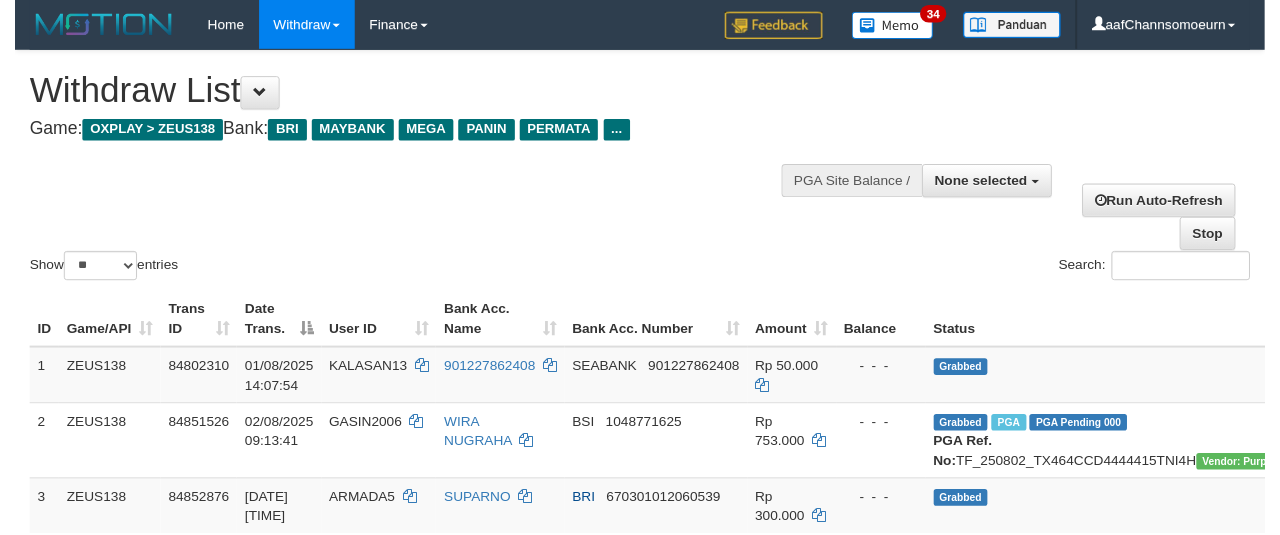 scroll, scrollTop: 354, scrollLeft: 0, axis: vertical 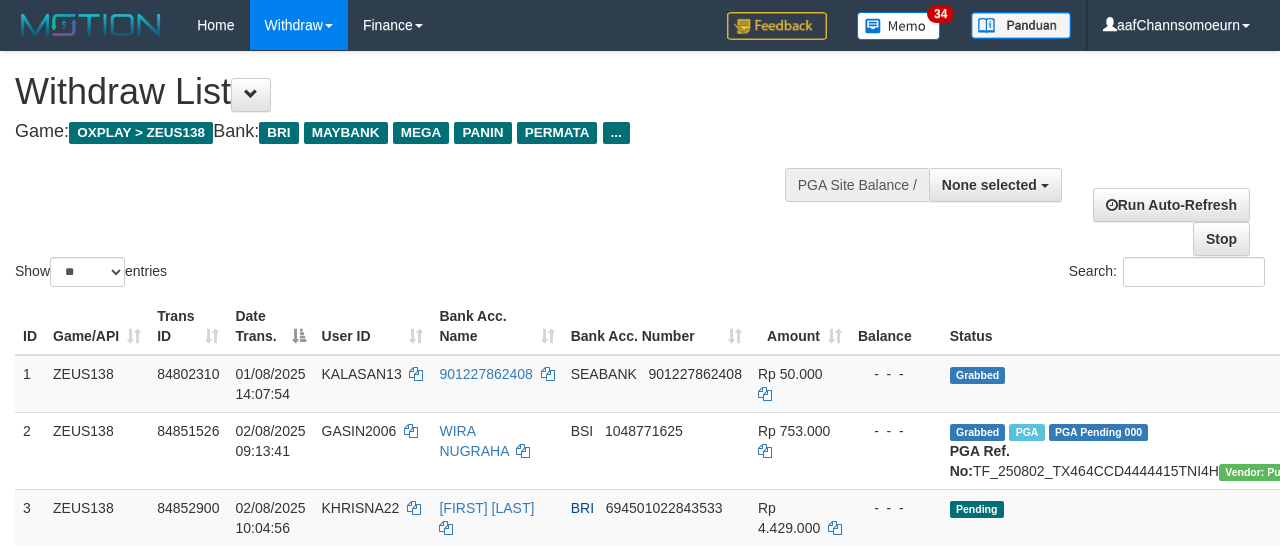 select 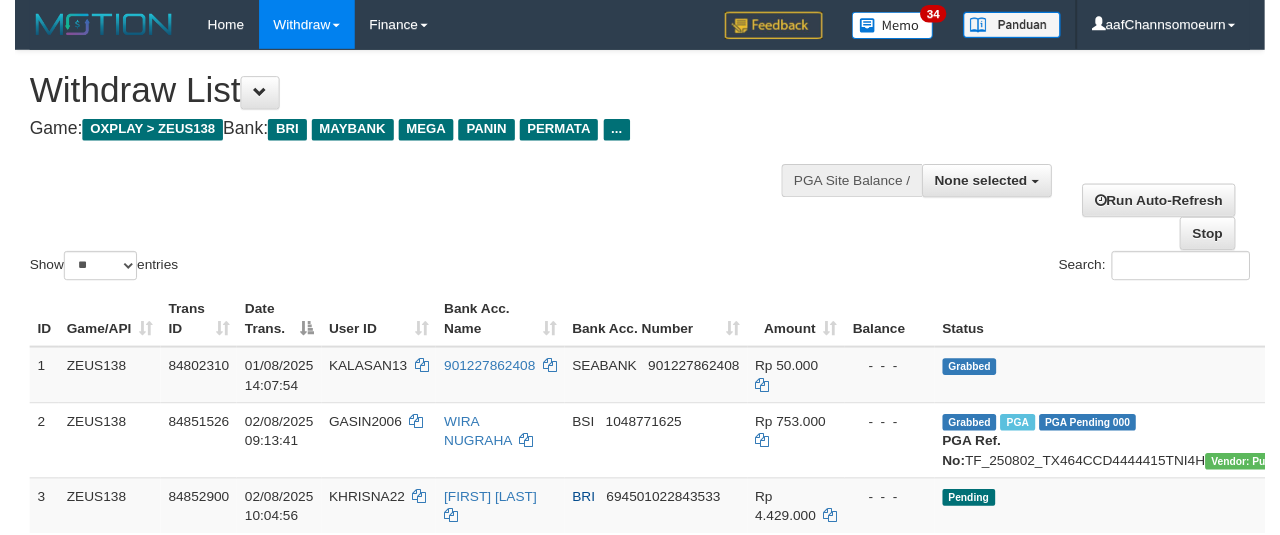 scroll, scrollTop: 354, scrollLeft: 0, axis: vertical 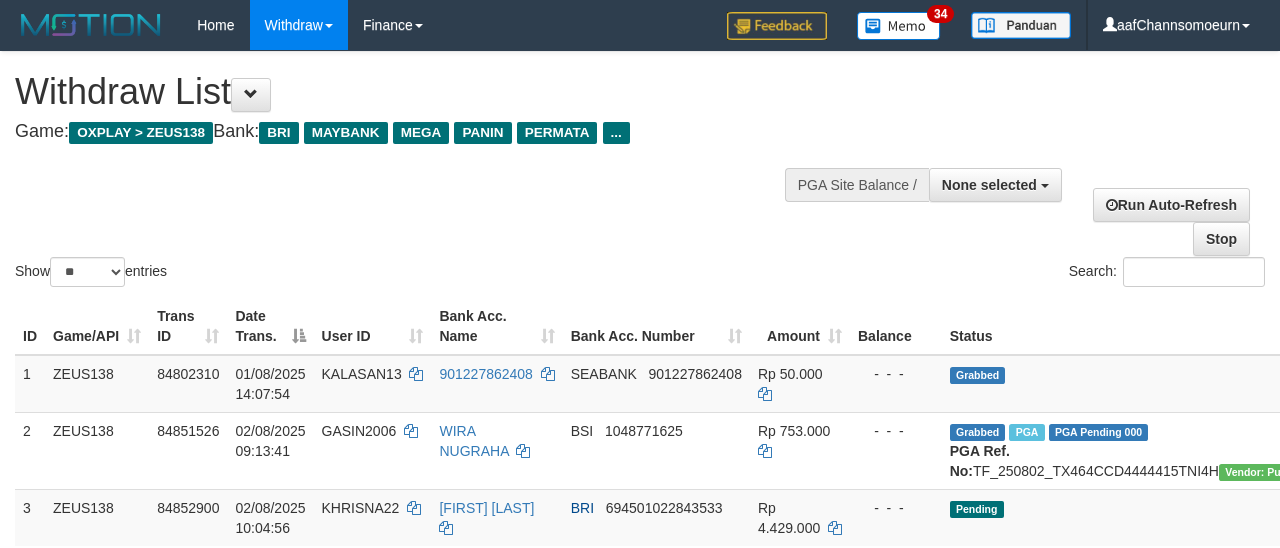 select 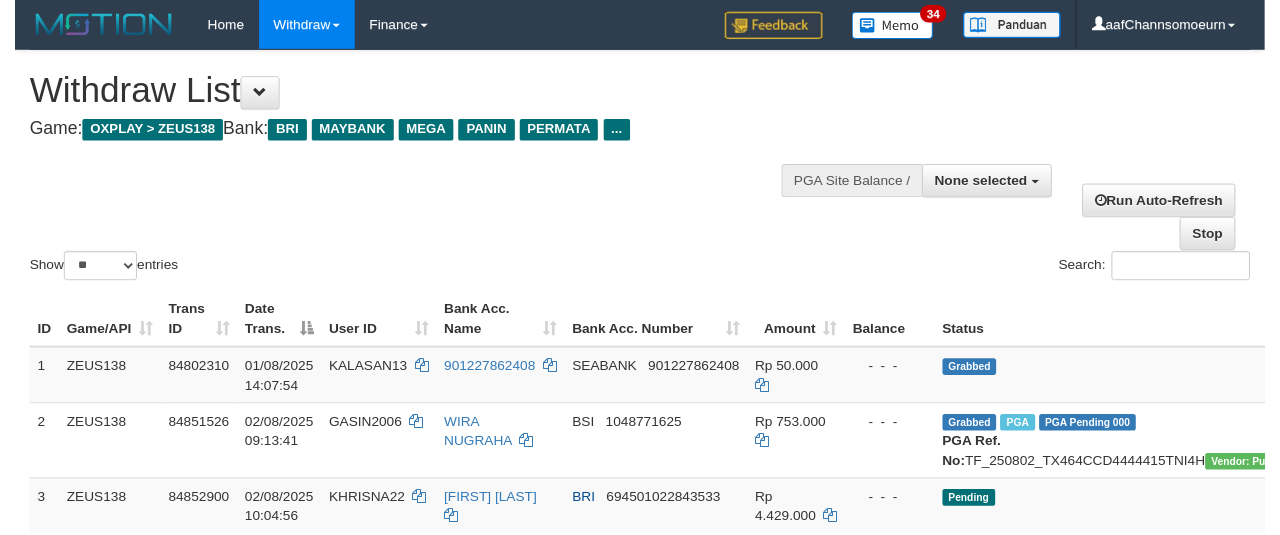 scroll, scrollTop: 354, scrollLeft: 0, axis: vertical 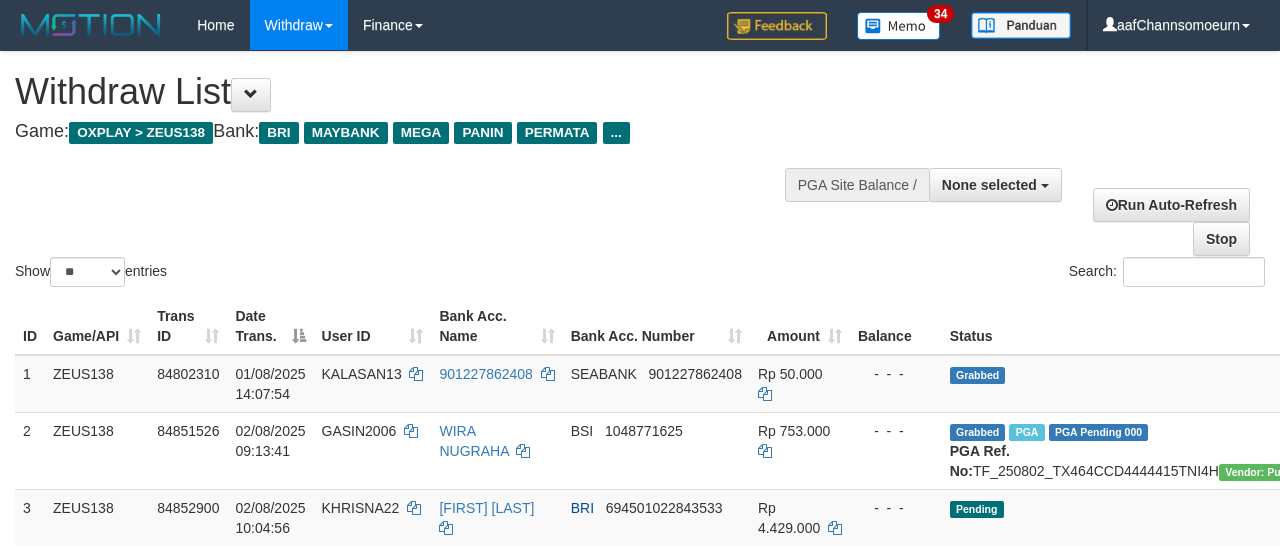 select 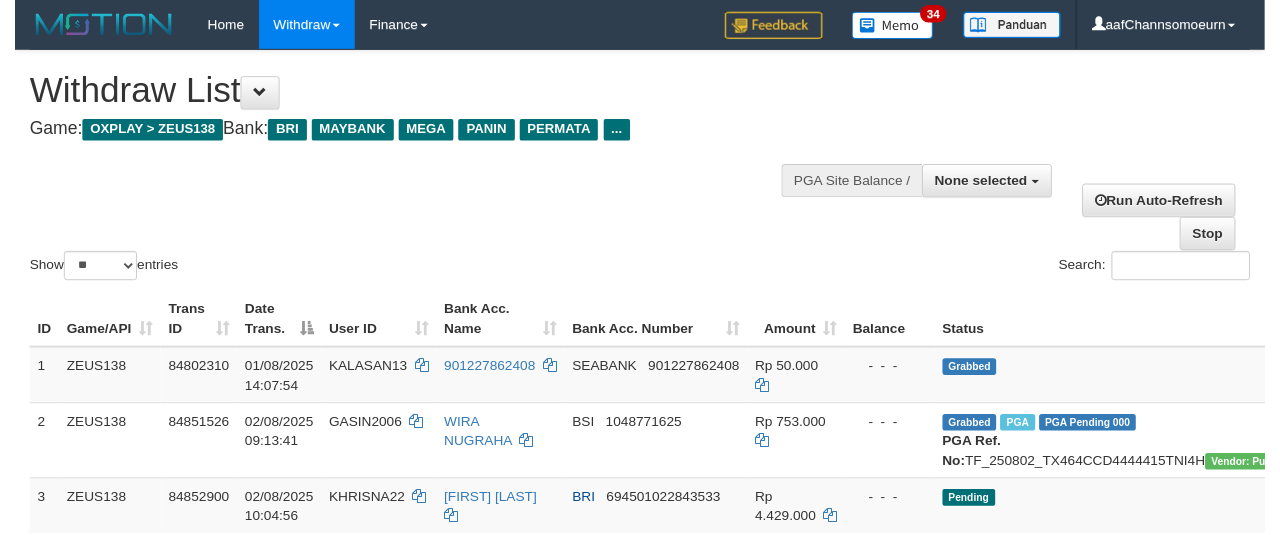 scroll, scrollTop: 354, scrollLeft: 0, axis: vertical 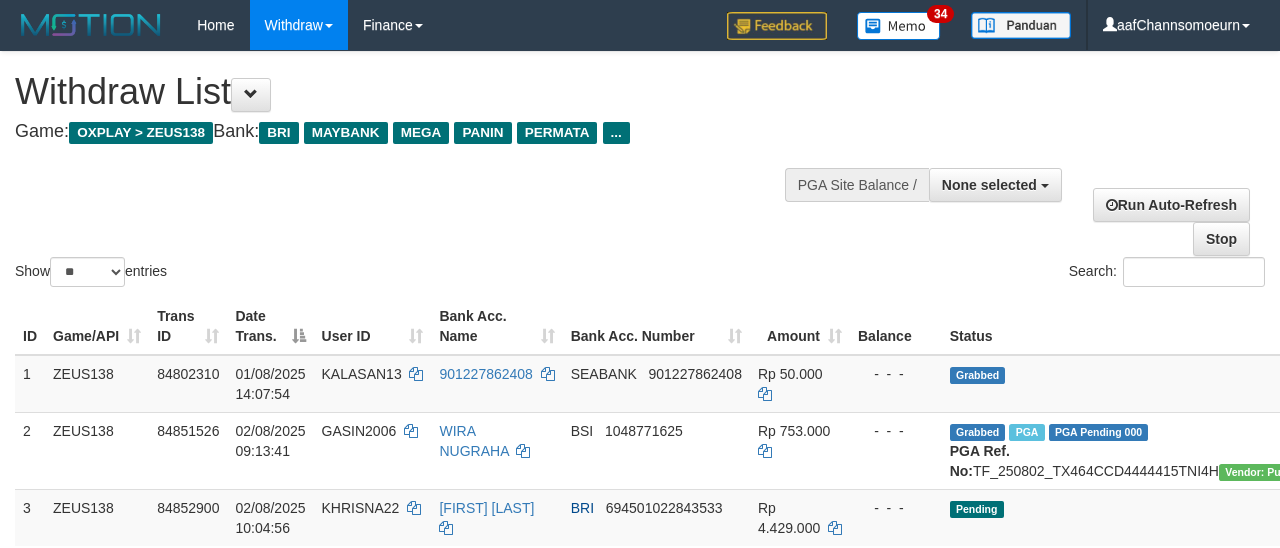 select 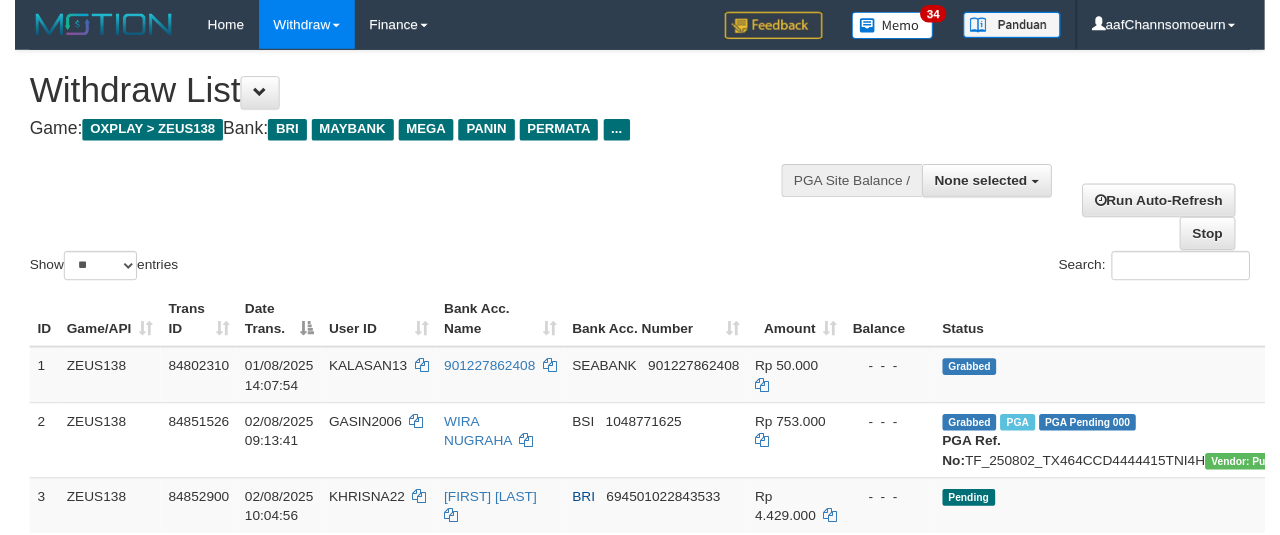 scroll, scrollTop: 354, scrollLeft: 0, axis: vertical 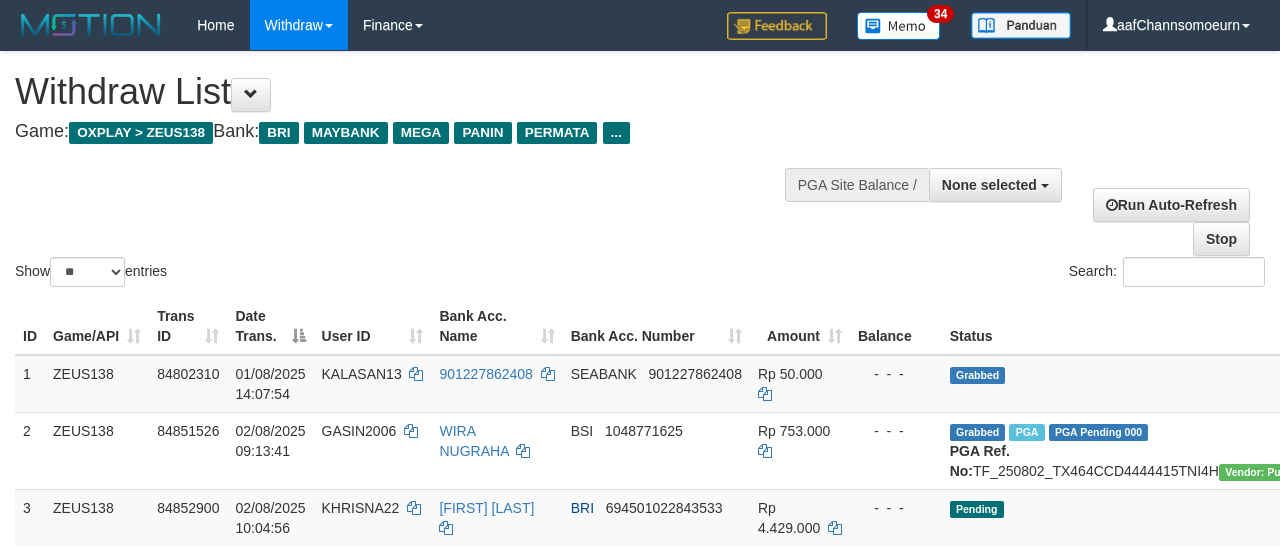 select 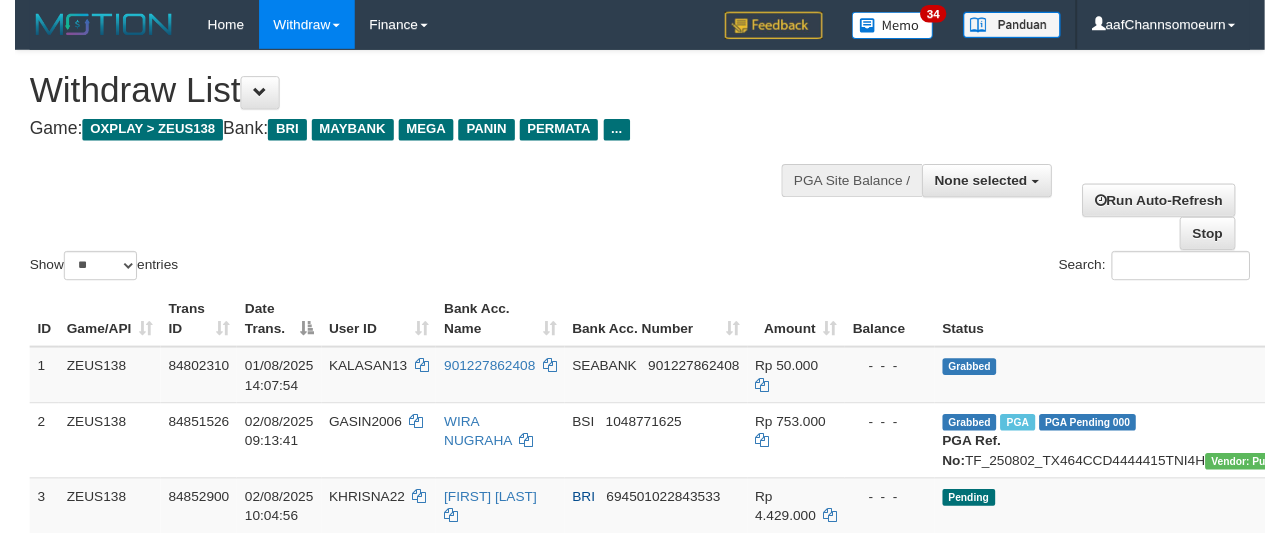scroll, scrollTop: 354, scrollLeft: 0, axis: vertical 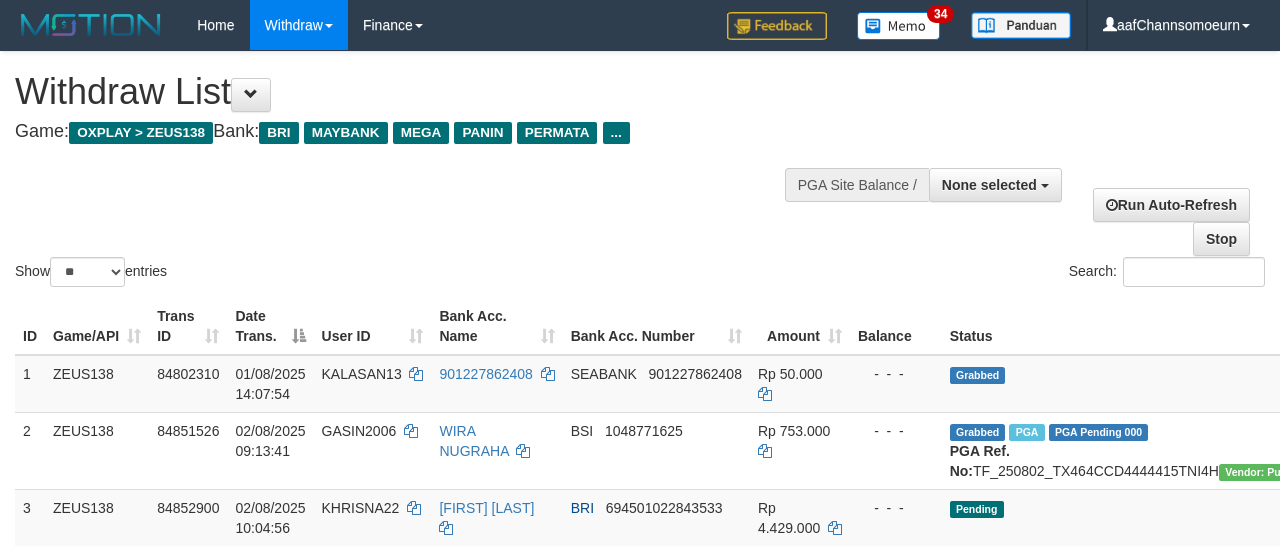 select 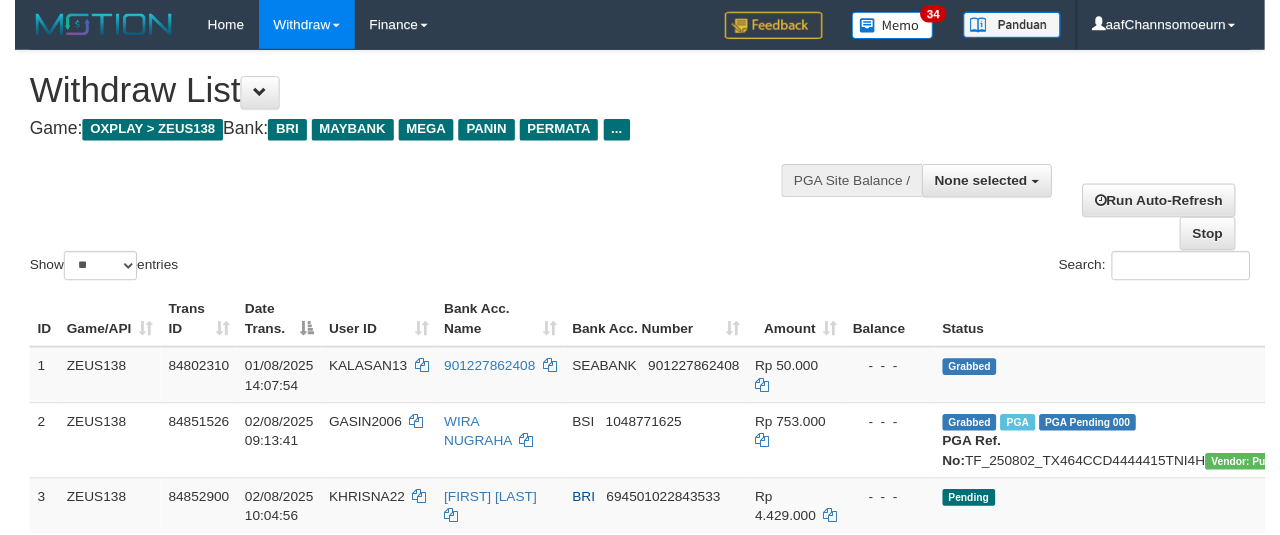 scroll, scrollTop: 354, scrollLeft: 0, axis: vertical 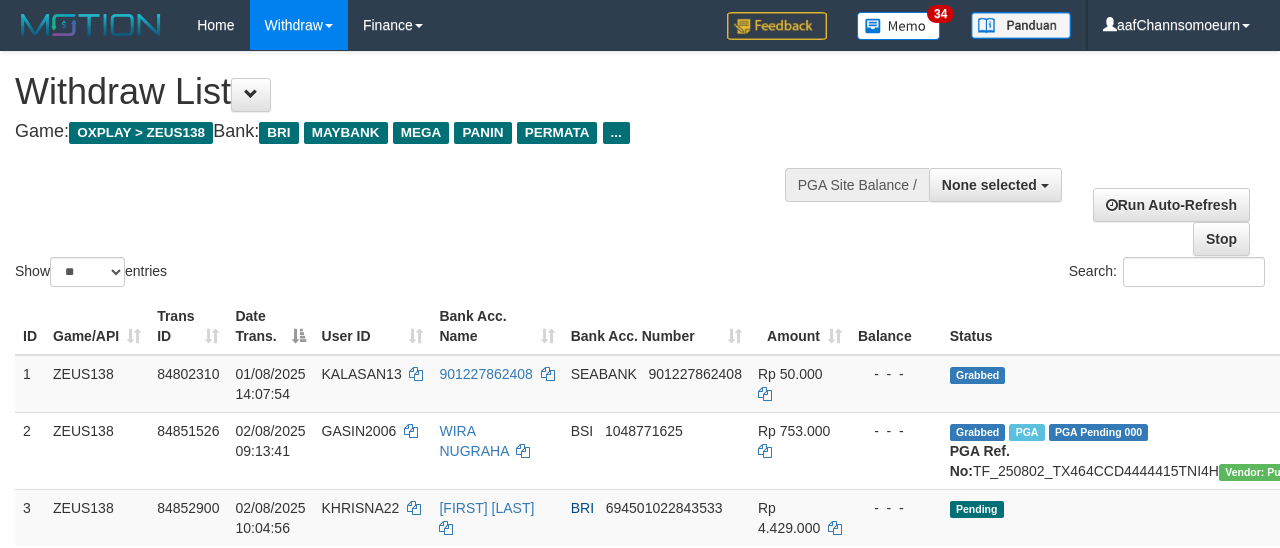 select 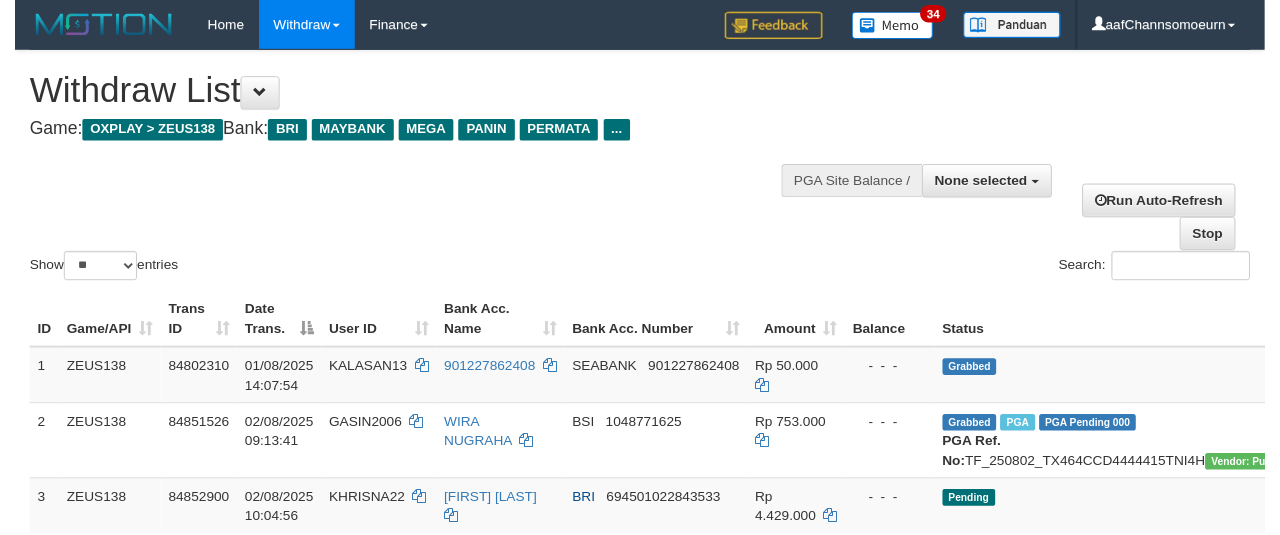 scroll, scrollTop: 354, scrollLeft: 0, axis: vertical 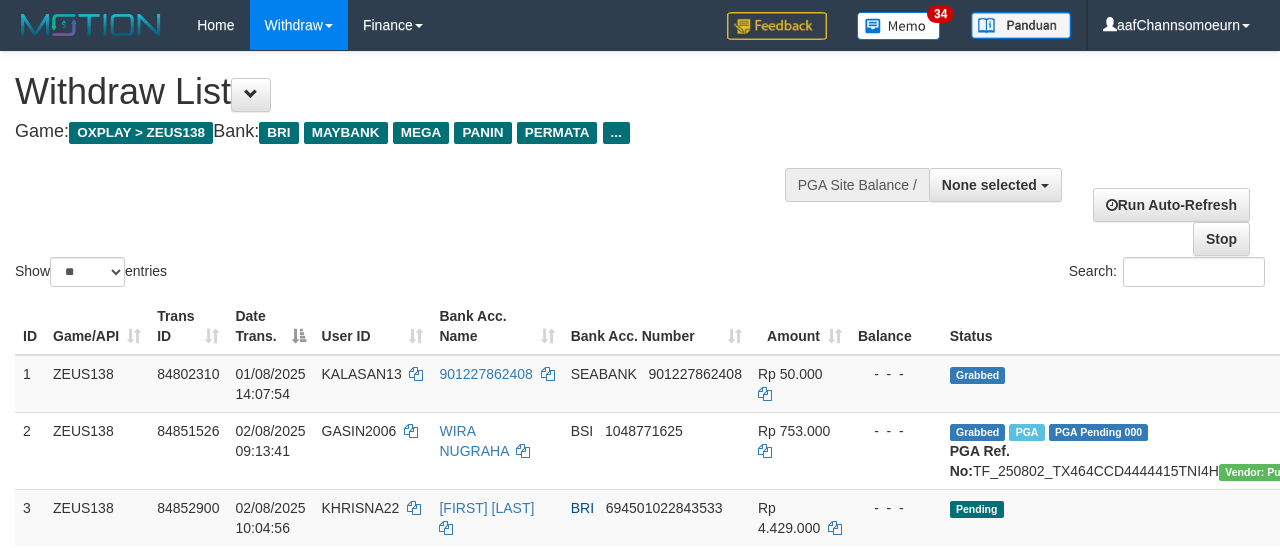 select 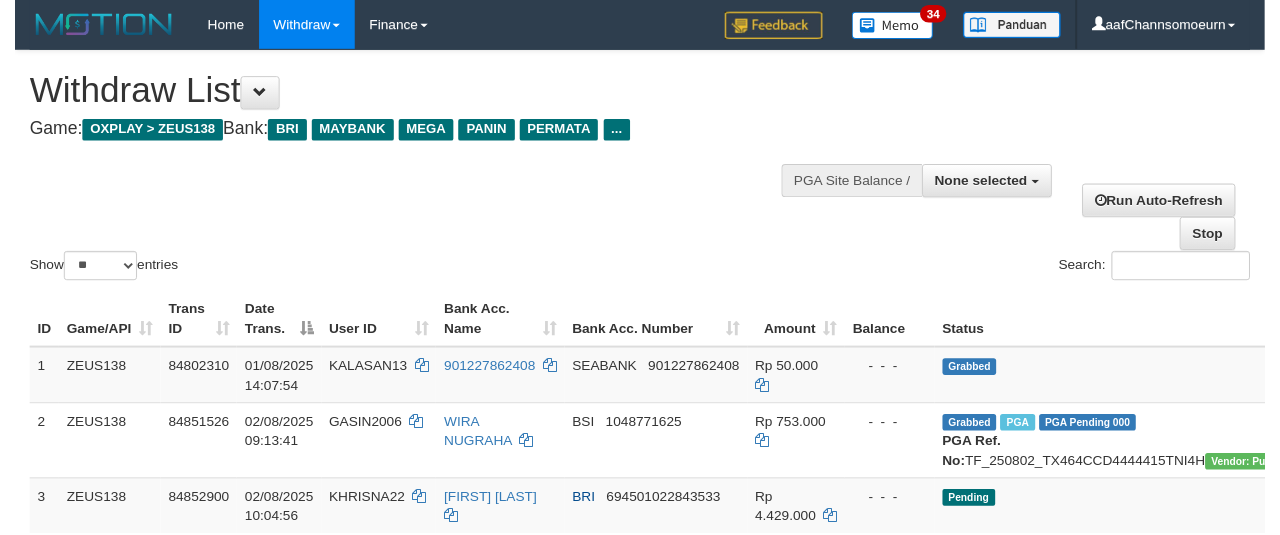 scroll, scrollTop: 354, scrollLeft: 0, axis: vertical 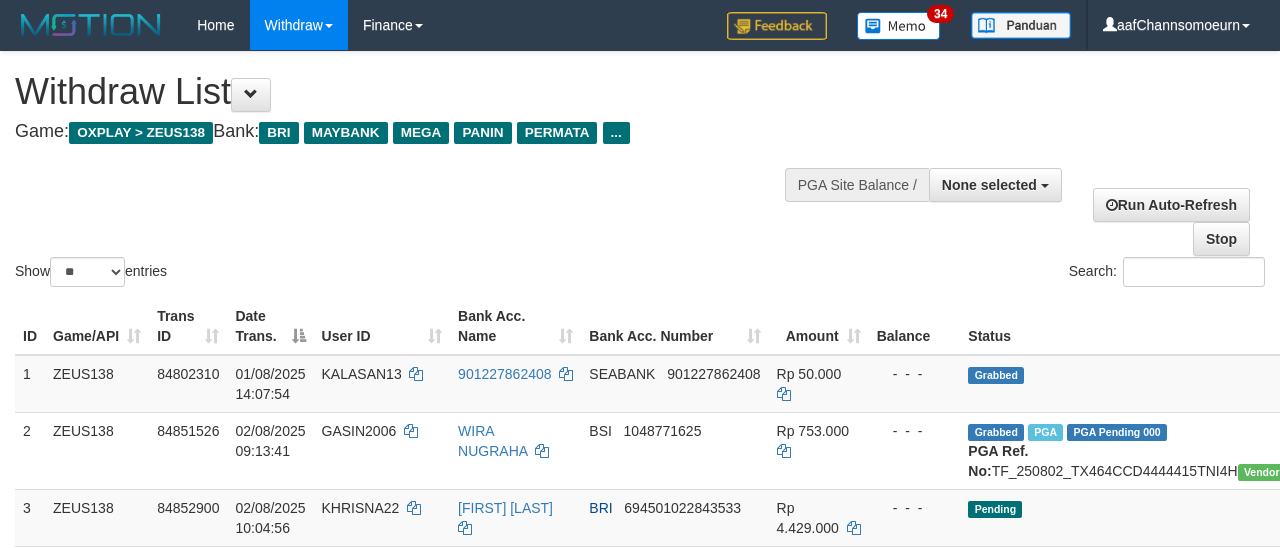 select 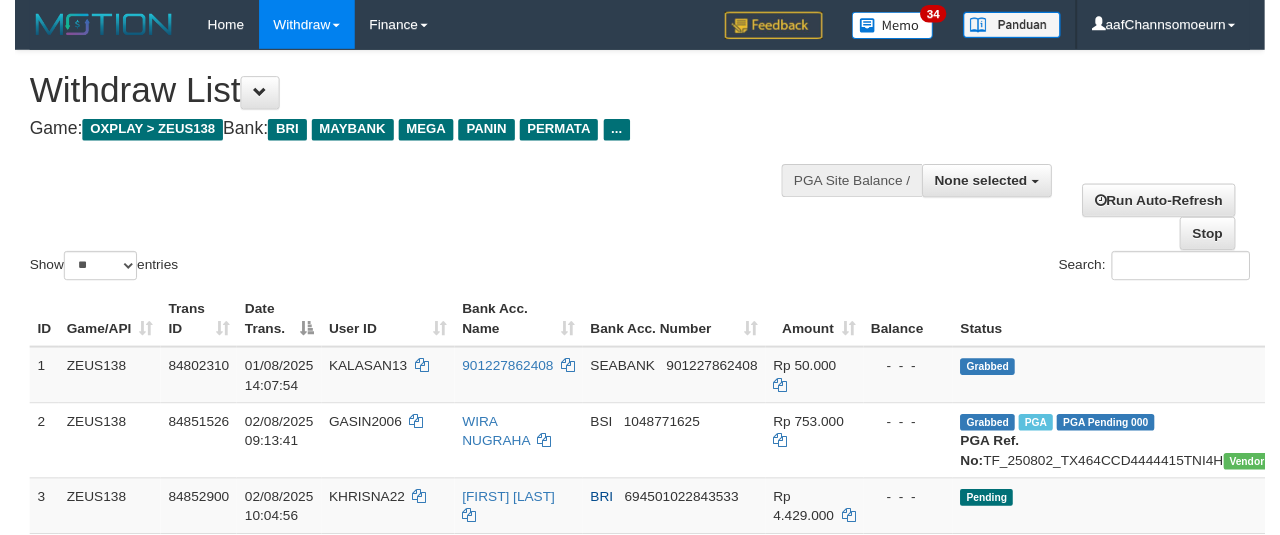 scroll, scrollTop: 354, scrollLeft: 0, axis: vertical 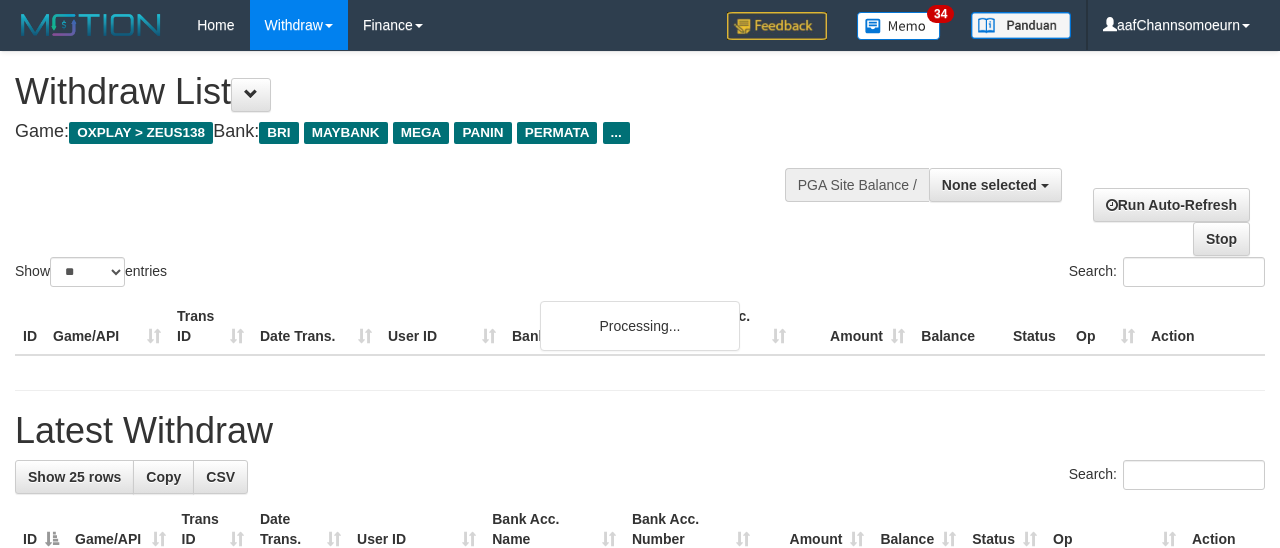 select 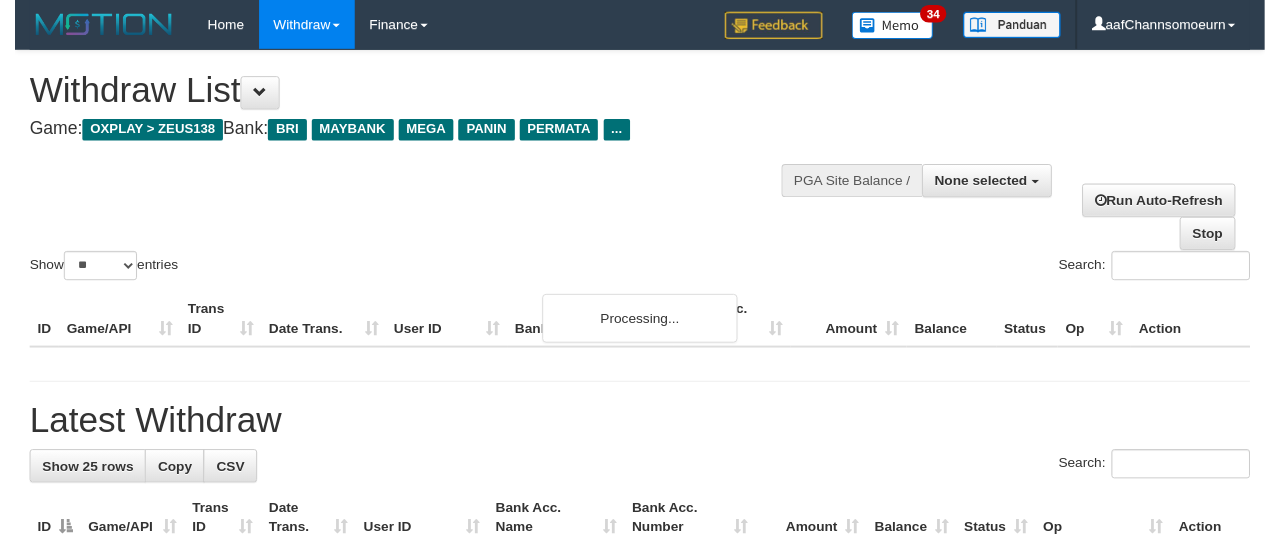 scroll, scrollTop: 354, scrollLeft: 0, axis: vertical 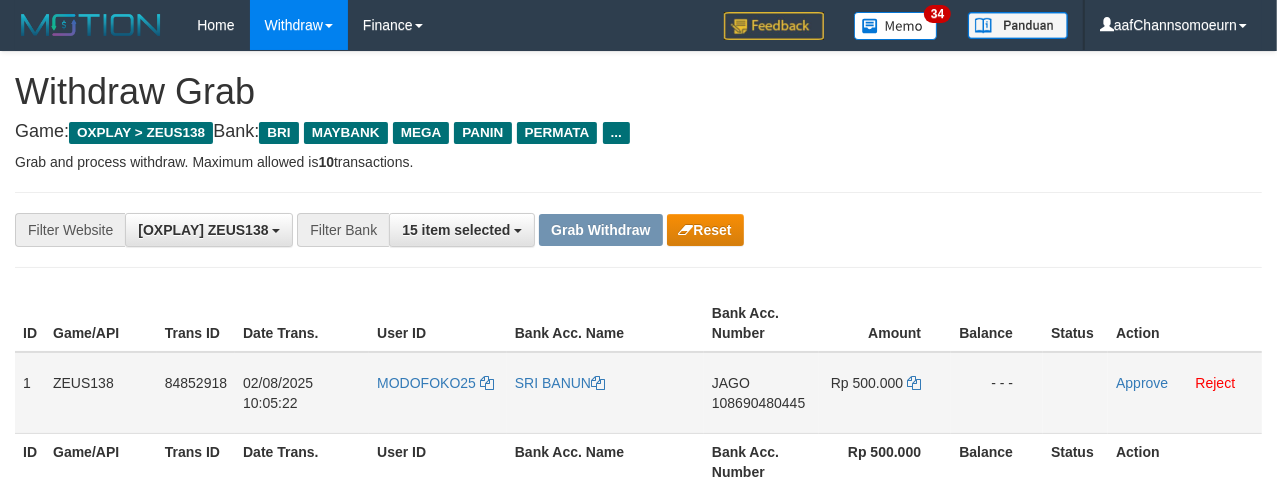 click on "MODOFOKO25" at bounding box center (438, 393) 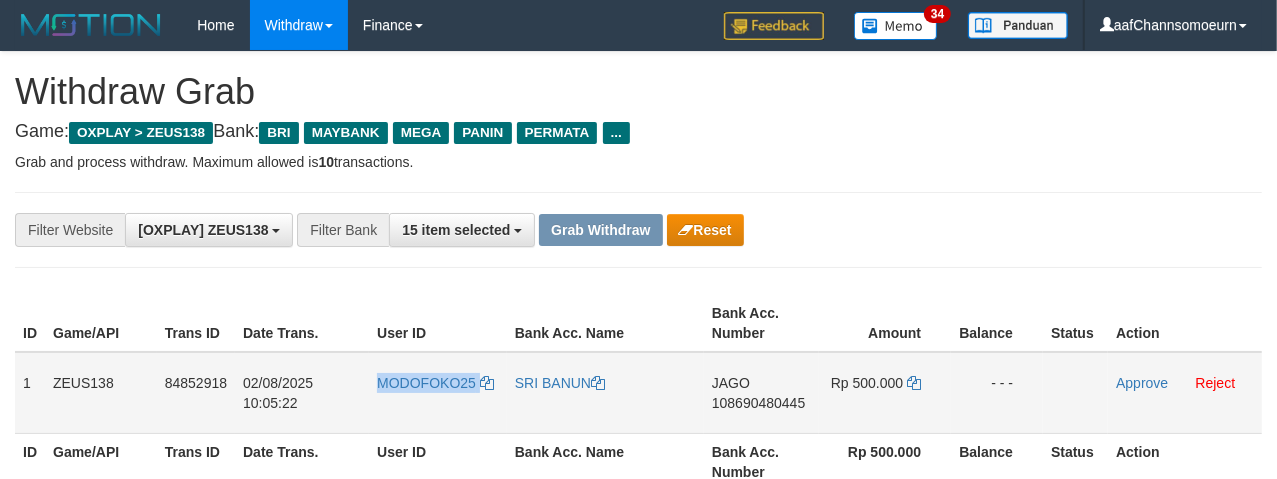 click on "MODOFOKO25" at bounding box center (438, 393) 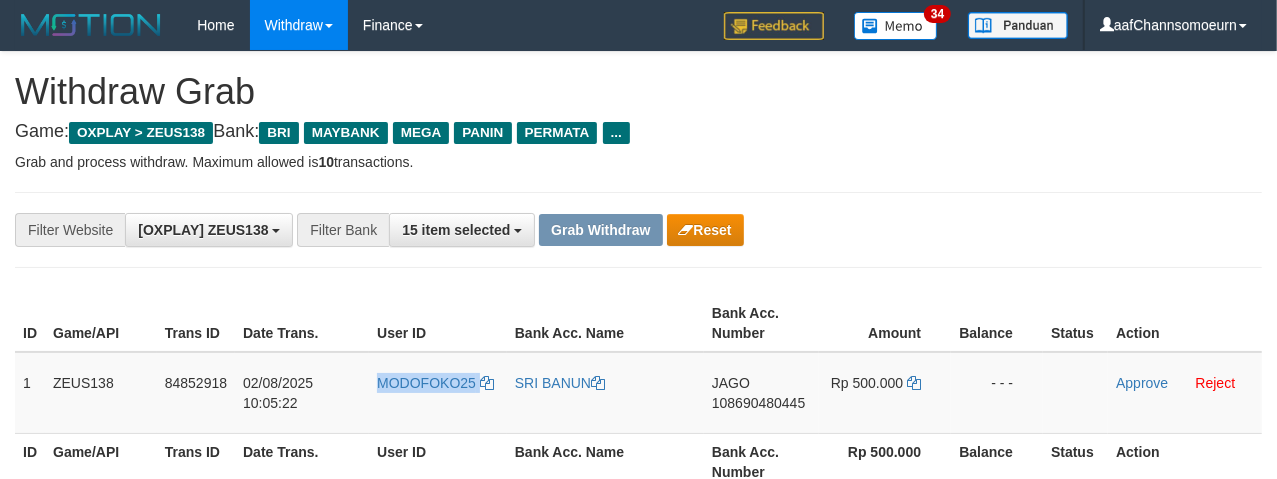 copy on "MODOFOKO25" 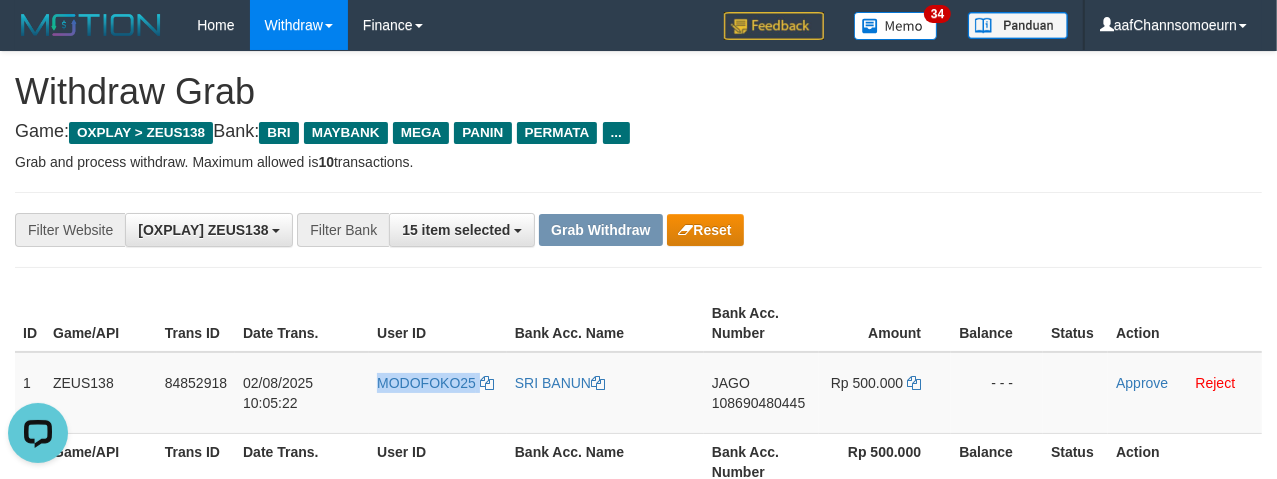 scroll, scrollTop: 0, scrollLeft: 0, axis: both 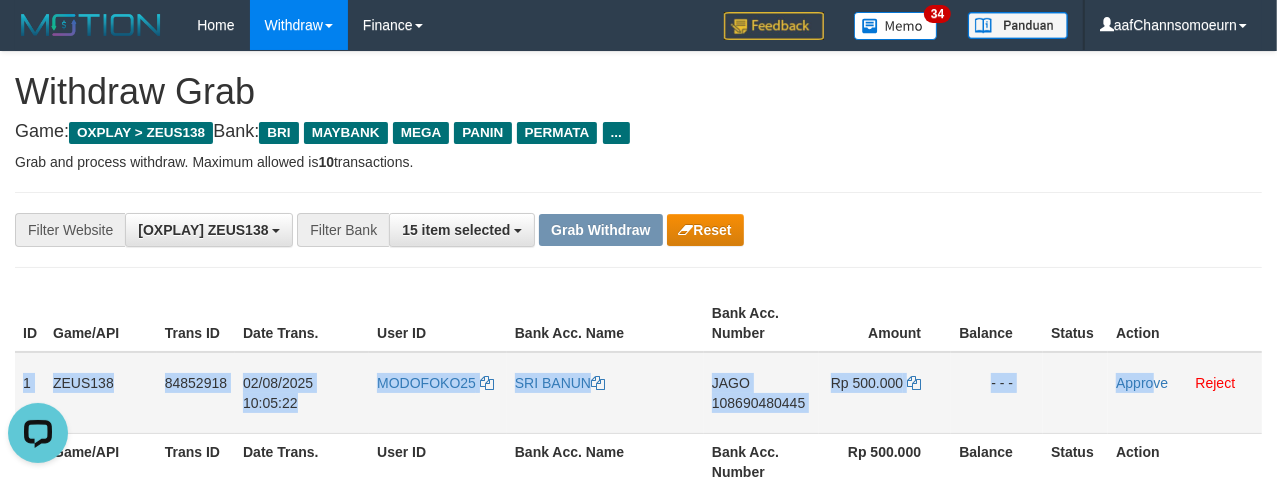drag, startPoint x: 16, startPoint y: 361, endPoint x: 1150, endPoint y: 390, distance: 1134.3707 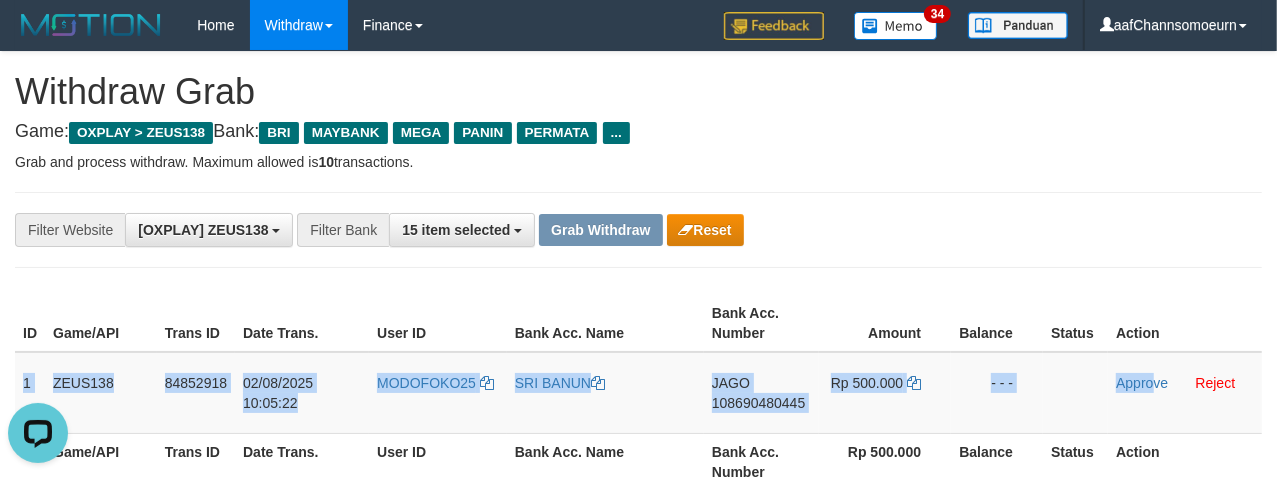copy on "1
ZEUS138
84852918
02/08/2025 10:05:22
MODOFOKO25
SRI BANUN
JAGO
108690480445
Rp 500.000
- - -
Appro" 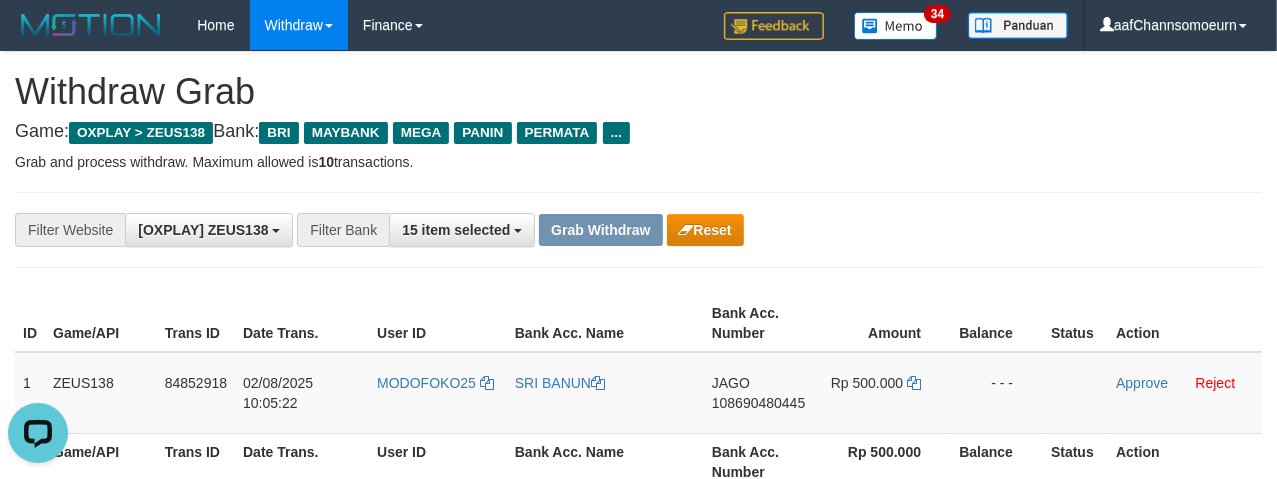 drag, startPoint x: 1023, startPoint y: 219, endPoint x: 1006, endPoint y: 245, distance: 31.06445 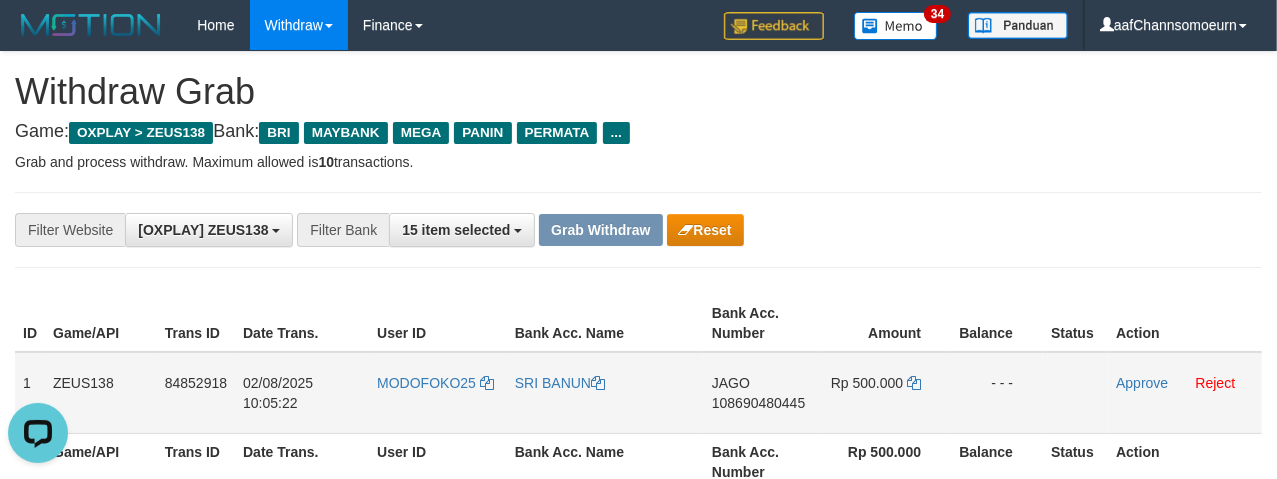 click on "JAGO" at bounding box center (731, 383) 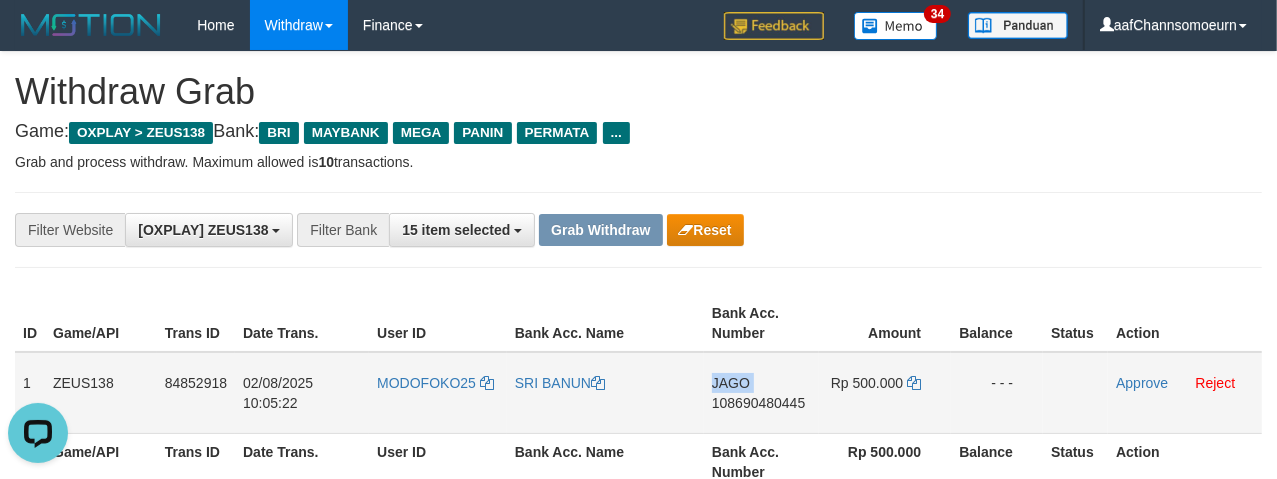 click on "JAGO" at bounding box center [731, 383] 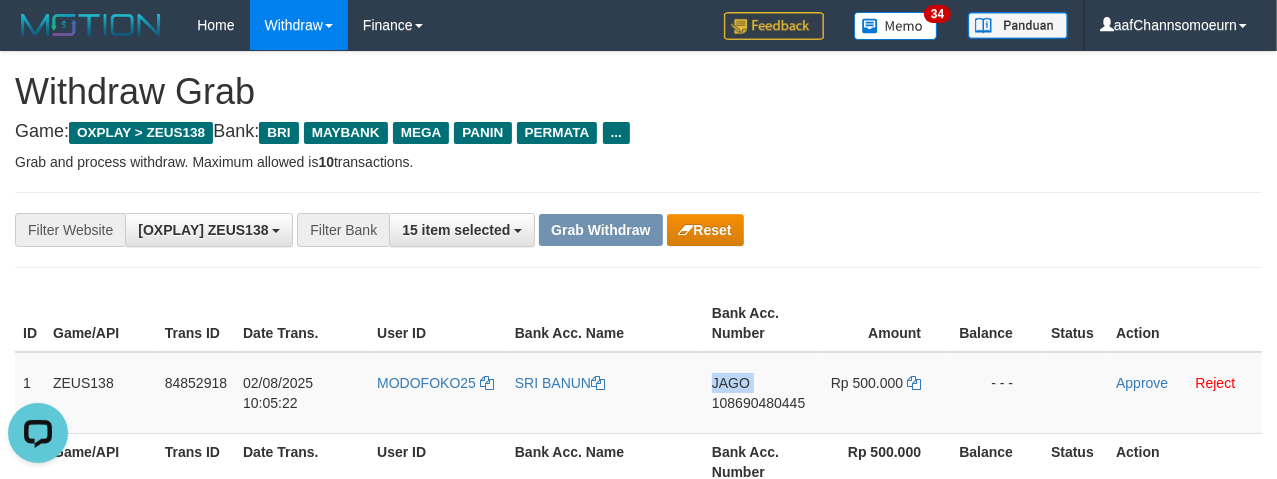 copy on "JAGO" 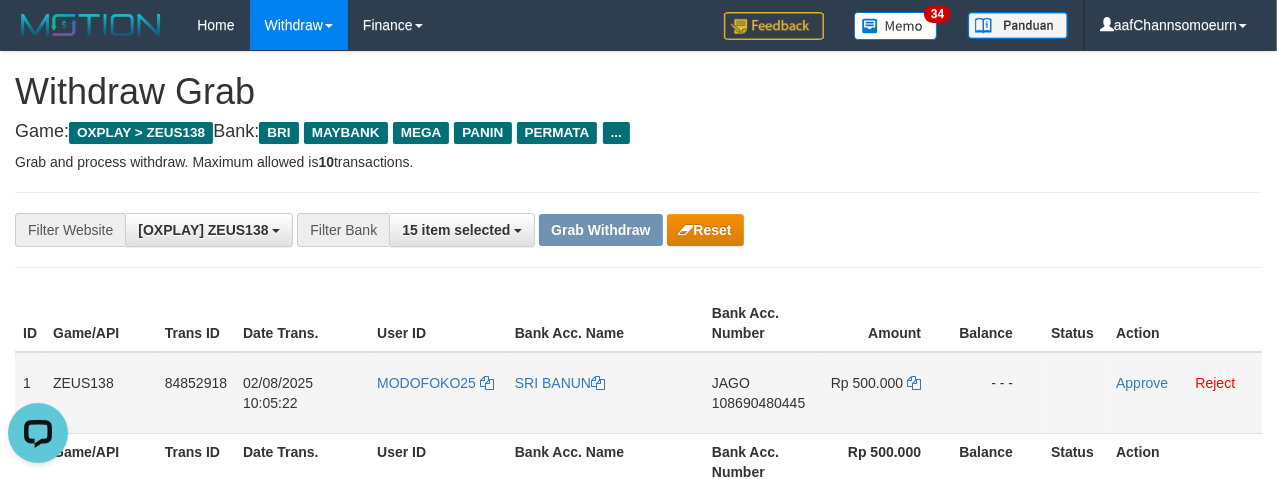 click on "108690480445" at bounding box center (758, 403) 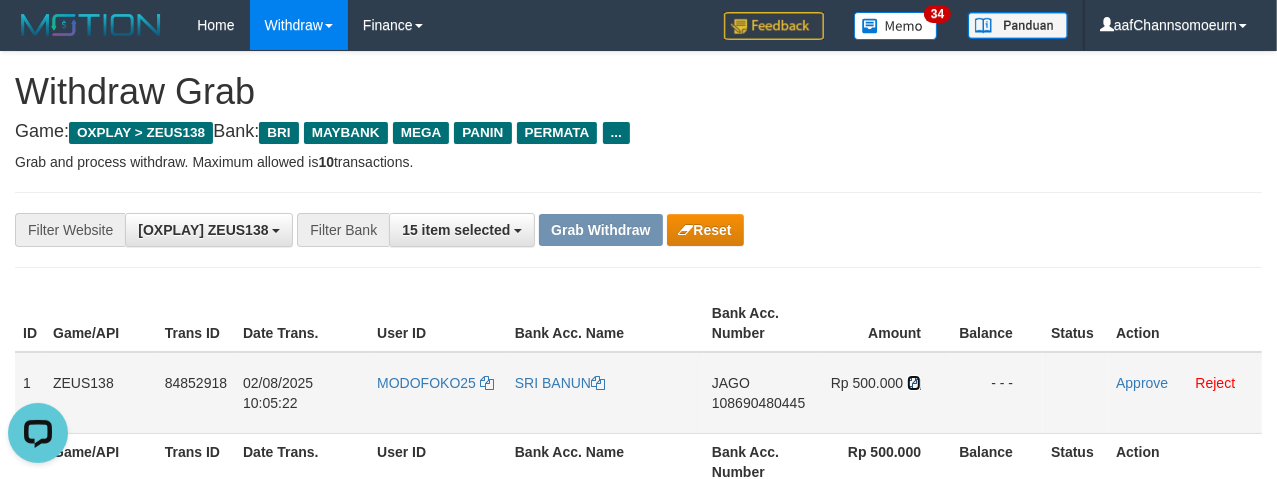 click at bounding box center [914, 383] 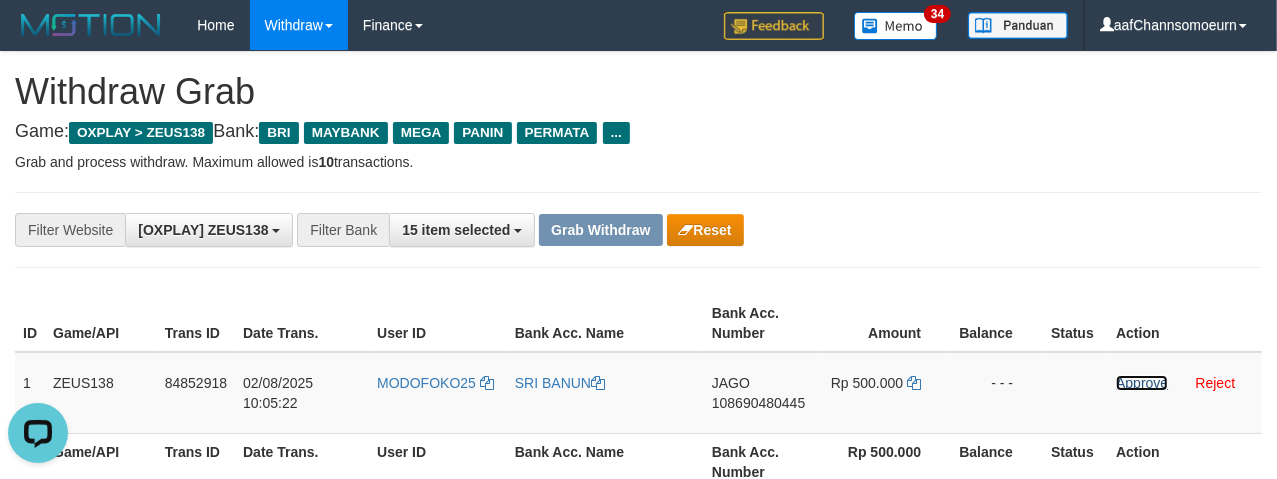 drag, startPoint x: 1135, startPoint y: 388, endPoint x: 734, endPoint y: 189, distance: 447.6628 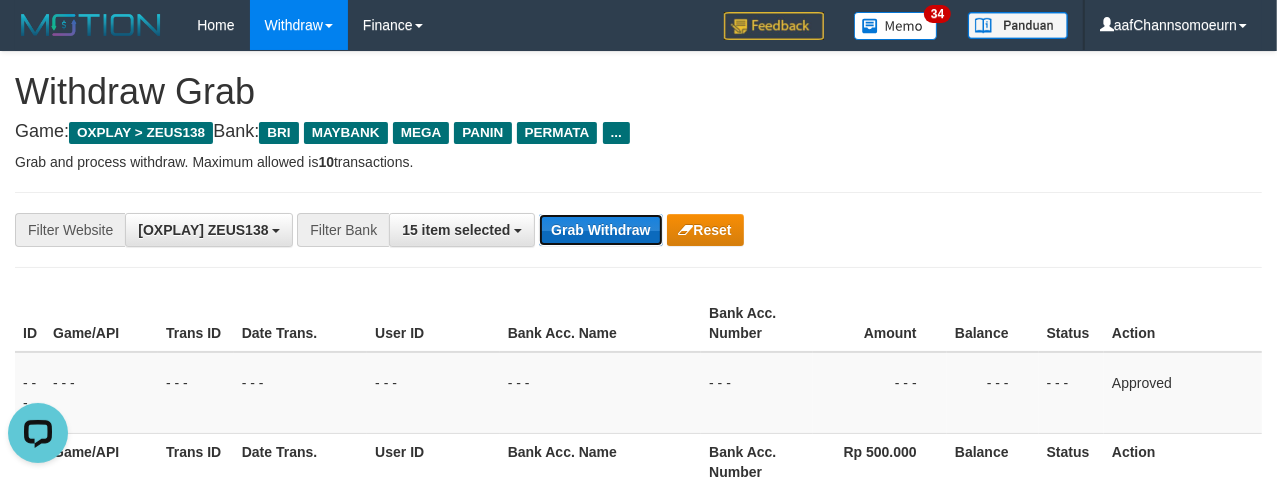 drag, startPoint x: 616, startPoint y: 219, endPoint x: 604, endPoint y: 222, distance: 12.369317 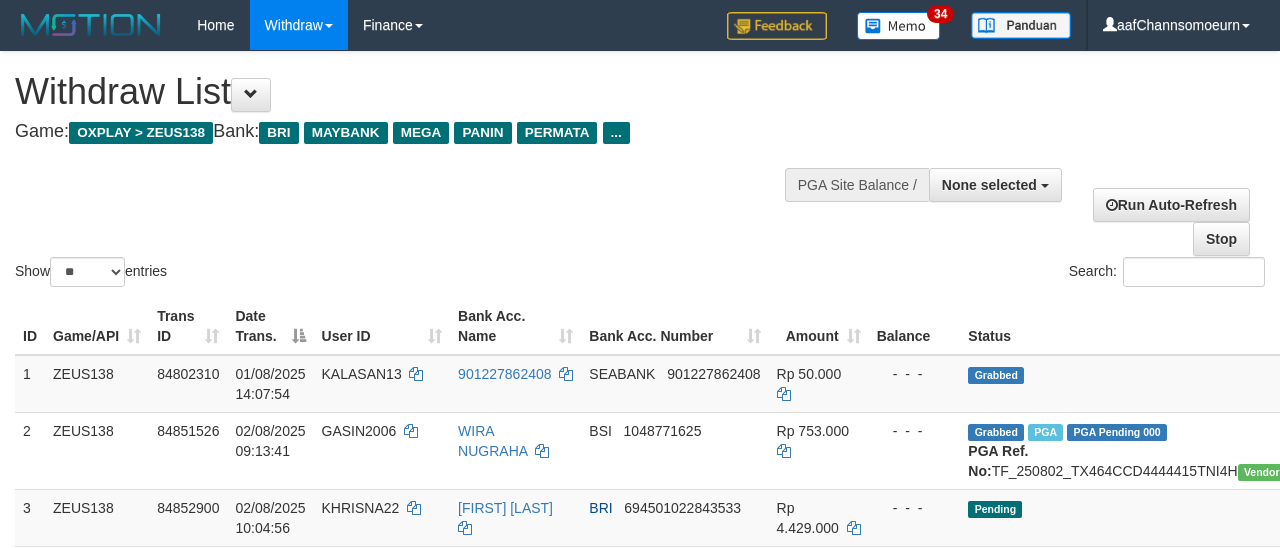 select 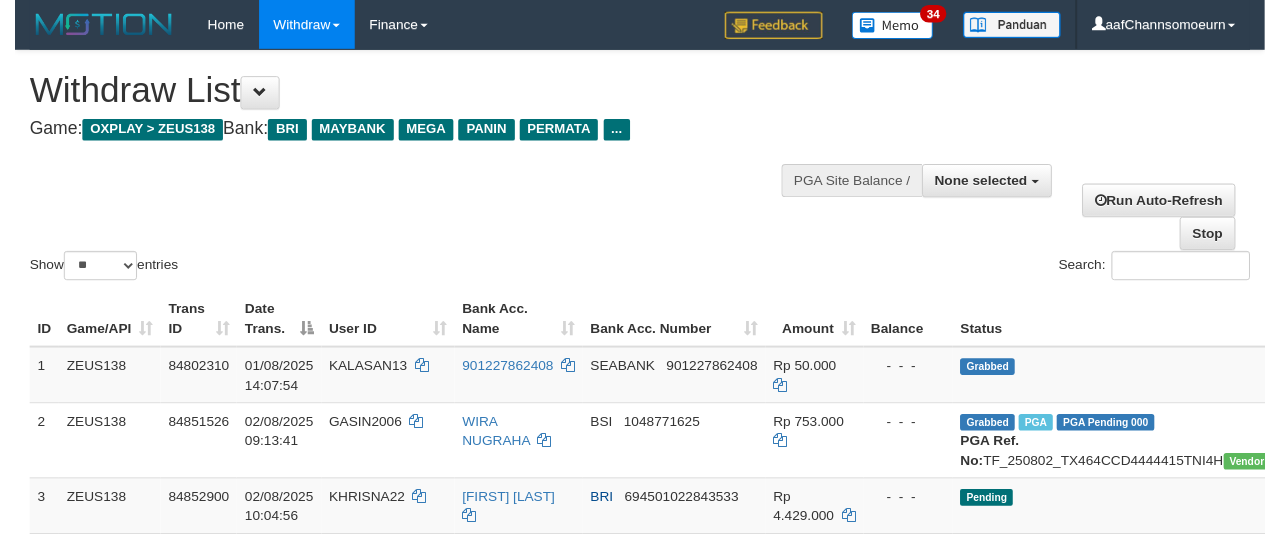 scroll, scrollTop: 354, scrollLeft: 0, axis: vertical 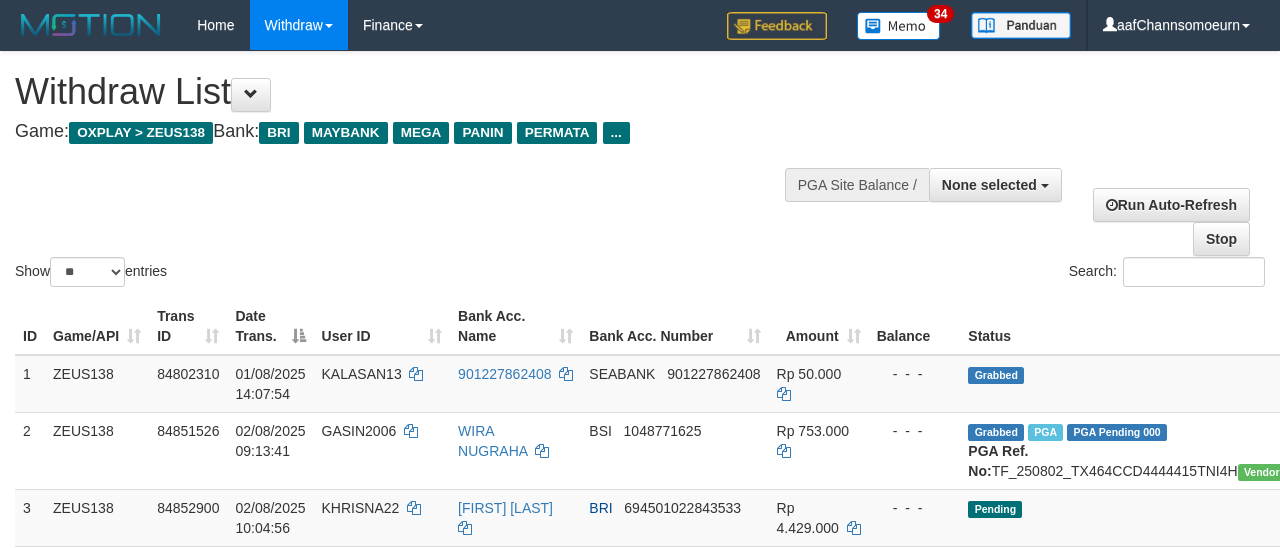 select 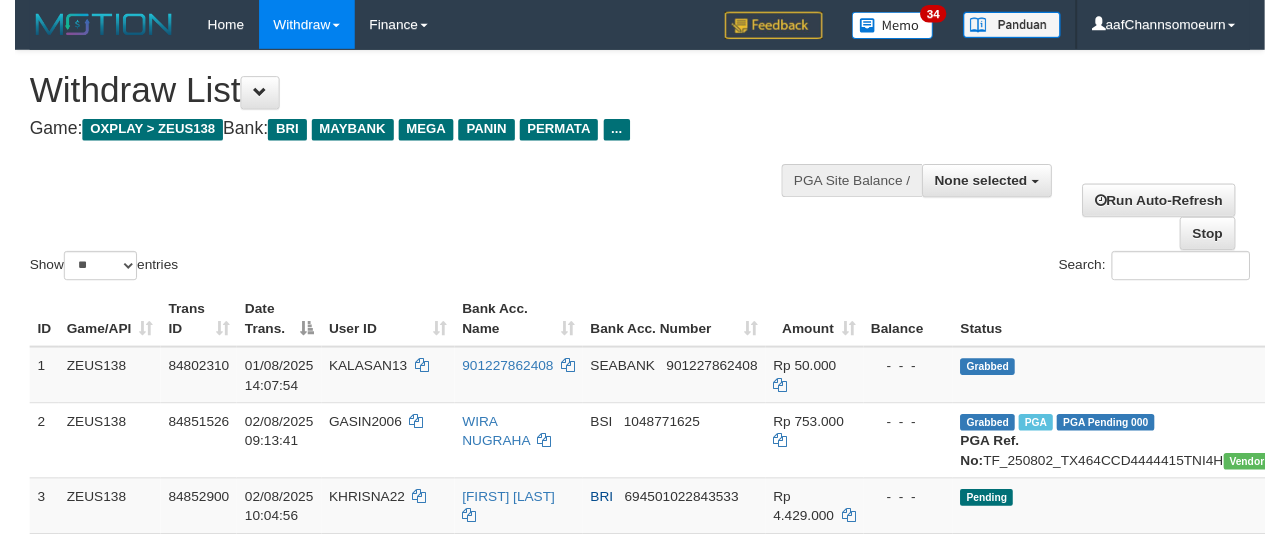 scroll, scrollTop: 354, scrollLeft: 0, axis: vertical 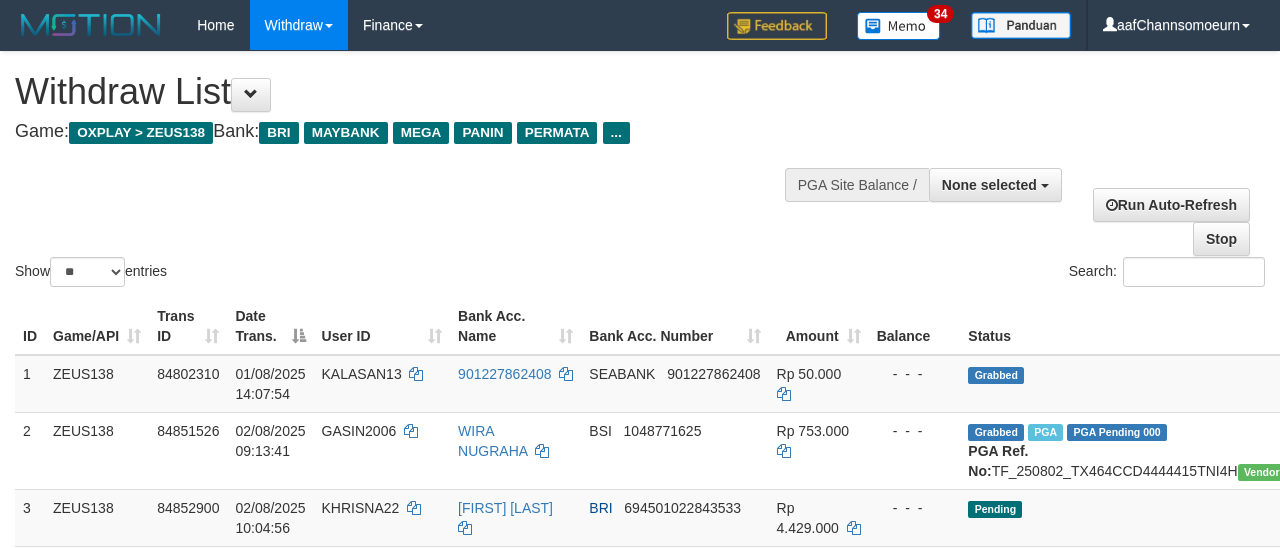 select 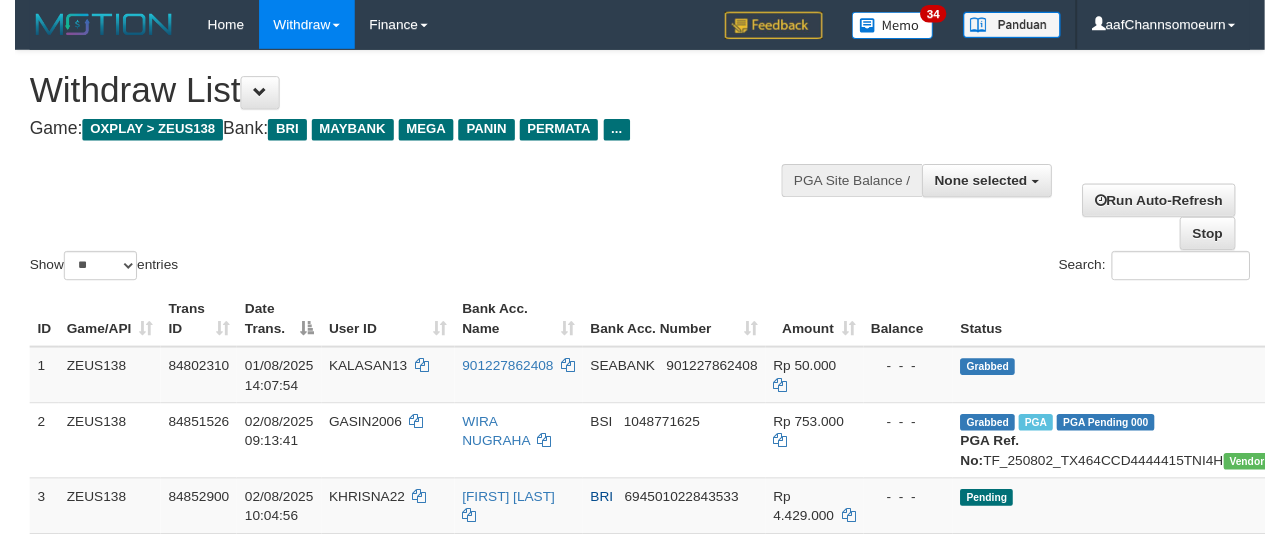 scroll, scrollTop: 354, scrollLeft: 0, axis: vertical 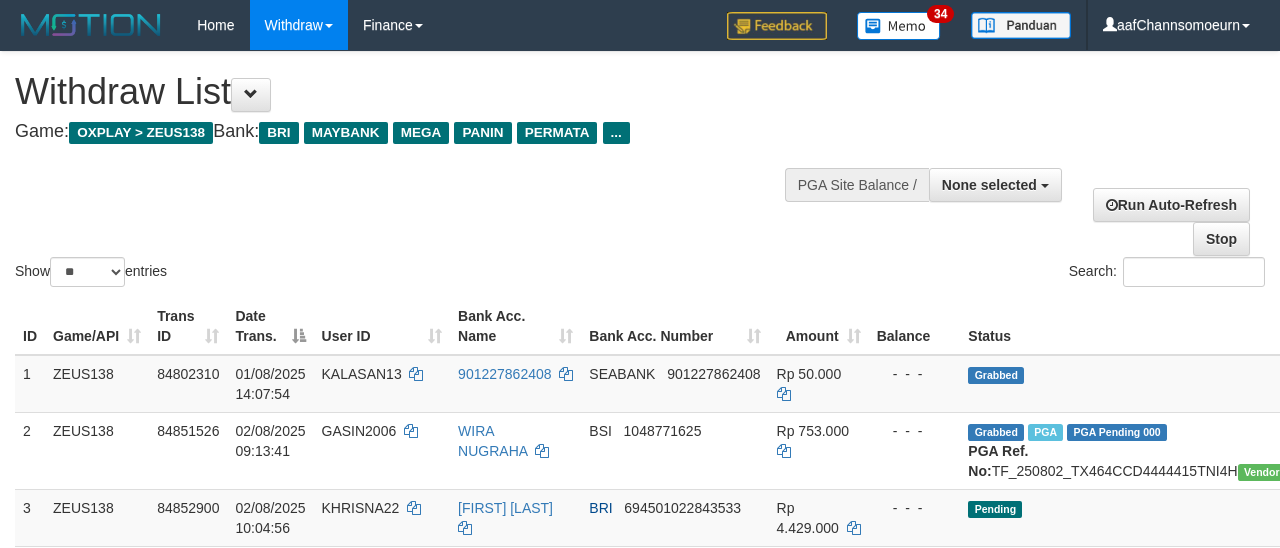 select 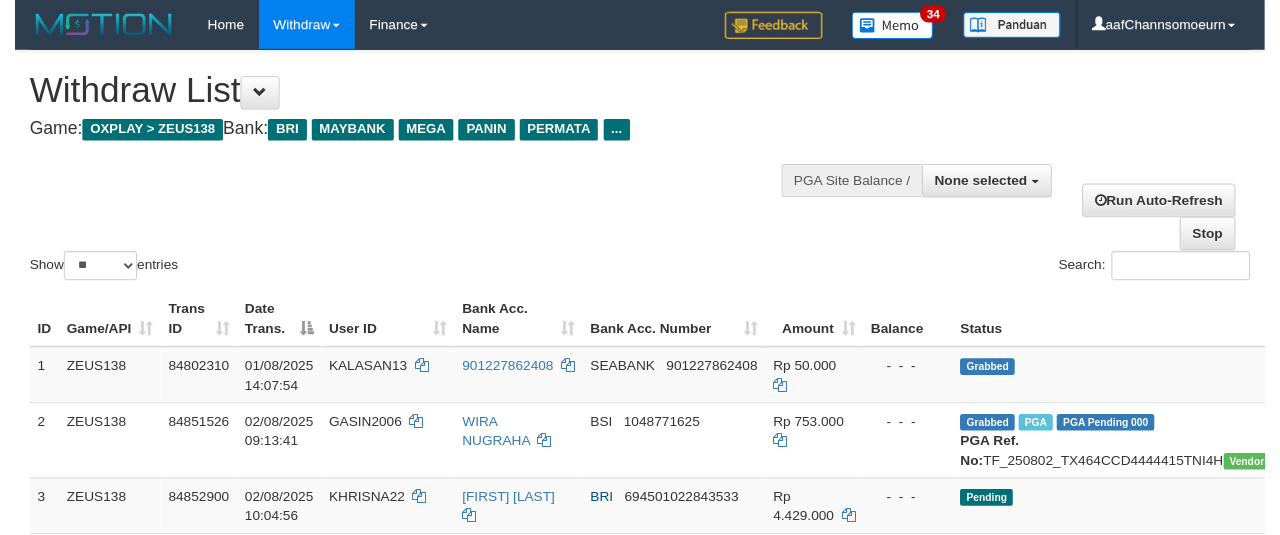 scroll, scrollTop: 354, scrollLeft: 0, axis: vertical 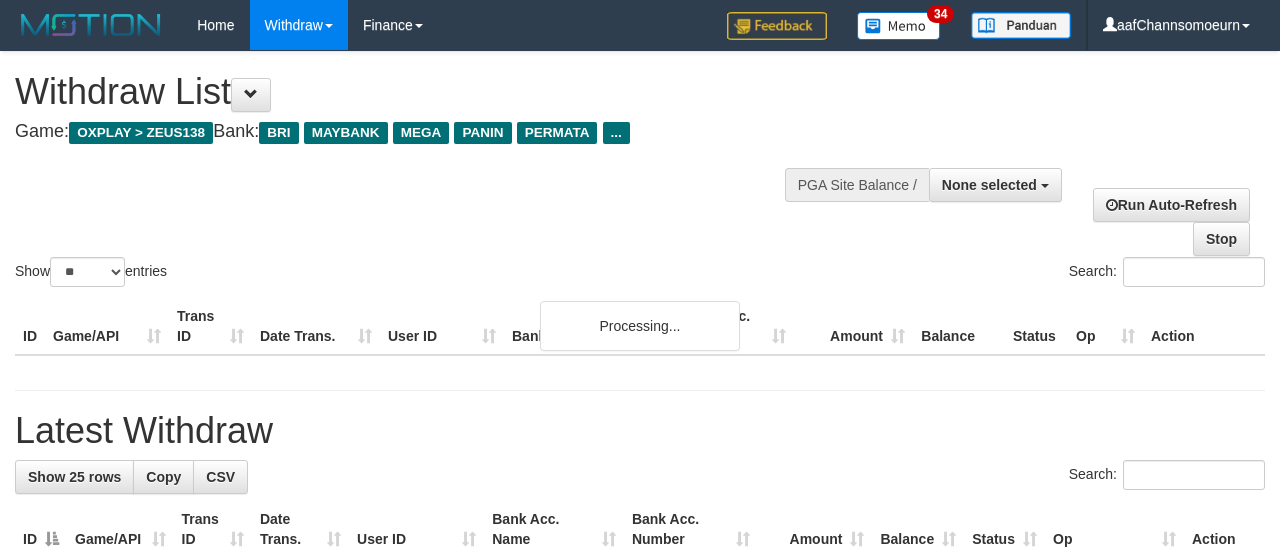 select 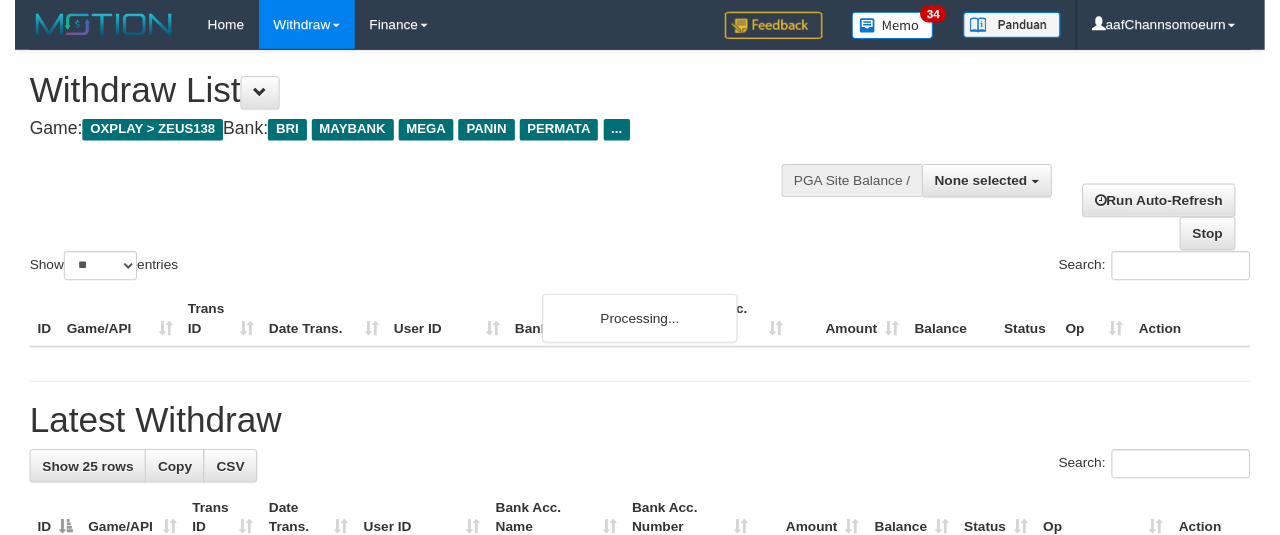 scroll, scrollTop: 354, scrollLeft: 0, axis: vertical 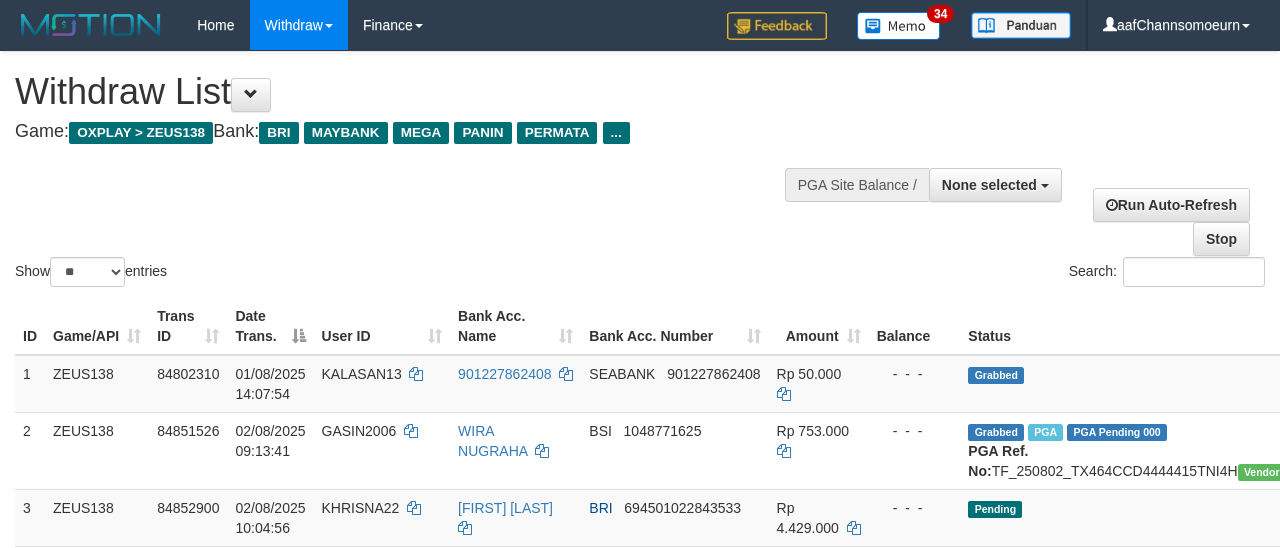 select 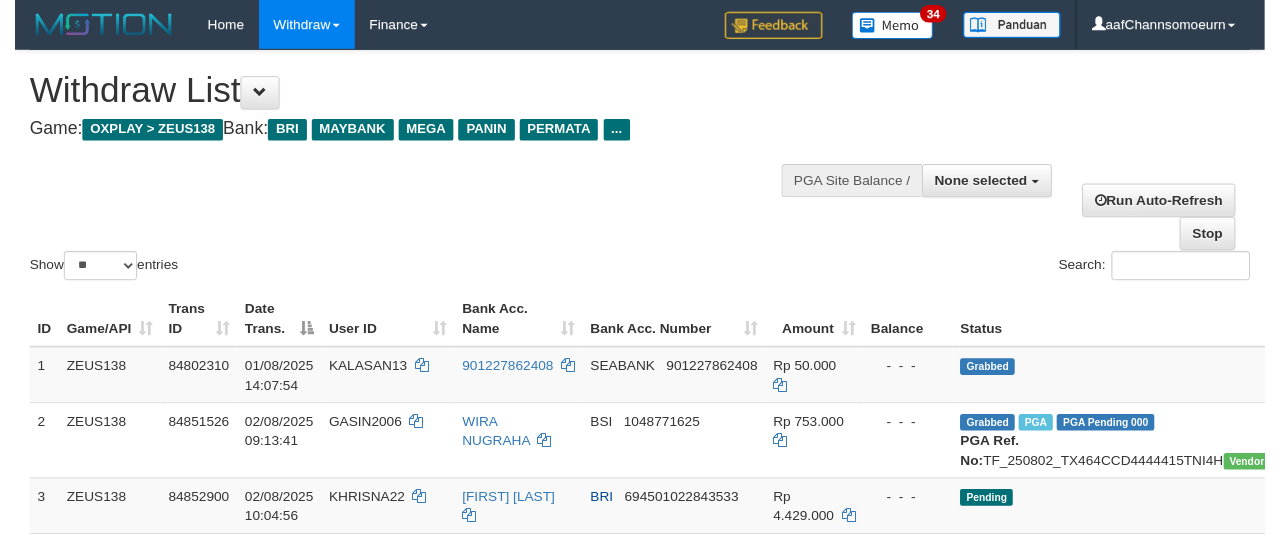 scroll, scrollTop: 354, scrollLeft: 0, axis: vertical 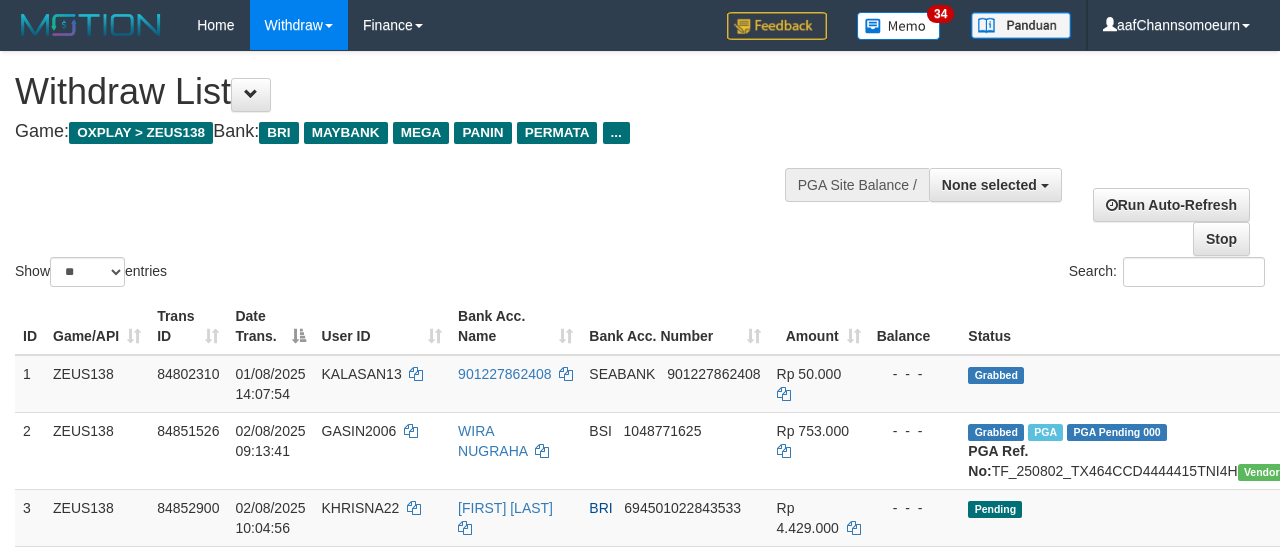select 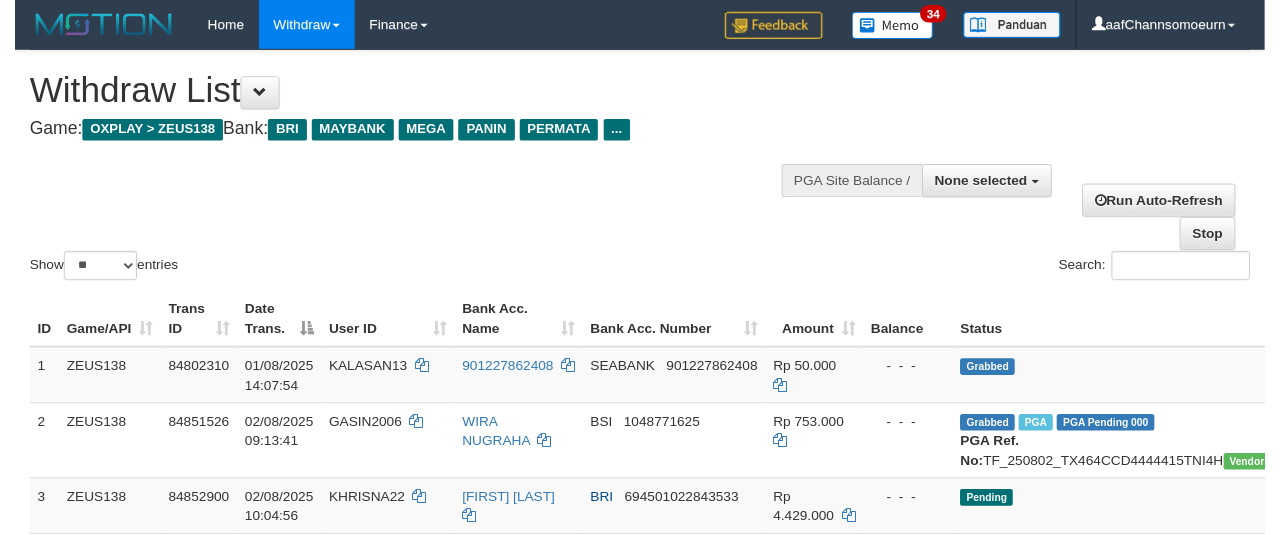 scroll, scrollTop: 354, scrollLeft: 0, axis: vertical 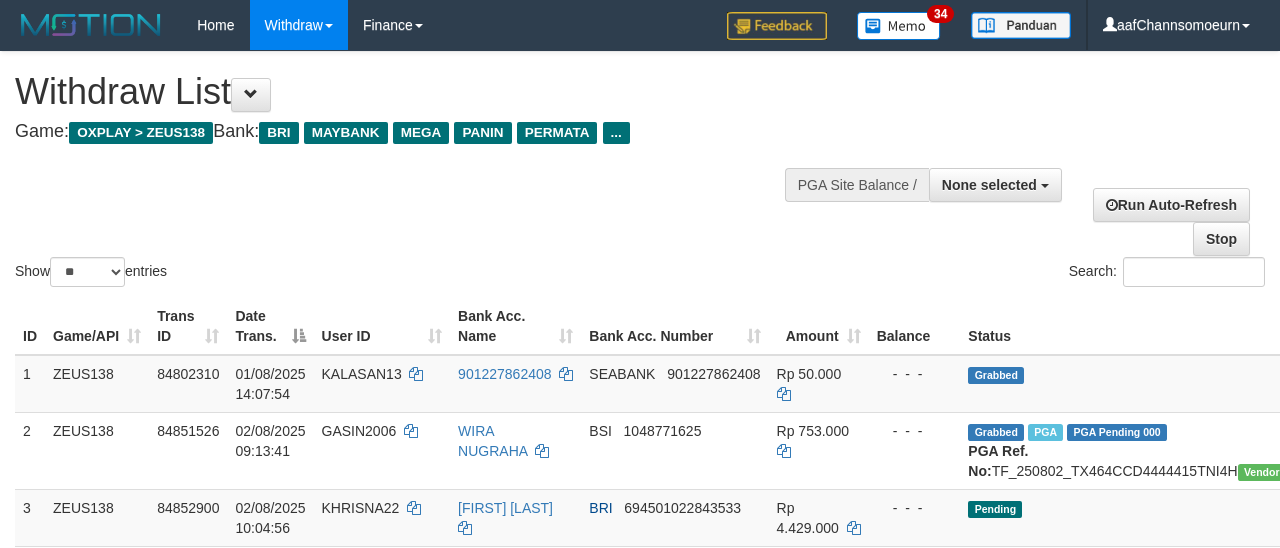 select 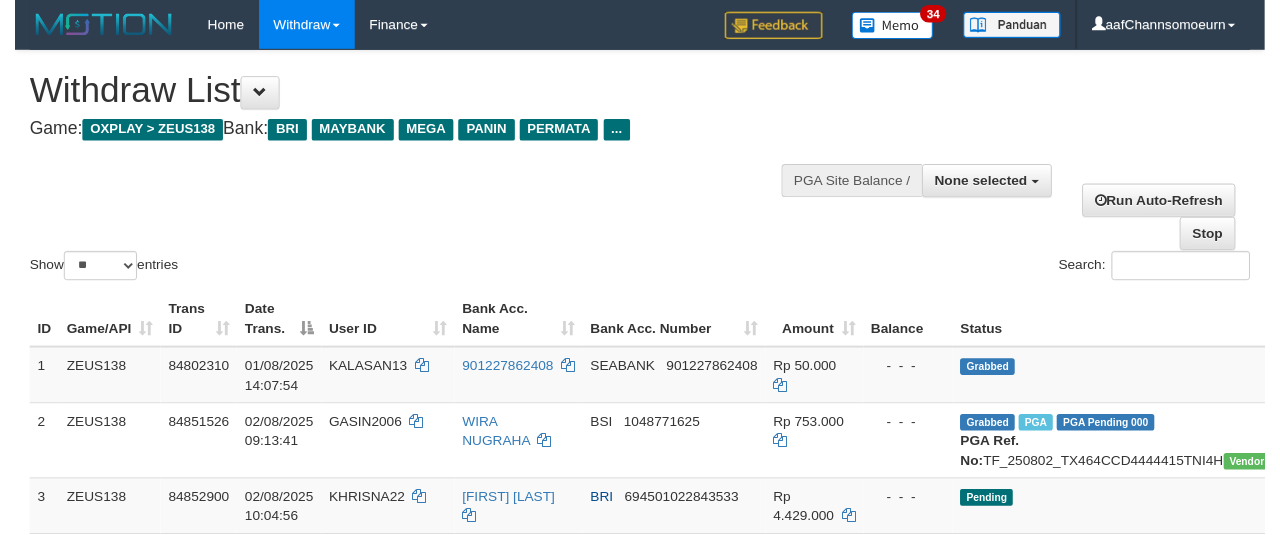 scroll, scrollTop: 354, scrollLeft: 0, axis: vertical 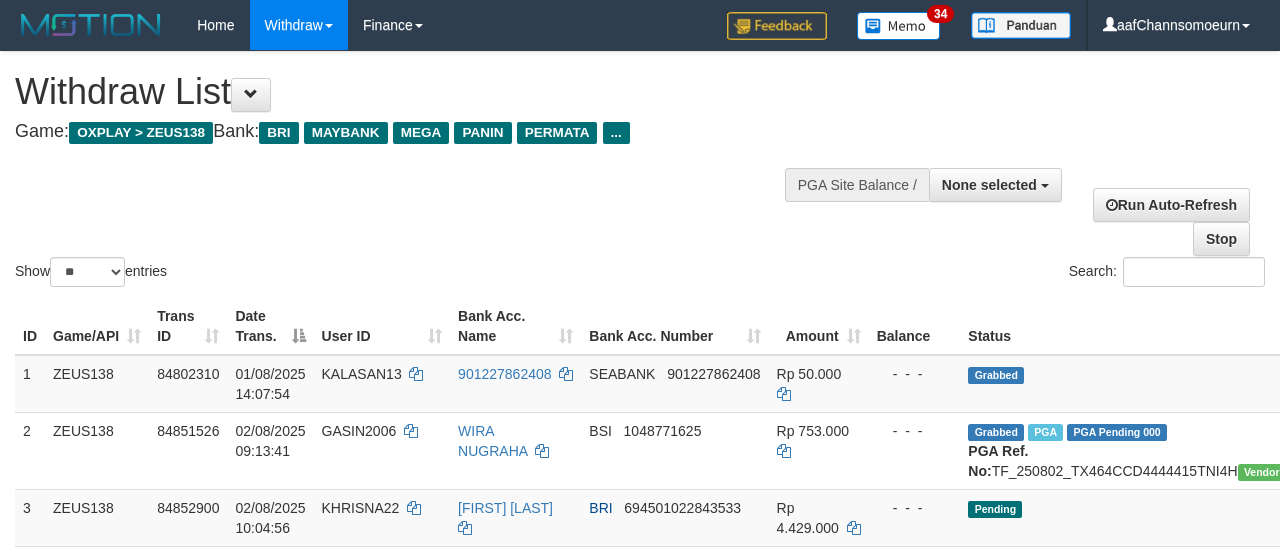 select 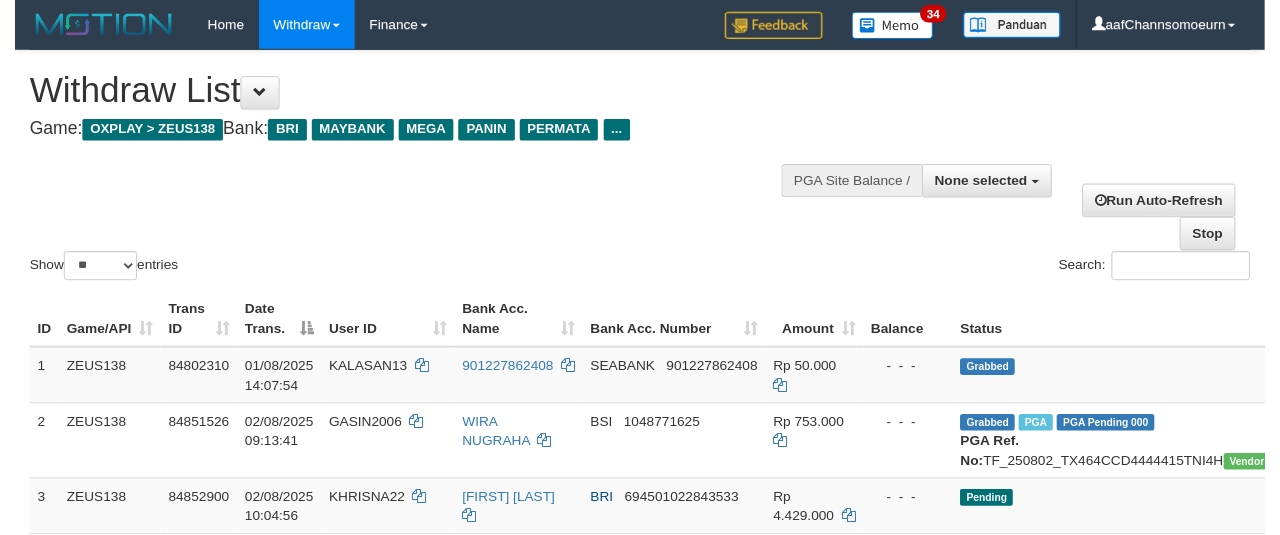scroll, scrollTop: 354, scrollLeft: 0, axis: vertical 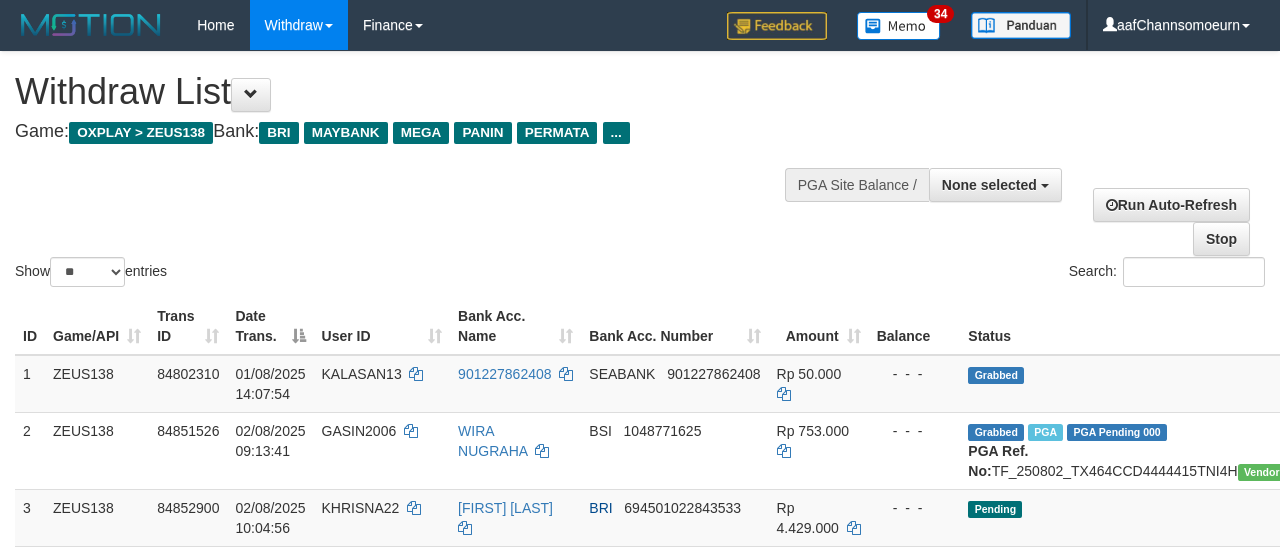 select 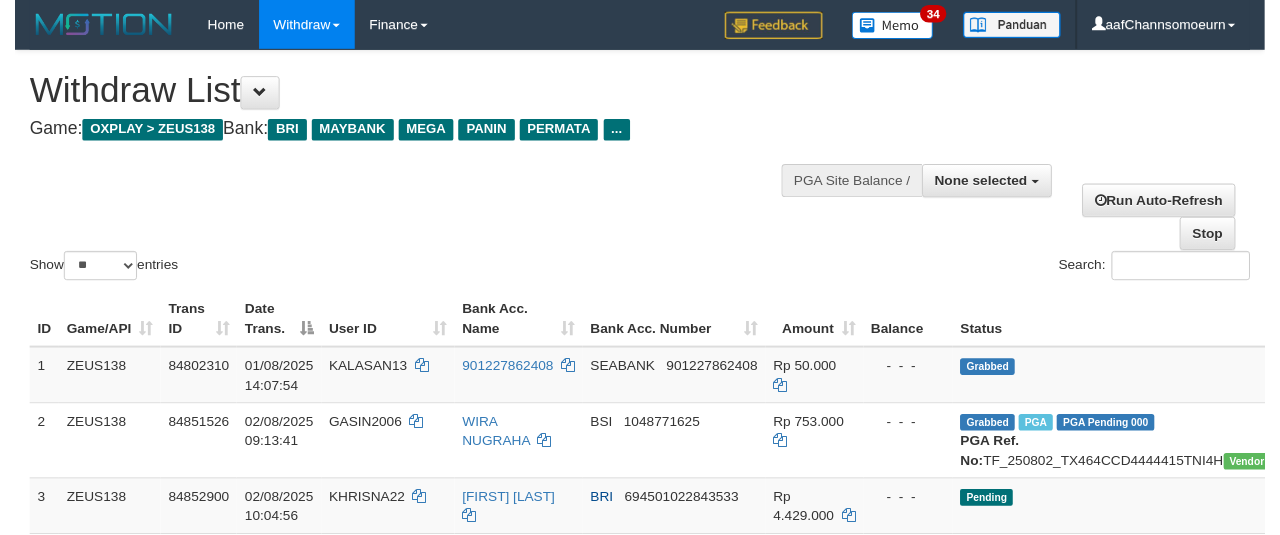 scroll, scrollTop: 354, scrollLeft: 0, axis: vertical 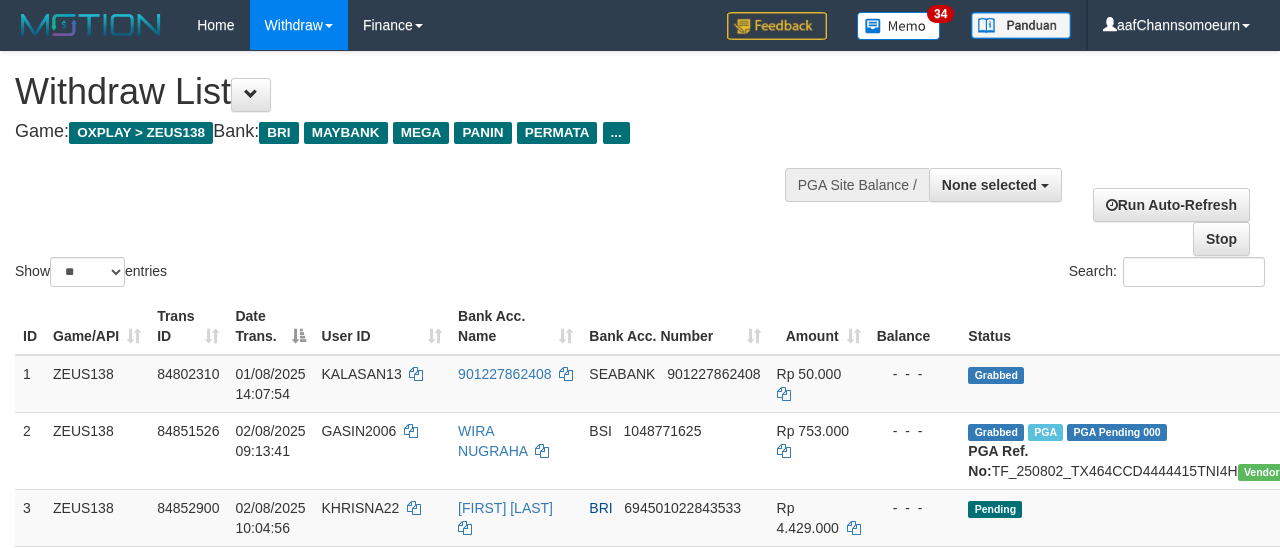 select 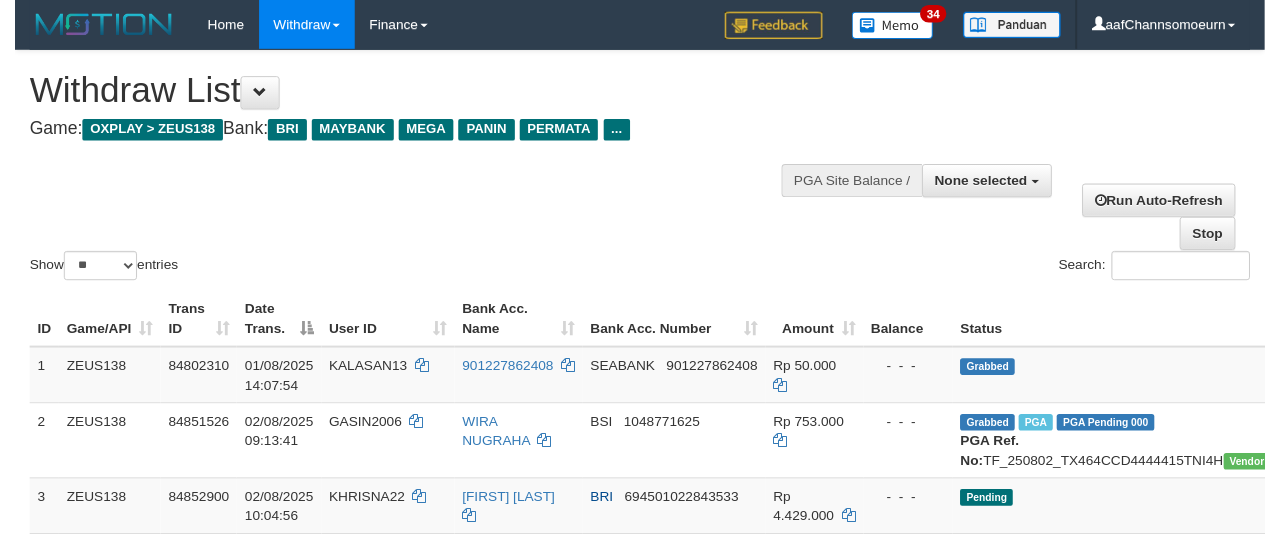 scroll, scrollTop: 354, scrollLeft: 0, axis: vertical 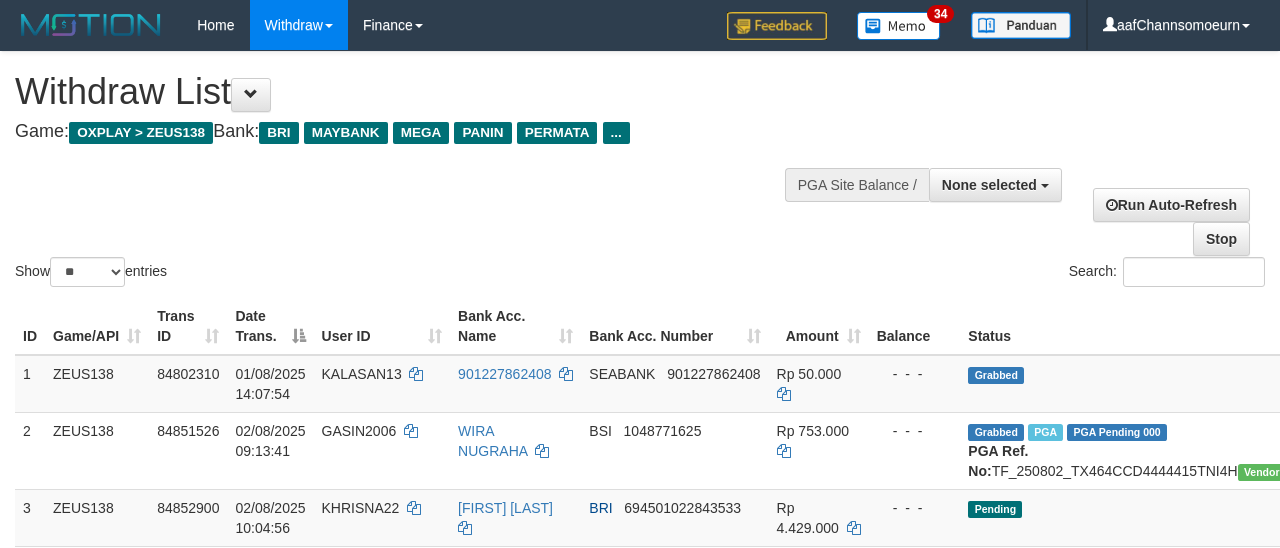 select 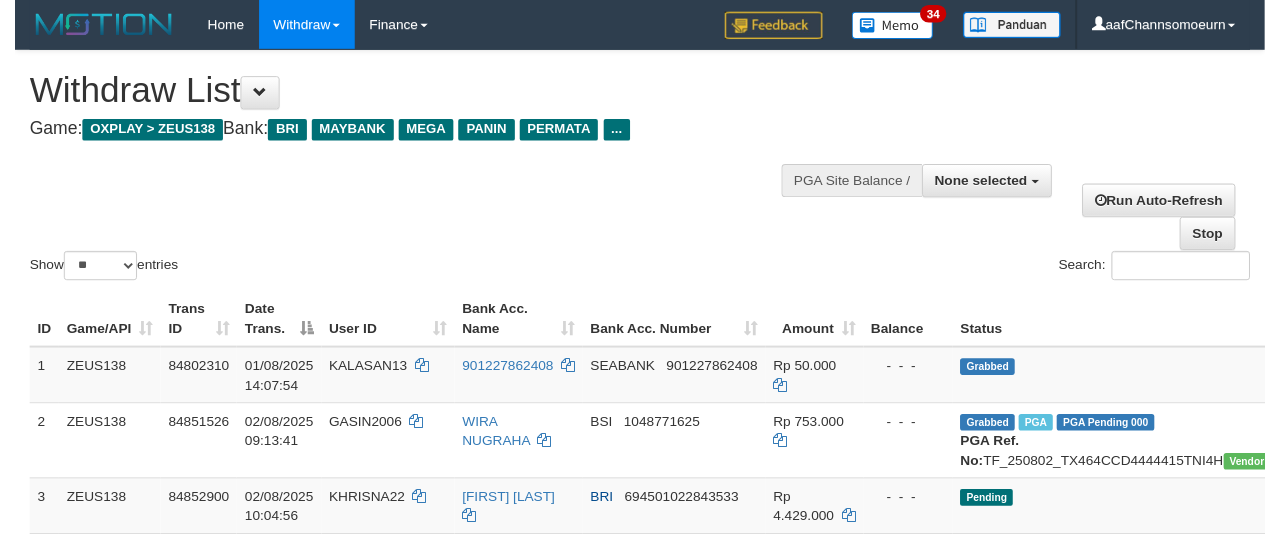 scroll, scrollTop: 354, scrollLeft: 0, axis: vertical 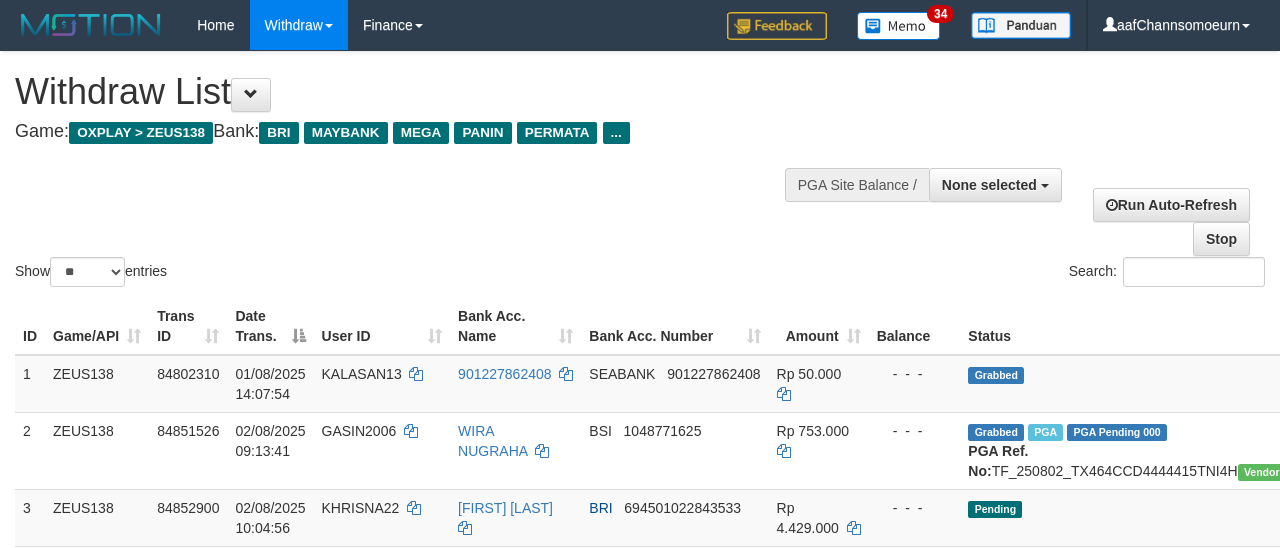 select 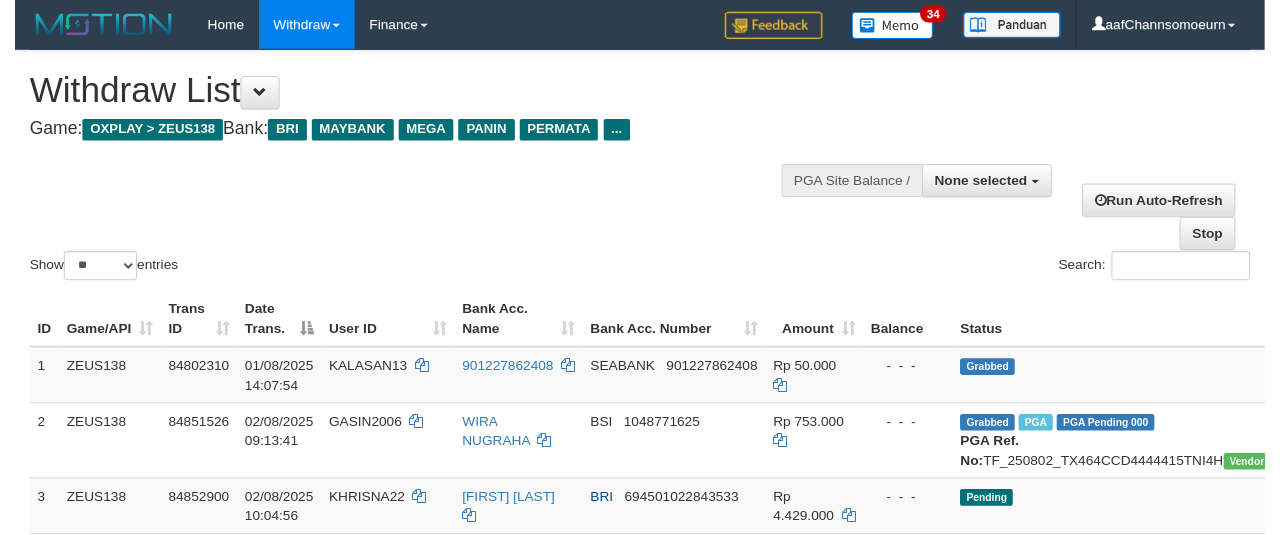 scroll, scrollTop: 354, scrollLeft: 0, axis: vertical 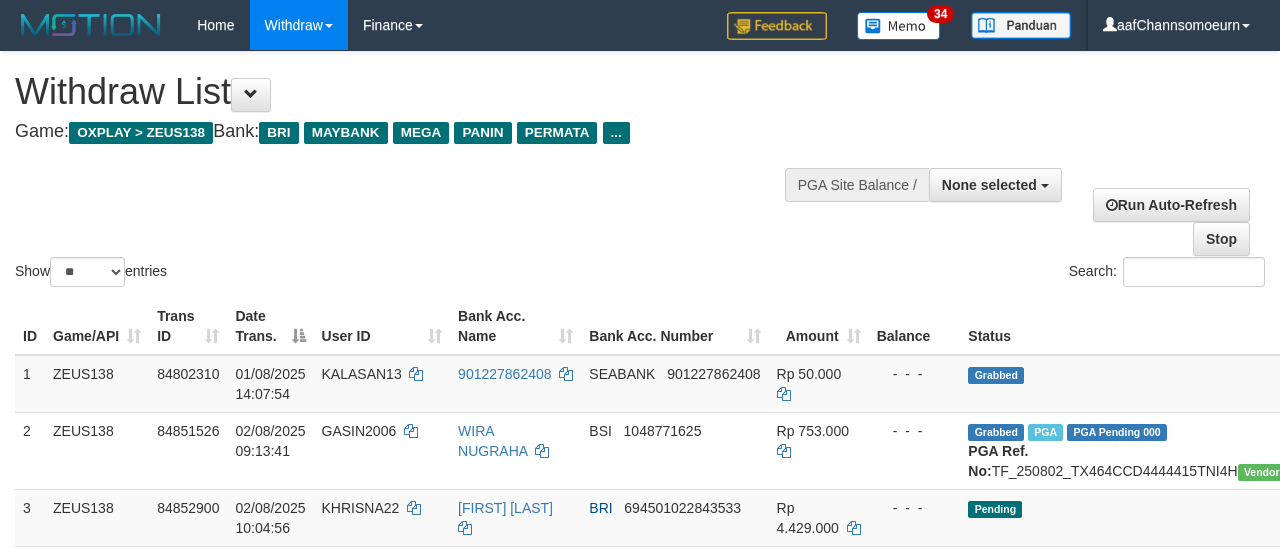 select 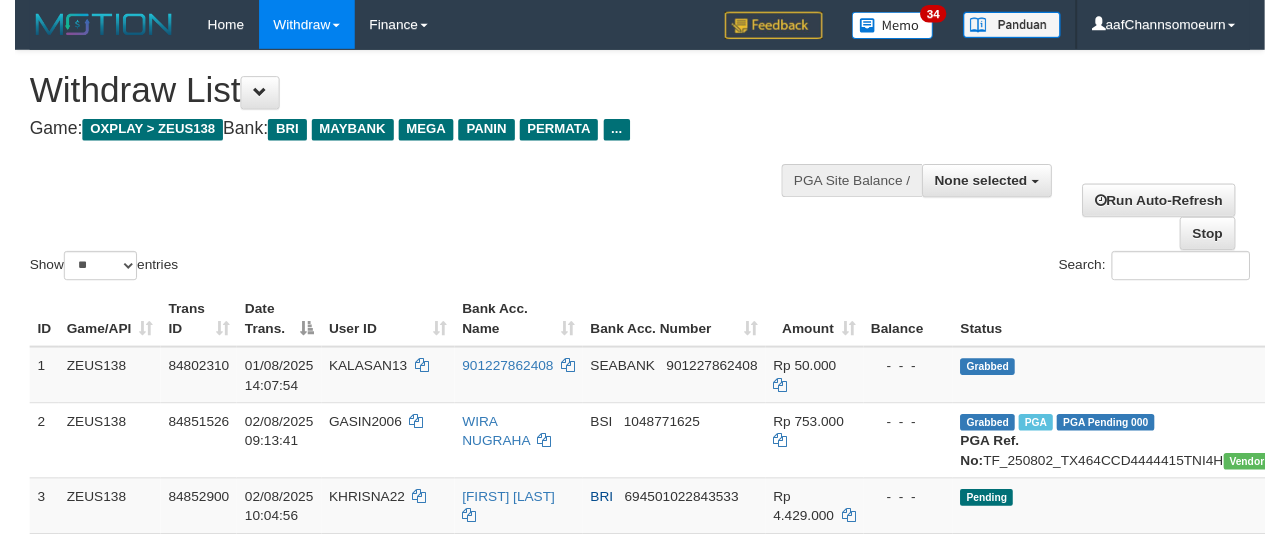scroll, scrollTop: 354, scrollLeft: 0, axis: vertical 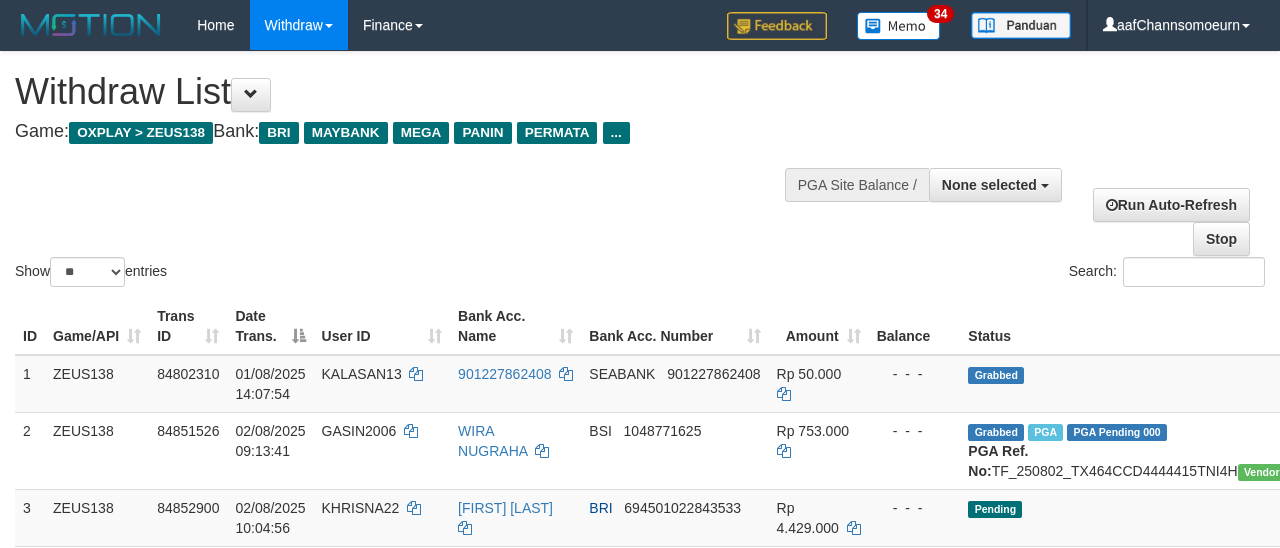 select 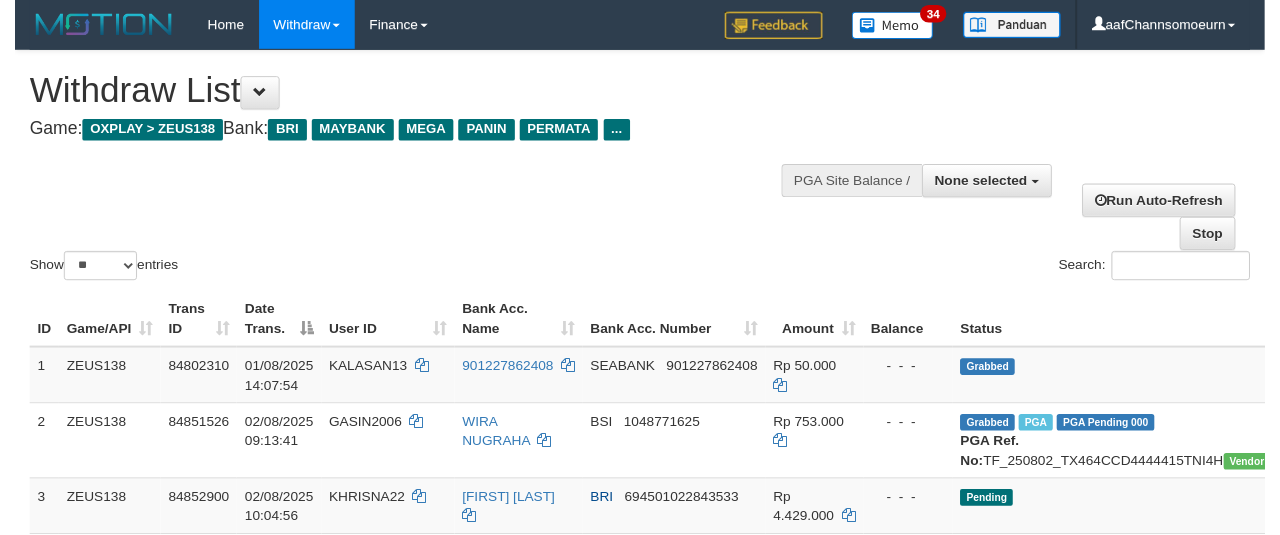 scroll, scrollTop: 354, scrollLeft: 0, axis: vertical 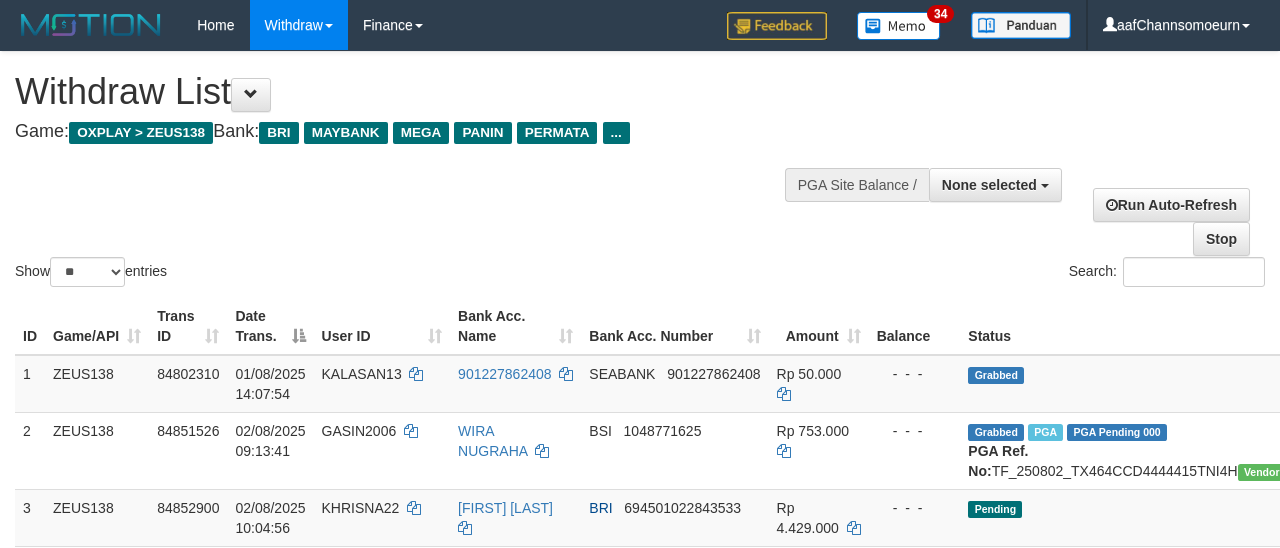 select 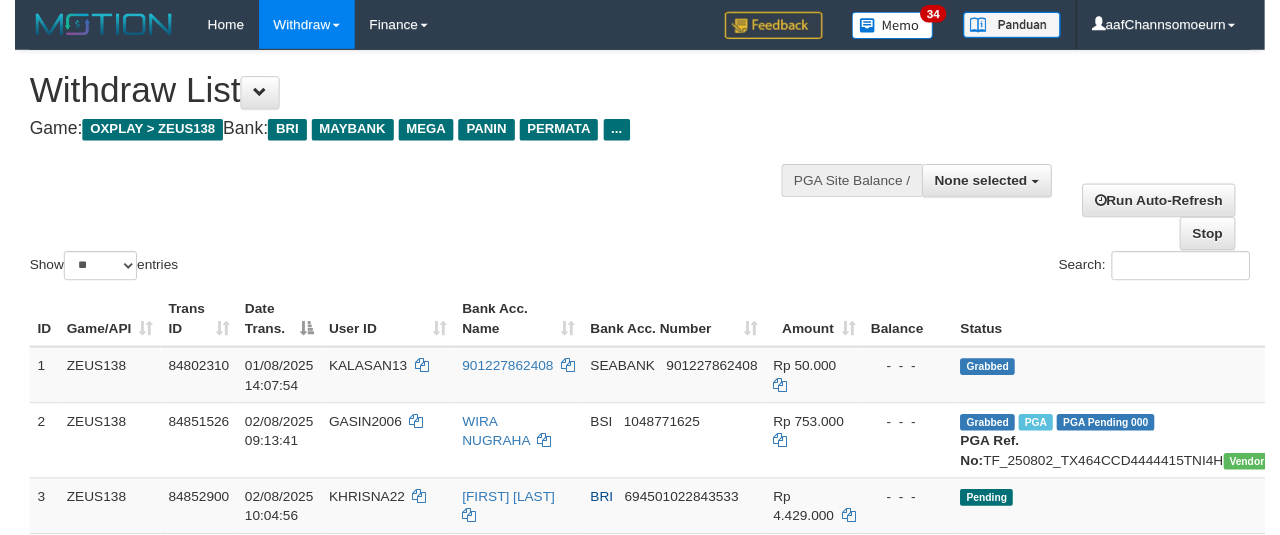 scroll, scrollTop: 354, scrollLeft: 0, axis: vertical 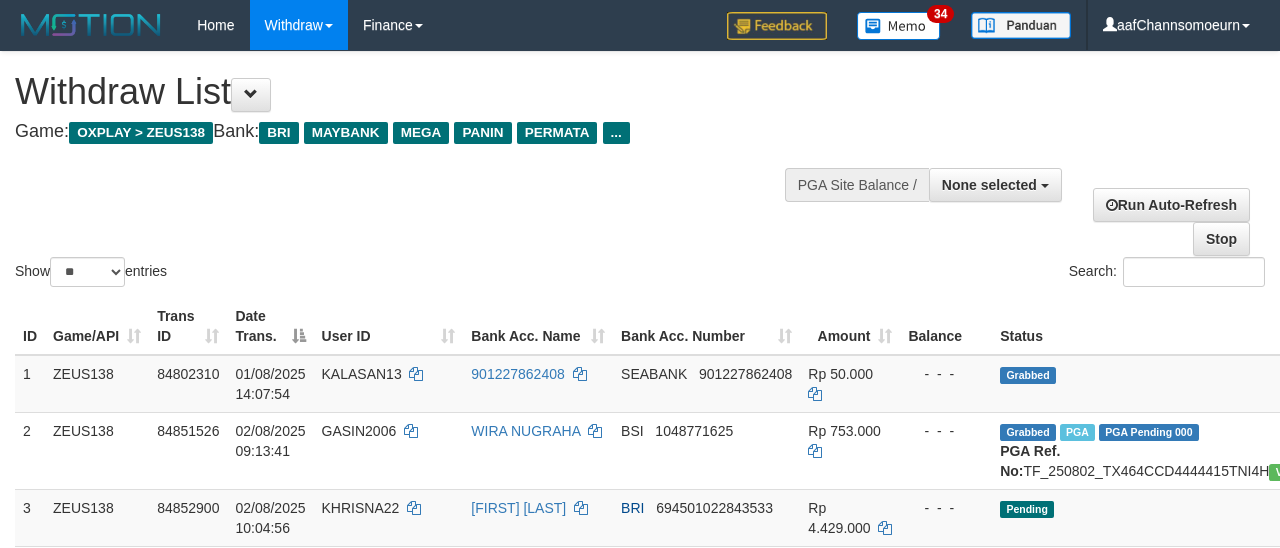 select 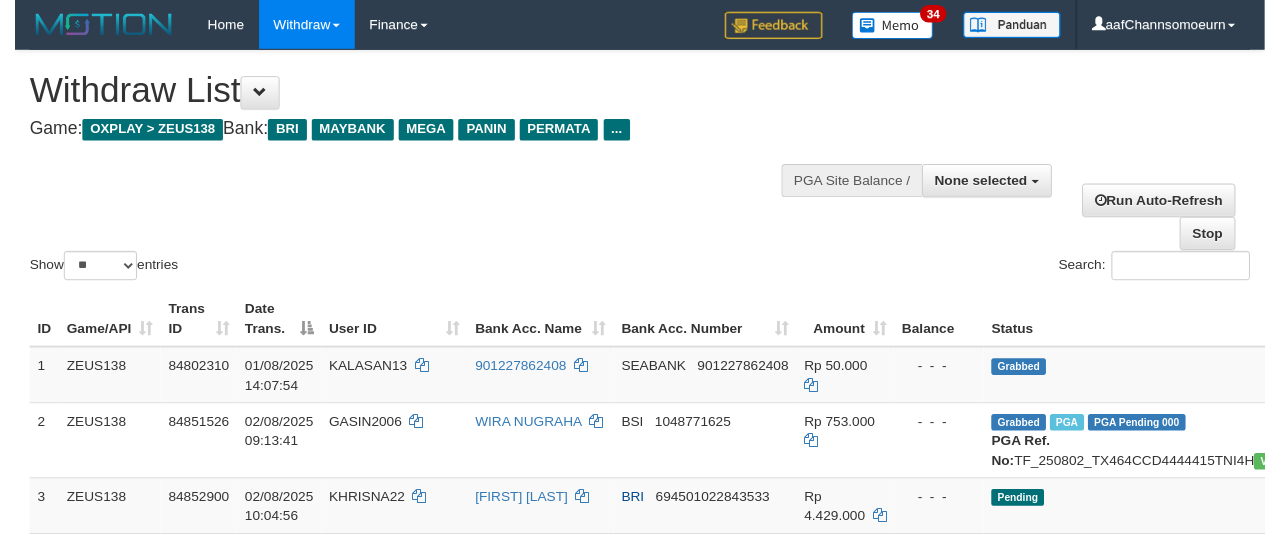 scroll, scrollTop: 354, scrollLeft: 0, axis: vertical 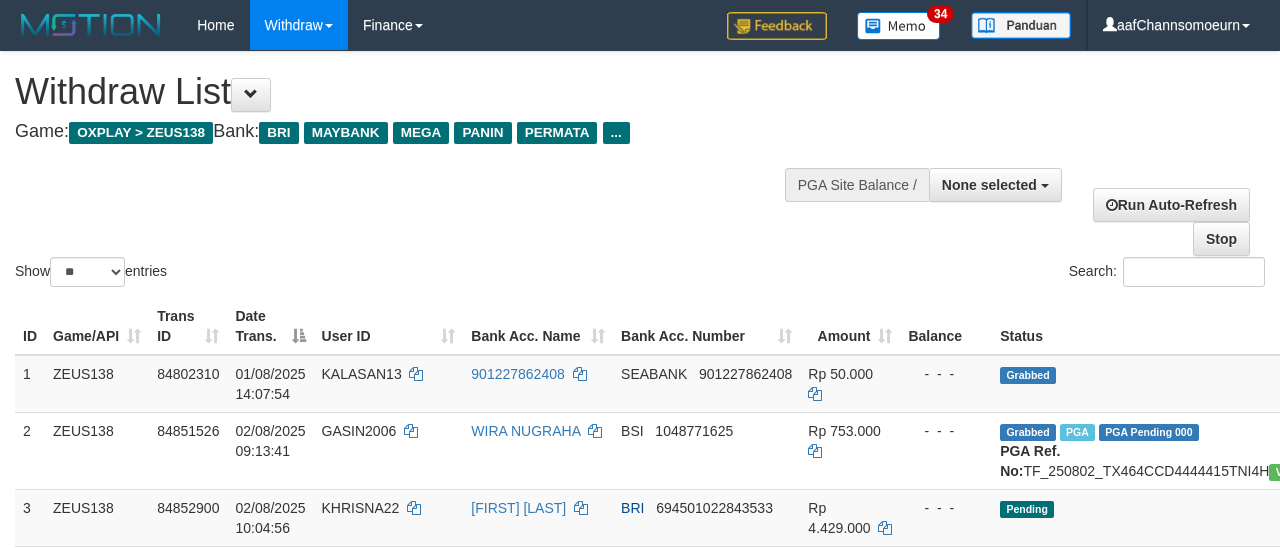 select 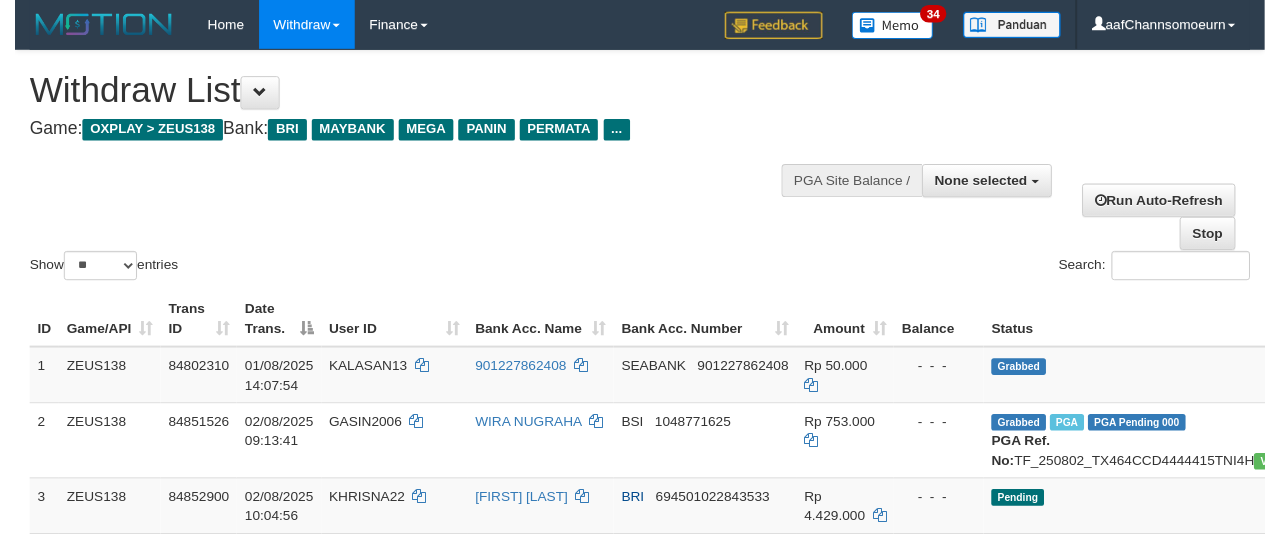 scroll, scrollTop: 354, scrollLeft: 0, axis: vertical 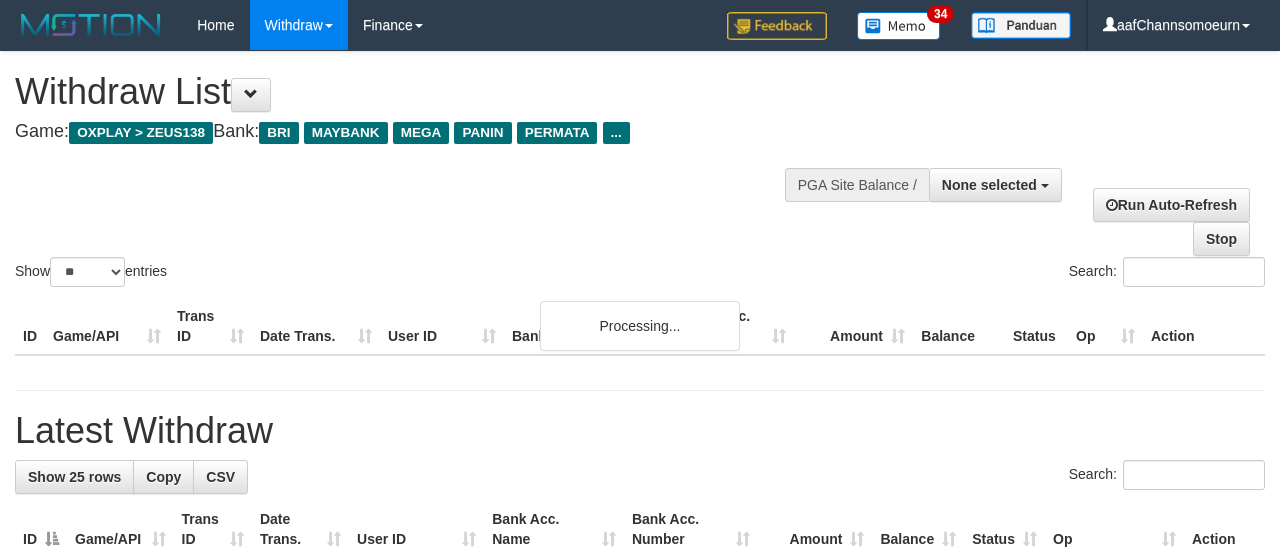 select 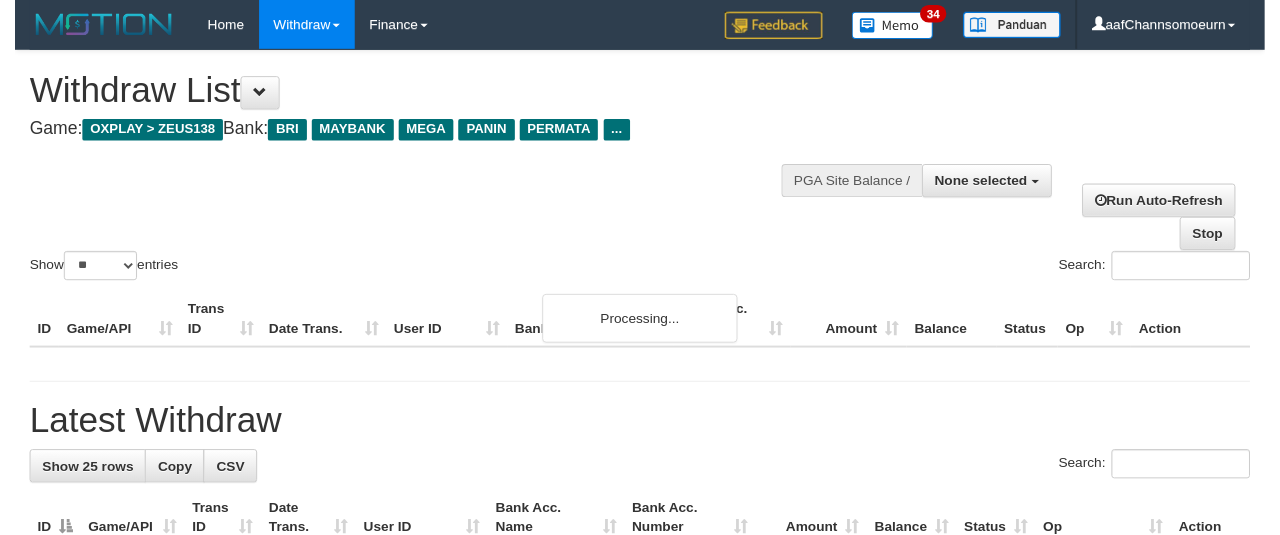 scroll, scrollTop: 354, scrollLeft: 0, axis: vertical 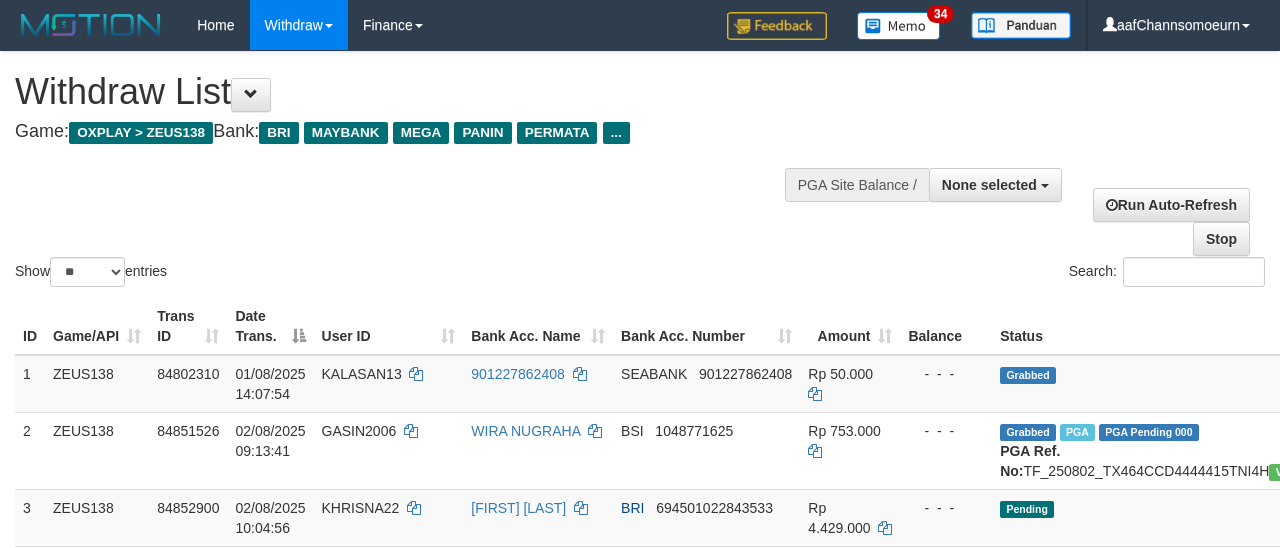 select 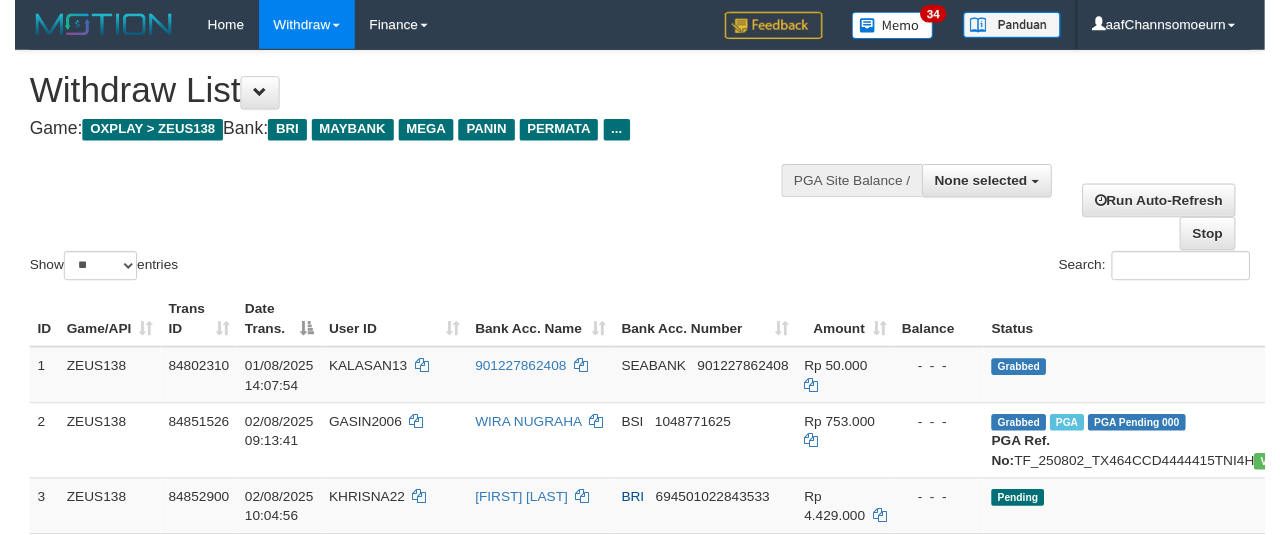 scroll, scrollTop: 354, scrollLeft: 0, axis: vertical 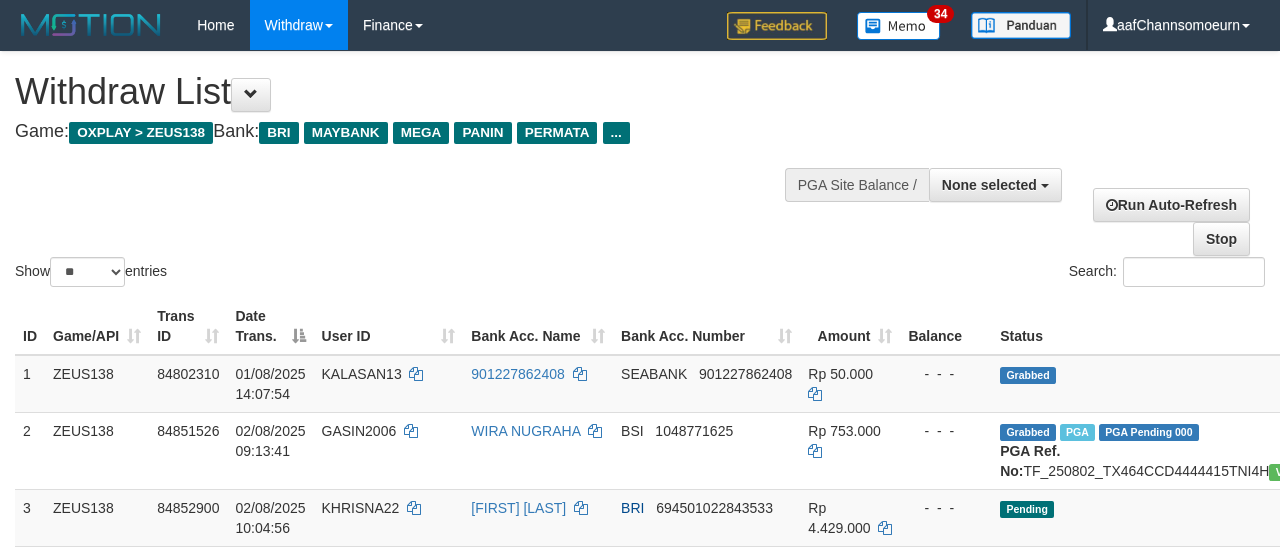 select 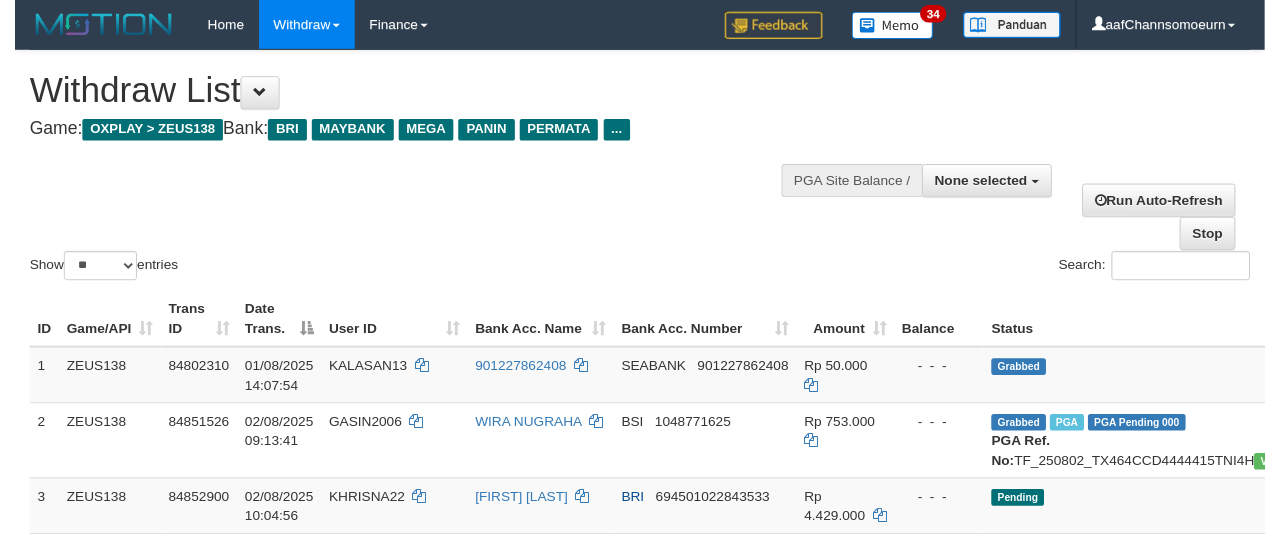 scroll, scrollTop: 354, scrollLeft: 0, axis: vertical 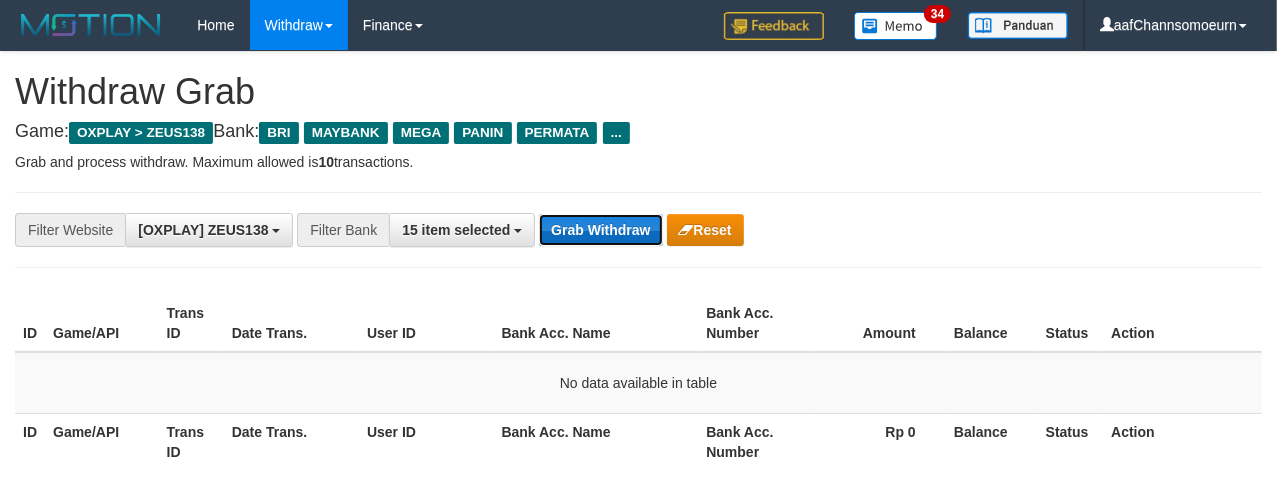 click on "Grab Withdraw" at bounding box center (600, 230) 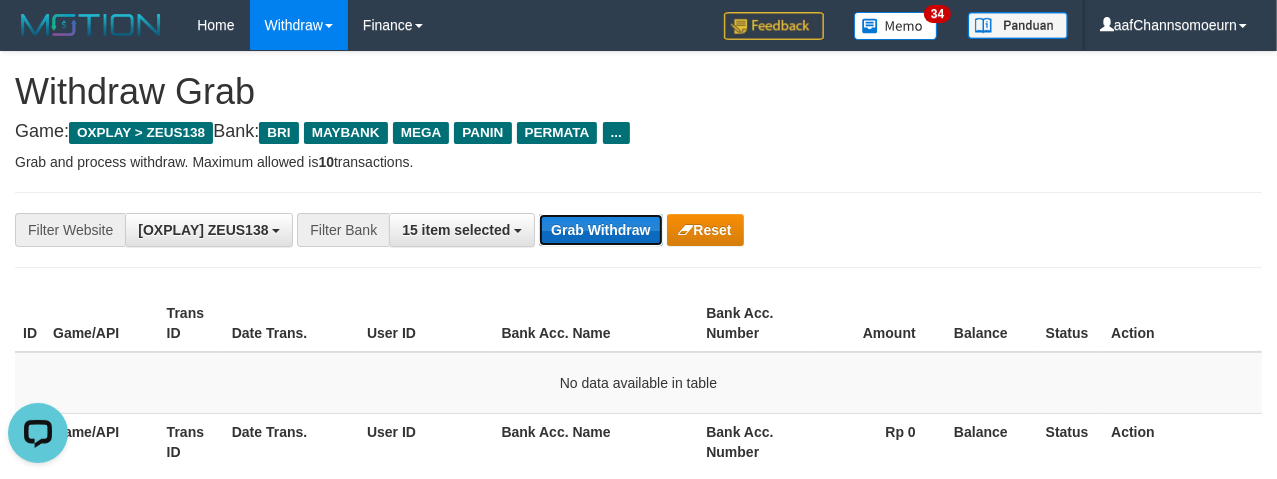 scroll, scrollTop: 0, scrollLeft: 0, axis: both 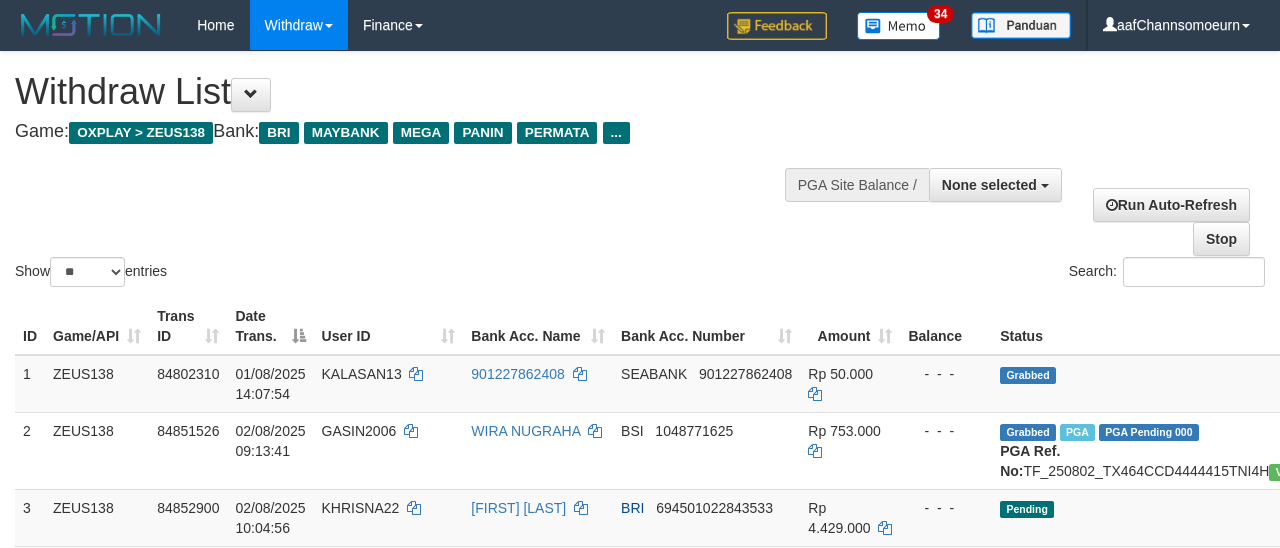 select 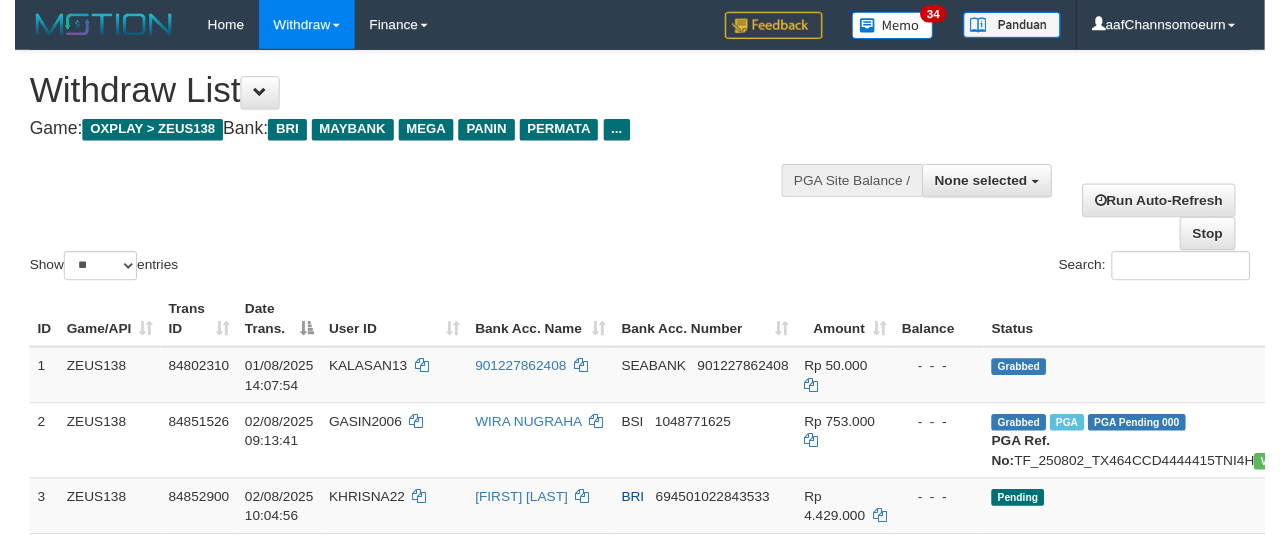 scroll, scrollTop: 354, scrollLeft: 0, axis: vertical 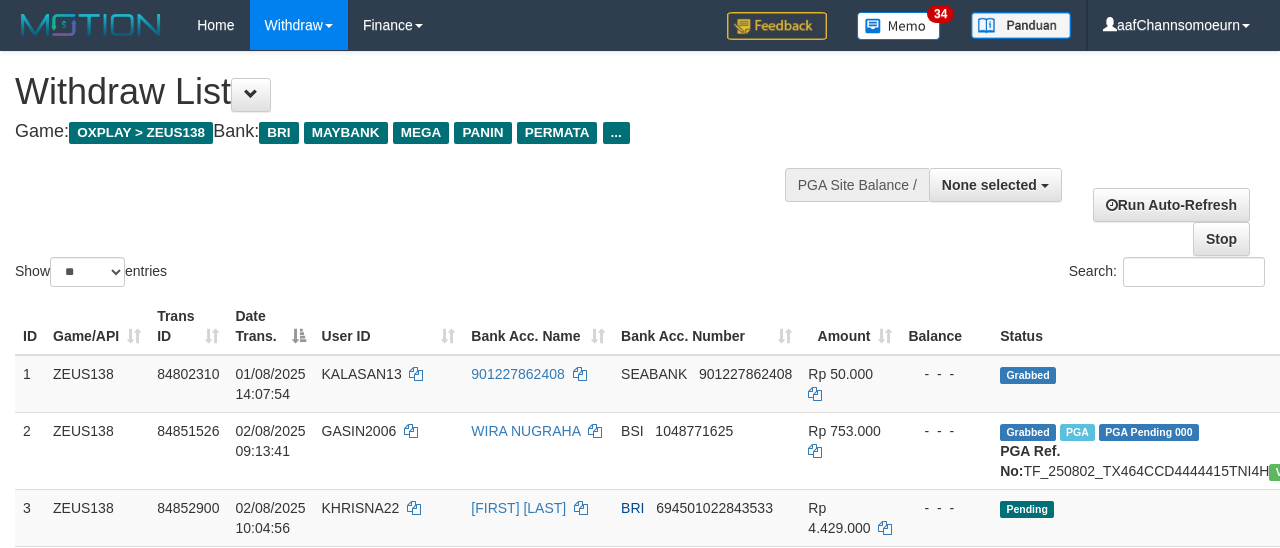 select 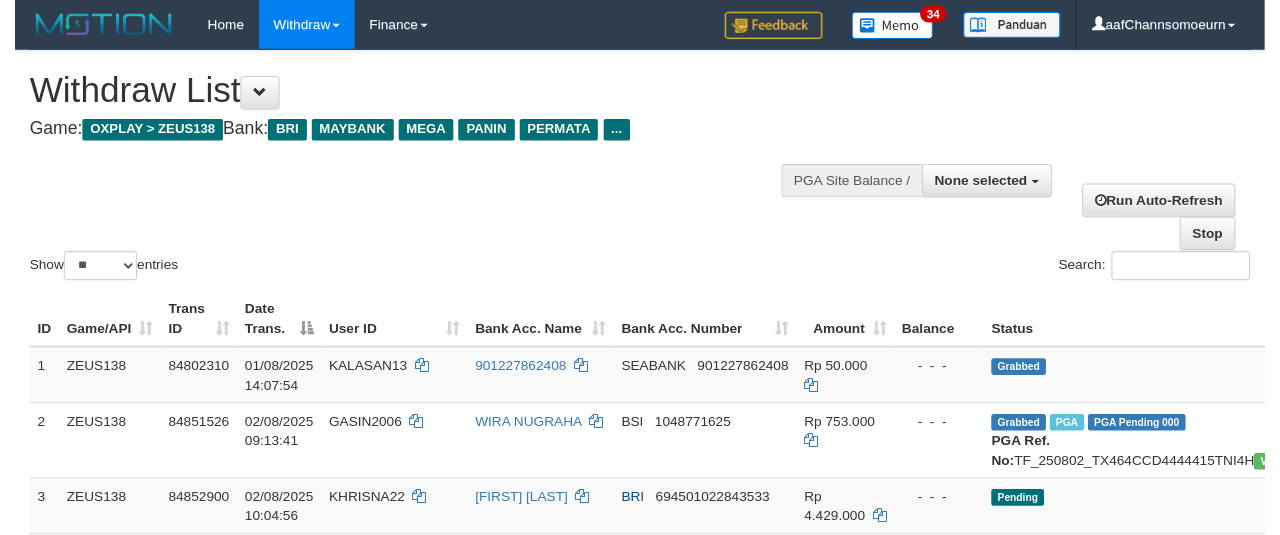 scroll, scrollTop: 354, scrollLeft: 0, axis: vertical 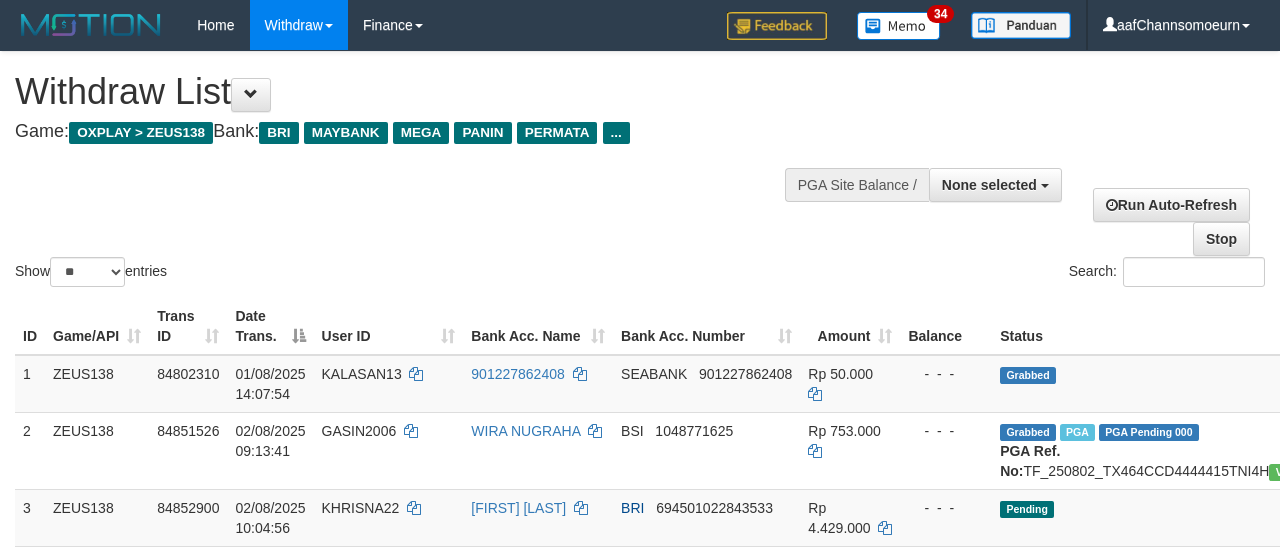 select 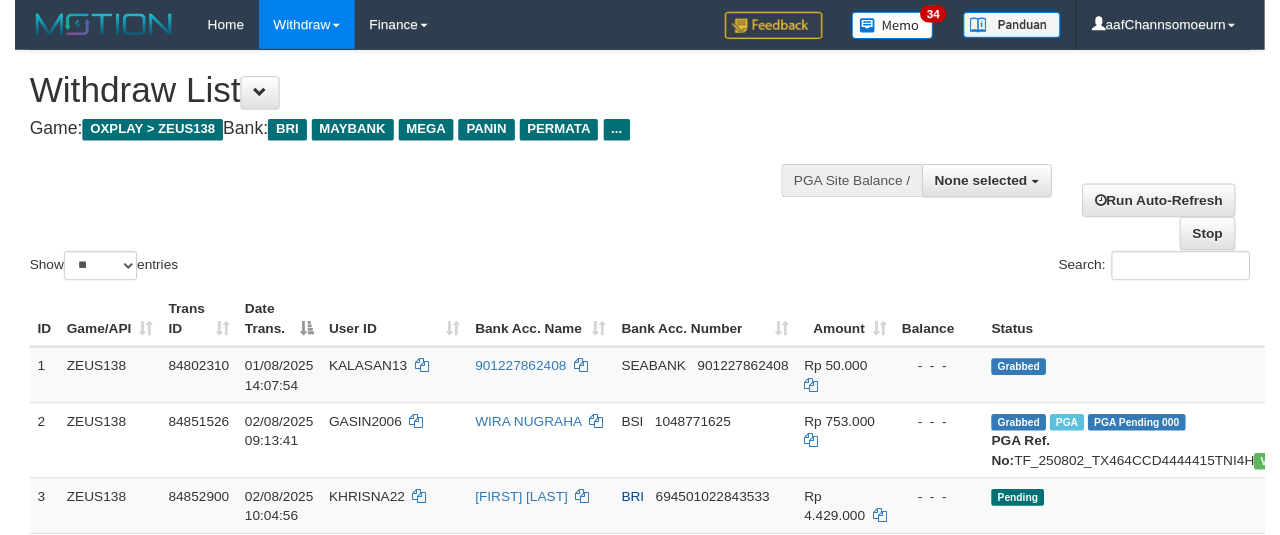 scroll, scrollTop: 354, scrollLeft: 0, axis: vertical 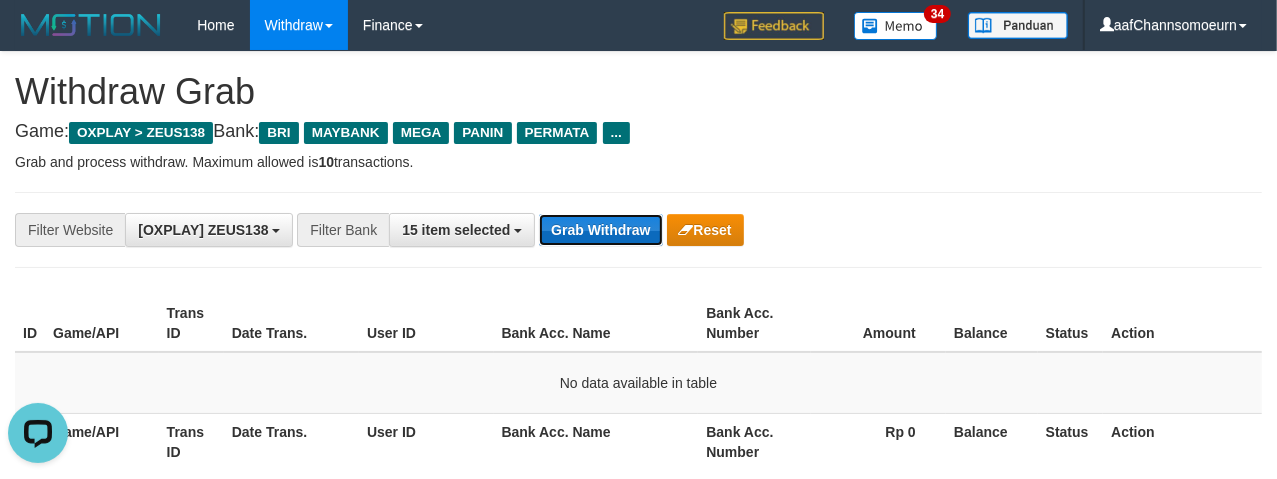 click on "Grab Withdraw" at bounding box center [600, 230] 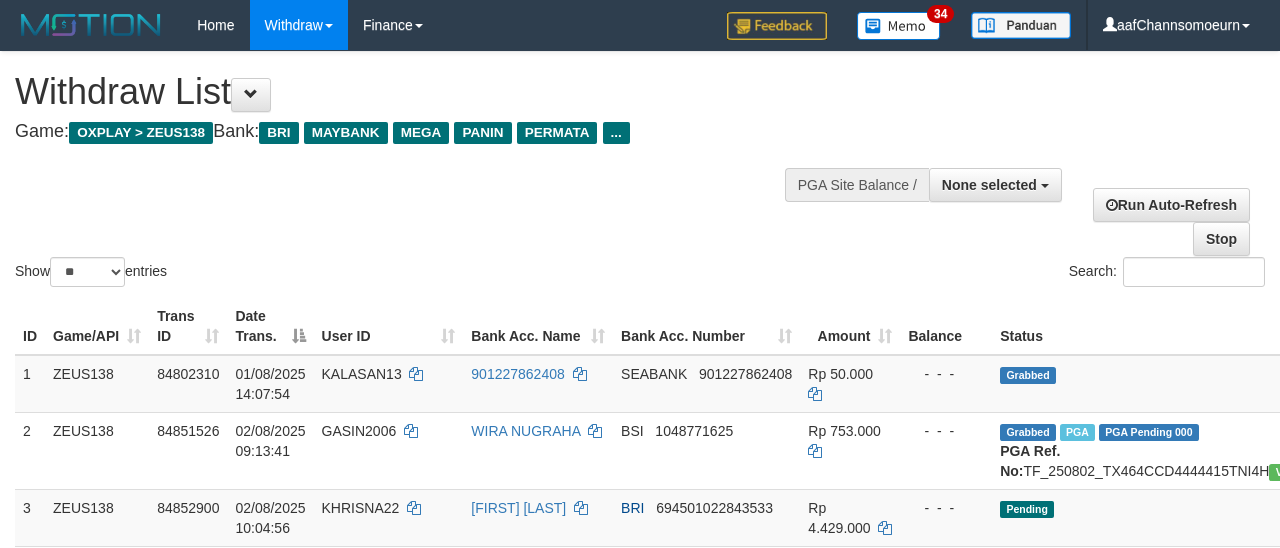 select 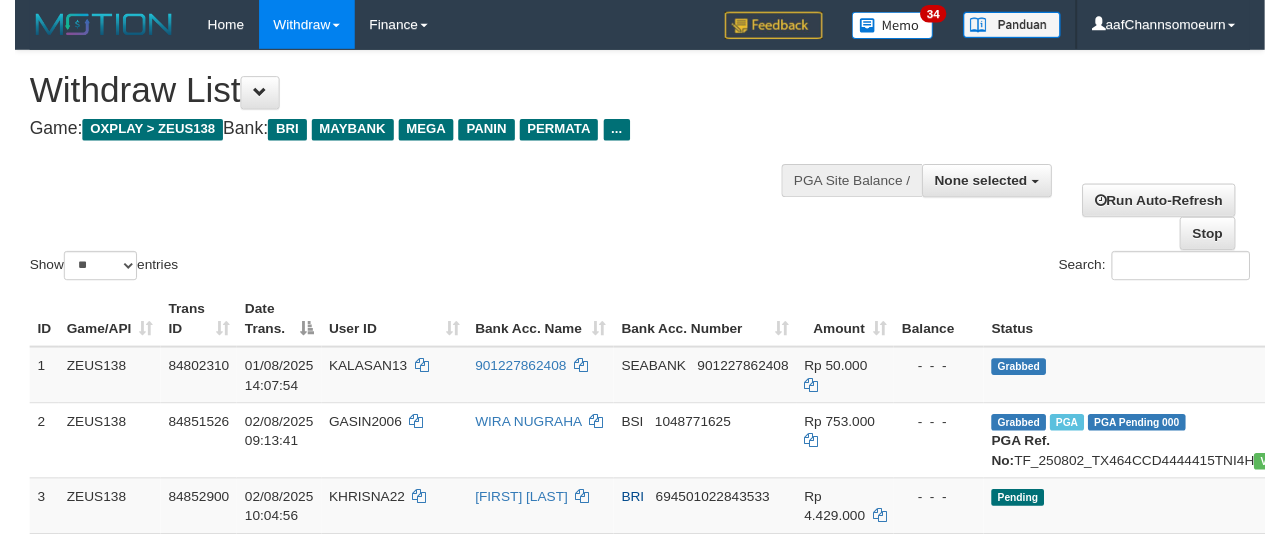 scroll, scrollTop: 354, scrollLeft: 0, axis: vertical 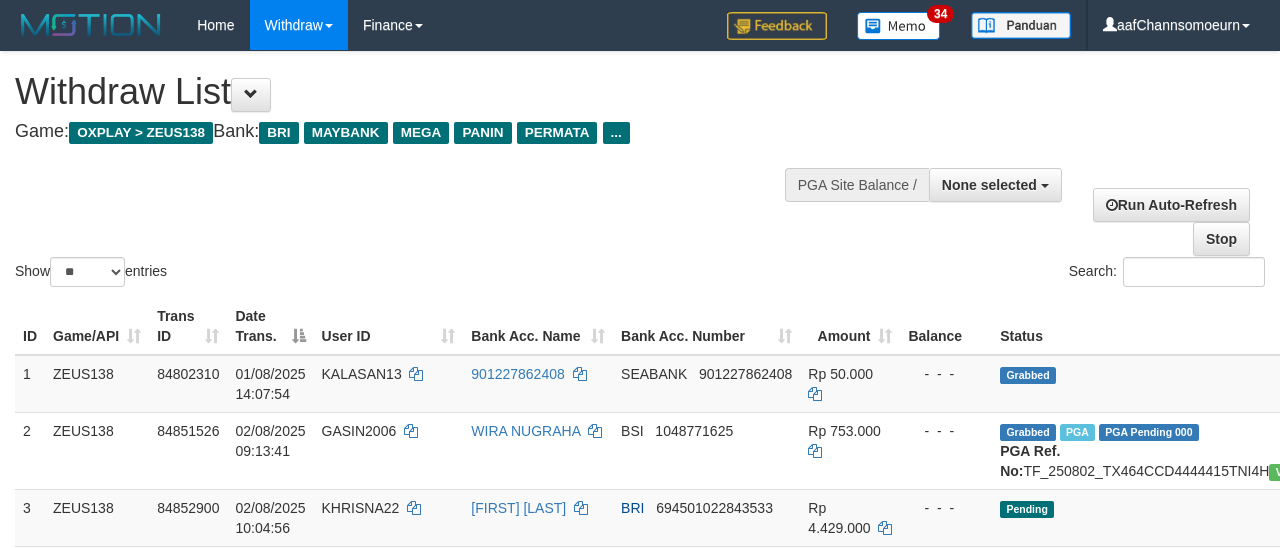 select 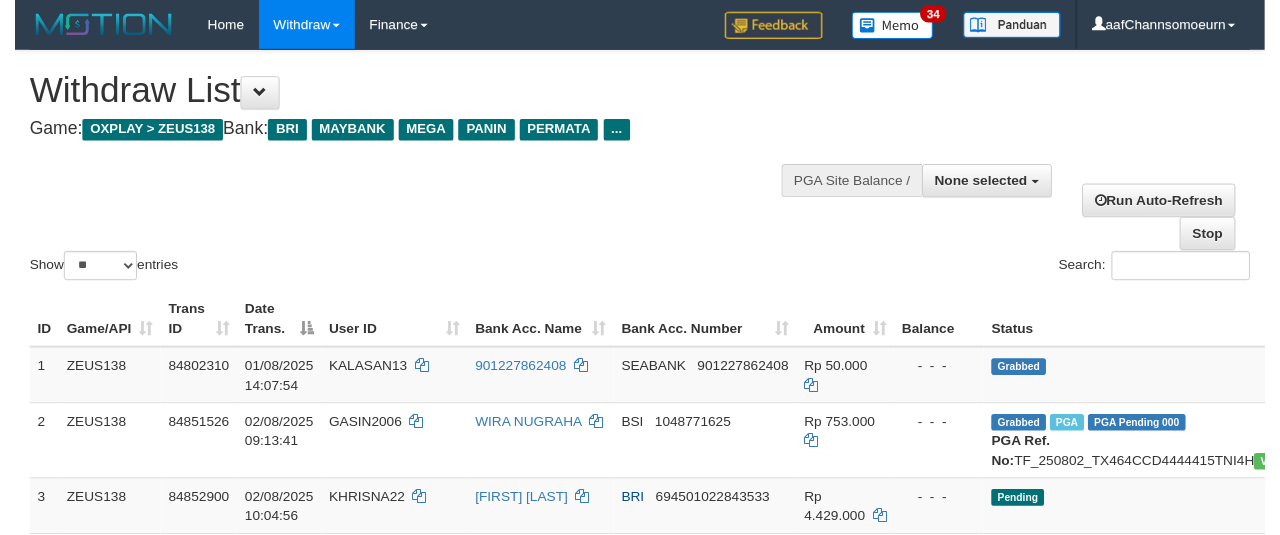 scroll, scrollTop: 354, scrollLeft: 0, axis: vertical 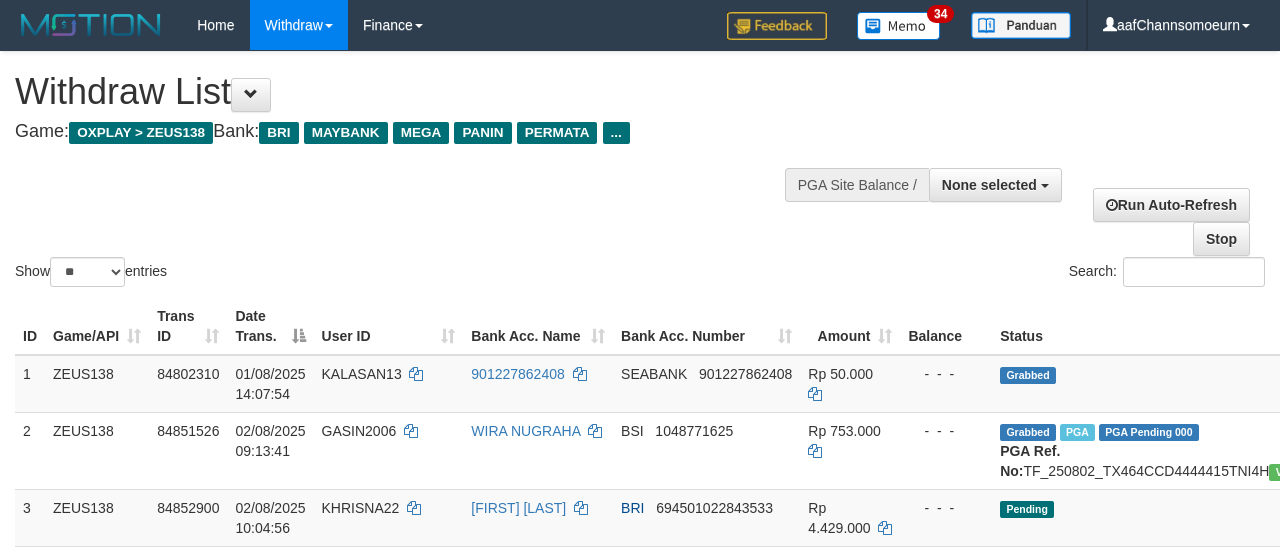 select 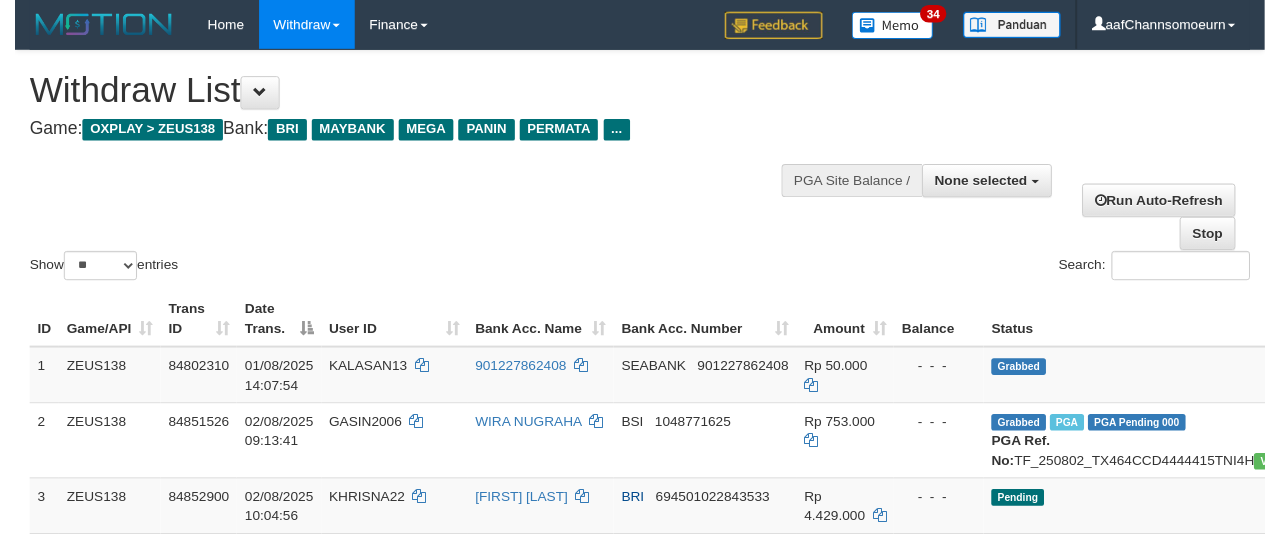 scroll, scrollTop: 354, scrollLeft: 0, axis: vertical 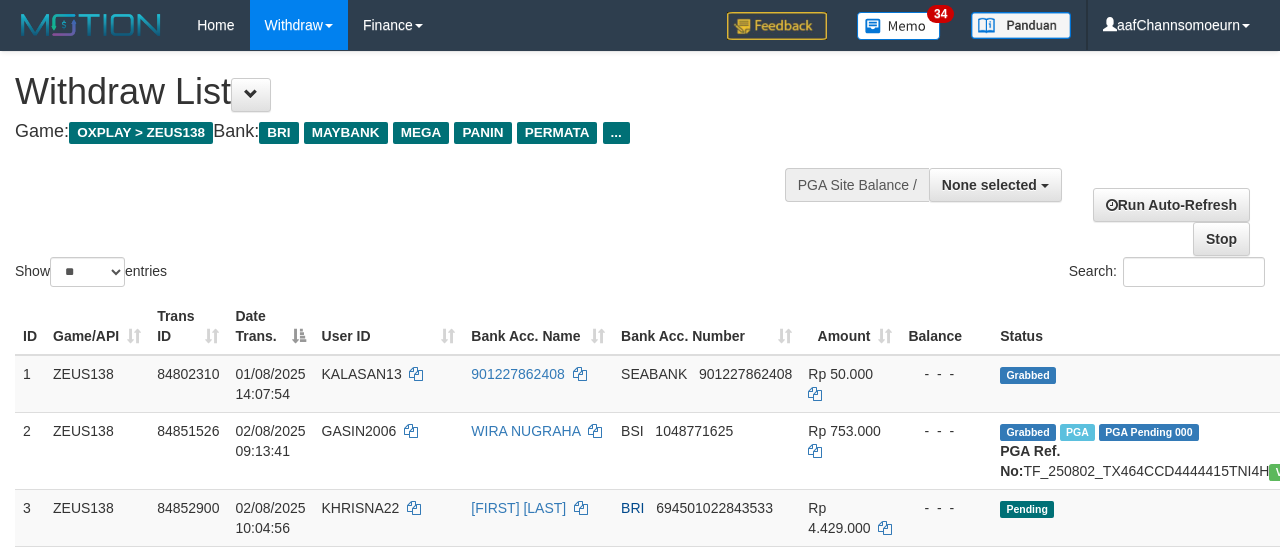 select 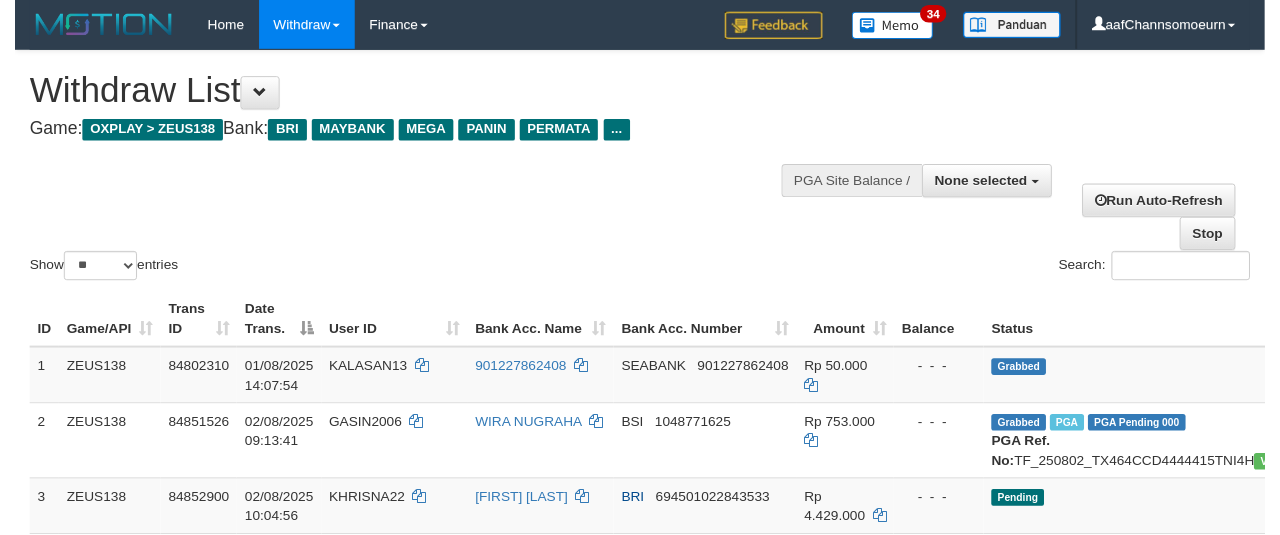 scroll, scrollTop: 354, scrollLeft: 0, axis: vertical 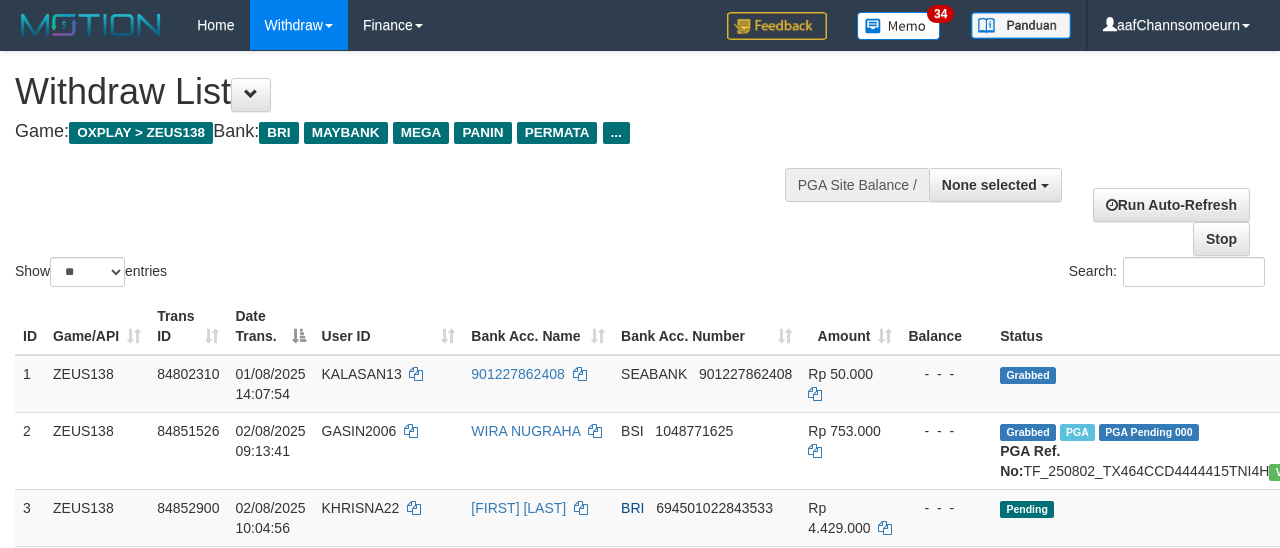 select 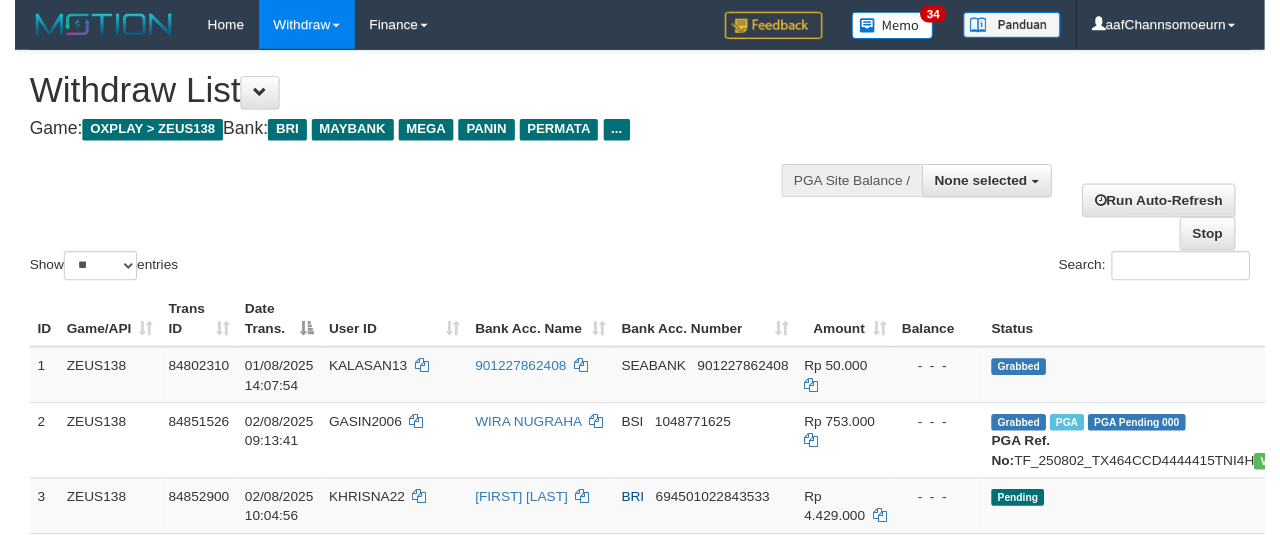 scroll, scrollTop: 354, scrollLeft: 0, axis: vertical 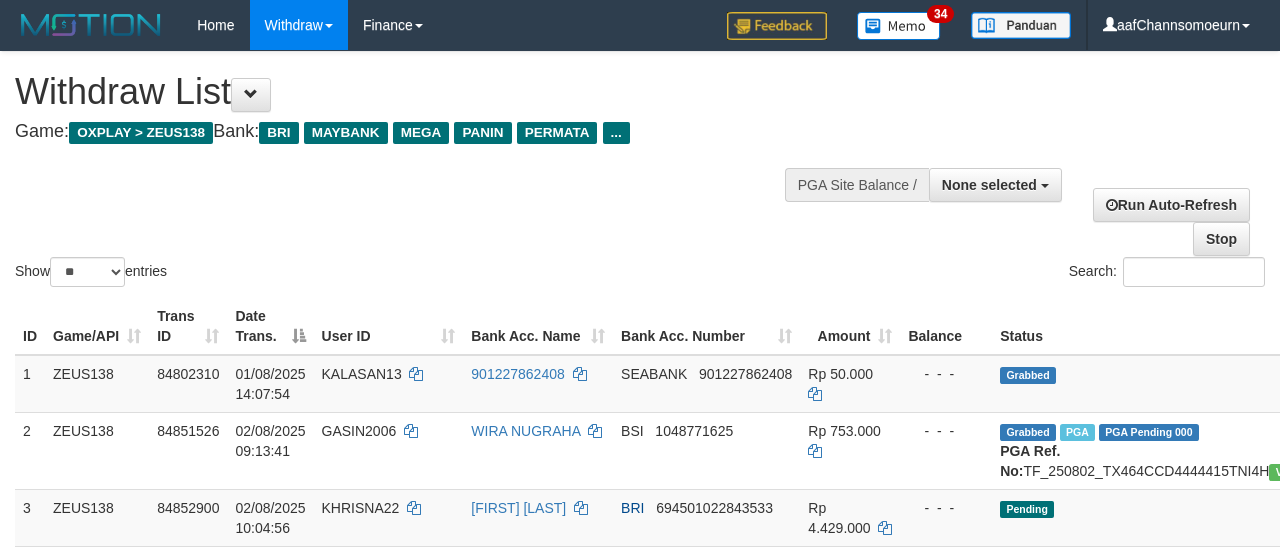 select 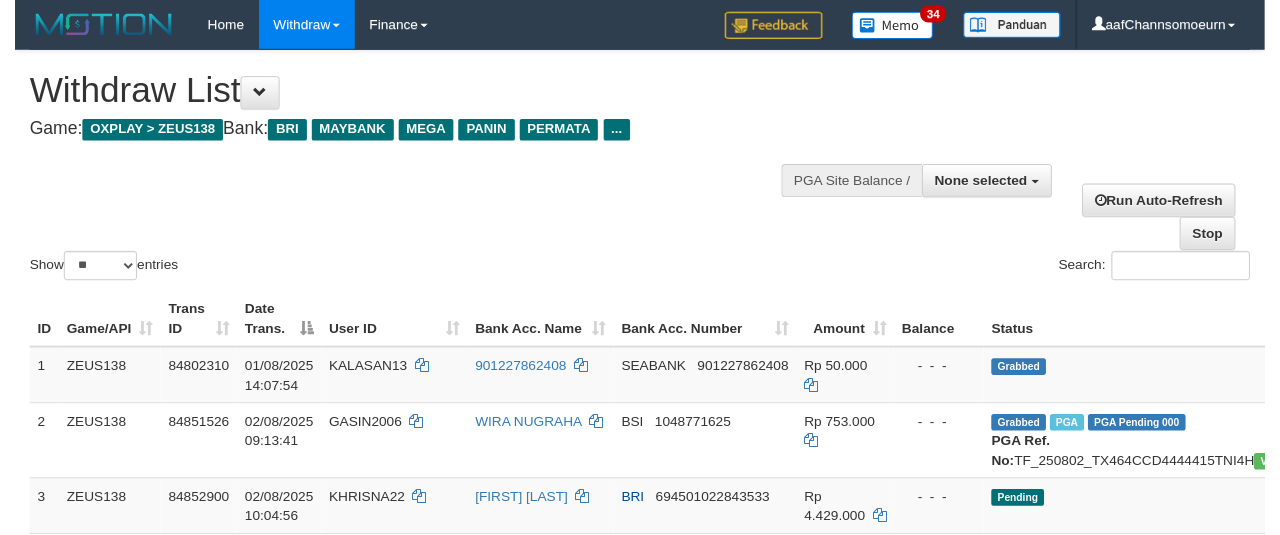 scroll, scrollTop: 354, scrollLeft: 0, axis: vertical 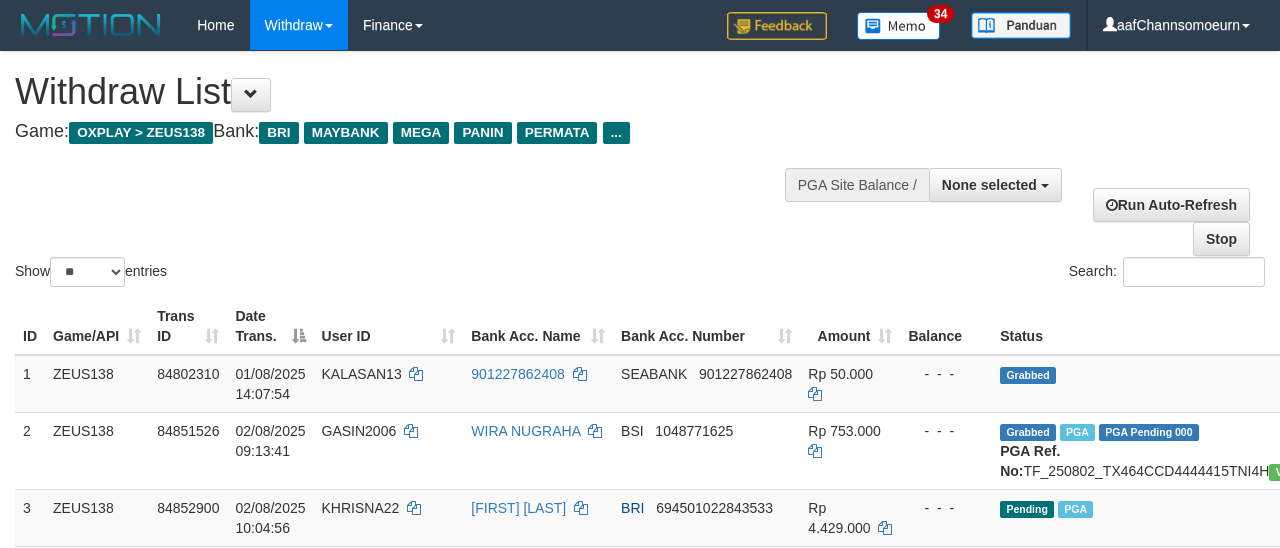select 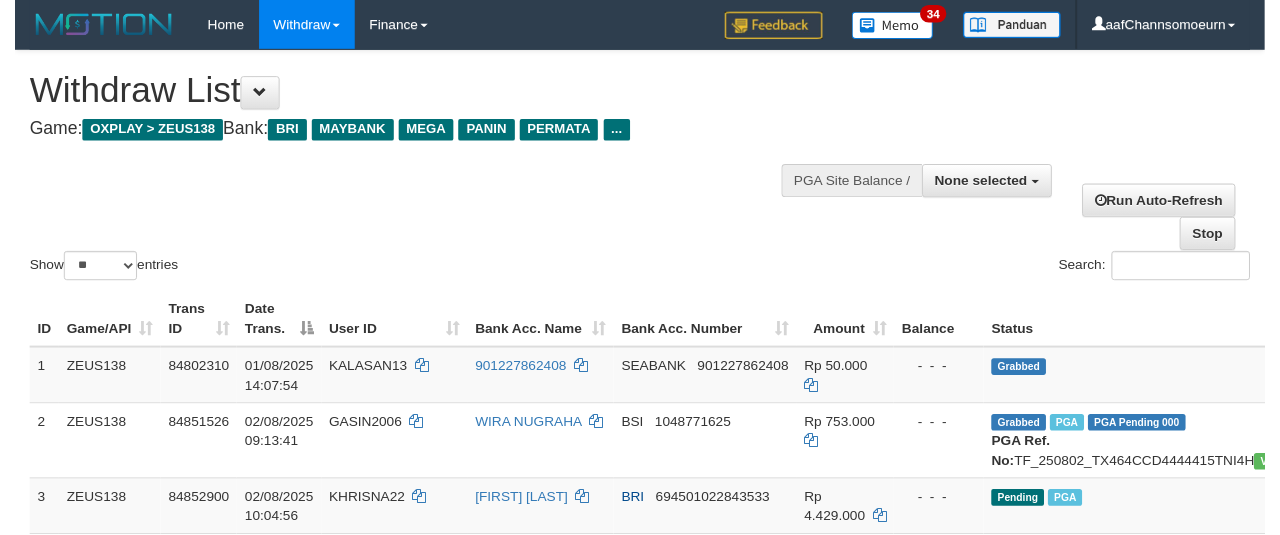 scroll, scrollTop: 354, scrollLeft: 0, axis: vertical 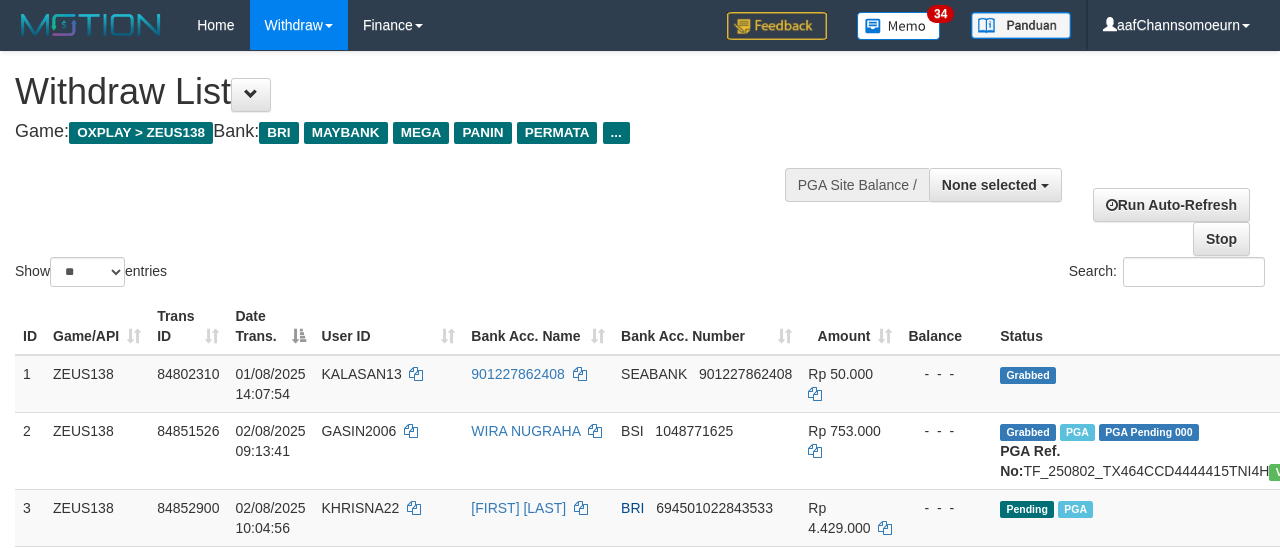 select 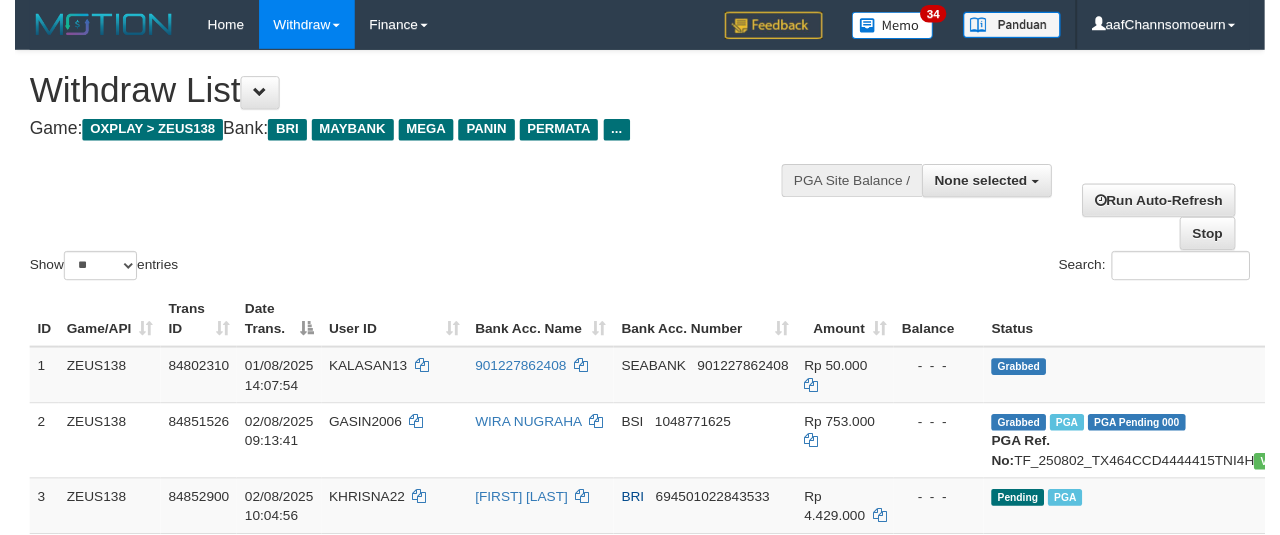 scroll, scrollTop: 354, scrollLeft: 0, axis: vertical 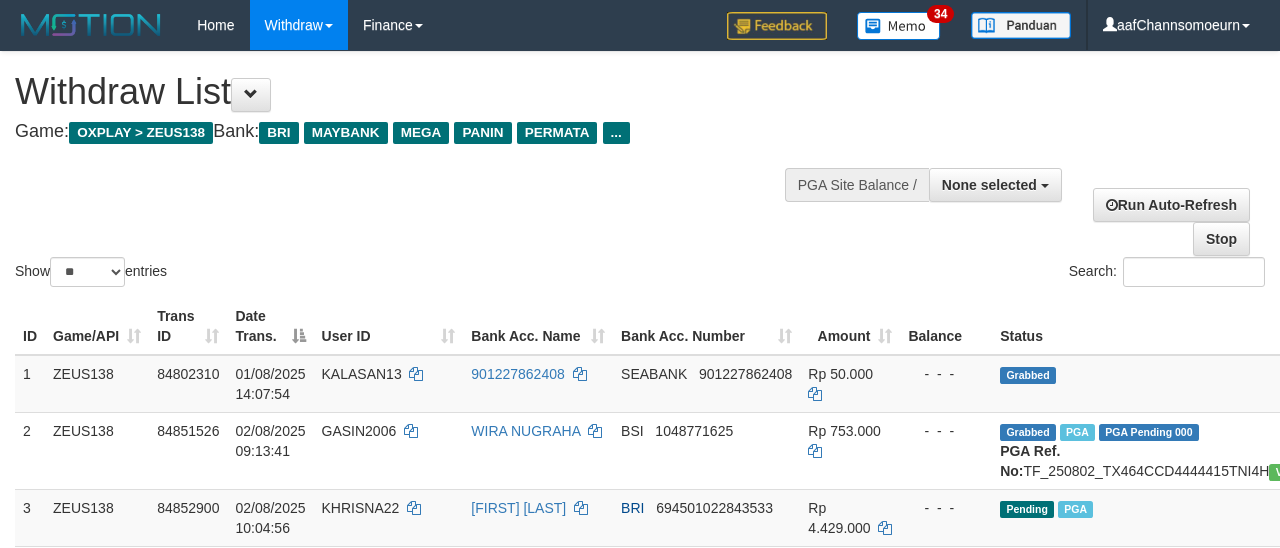 select 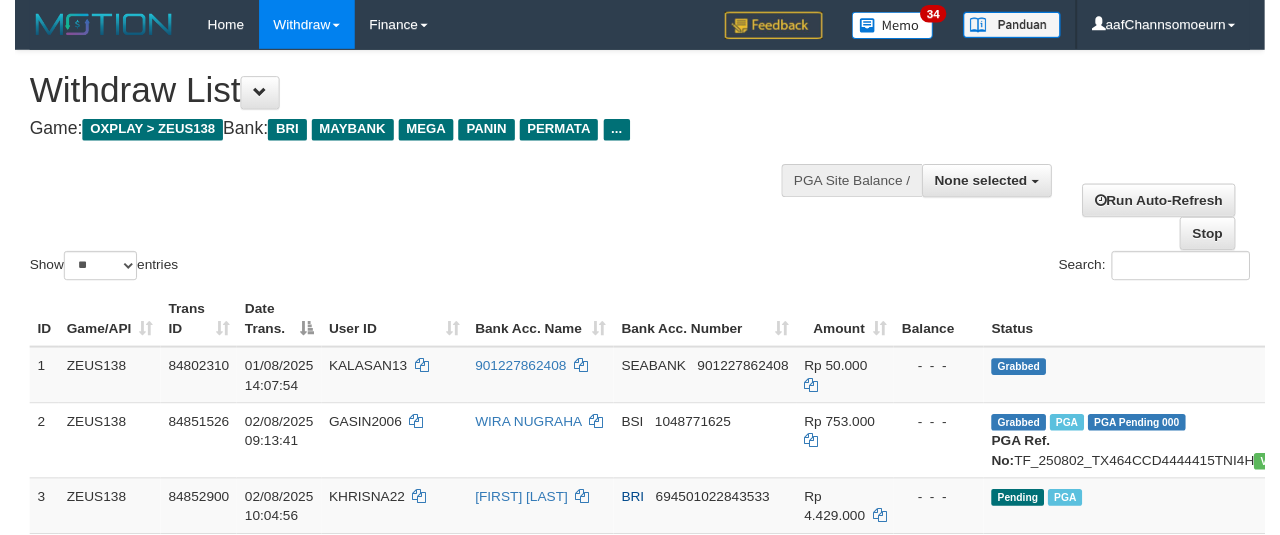 scroll, scrollTop: 354, scrollLeft: 0, axis: vertical 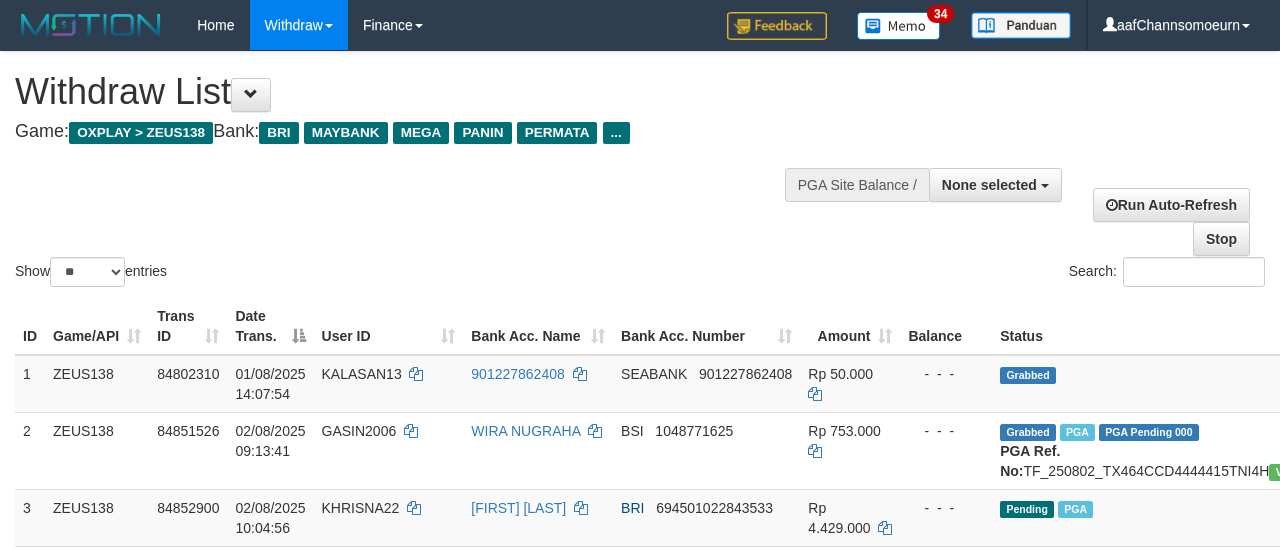 select 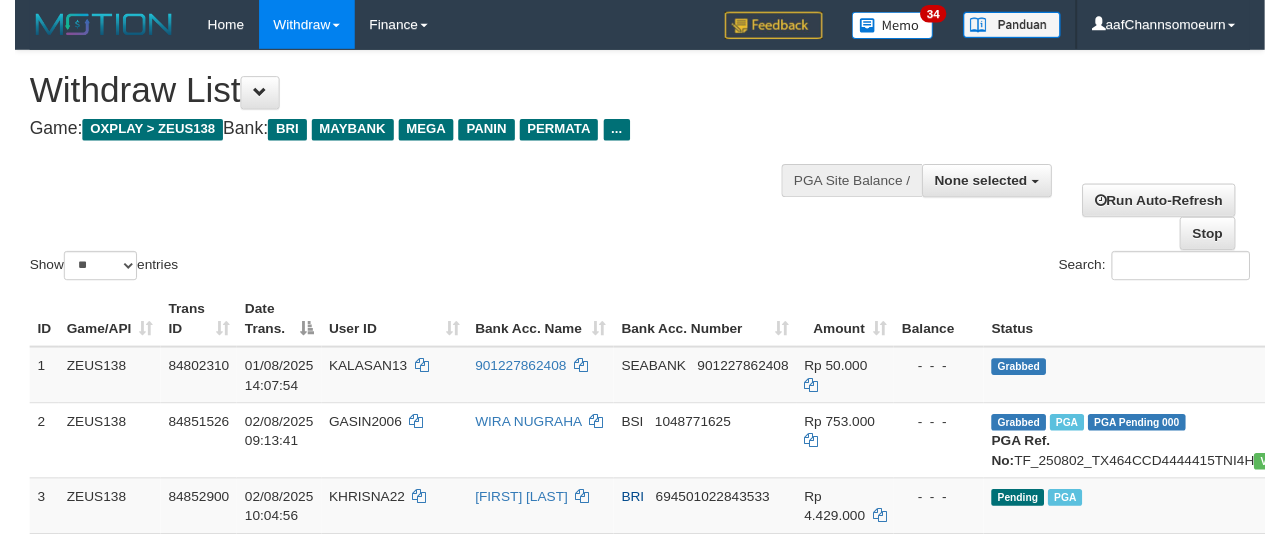 scroll, scrollTop: 354, scrollLeft: 0, axis: vertical 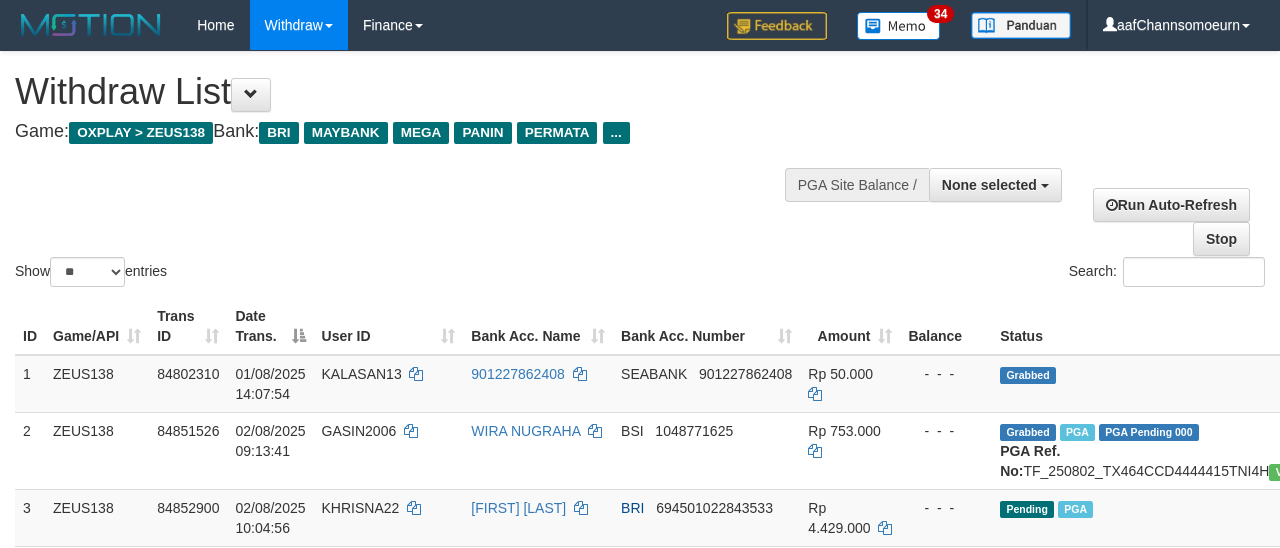 select 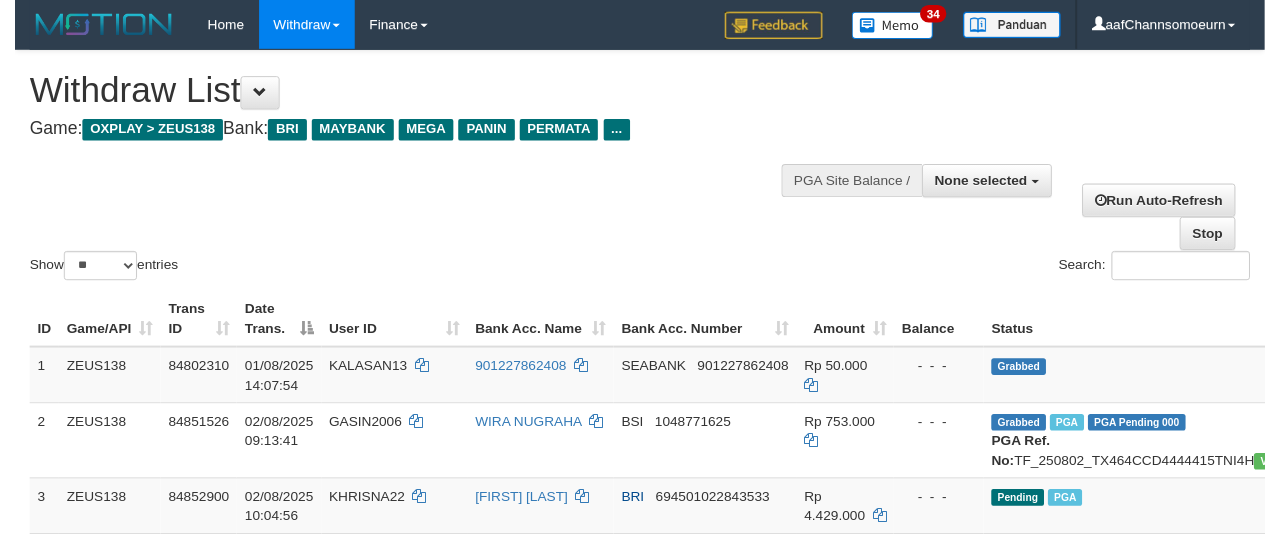 scroll, scrollTop: 354, scrollLeft: 0, axis: vertical 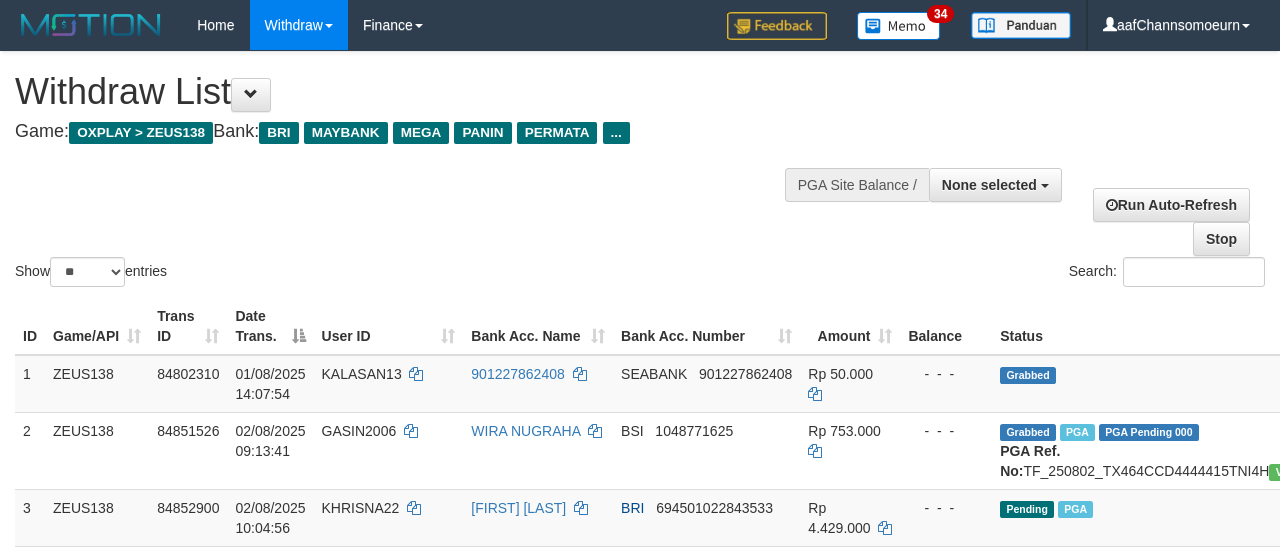 select 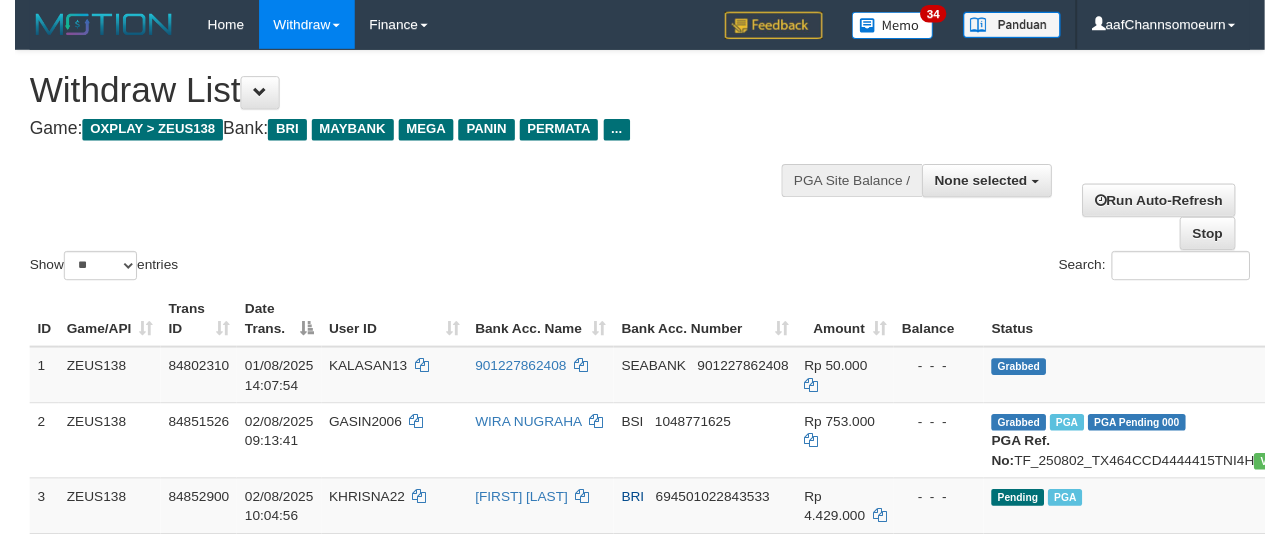 scroll, scrollTop: 354, scrollLeft: 0, axis: vertical 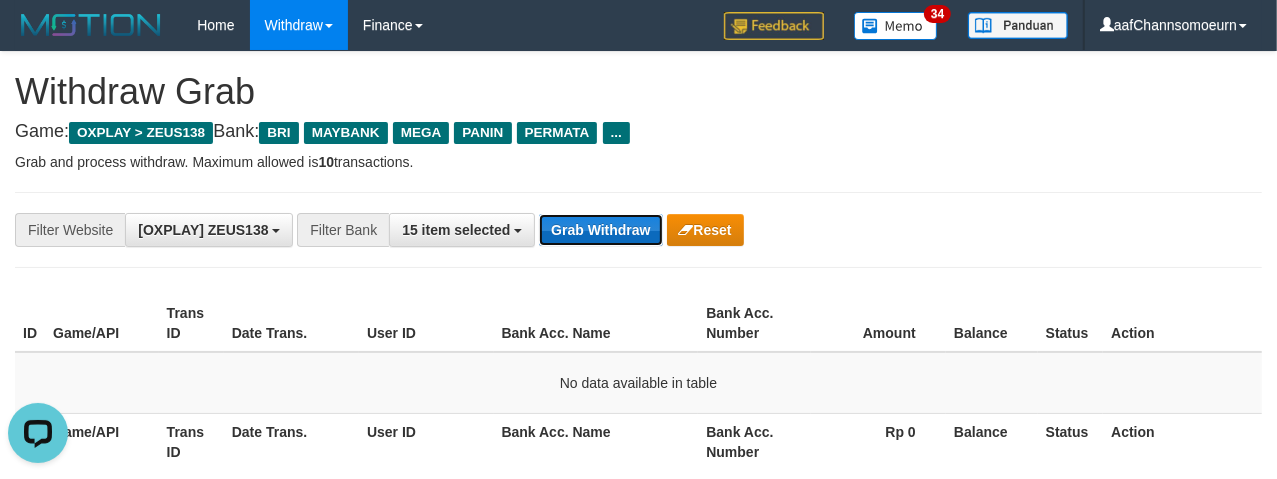 click on "Grab Withdraw" at bounding box center [600, 230] 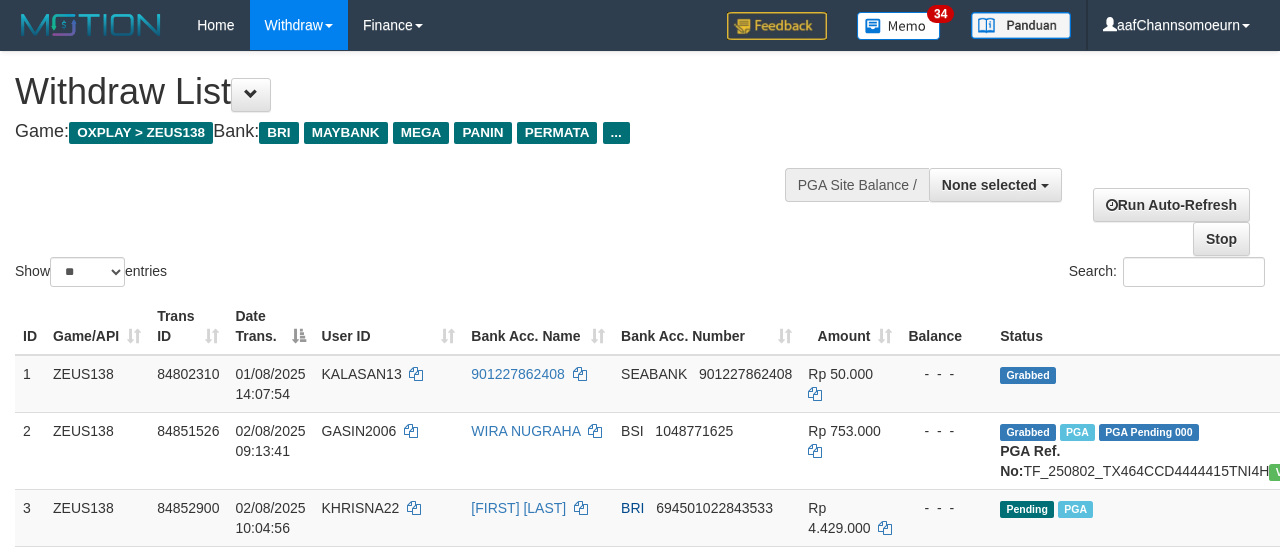 select 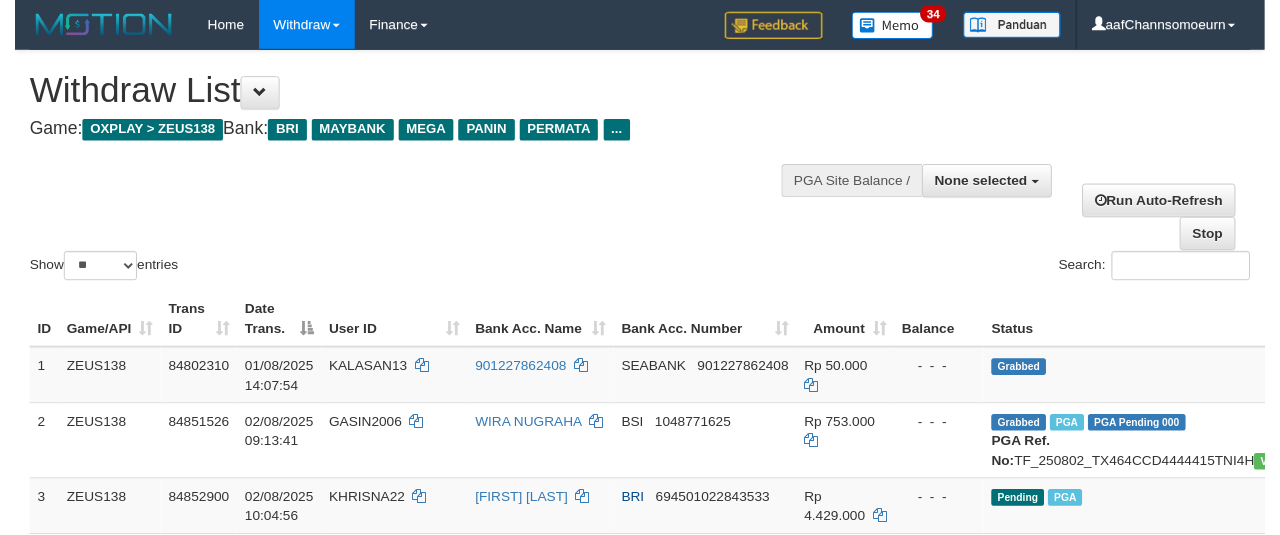 scroll, scrollTop: 354, scrollLeft: 0, axis: vertical 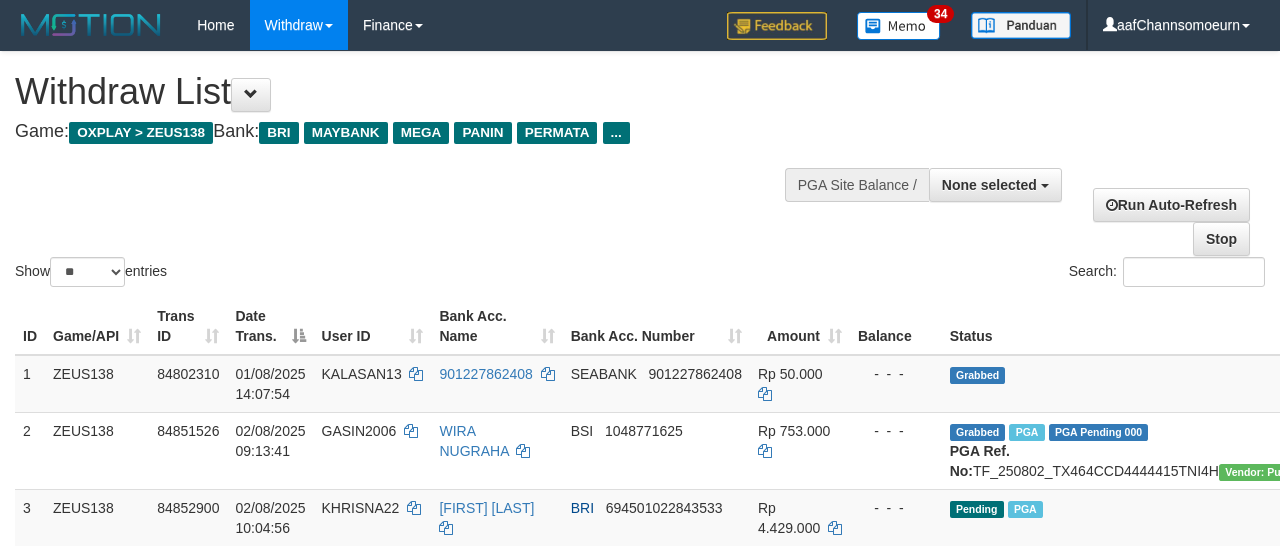 select 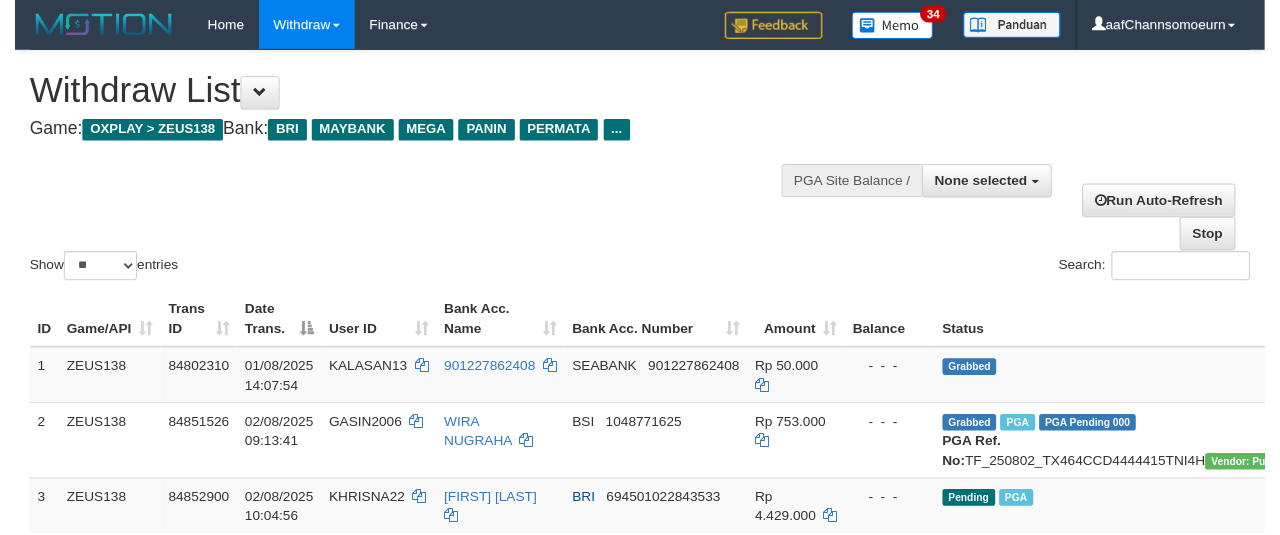 scroll, scrollTop: 354, scrollLeft: 0, axis: vertical 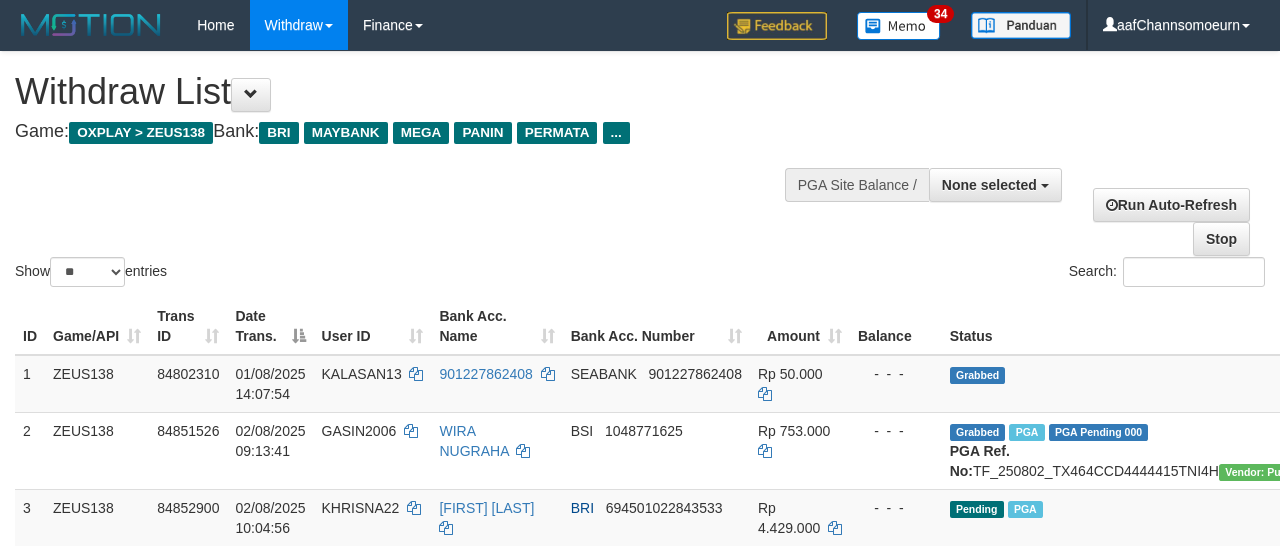 select 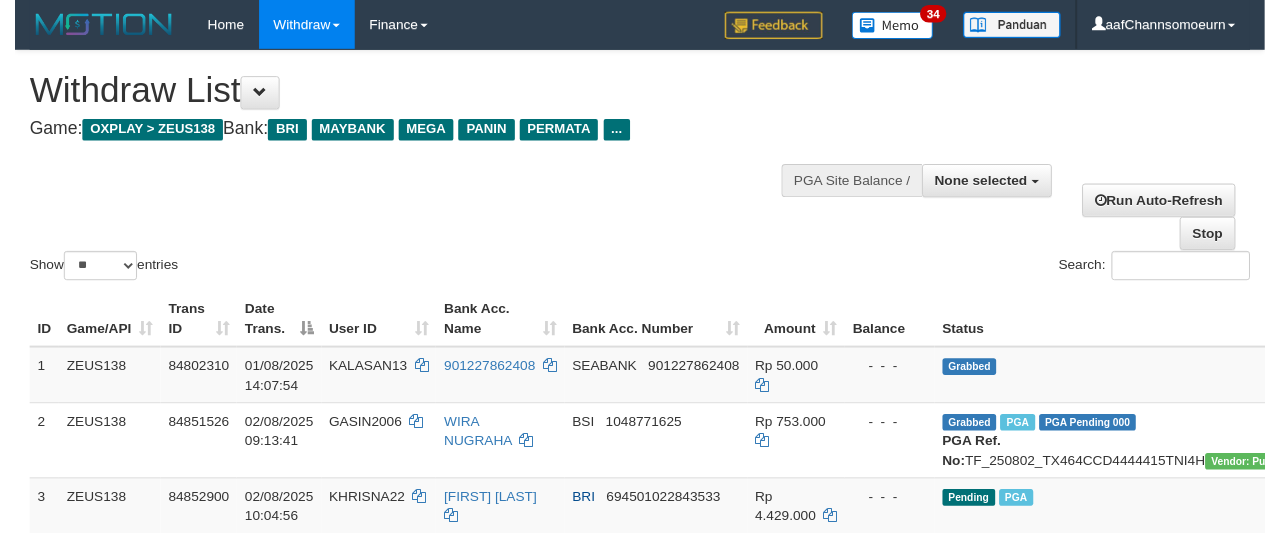 scroll, scrollTop: 354, scrollLeft: 0, axis: vertical 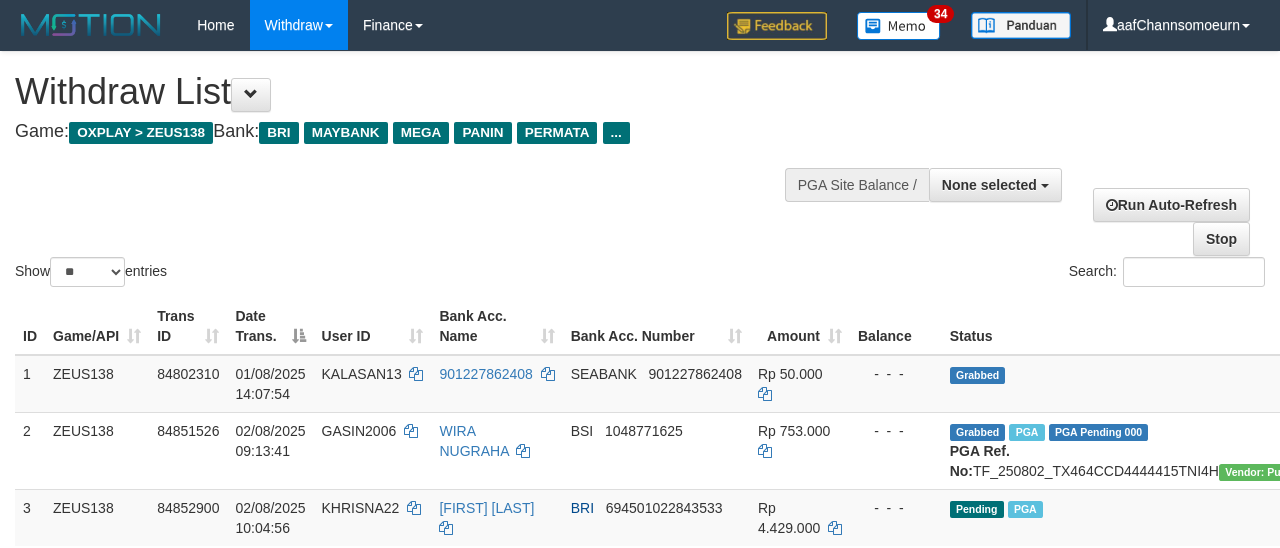 select 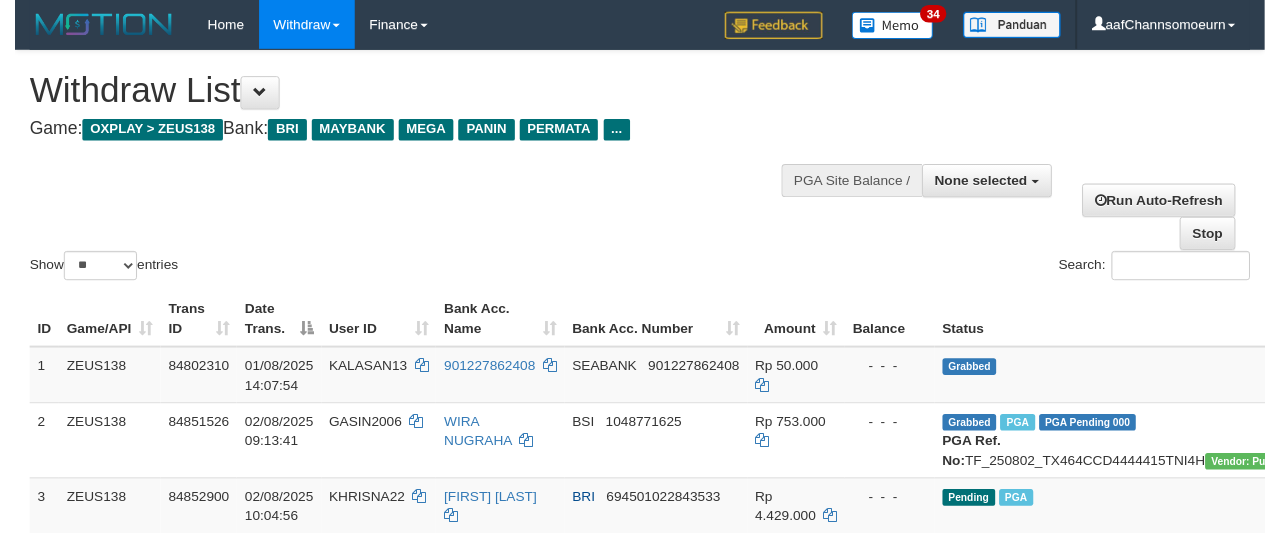 scroll, scrollTop: 354, scrollLeft: 0, axis: vertical 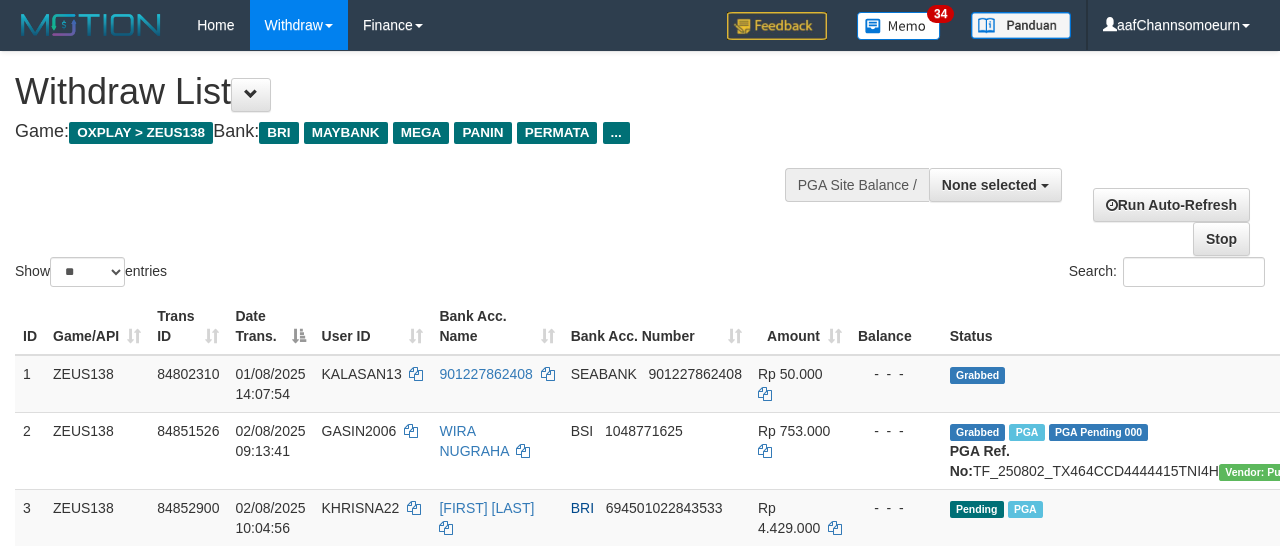 select 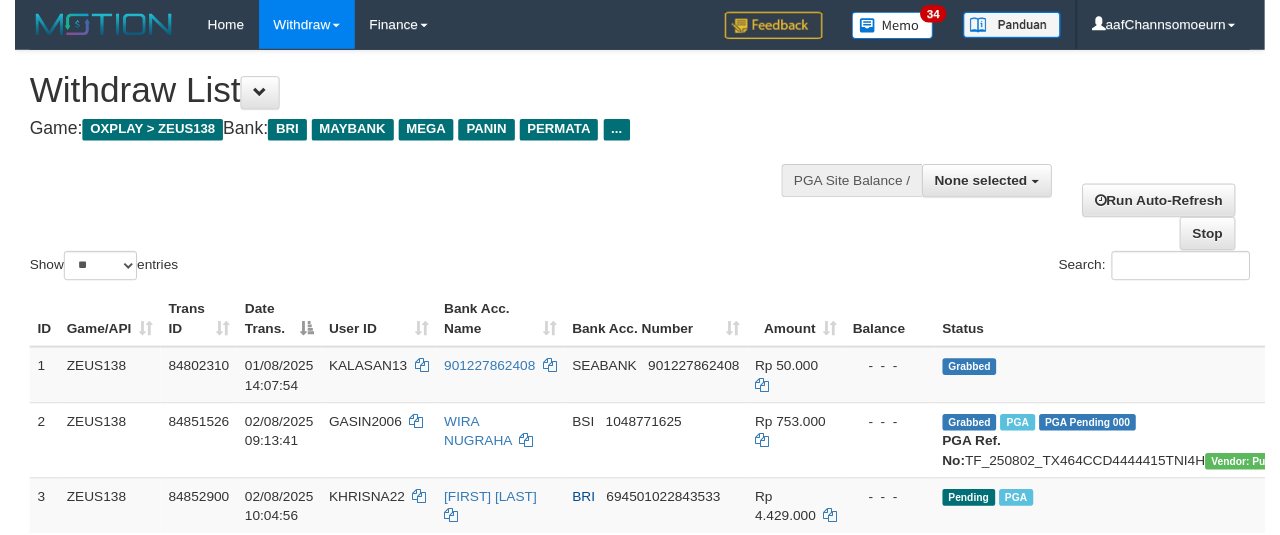 scroll, scrollTop: 354, scrollLeft: 0, axis: vertical 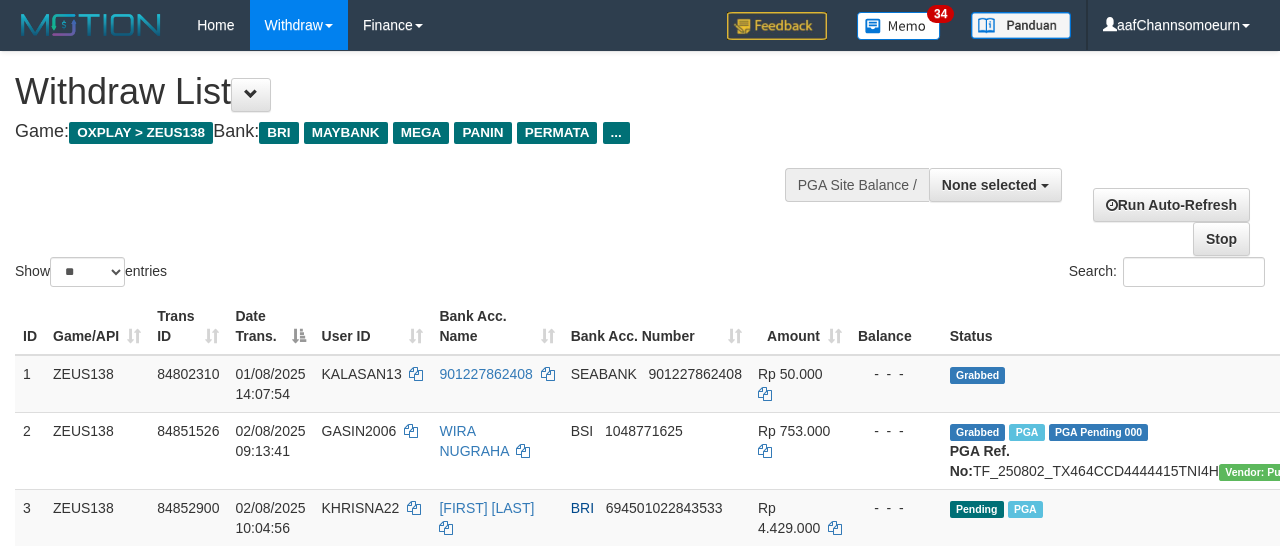 select 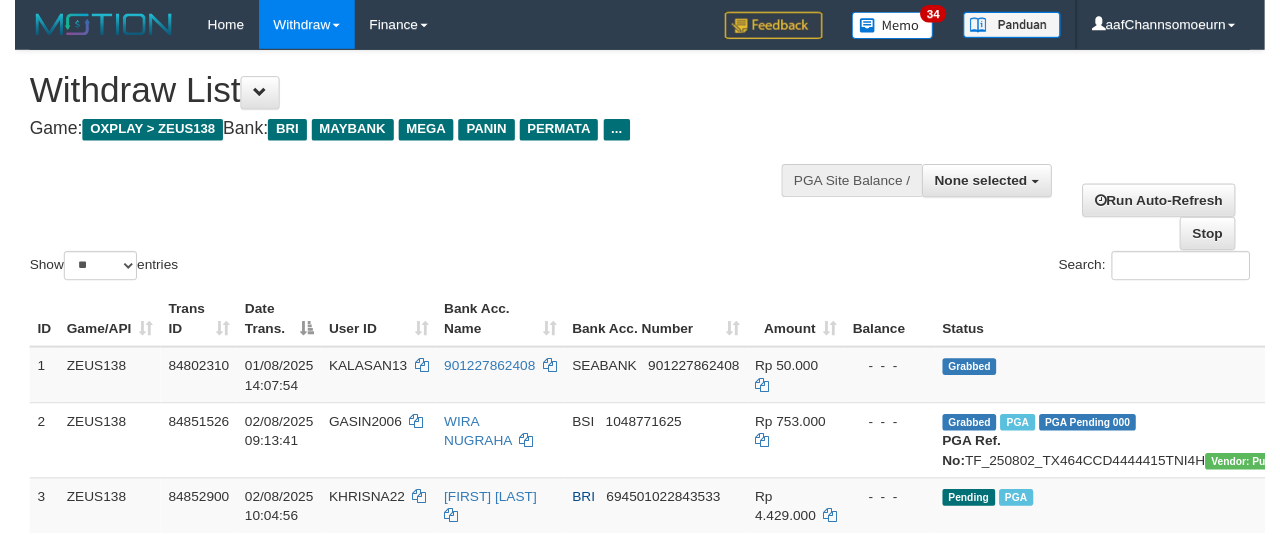 scroll, scrollTop: 354, scrollLeft: 0, axis: vertical 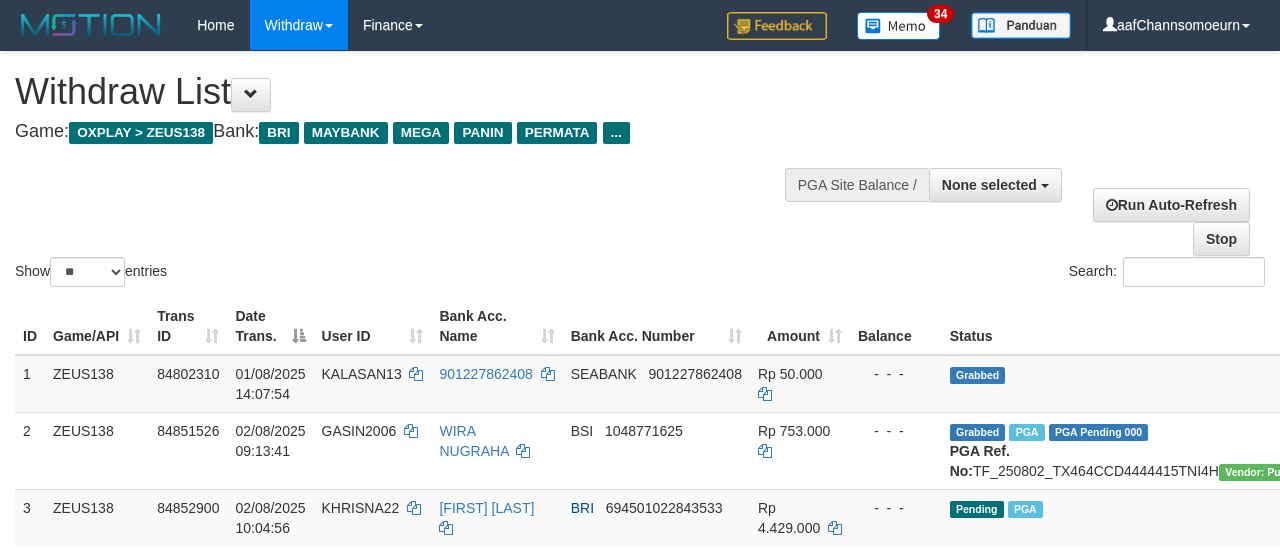select 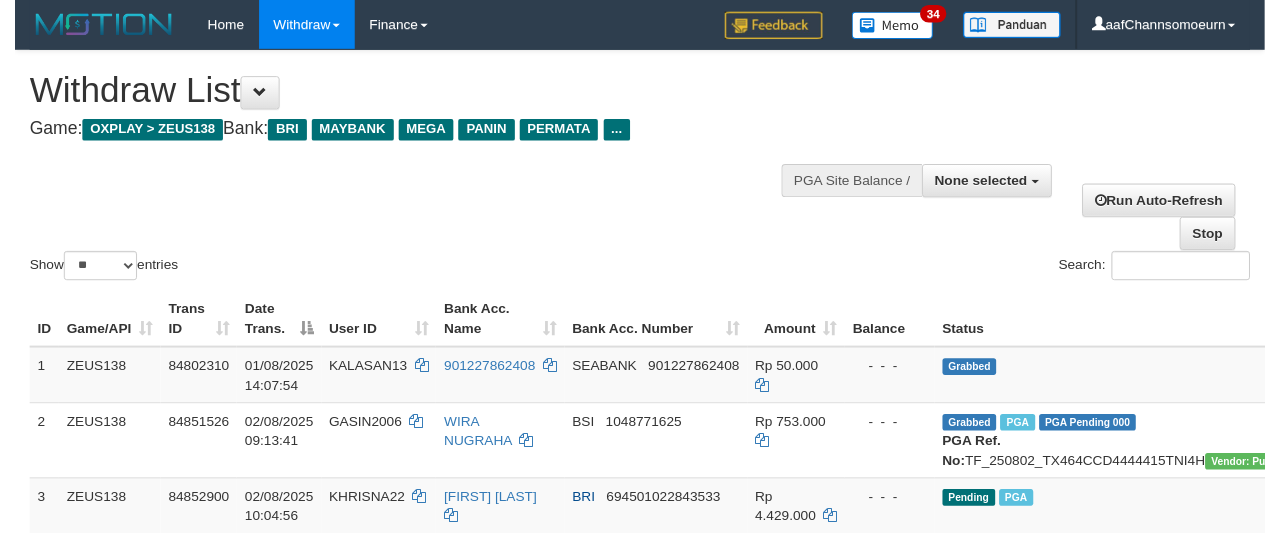 scroll, scrollTop: 354, scrollLeft: 0, axis: vertical 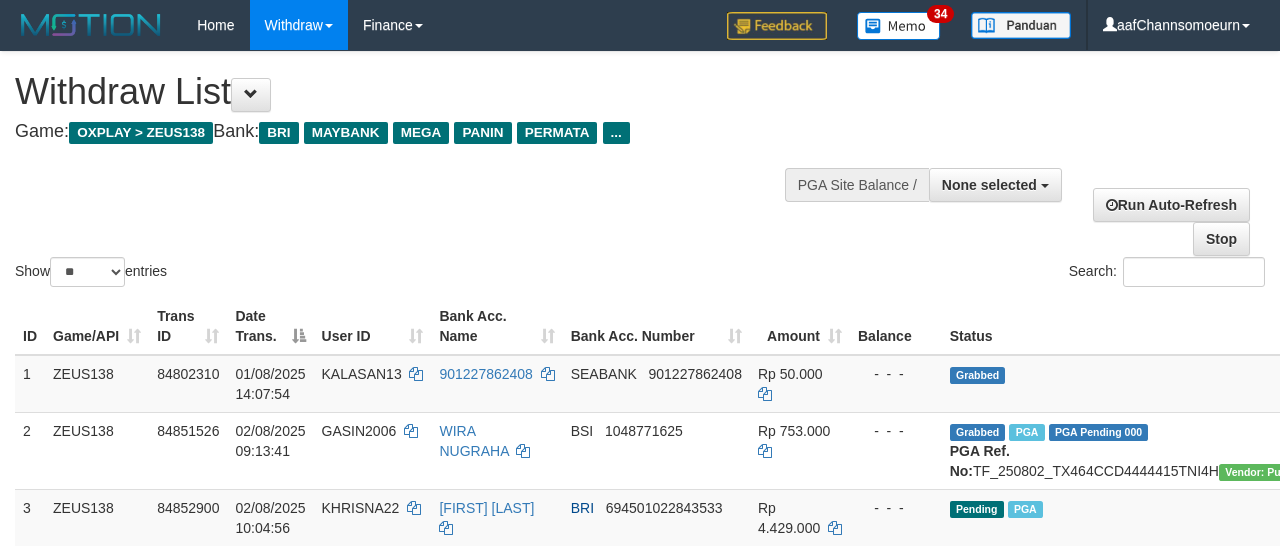 select 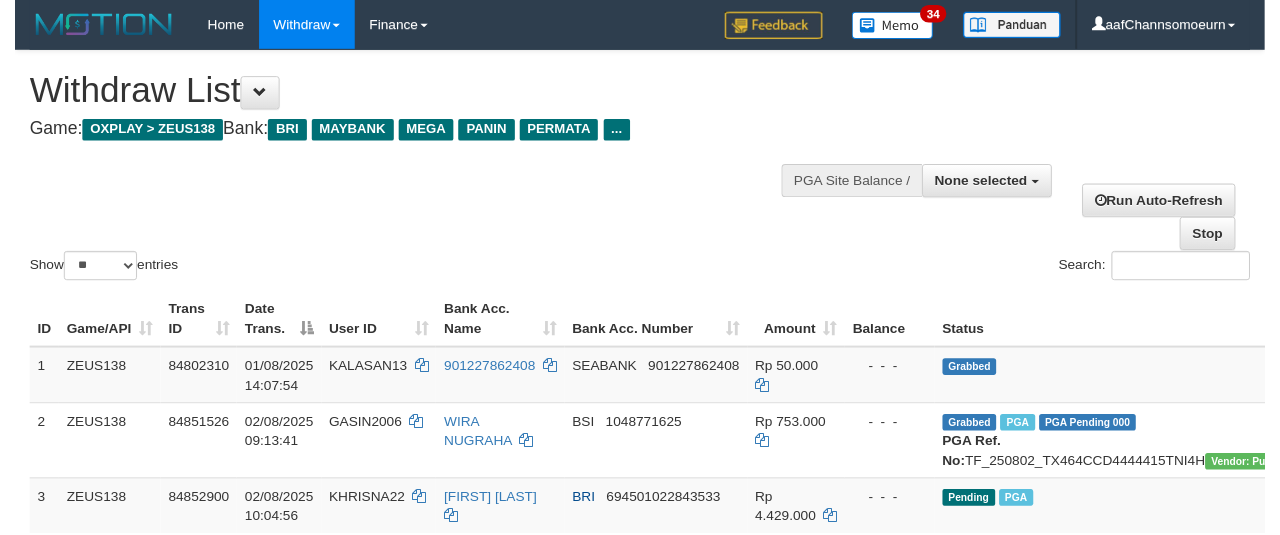 scroll, scrollTop: 354, scrollLeft: 0, axis: vertical 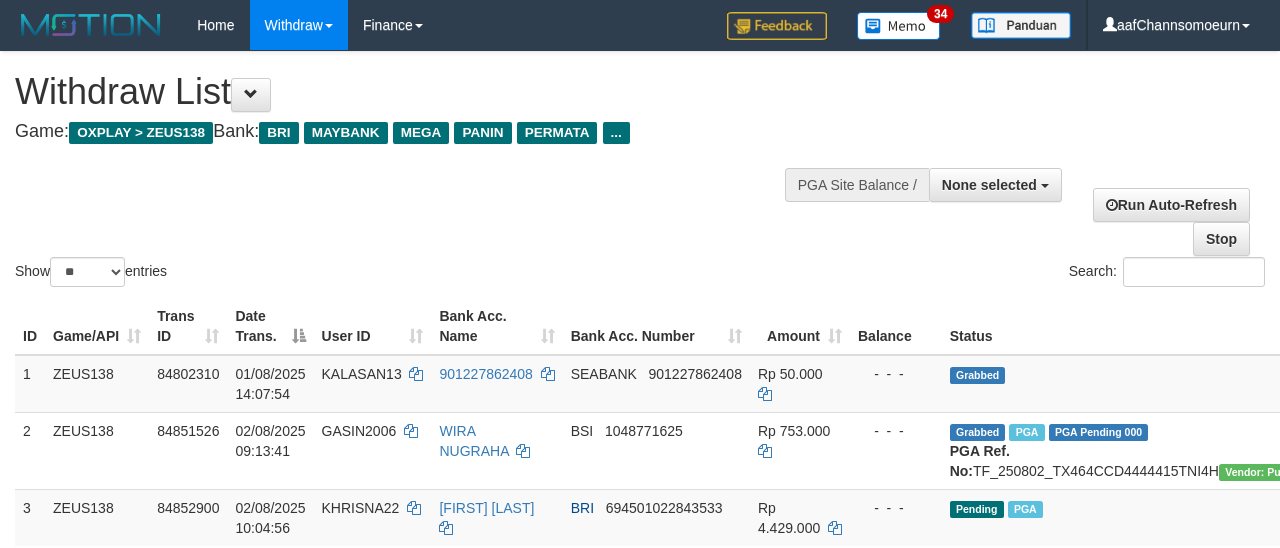 select 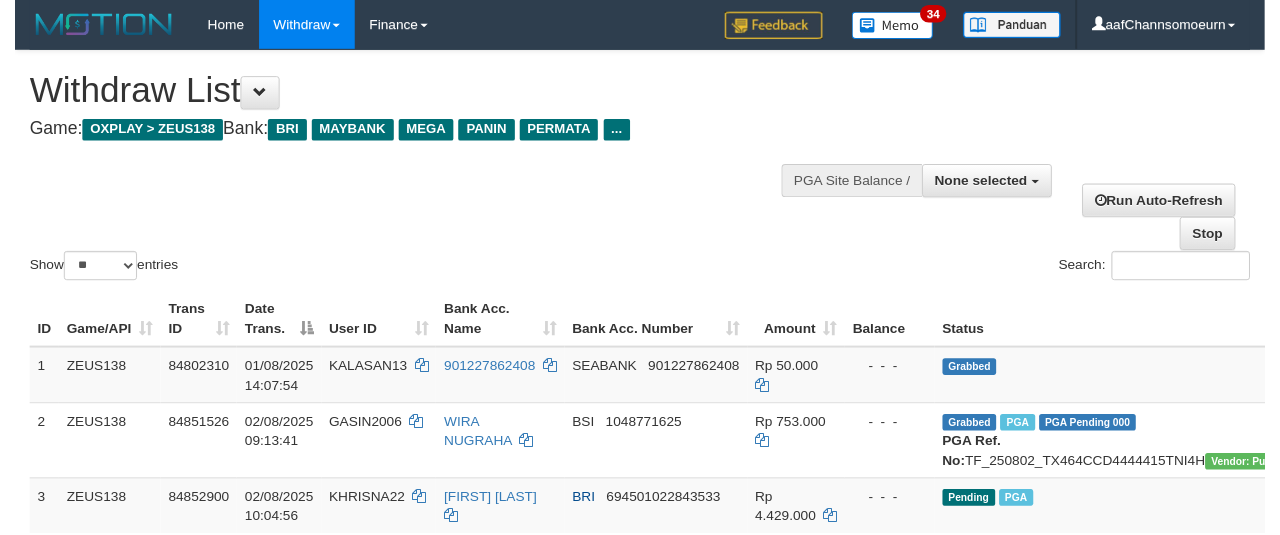 scroll, scrollTop: 354, scrollLeft: 0, axis: vertical 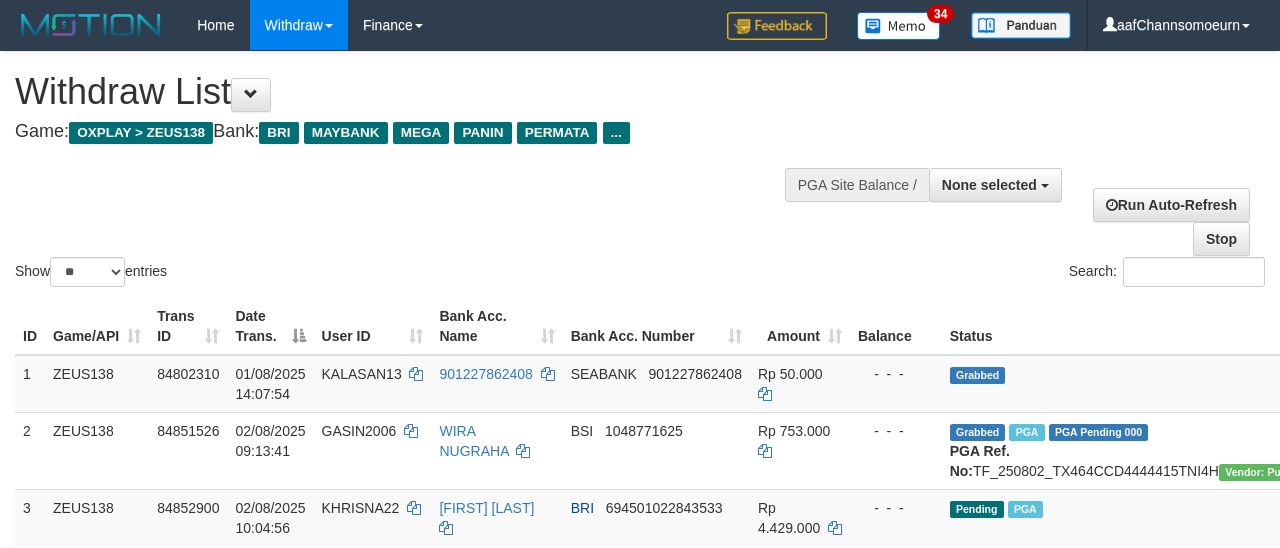 select 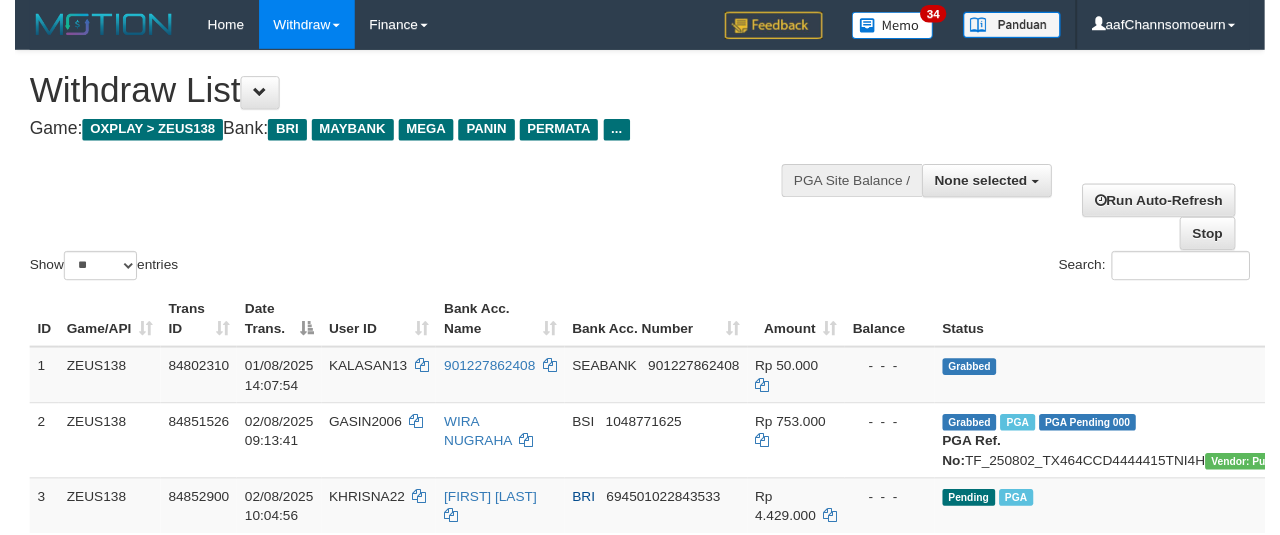 scroll, scrollTop: 354, scrollLeft: 0, axis: vertical 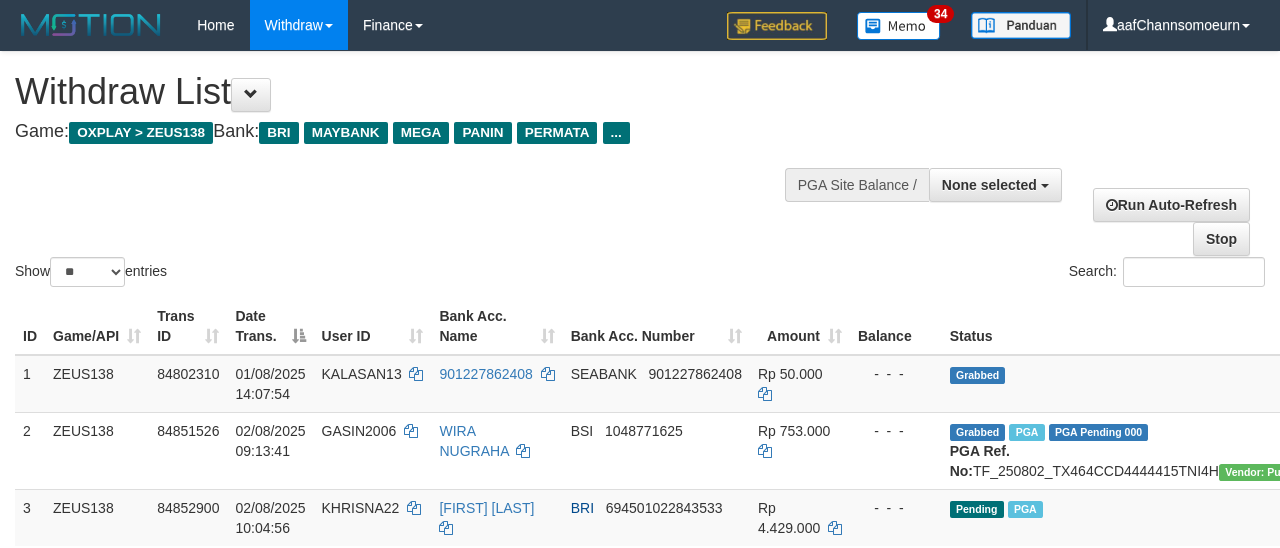 select 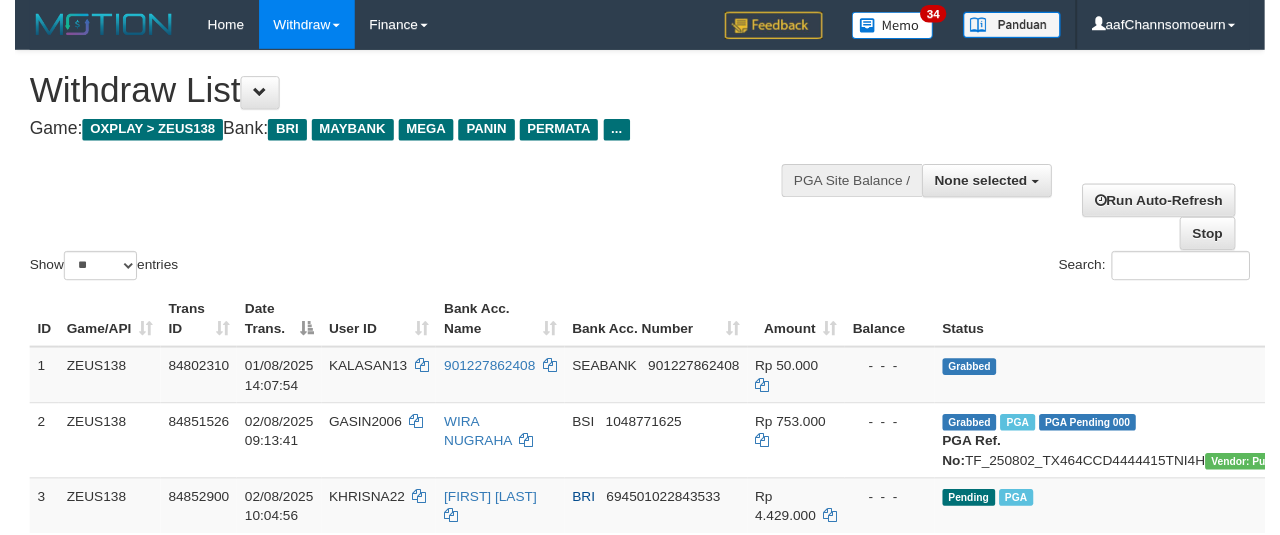 scroll, scrollTop: 354, scrollLeft: 0, axis: vertical 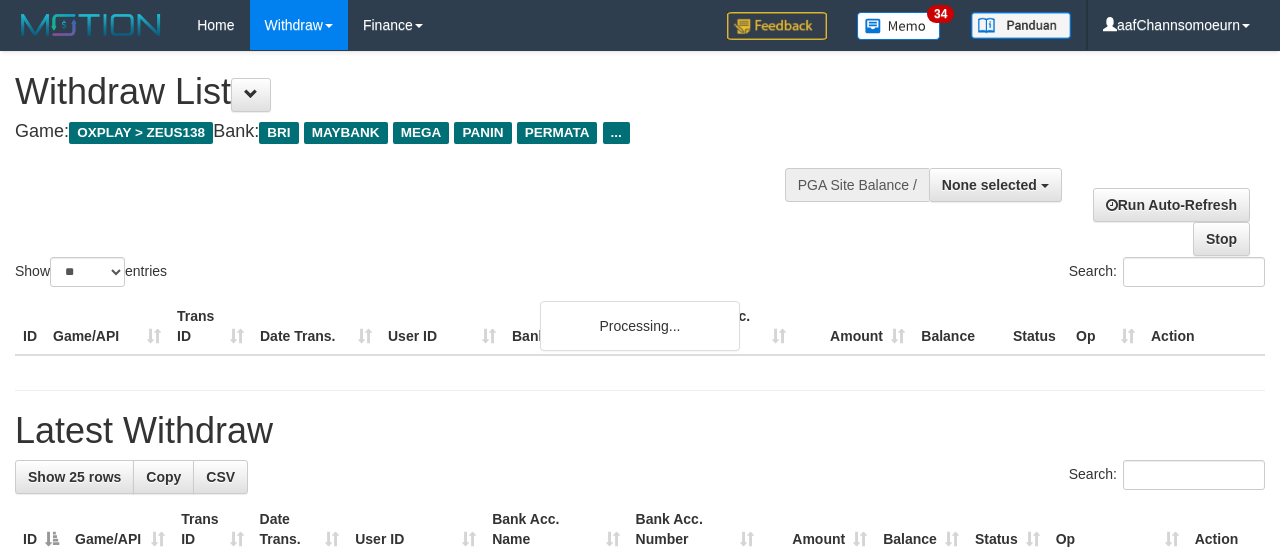 select 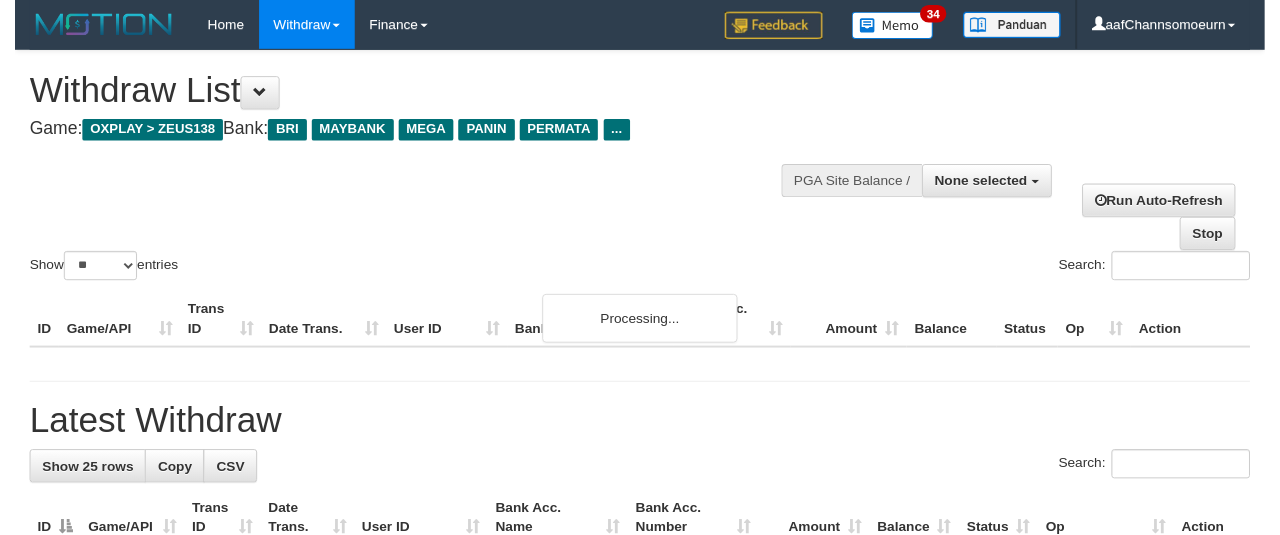 scroll, scrollTop: 354, scrollLeft: 0, axis: vertical 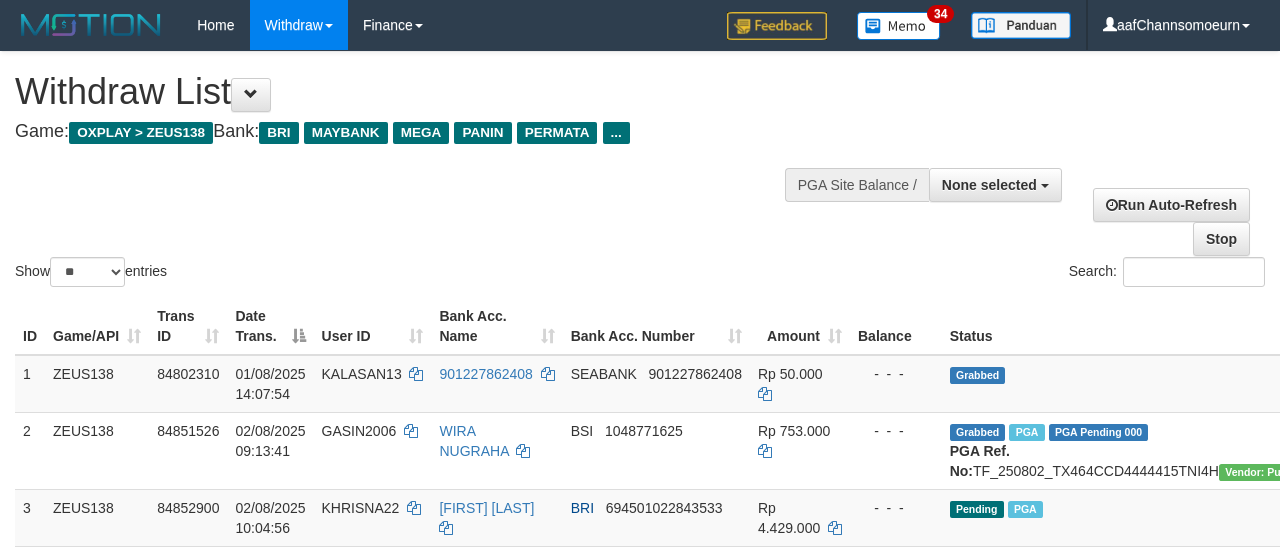 select 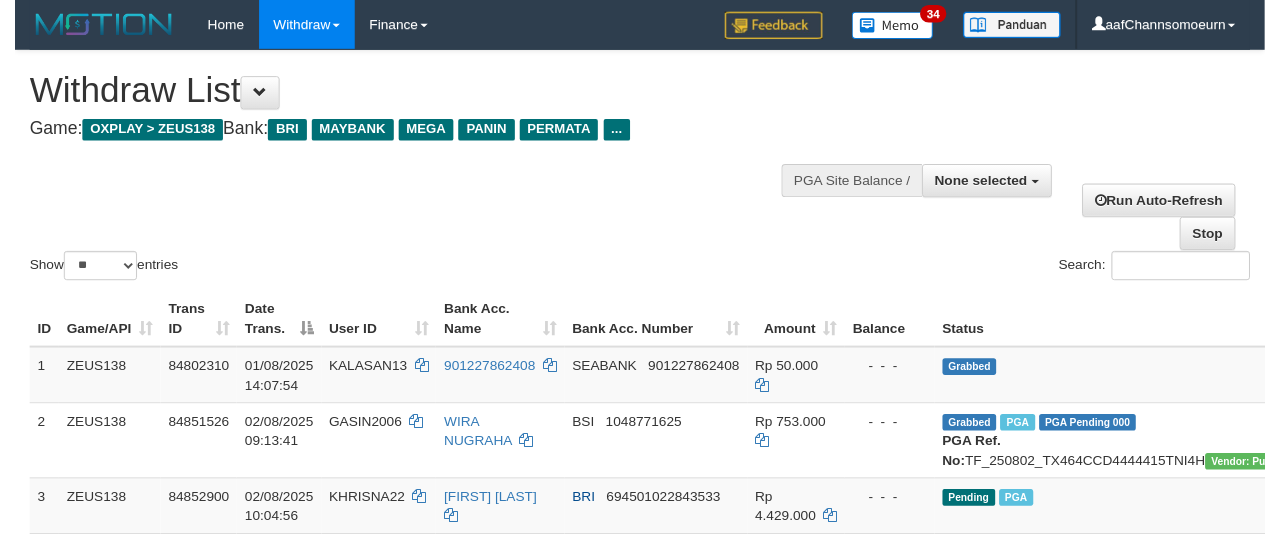 scroll, scrollTop: 354, scrollLeft: 0, axis: vertical 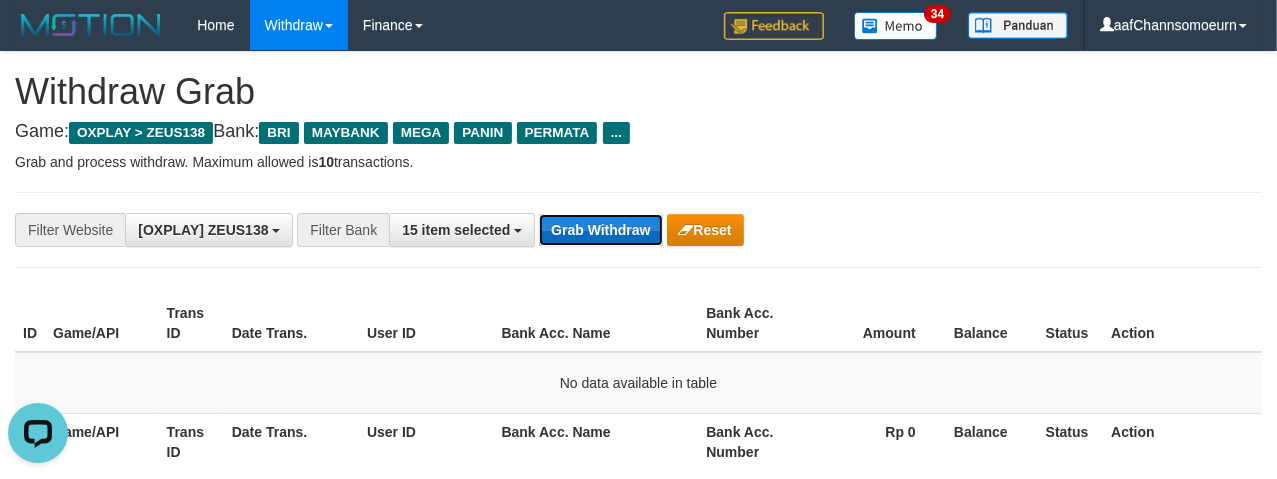 click on "Grab Withdraw" at bounding box center [600, 230] 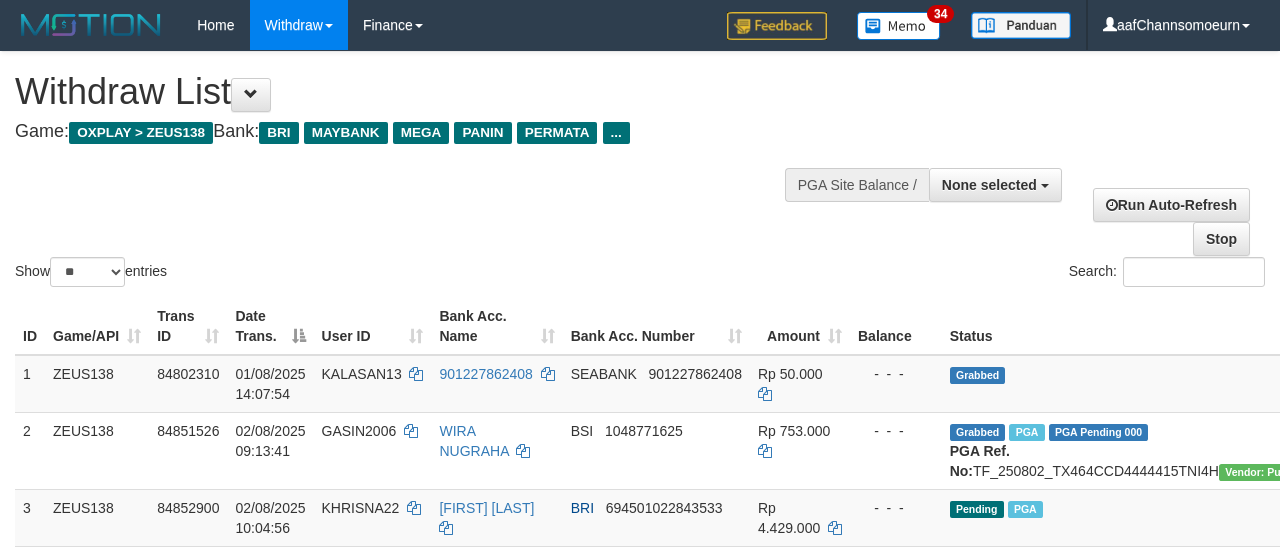 select 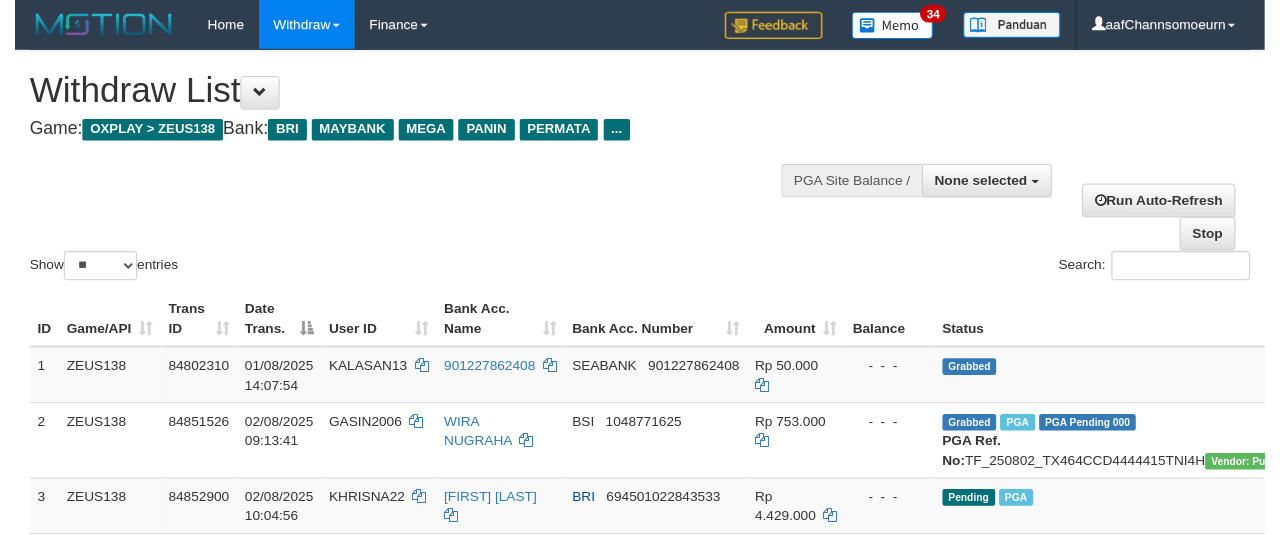 scroll, scrollTop: 354, scrollLeft: 0, axis: vertical 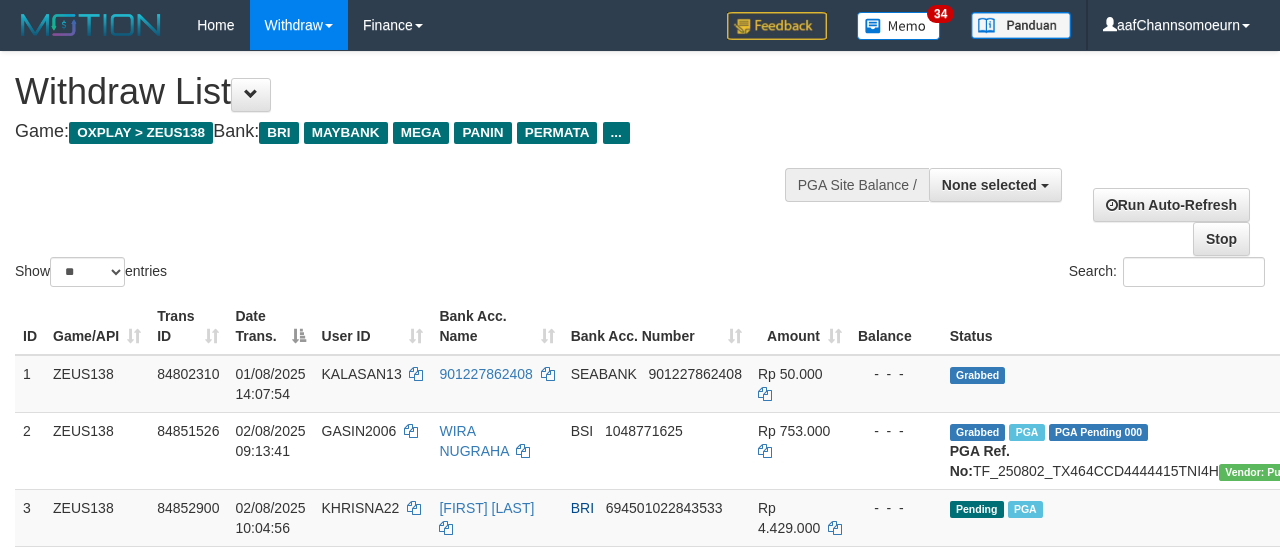 select 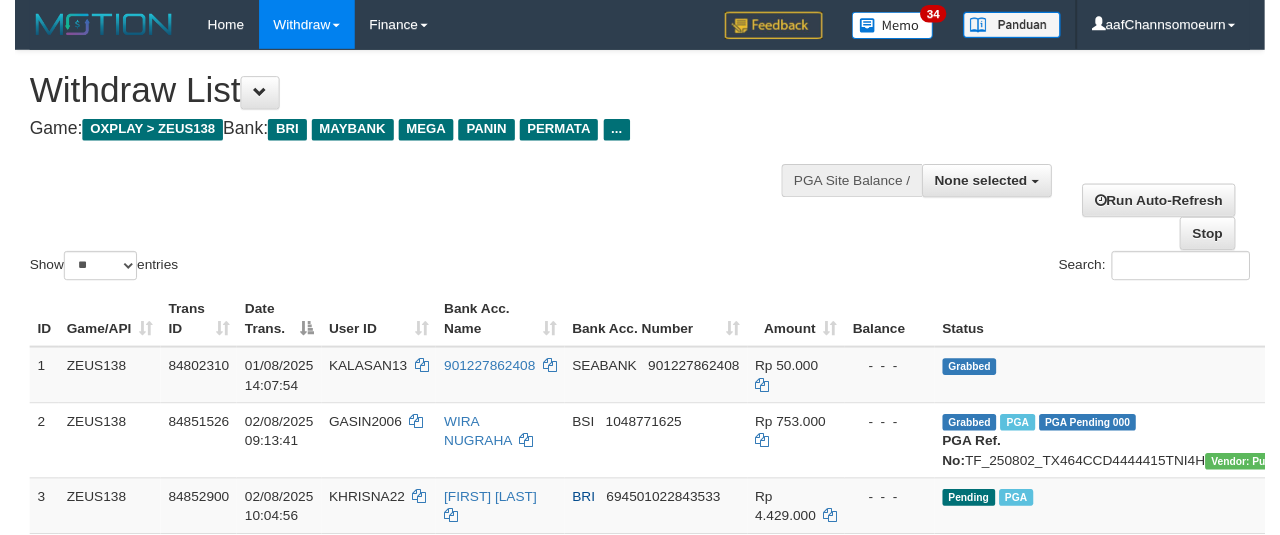 scroll, scrollTop: 354, scrollLeft: 0, axis: vertical 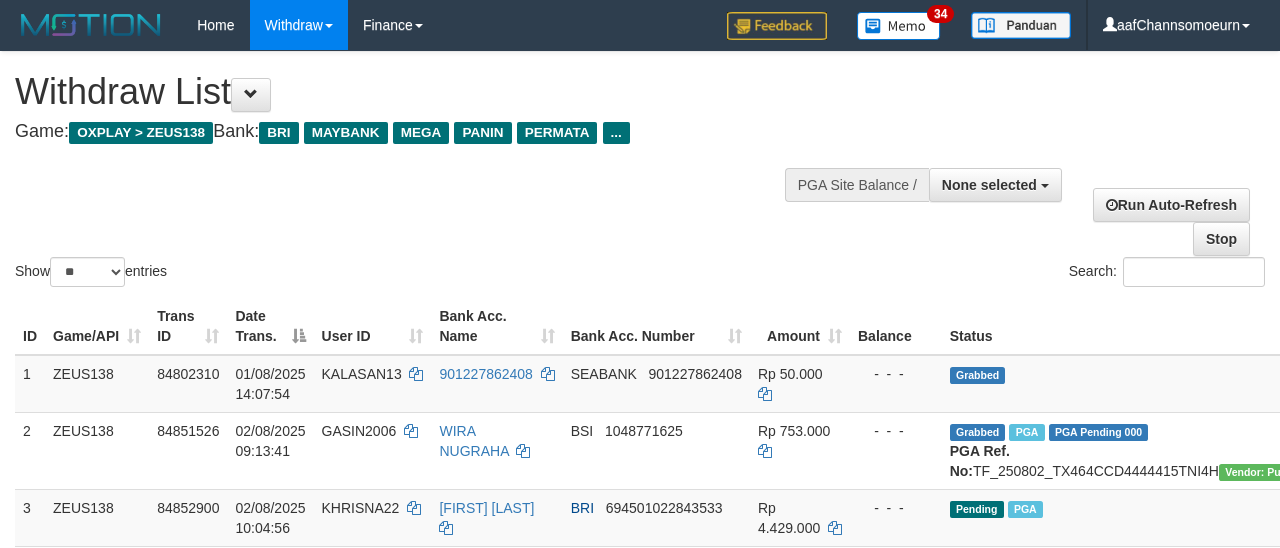 select 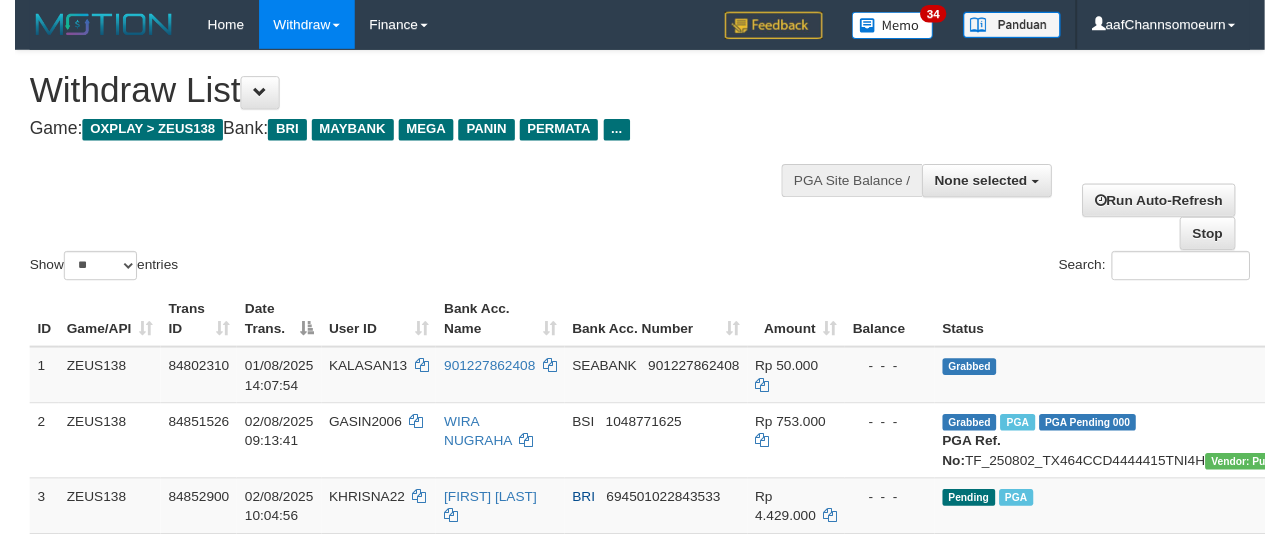 scroll, scrollTop: 354, scrollLeft: 0, axis: vertical 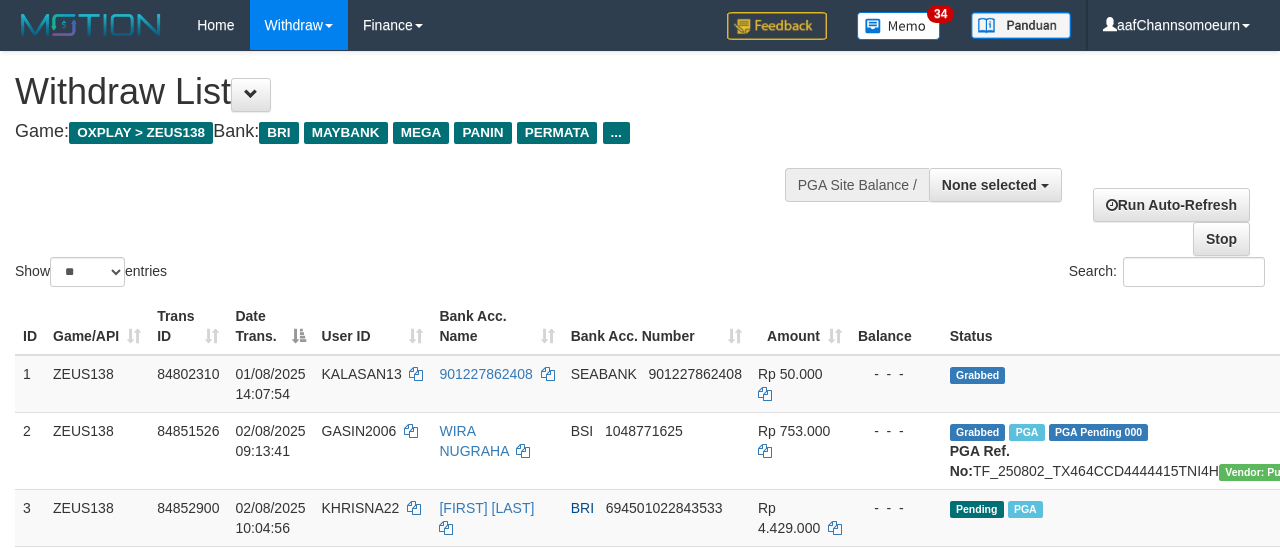 select 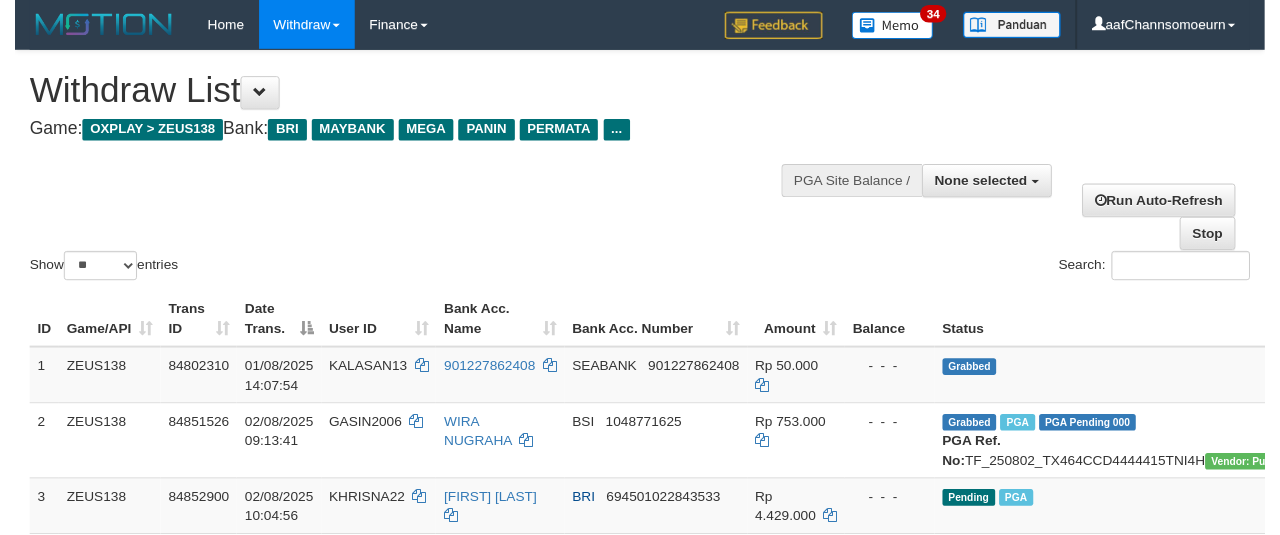 scroll, scrollTop: 354, scrollLeft: 0, axis: vertical 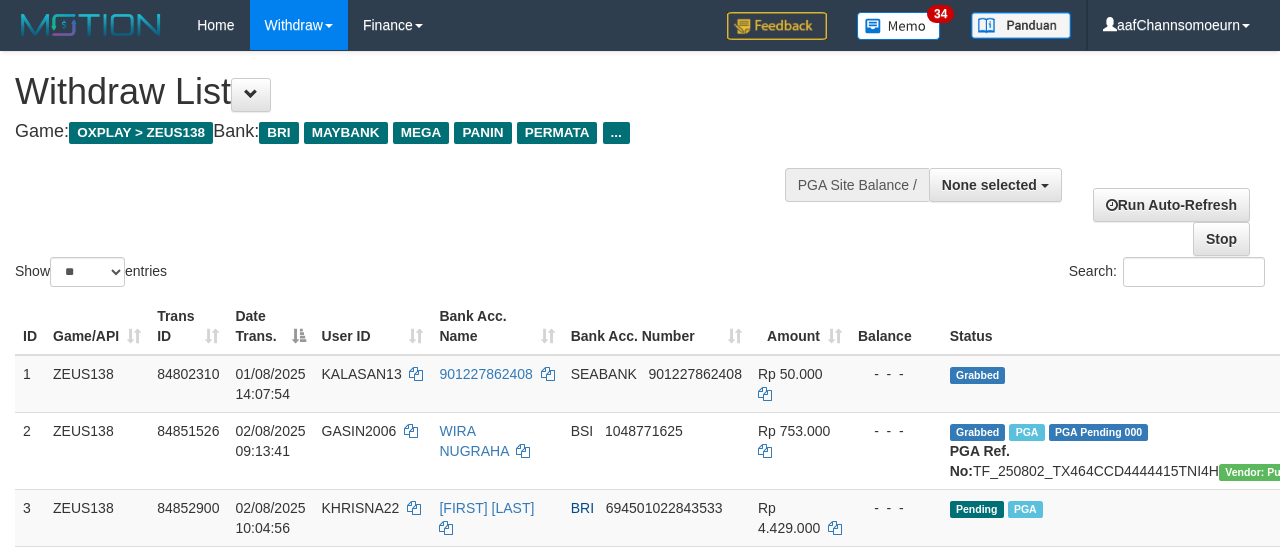 select 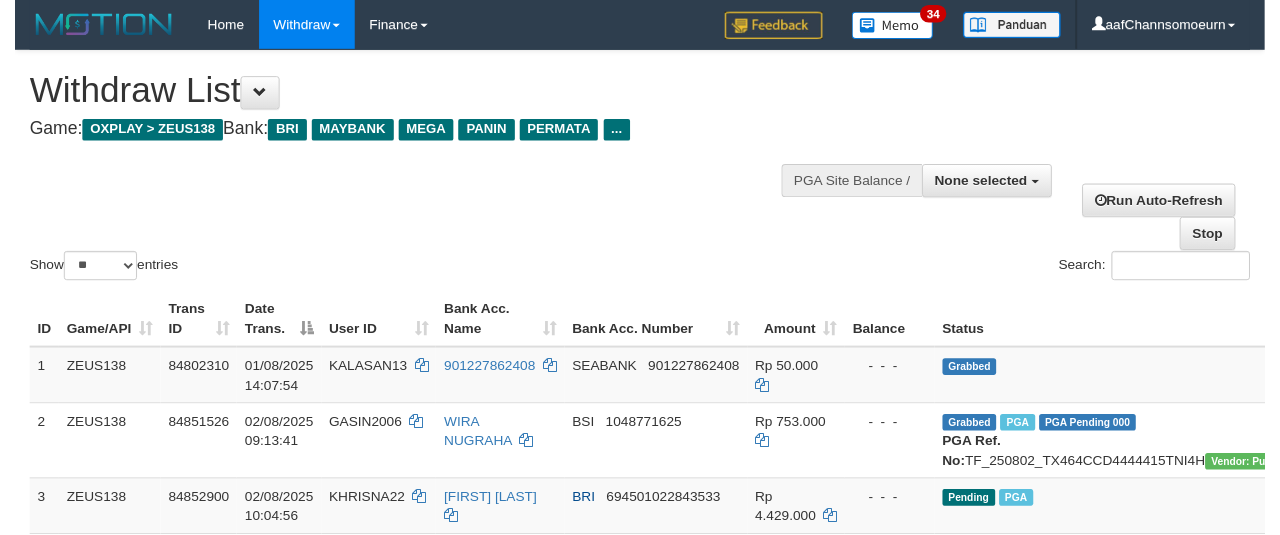 scroll, scrollTop: 354, scrollLeft: 0, axis: vertical 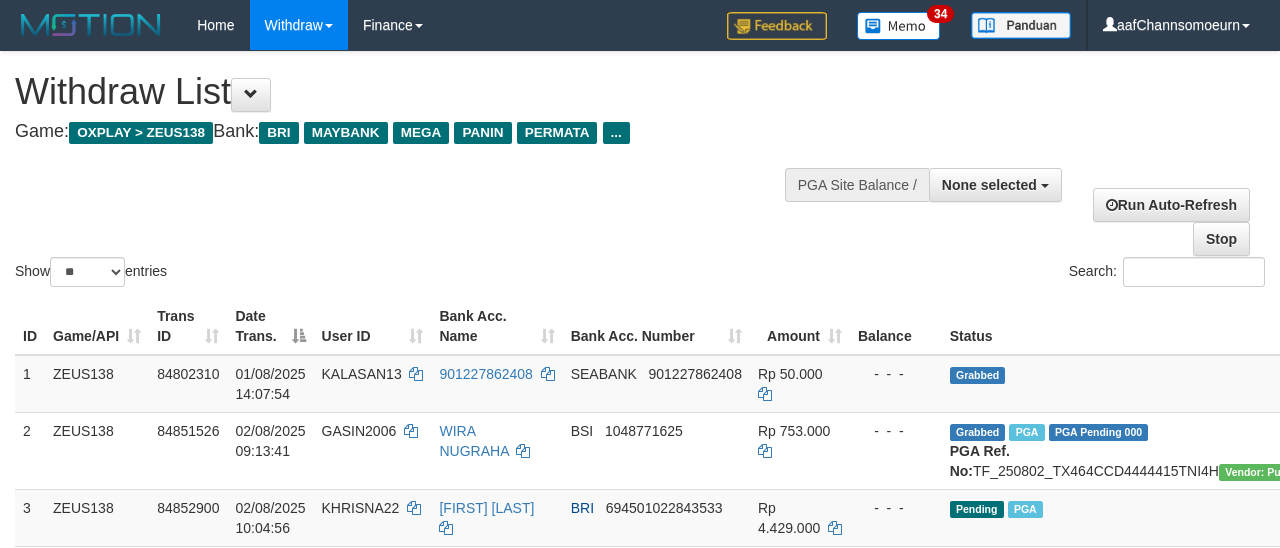 select 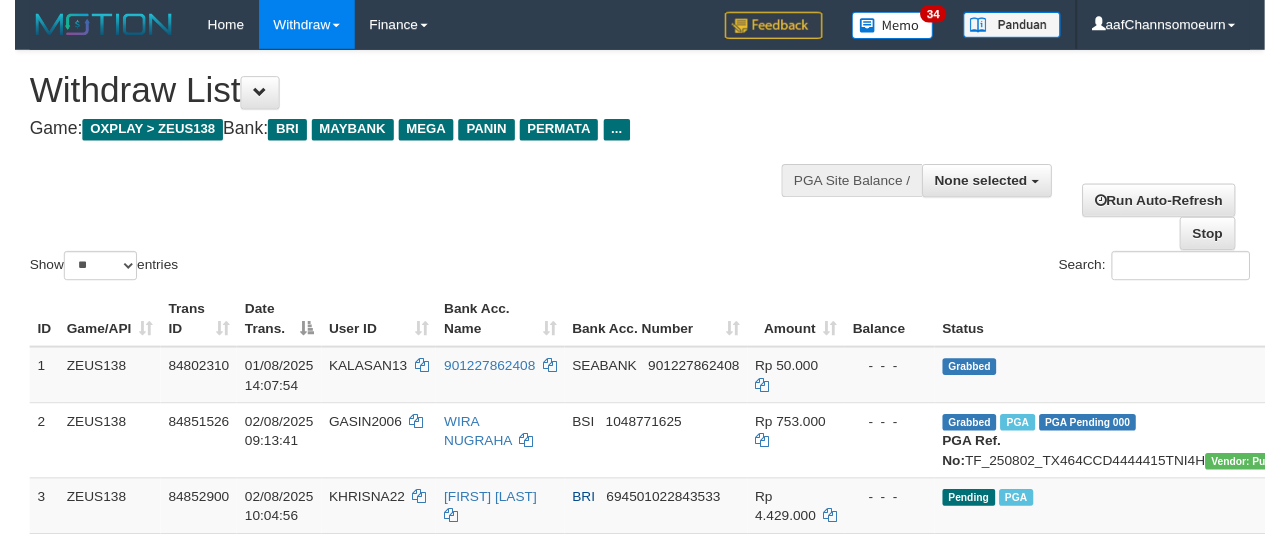 scroll, scrollTop: 354, scrollLeft: 0, axis: vertical 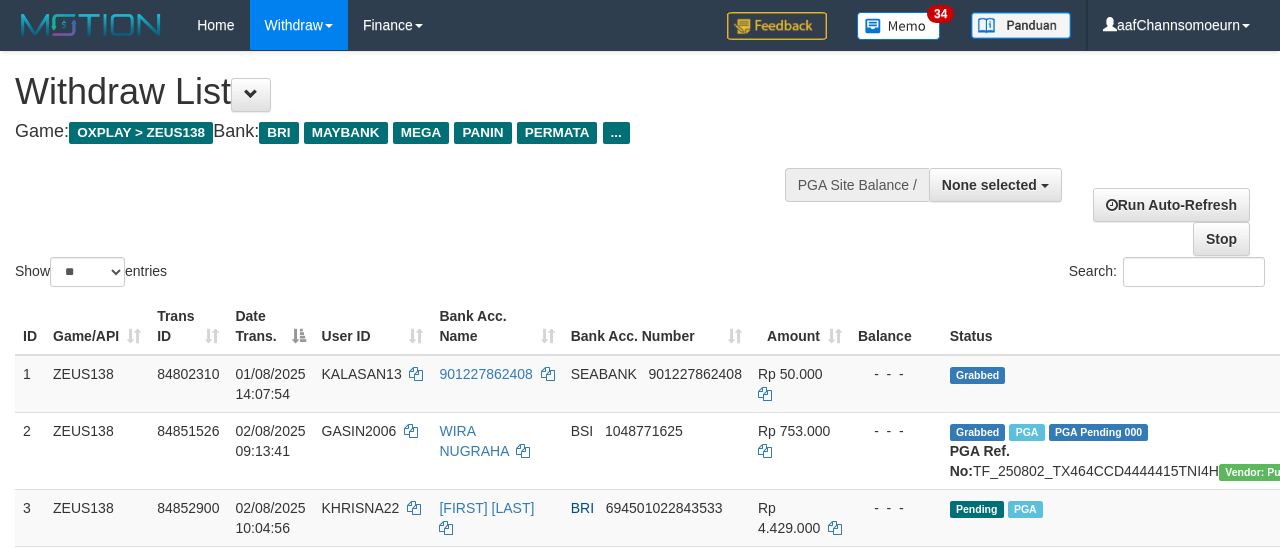 select 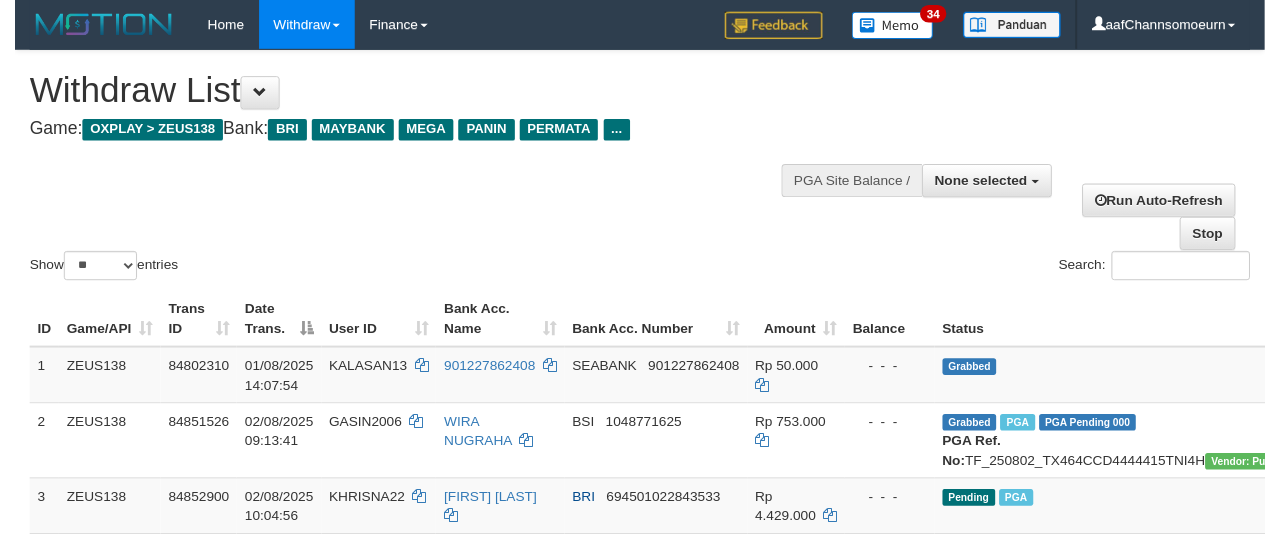 scroll, scrollTop: 354, scrollLeft: 0, axis: vertical 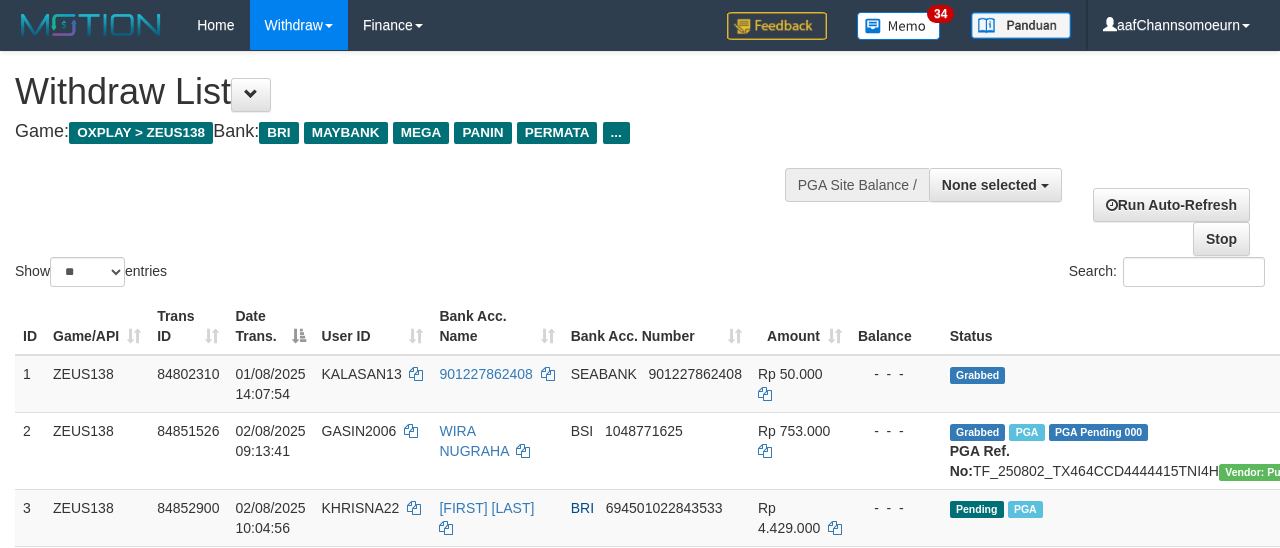 select 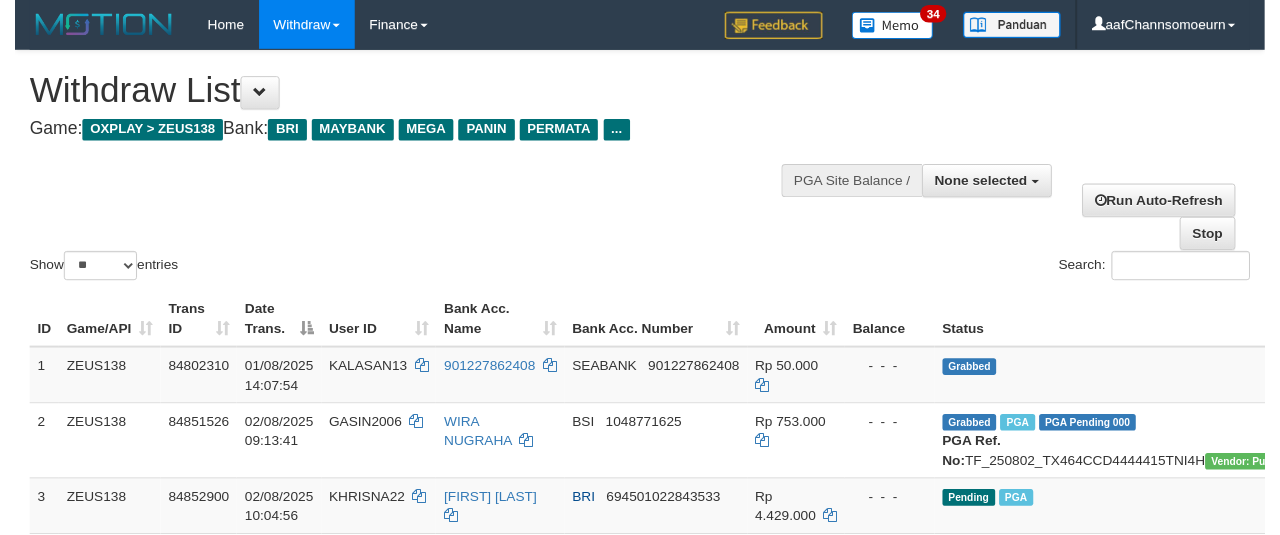 scroll, scrollTop: 354, scrollLeft: 0, axis: vertical 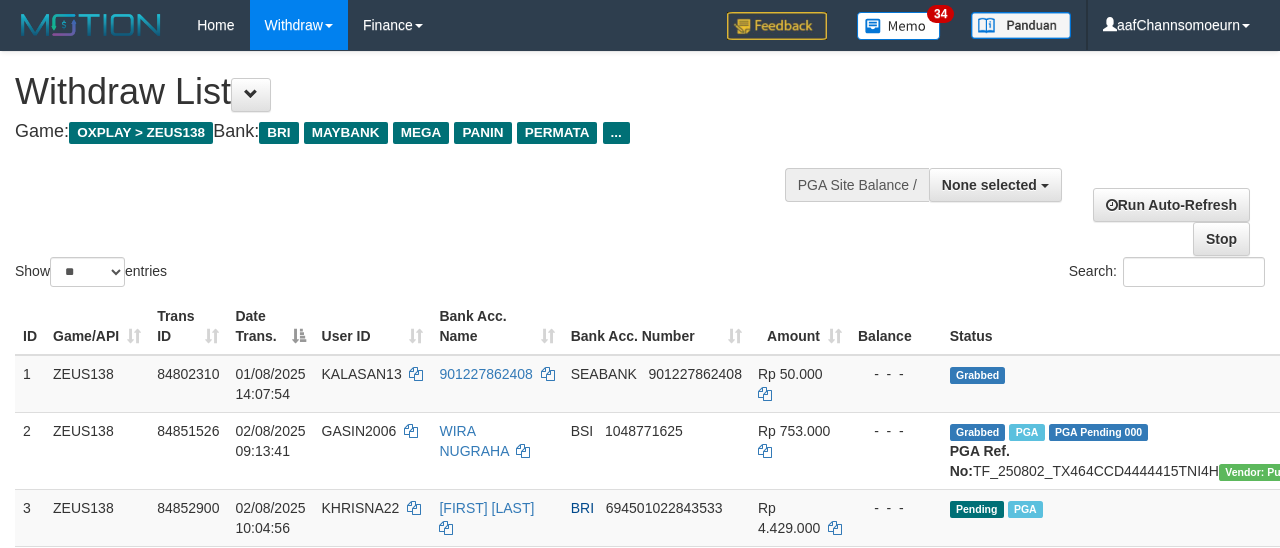 select 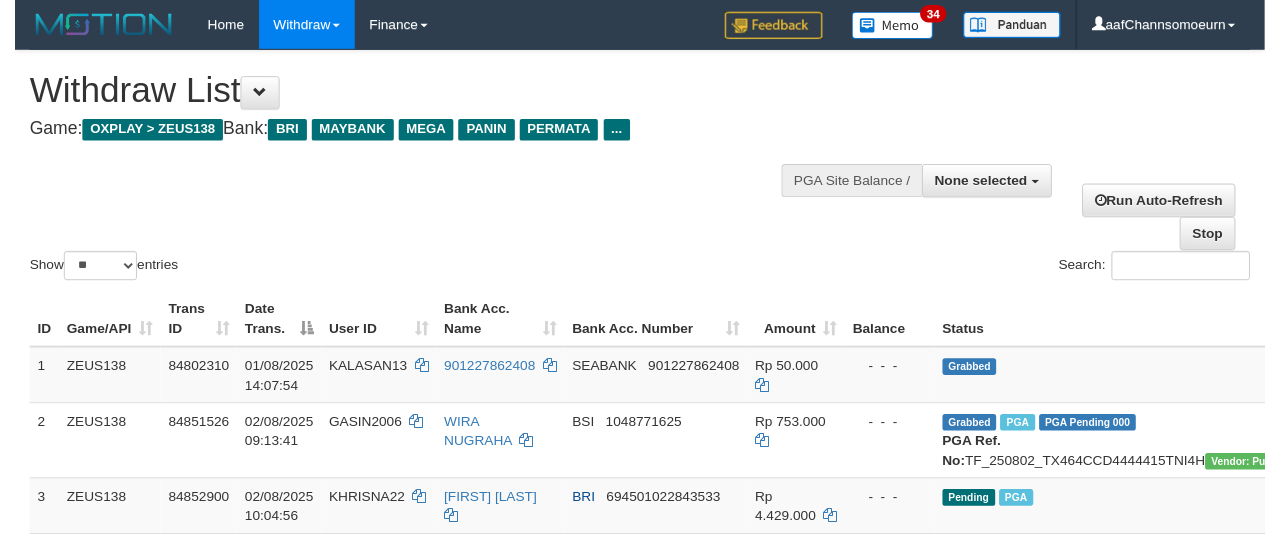 scroll, scrollTop: 354, scrollLeft: 0, axis: vertical 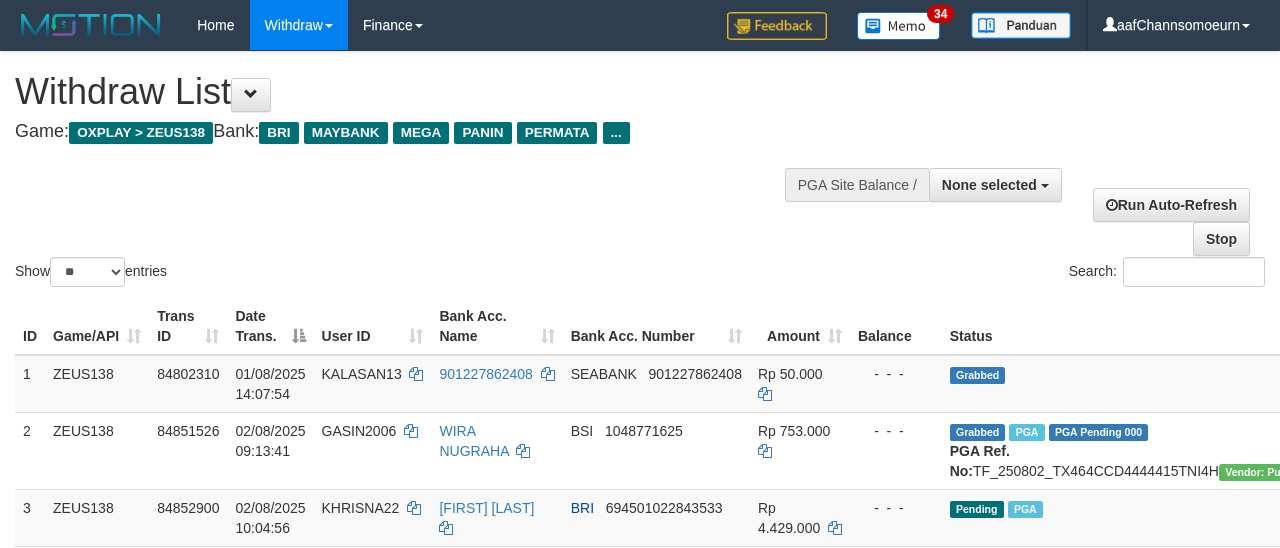 select 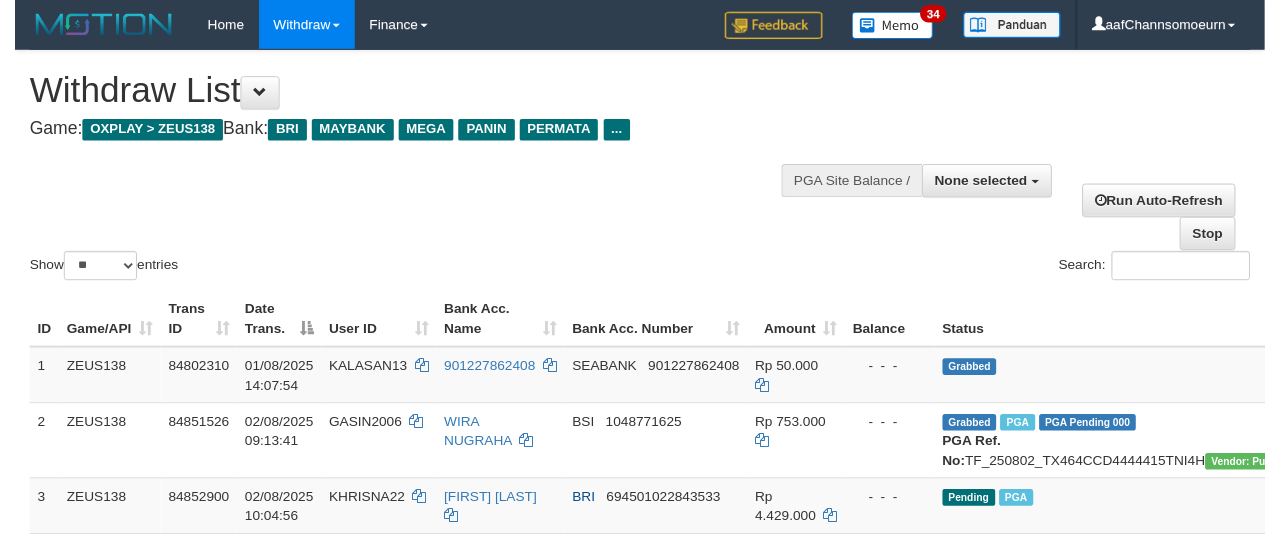 scroll, scrollTop: 354, scrollLeft: 0, axis: vertical 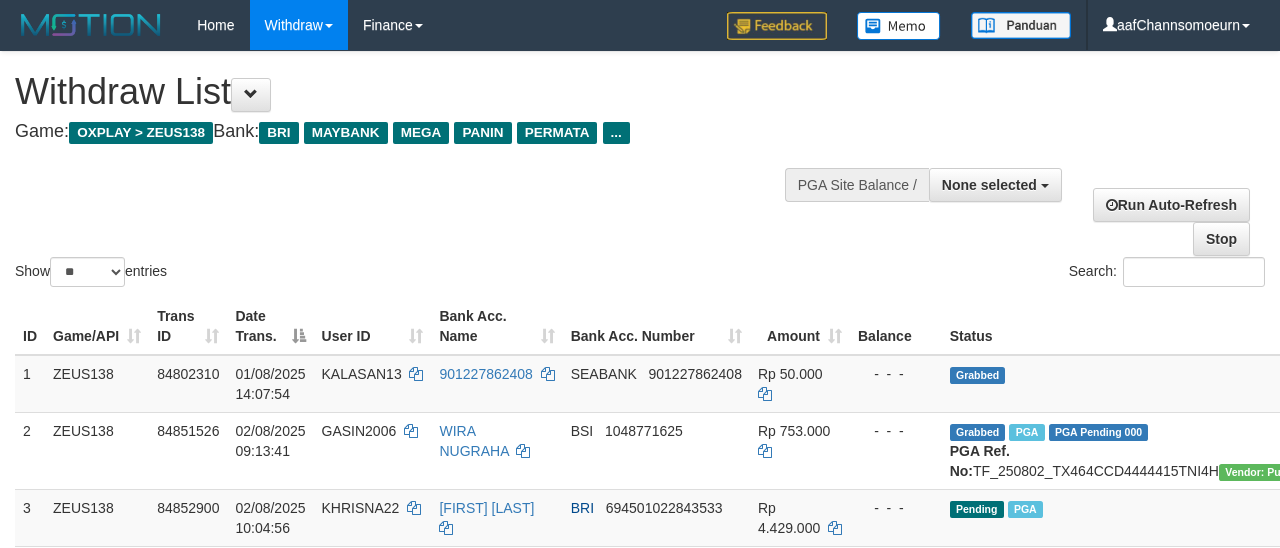 select 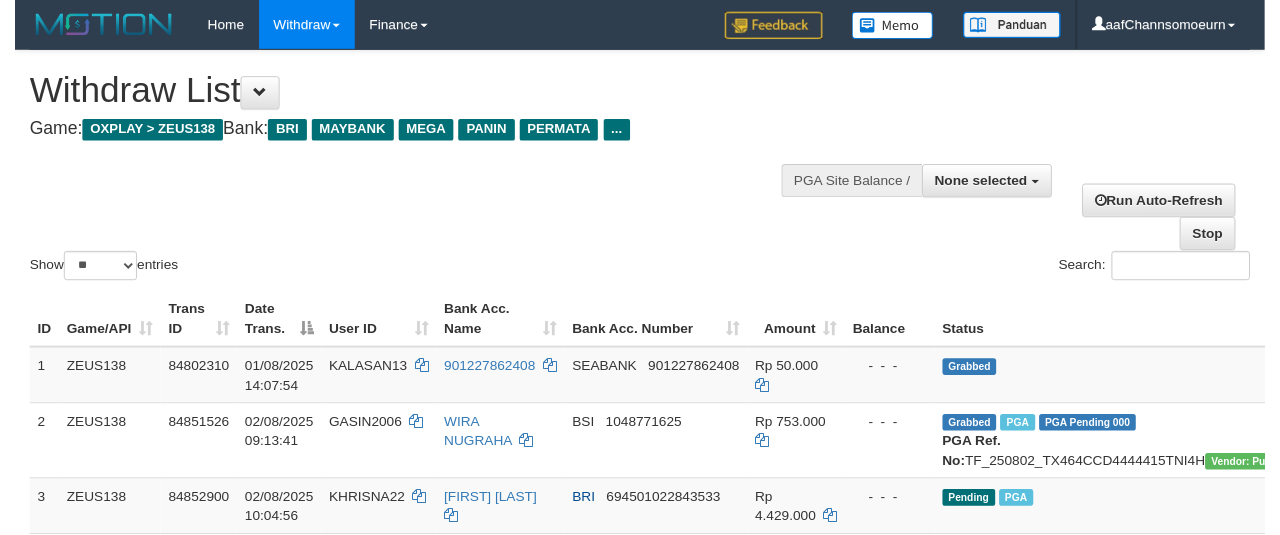 scroll, scrollTop: 354, scrollLeft: 0, axis: vertical 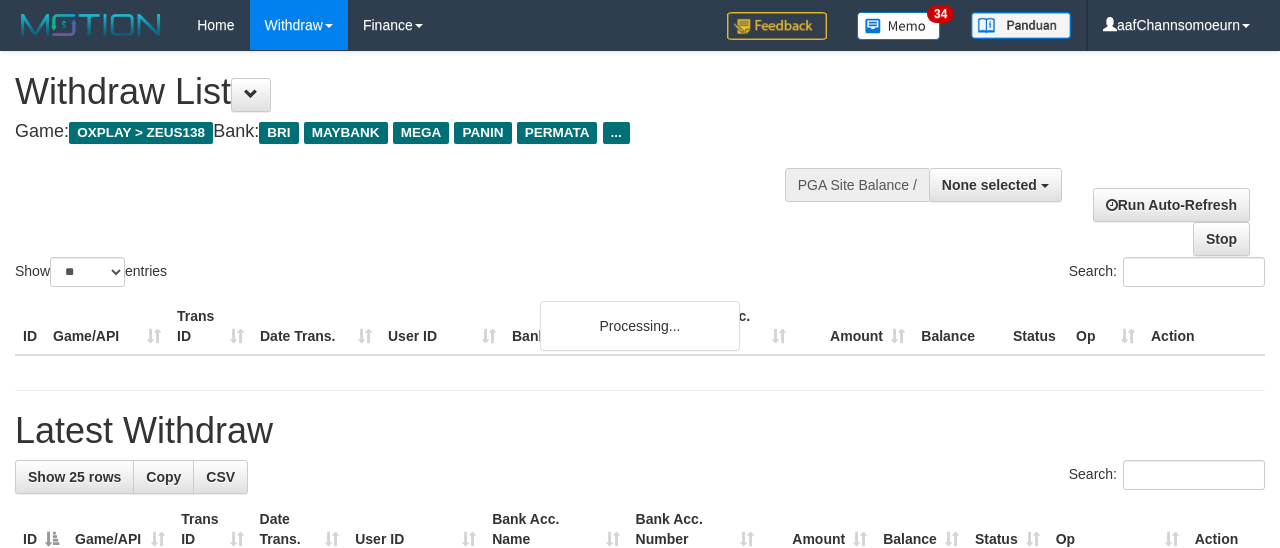 select 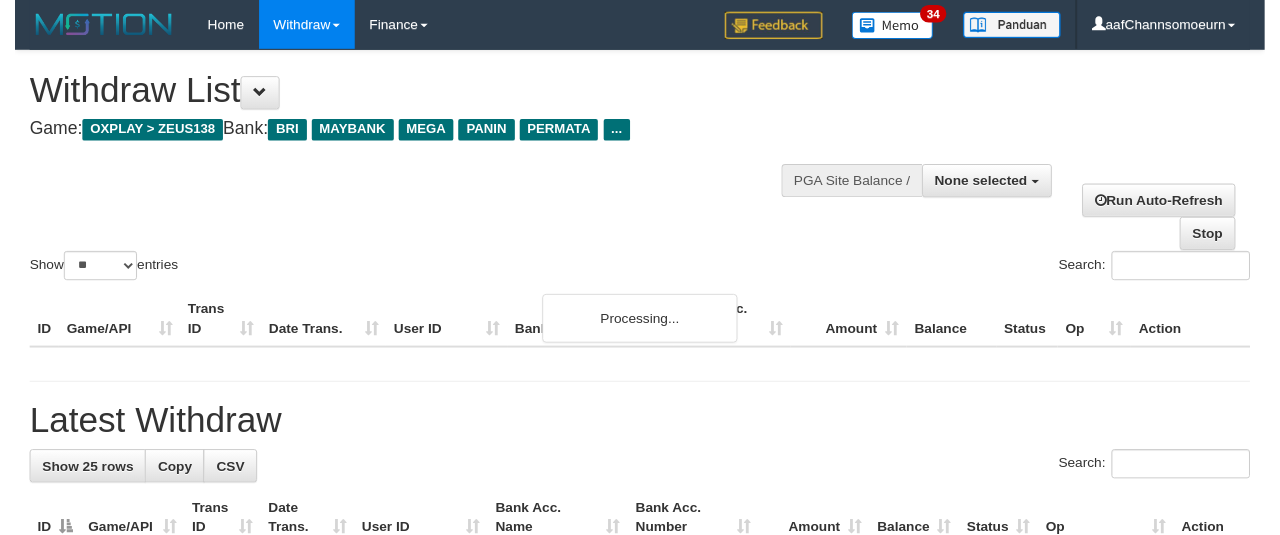scroll, scrollTop: 354, scrollLeft: 0, axis: vertical 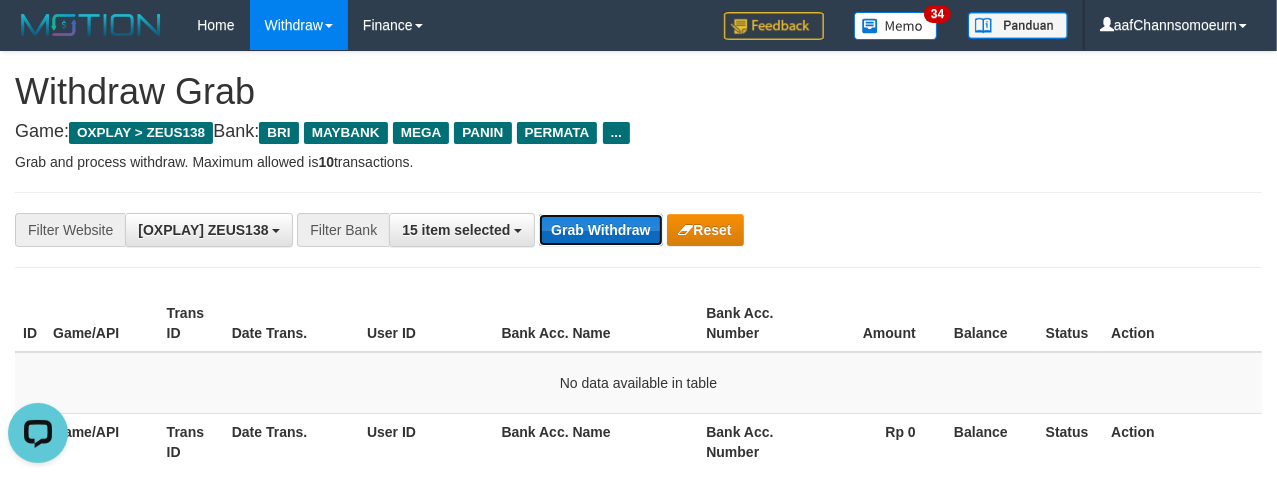 click on "Grab Withdraw" at bounding box center [600, 230] 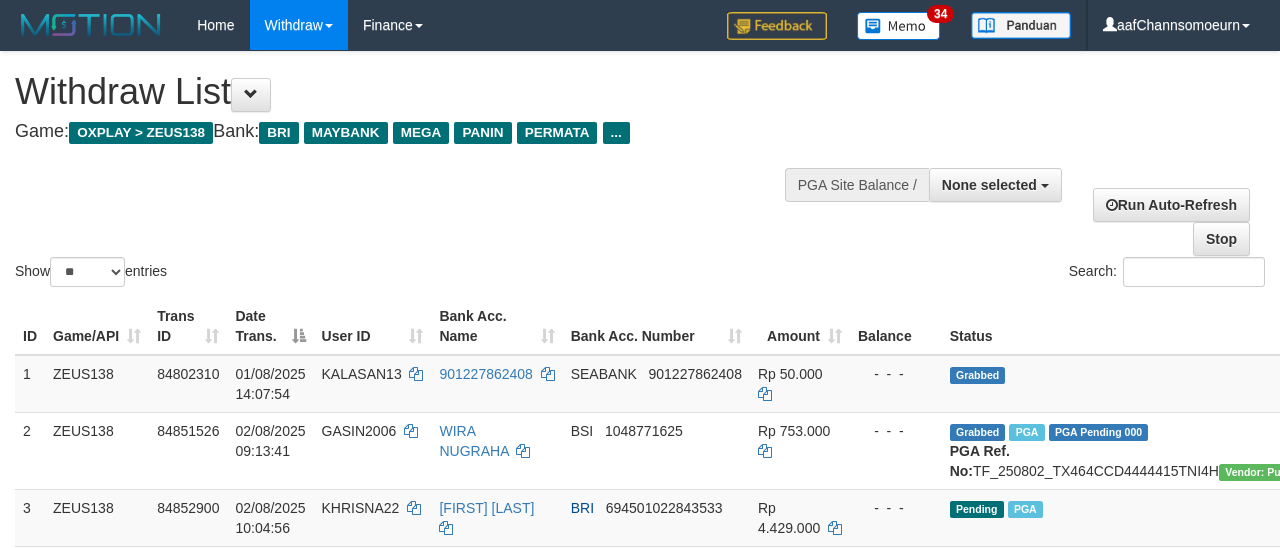 select 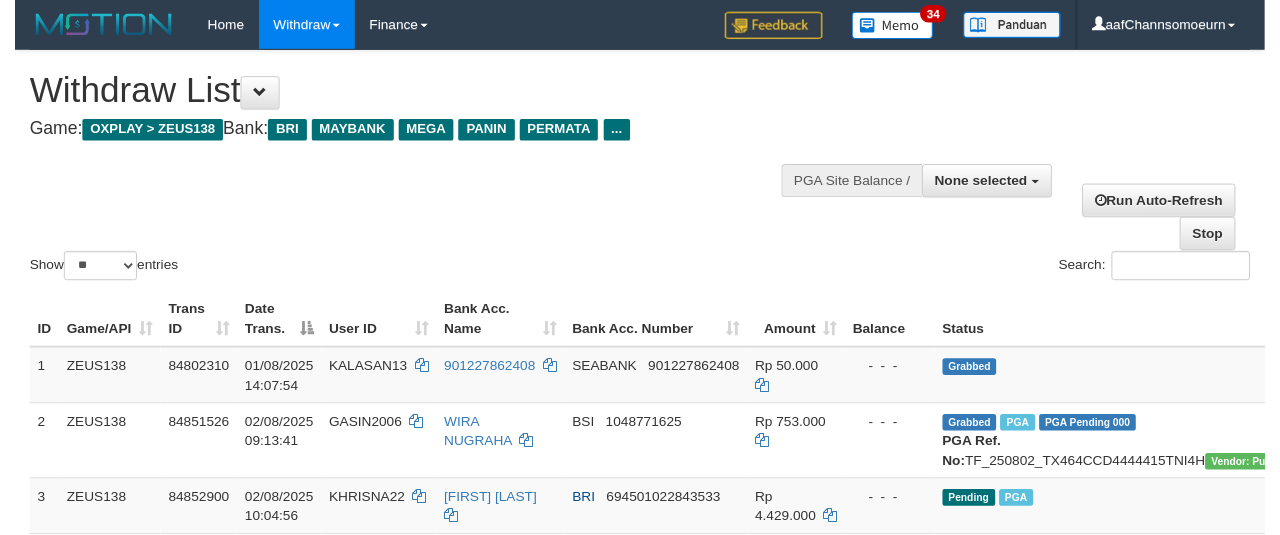 scroll, scrollTop: 354, scrollLeft: 0, axis: vertical 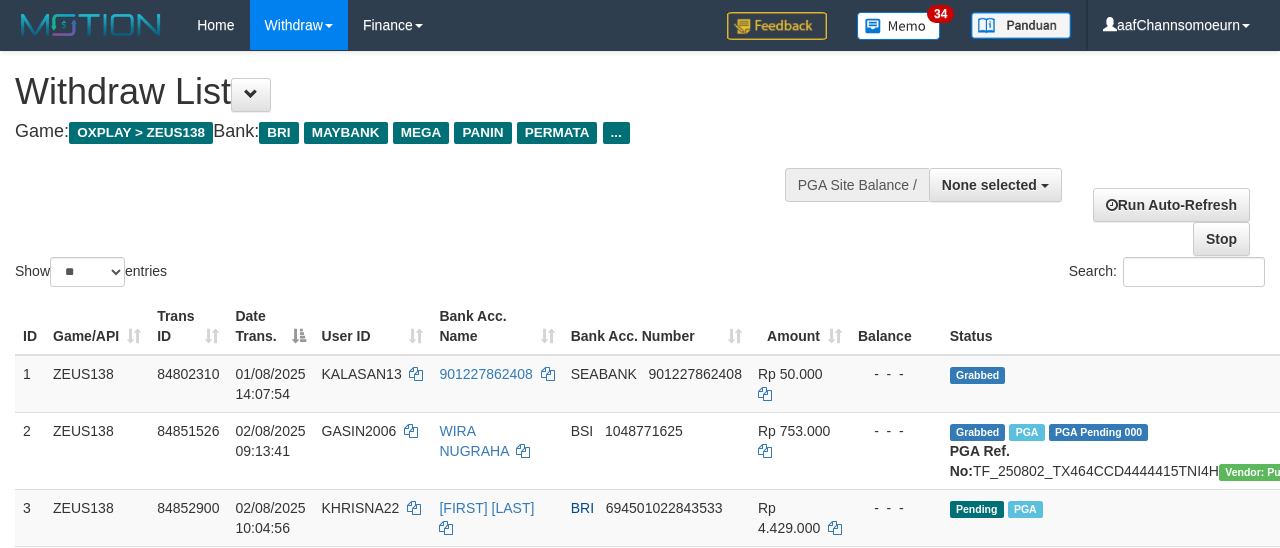 select 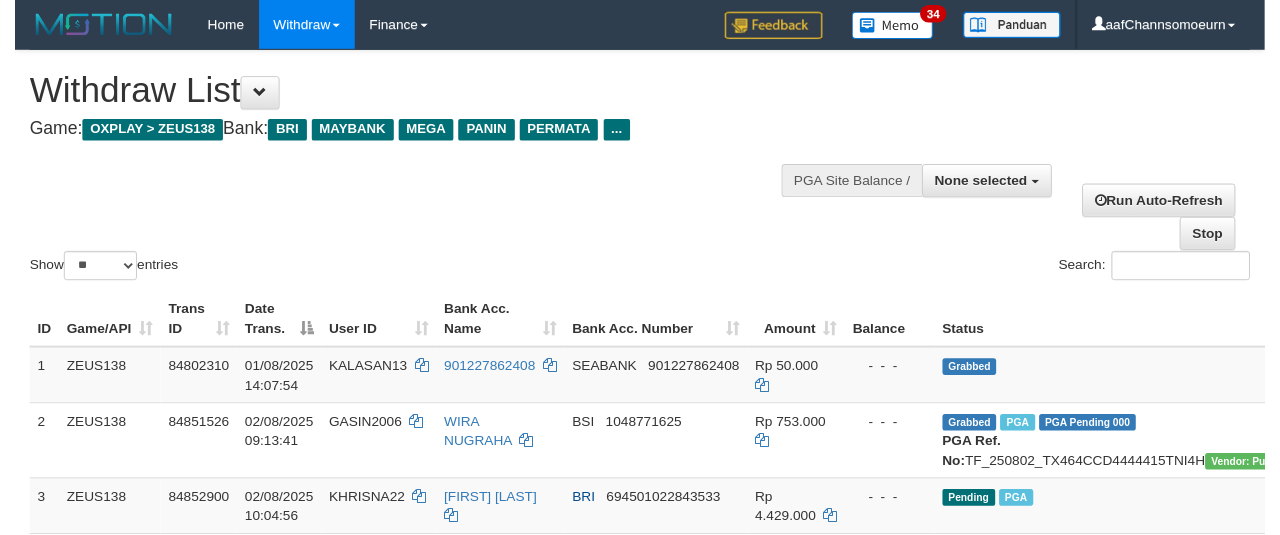 scroll, scrollTop: 354, scrollLeft: 0, axis: vertical 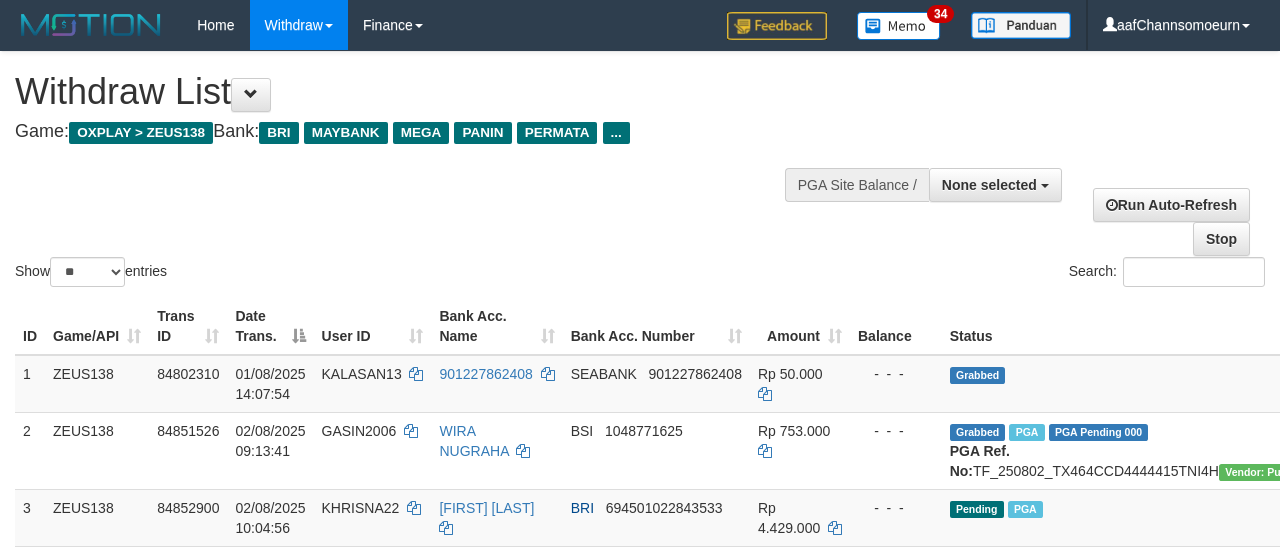 select 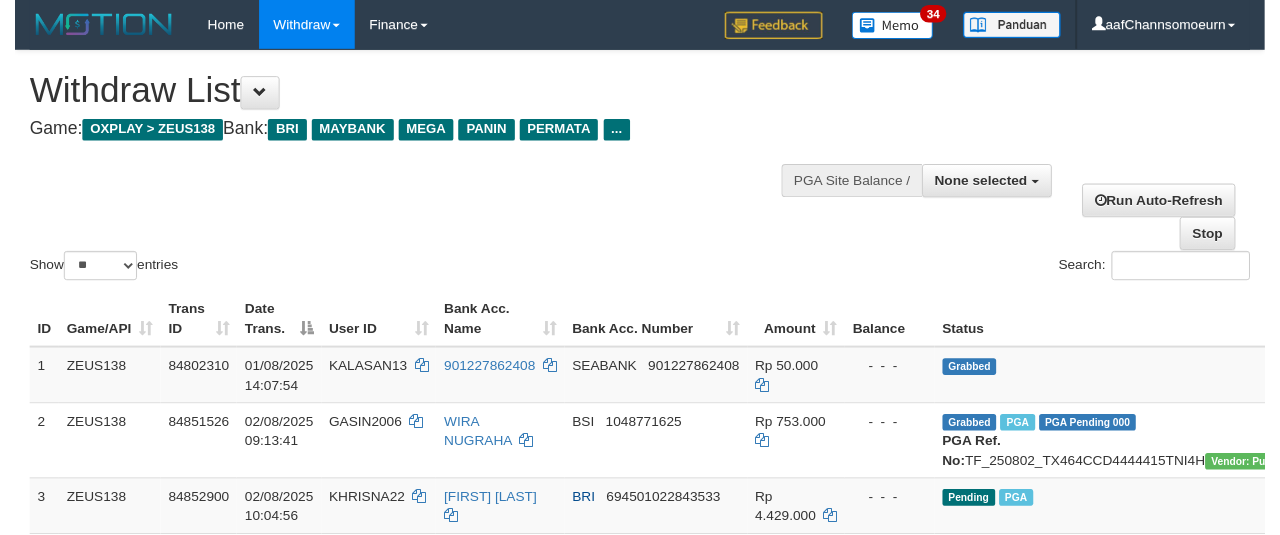 scroll, scrollTop: 354, scrollLeft: 0, axis: vertical 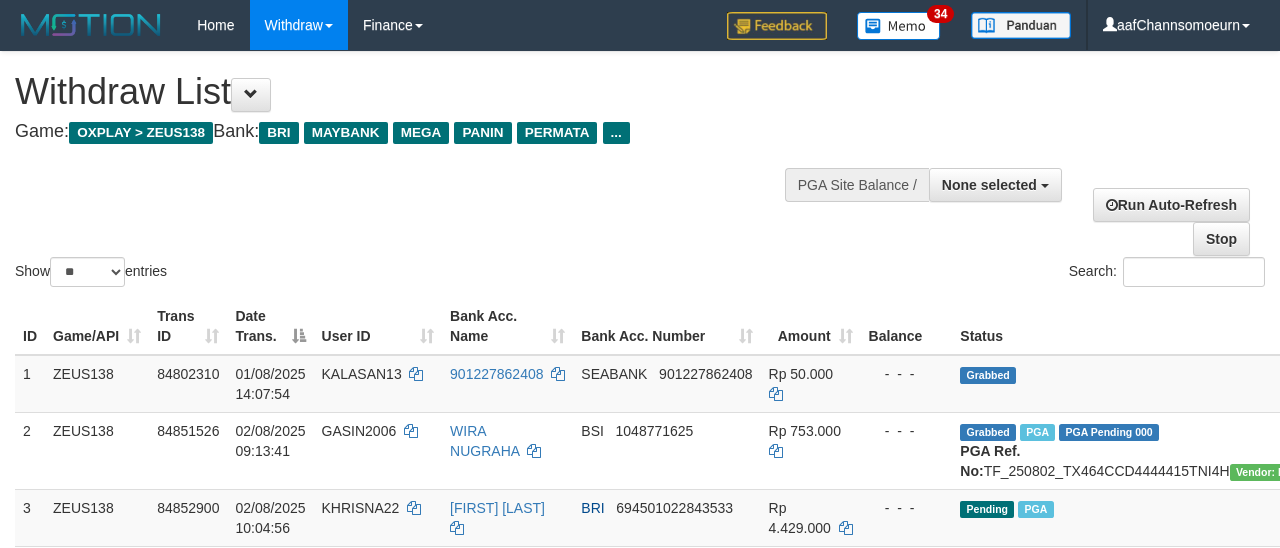 select 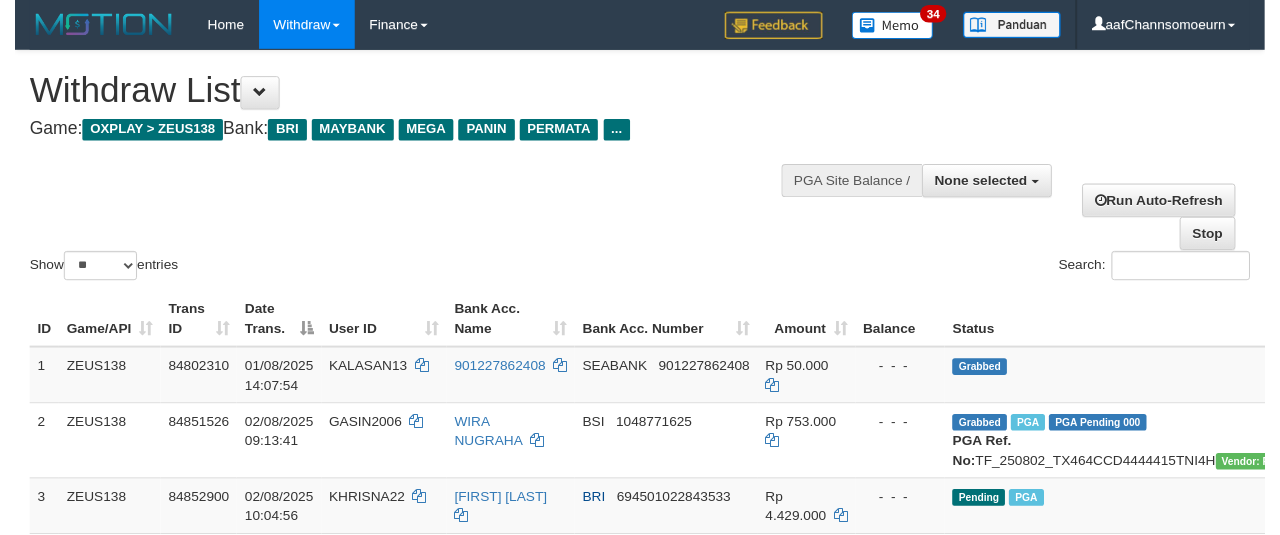 scroll, scrollTop: 354, scrollLeft: 0, axis: vertical 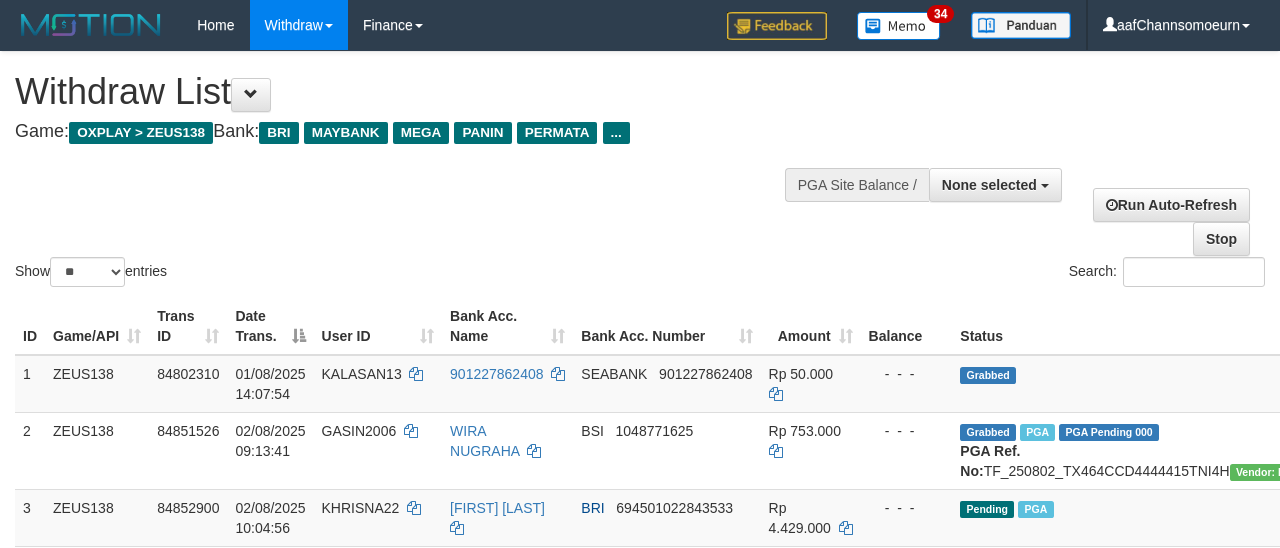 select 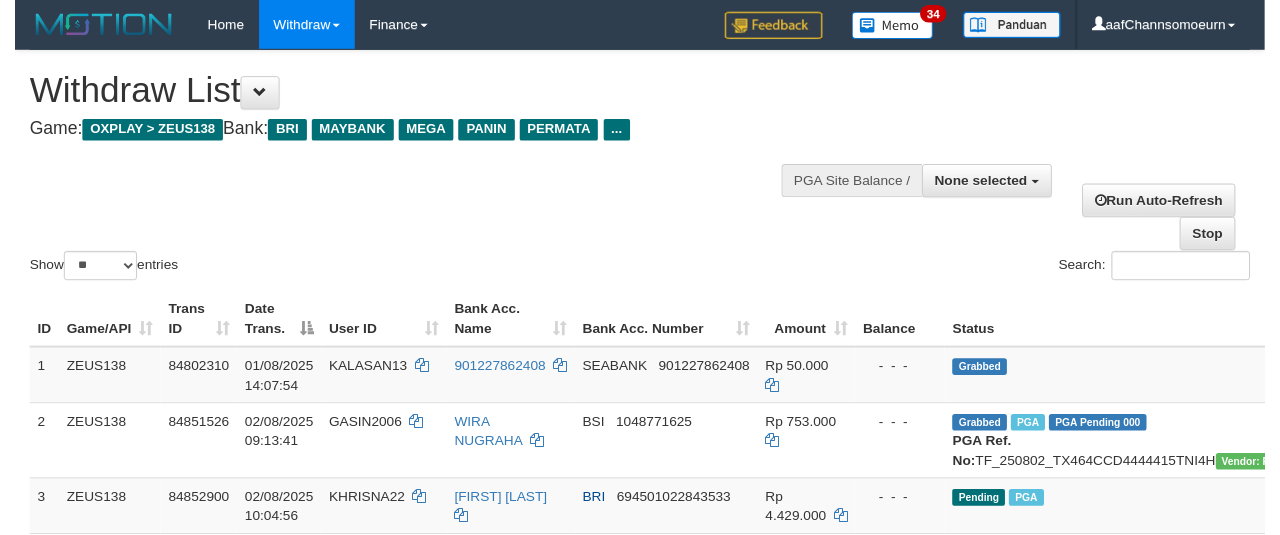 scroll, scrollTop: 354, scrollLeft: 0, axis: vertical 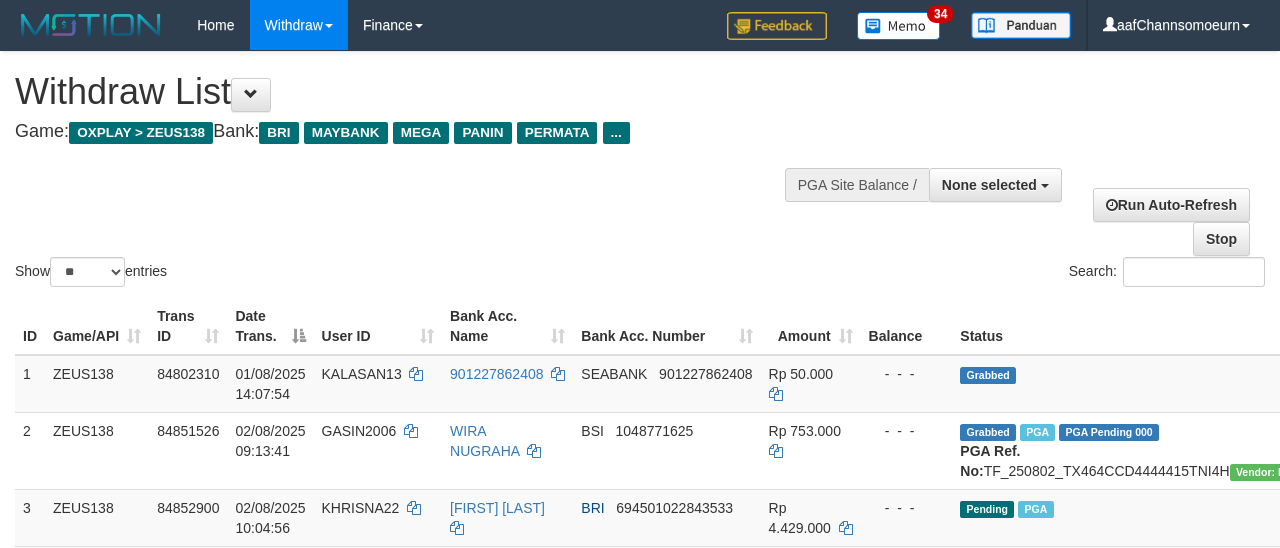 select 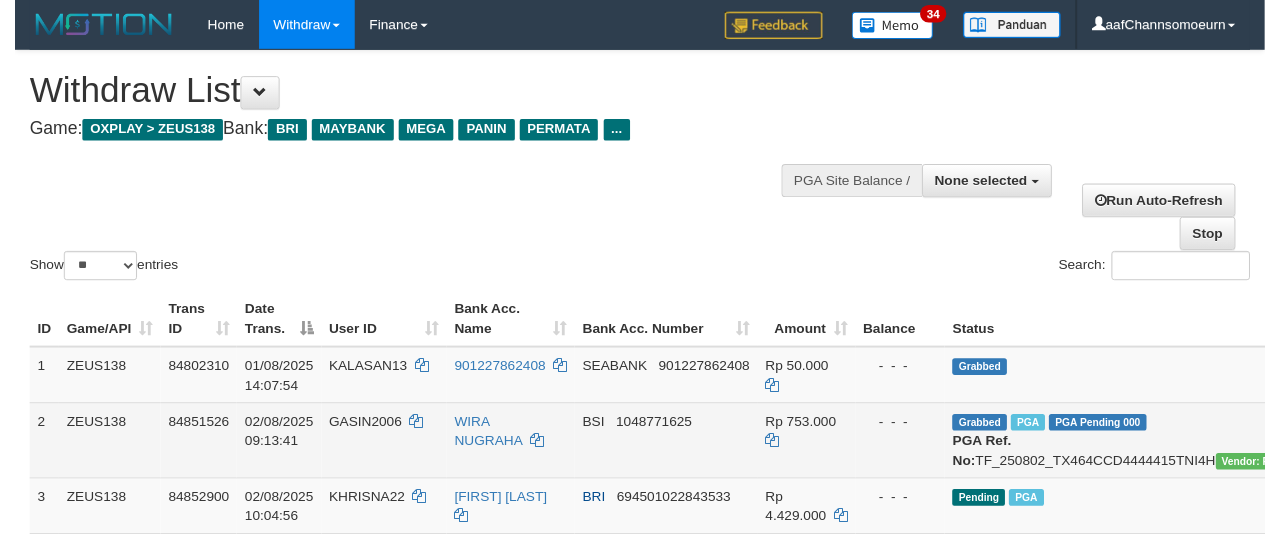 scroll, scrollTop: 354, scrollLeft: 0, axis: vertical 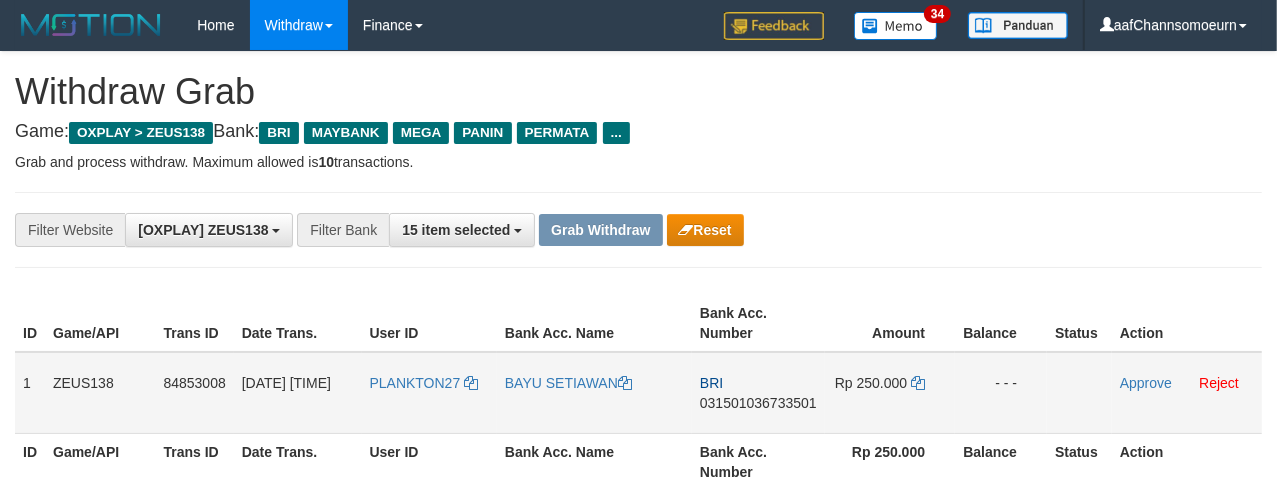 click on "PLANKTON27" at bounding box center (429, 393) 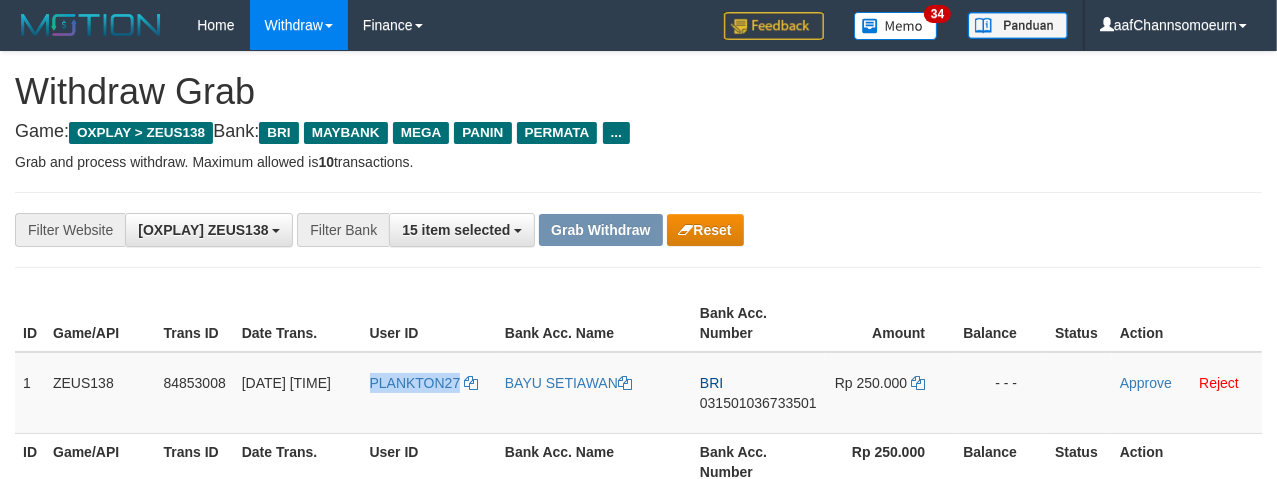drag, startPoint x: 397, startPoint y: 409, endPoint x: 360, endPoint y: 269, distance: 144.80676 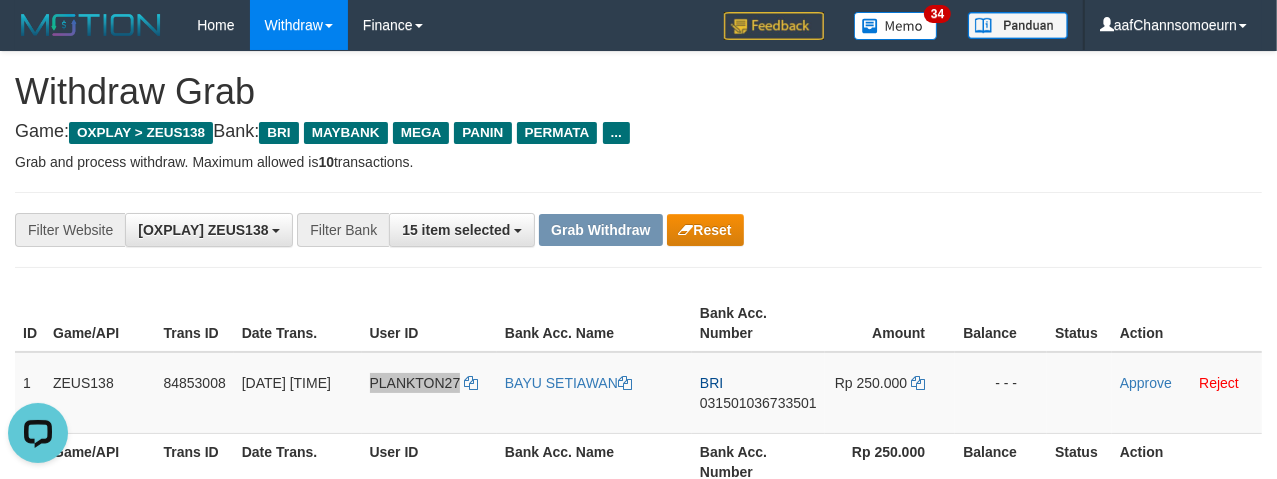scroll, scrollTop: 0, scrollLeft: 0, axis: both 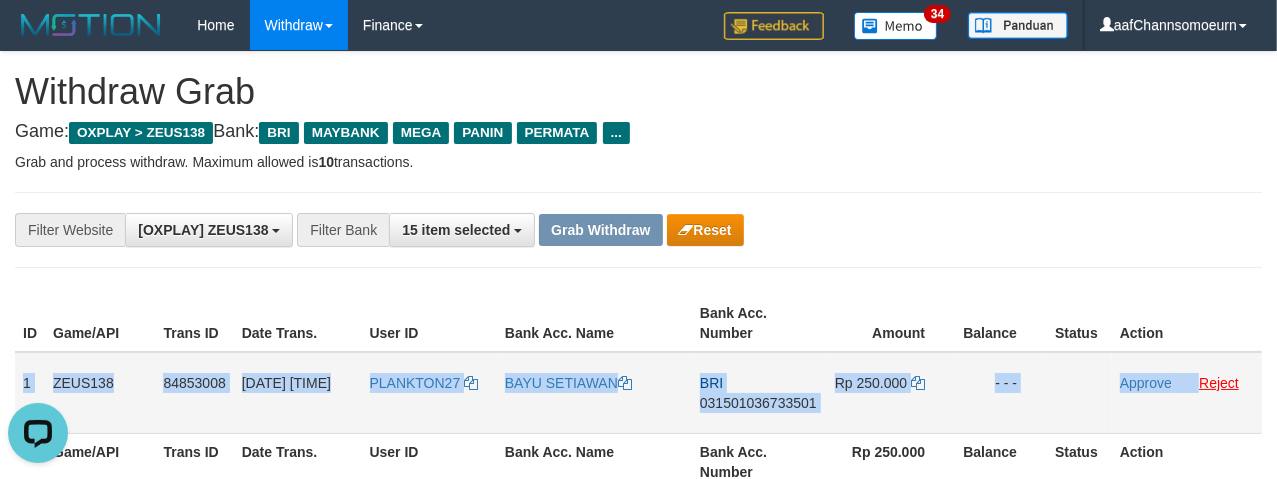 drag, startPoint x: 130, startPoint y: 394, endPoint x: 1205, endPoint y: 383, distance: 1075.0563 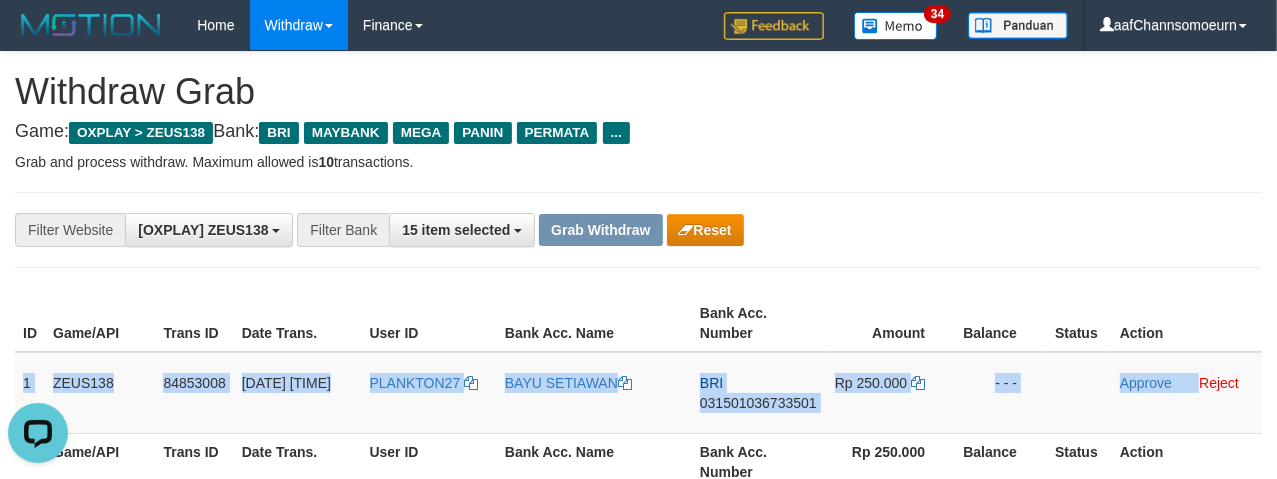 copy on "1
ZEUS138
84853008
02/08/2025 10:08:52
PLANKTON27
BAYU SETIAWAN
BRI
031501036733501
Rp 250.000
- - -
Approve" 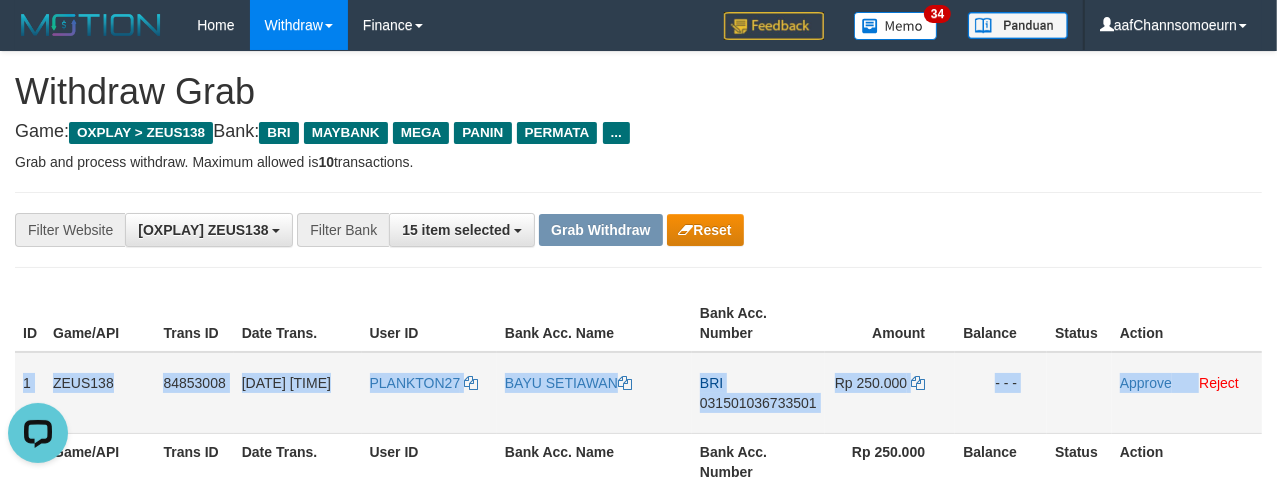click on "031501036733501" at bounding box center (758, 403) 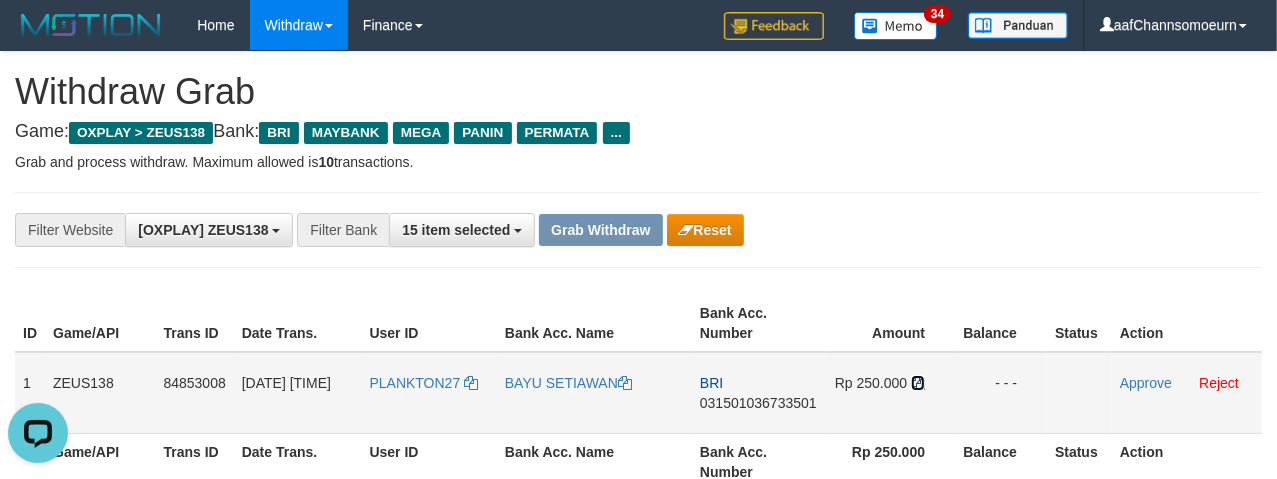 click at bounding box center [918, 383] 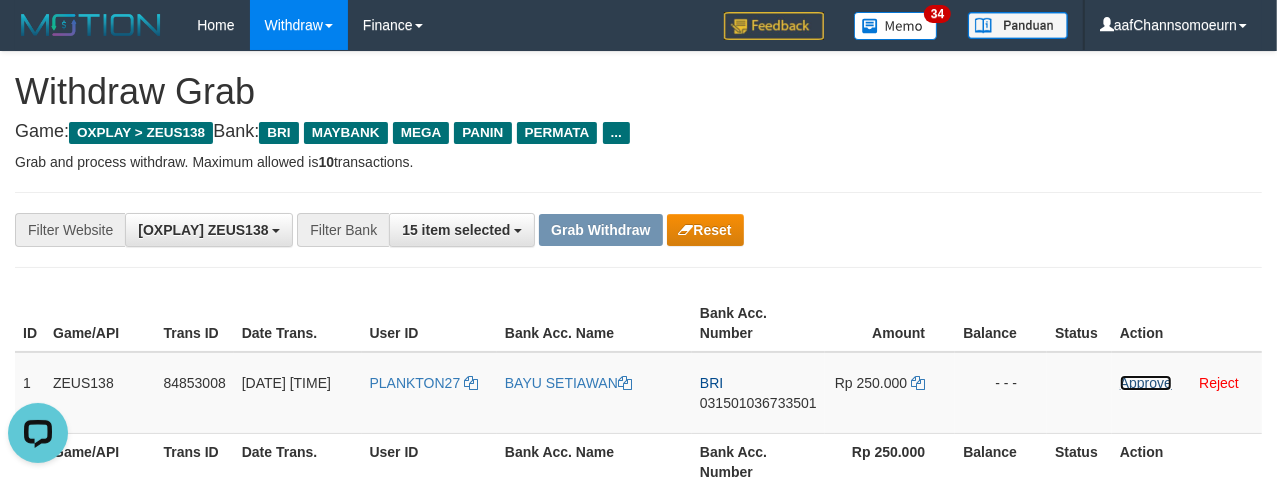 drag, startPoint x: 1128, startPoint y: 384, endPoint x: 715, endPoint y: 190, distance: 456.29486 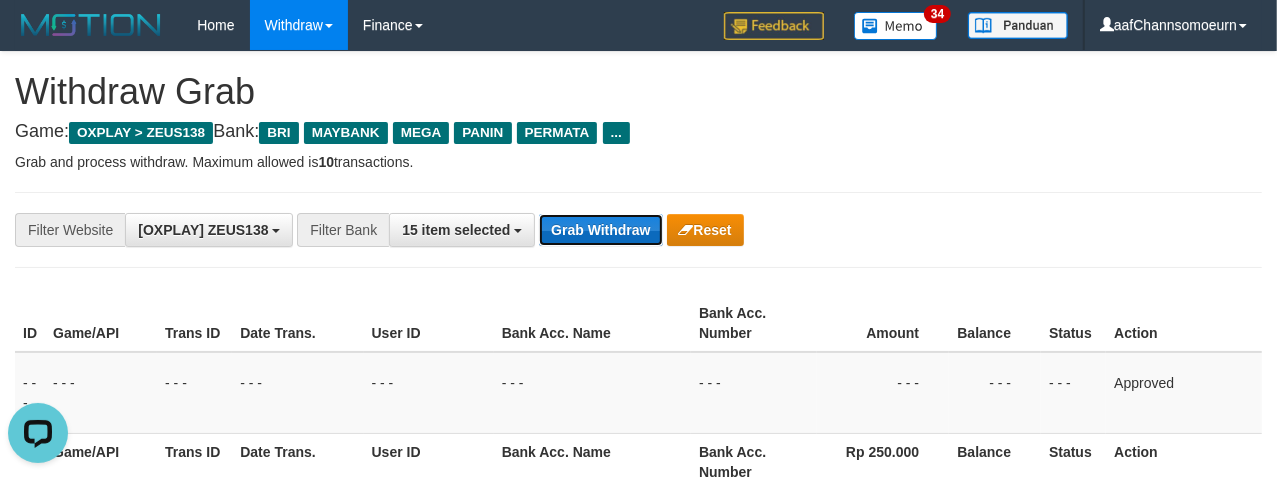 click on "Grab Withdraw" at bounding box center [600, 230] 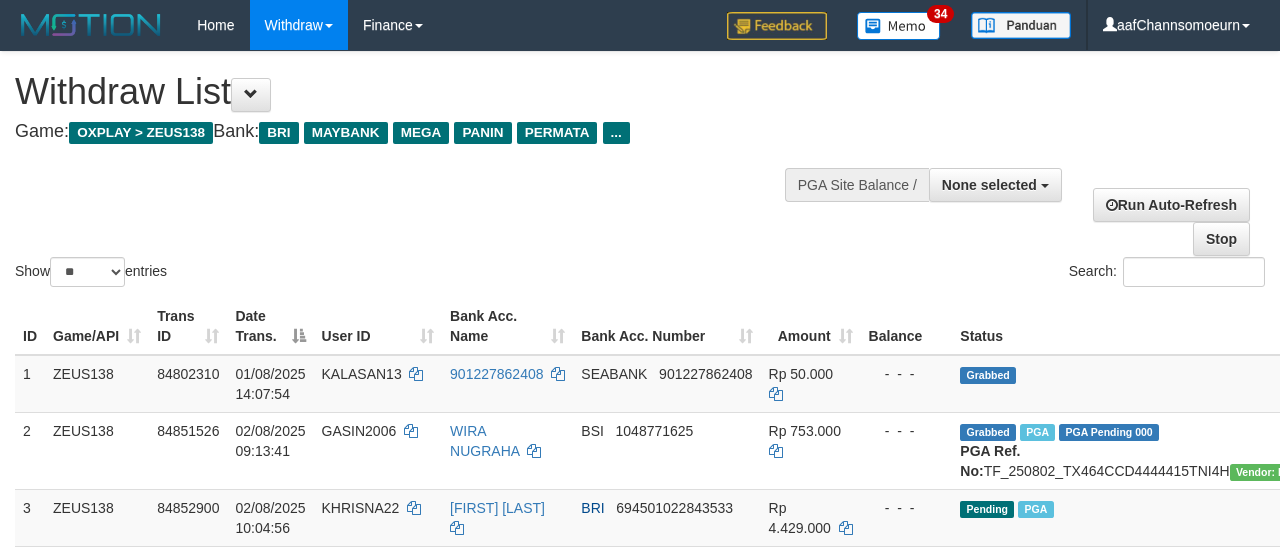 select 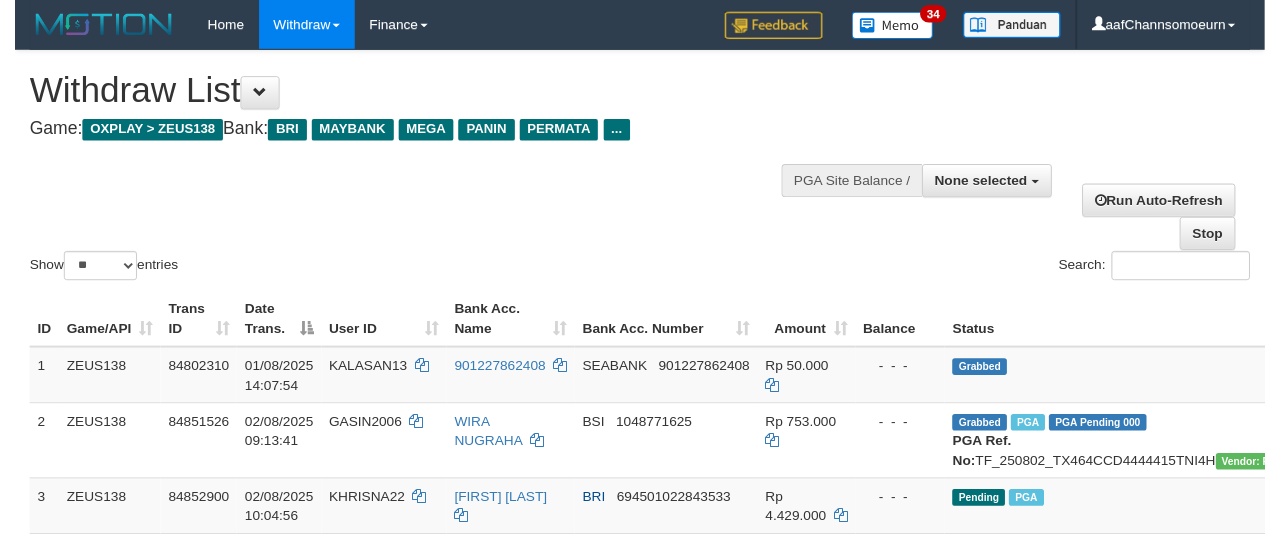 scroll, scrollTop: 354, scrollLeft: 0, axis: vertical 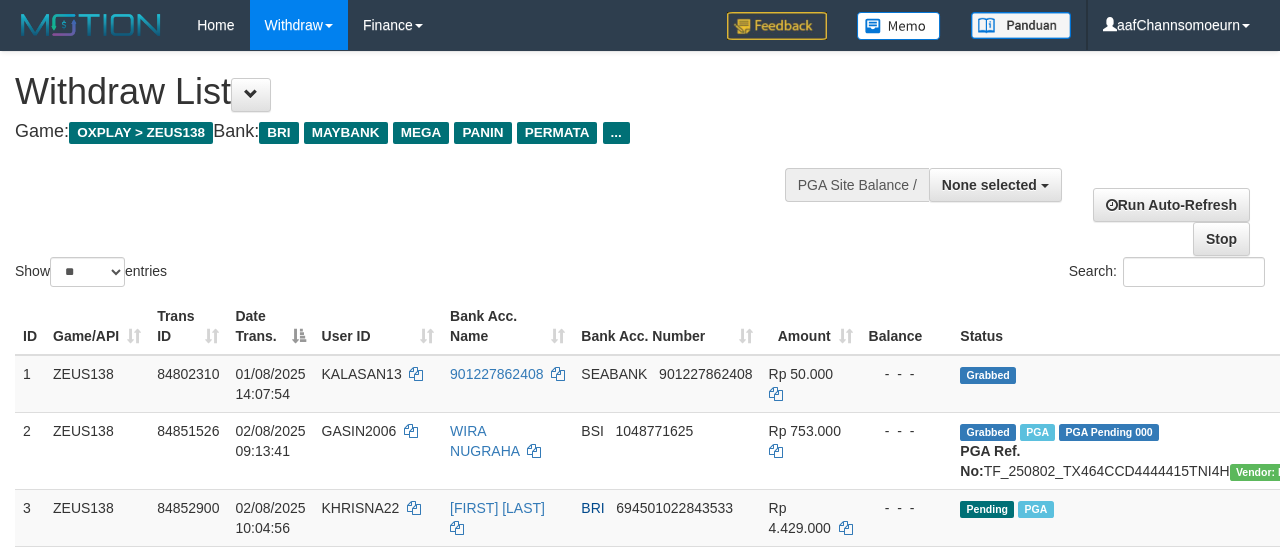 select 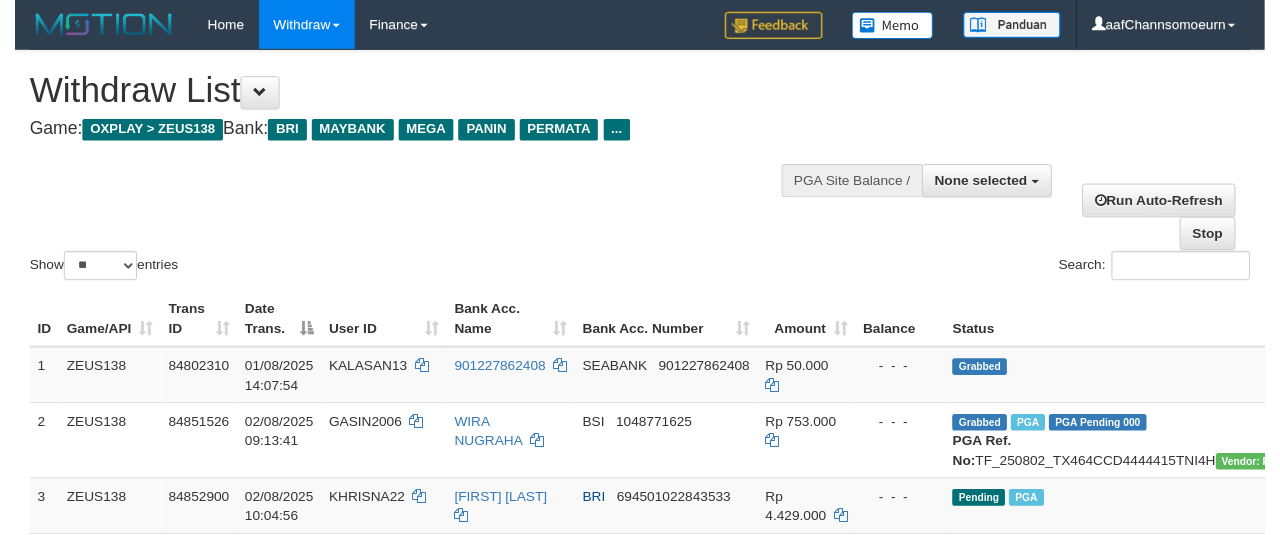 scroll, scrollTop: 354, scrollLeft: 0, axis: vertical 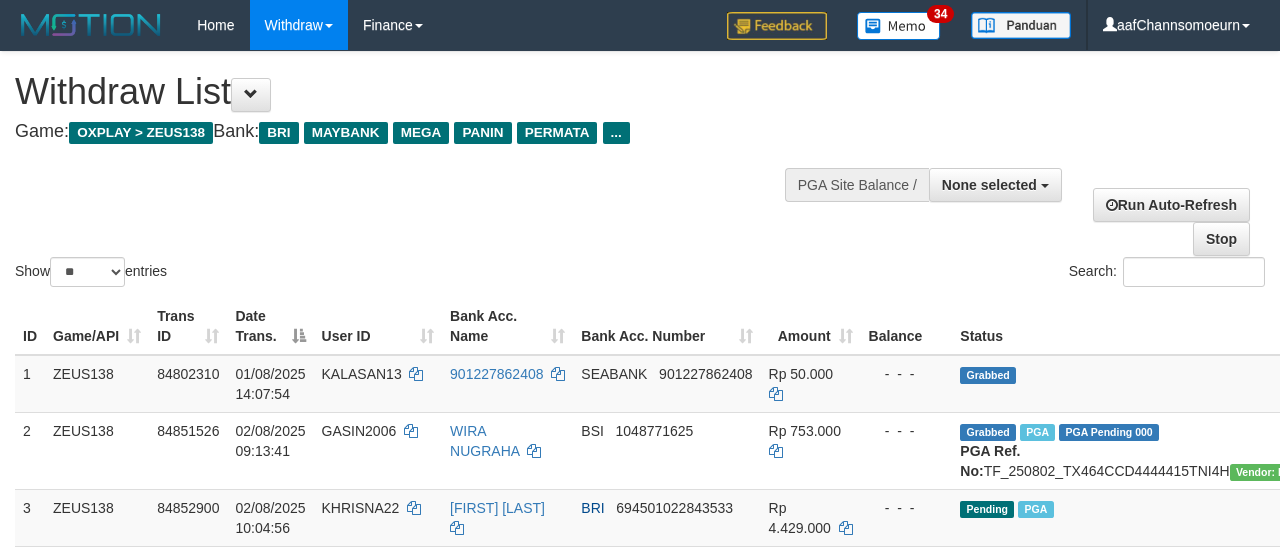 select 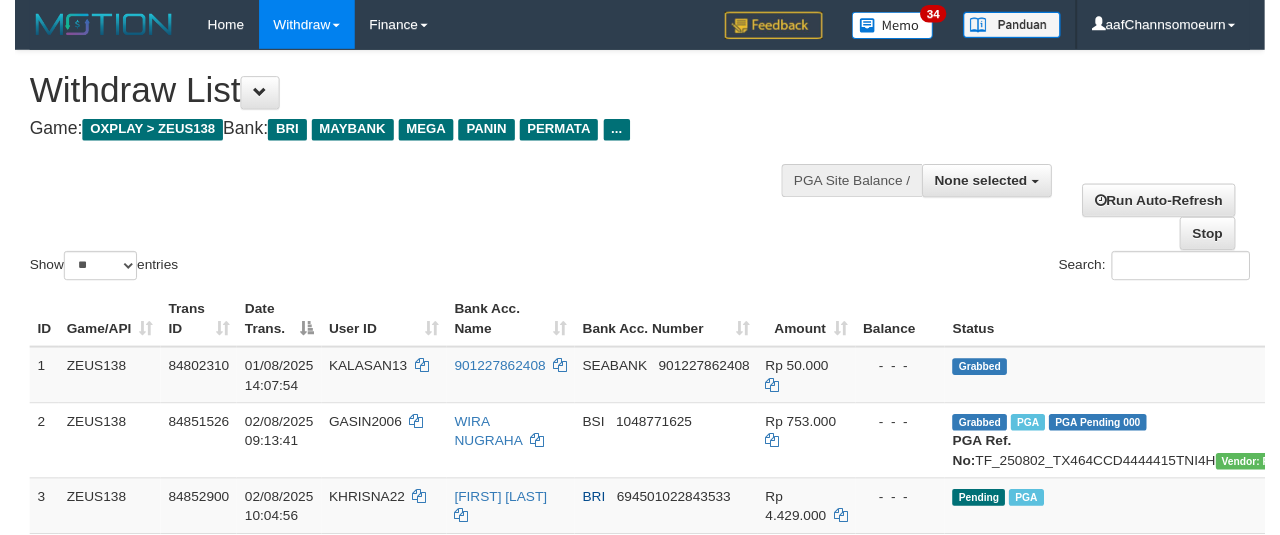 scroll, scrollTop: 354, scrollLeft: 0, axis: vertical 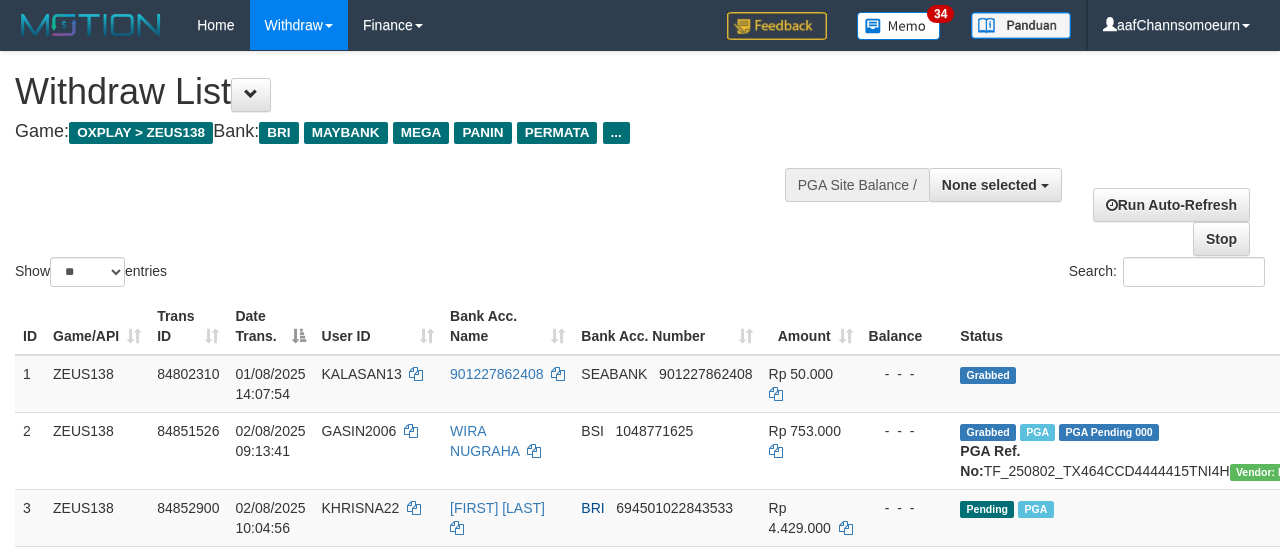select 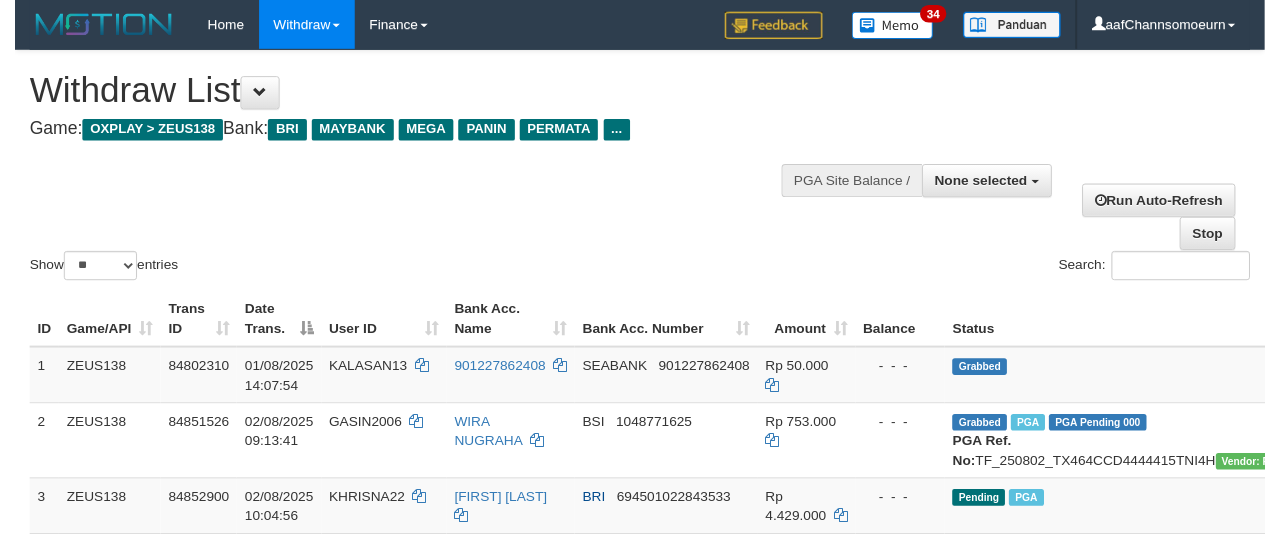 scroll, scrollTop: 354, scrollLeft: 0, axis: vertical 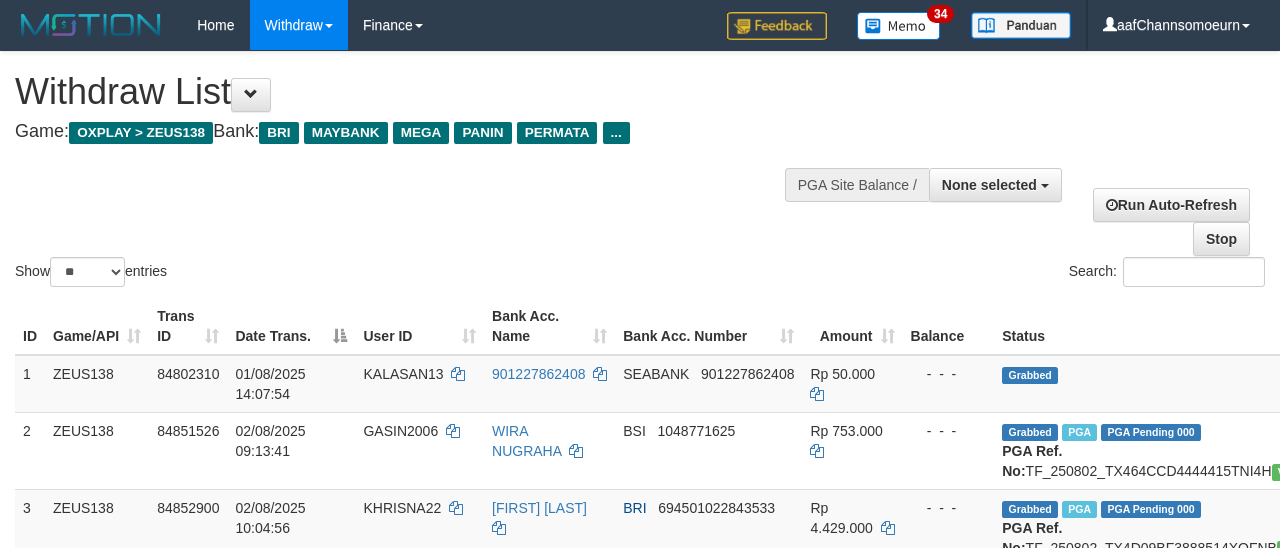 select 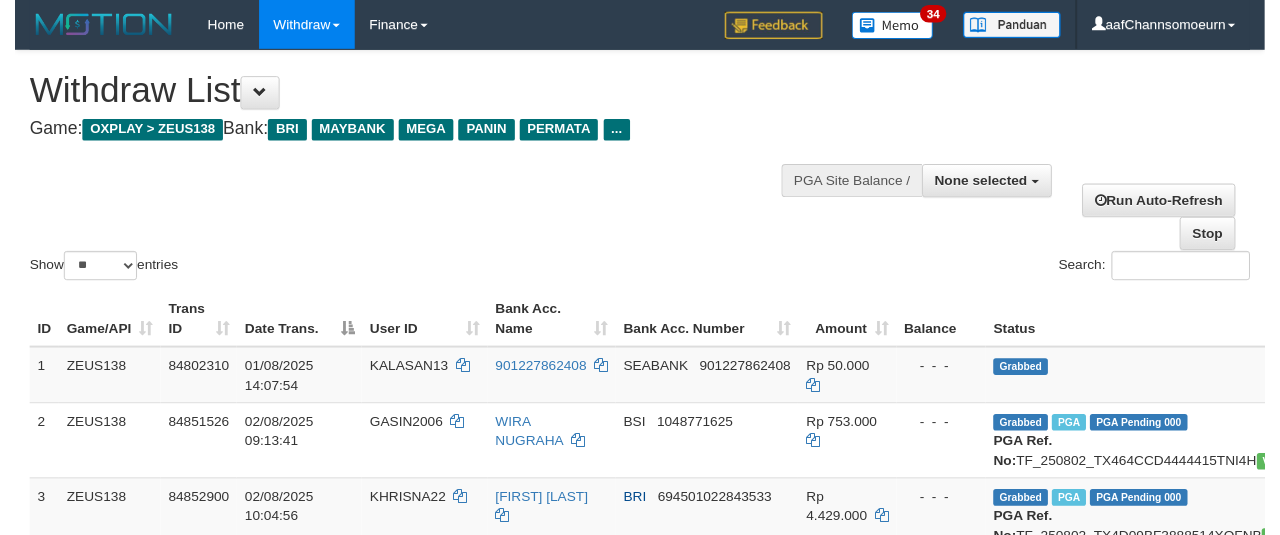 scroll, scrollTop: 354, scrollLeft: 0, axis: vertical 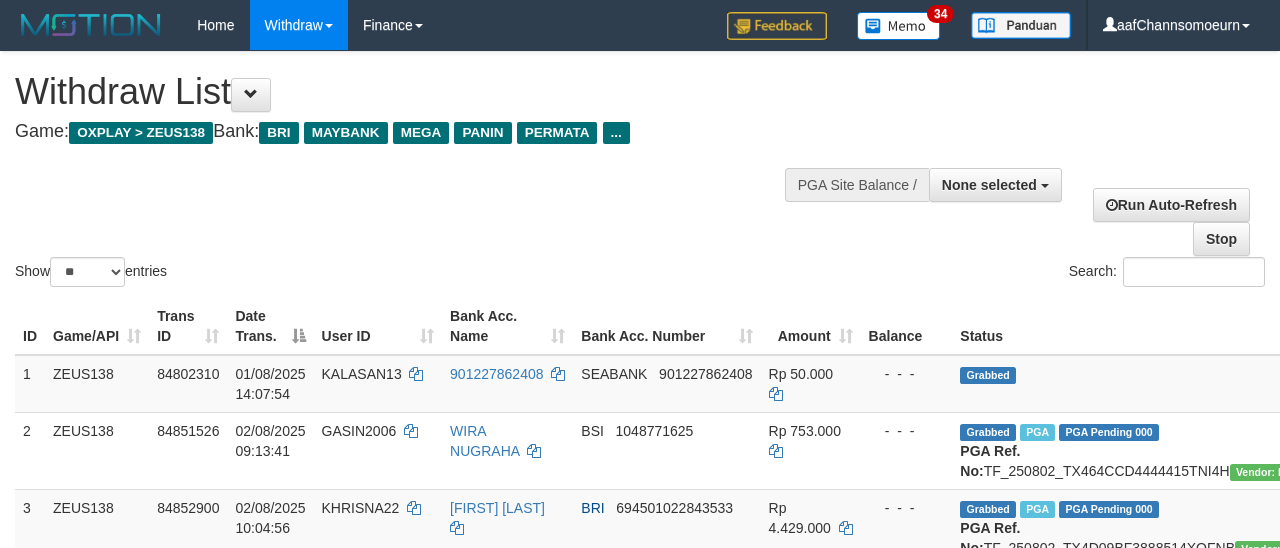 select 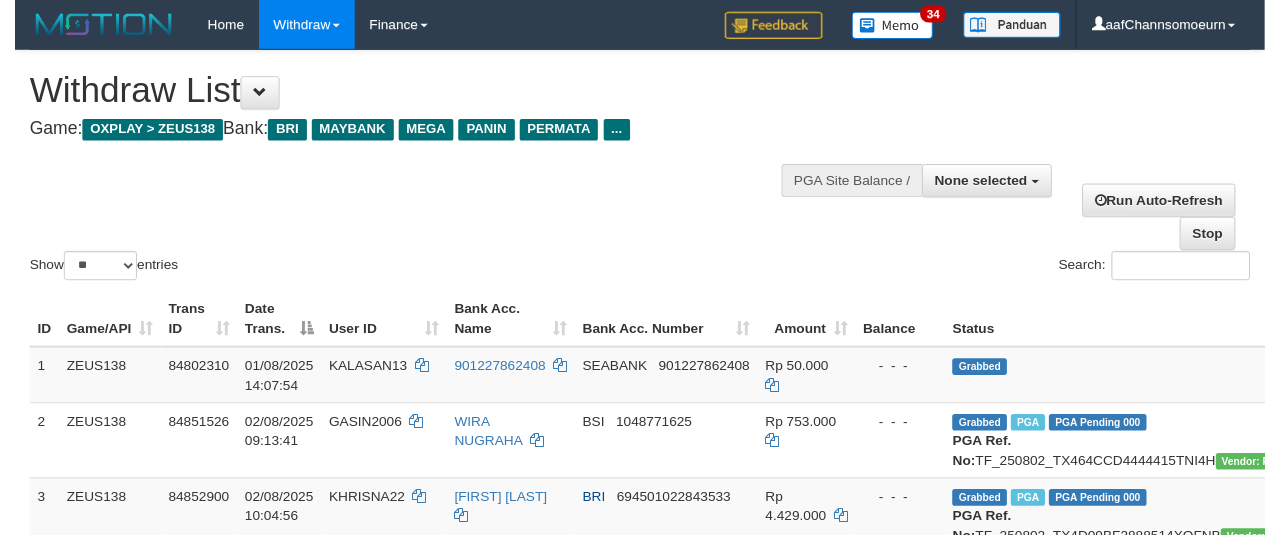 scroll, scrollTop: 354, scrollLeft: 0, axis: vertical 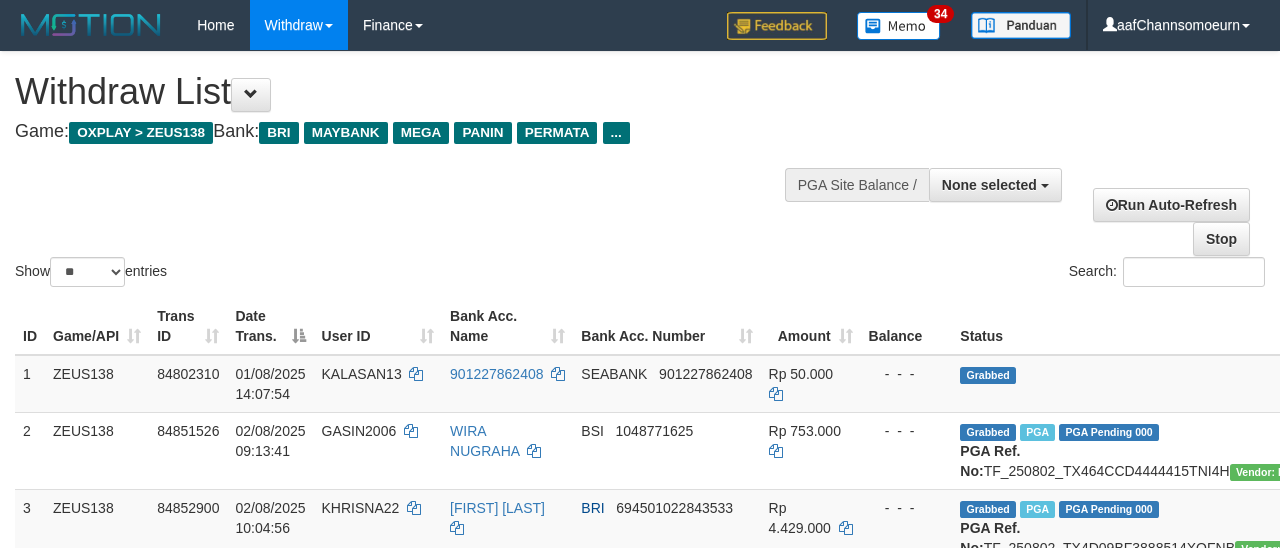 select 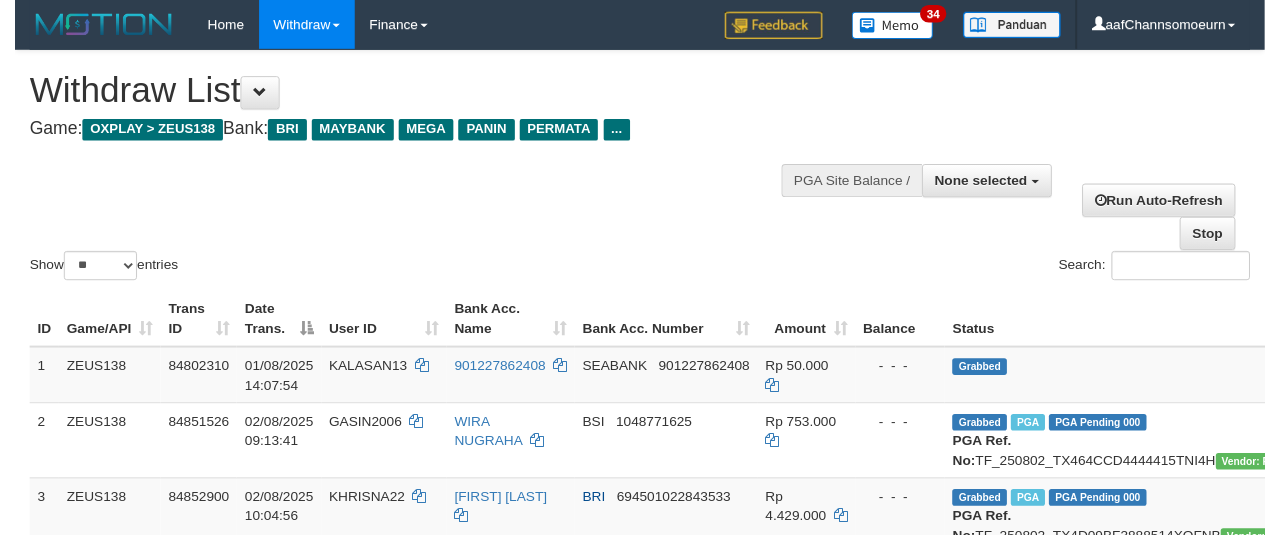 scroll, scrollTop: 354, scrollLeft: 0, axis: vertical 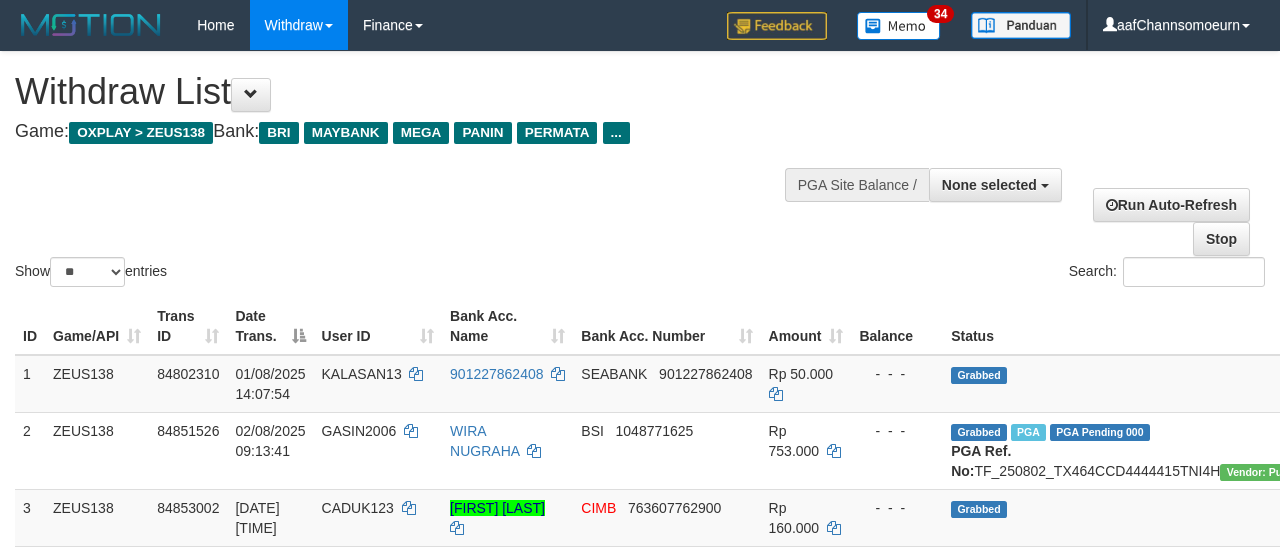 select 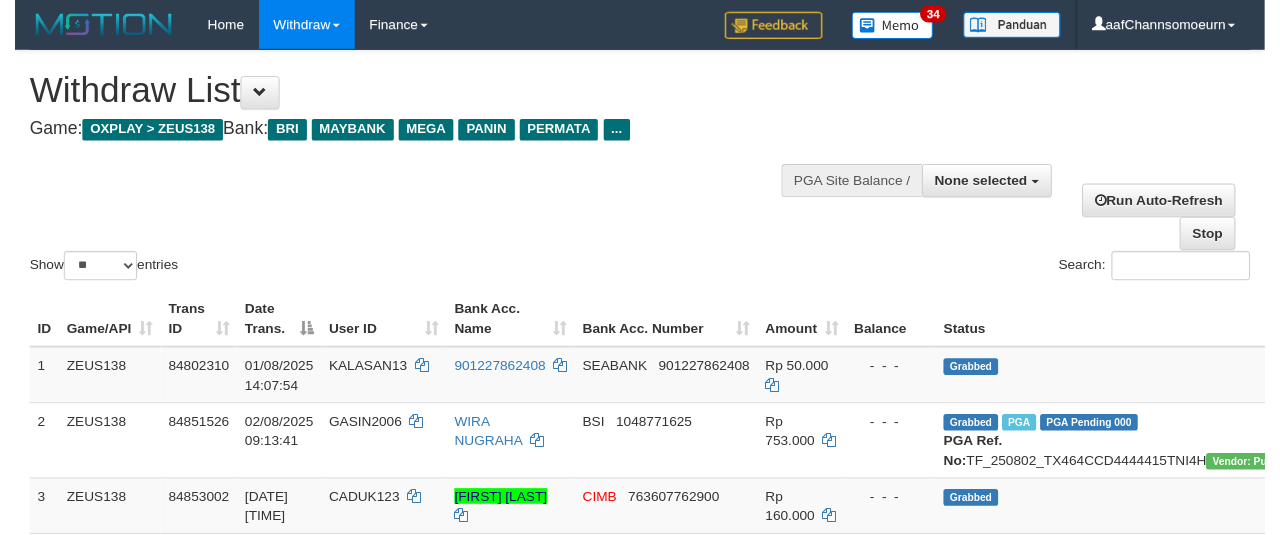 scroll, scrollTop: 354, scrollLeft: 0, axis: vertical 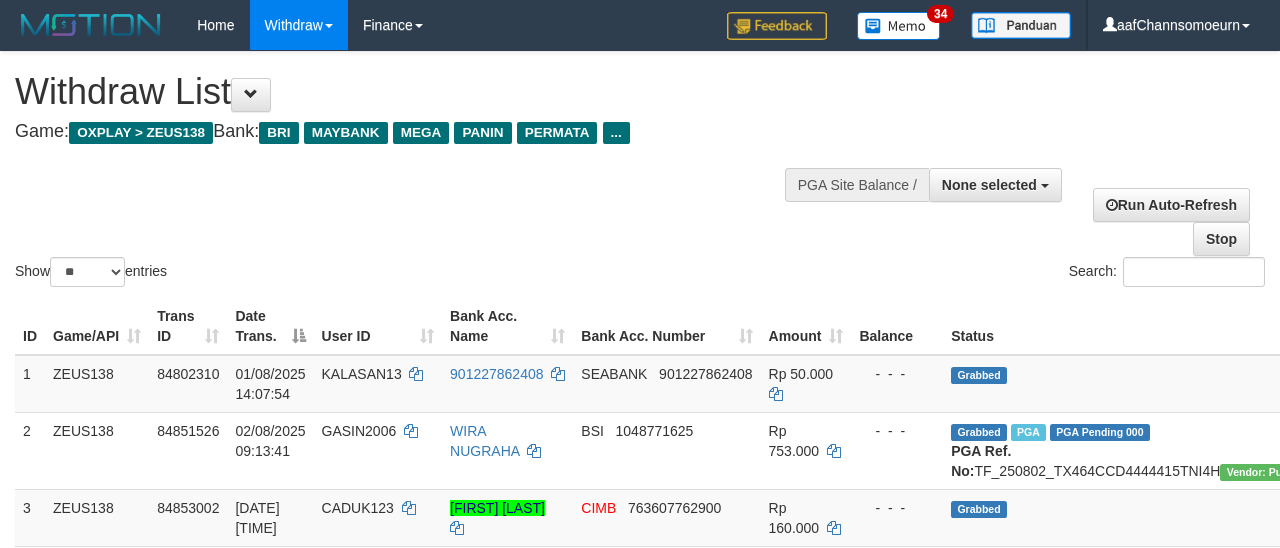 select 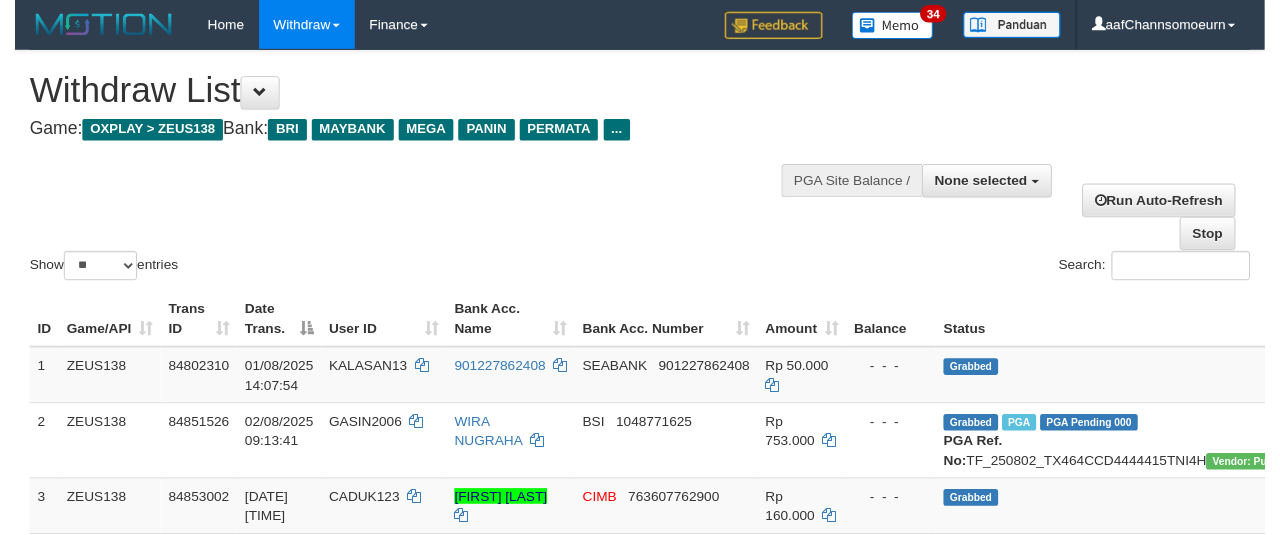 scroll, scrollTop: 354, scrollLeft: 0, axis: vertical 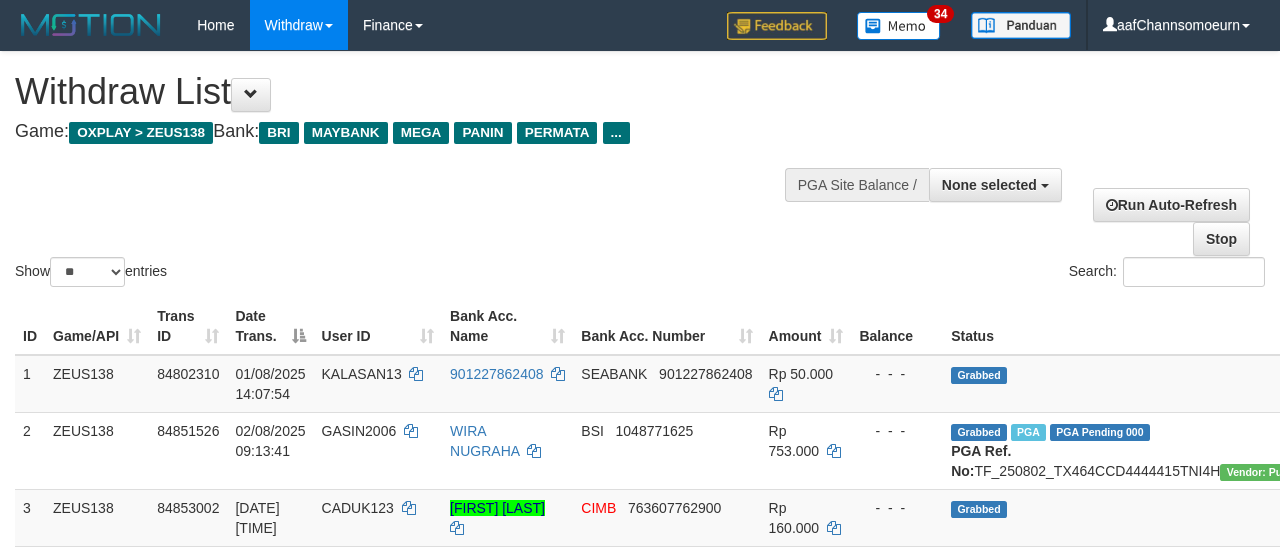 select 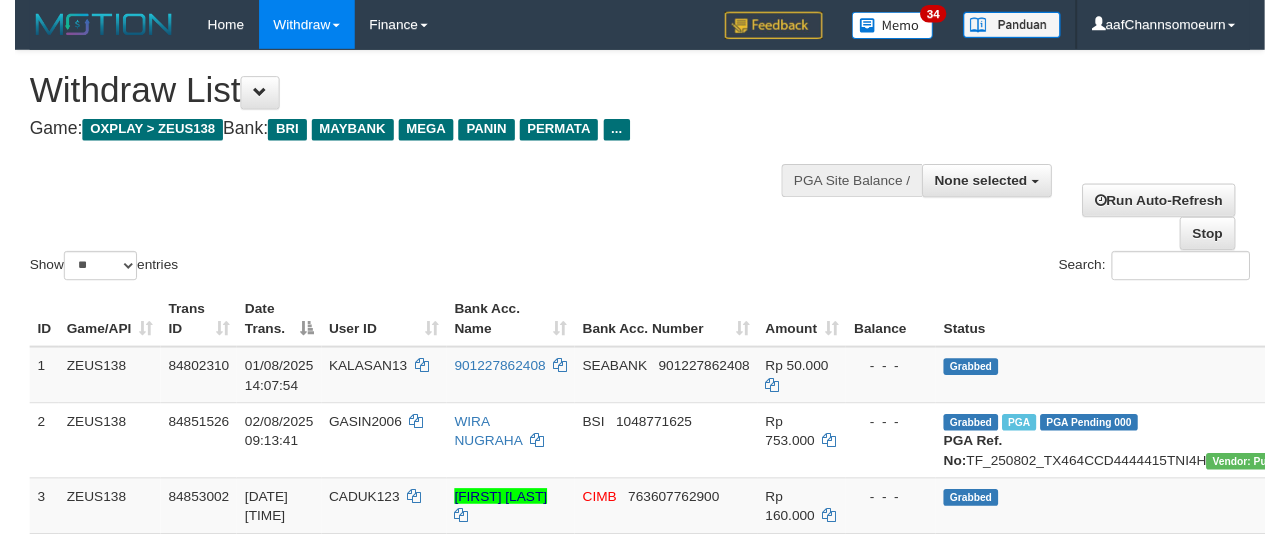 scroll, scrollTop: 354, scrollLeft: 0, axis: vertical 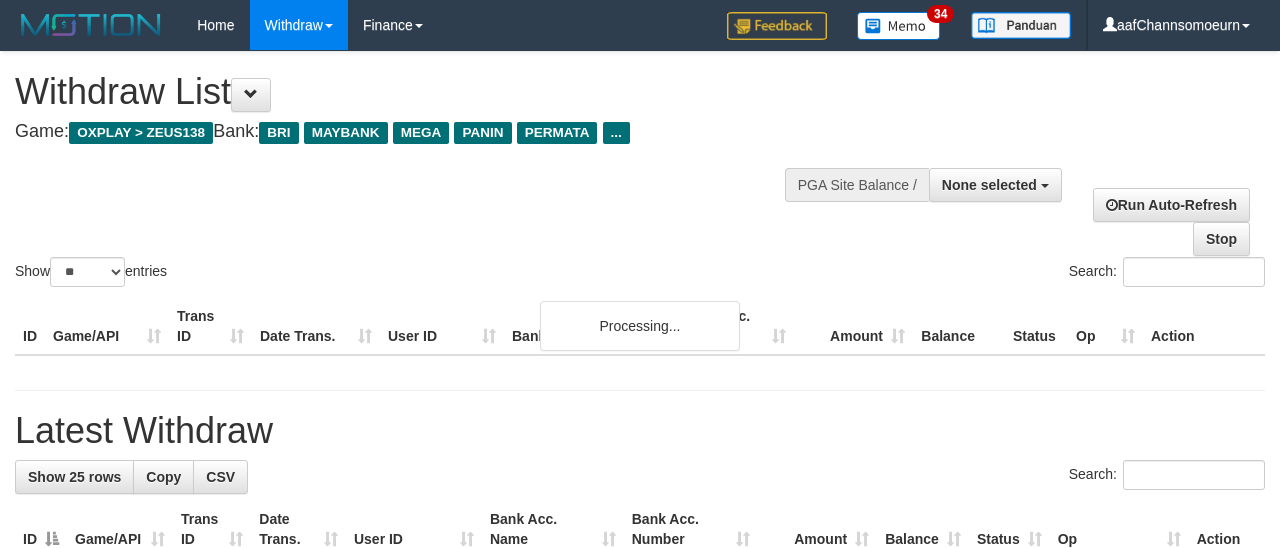 select 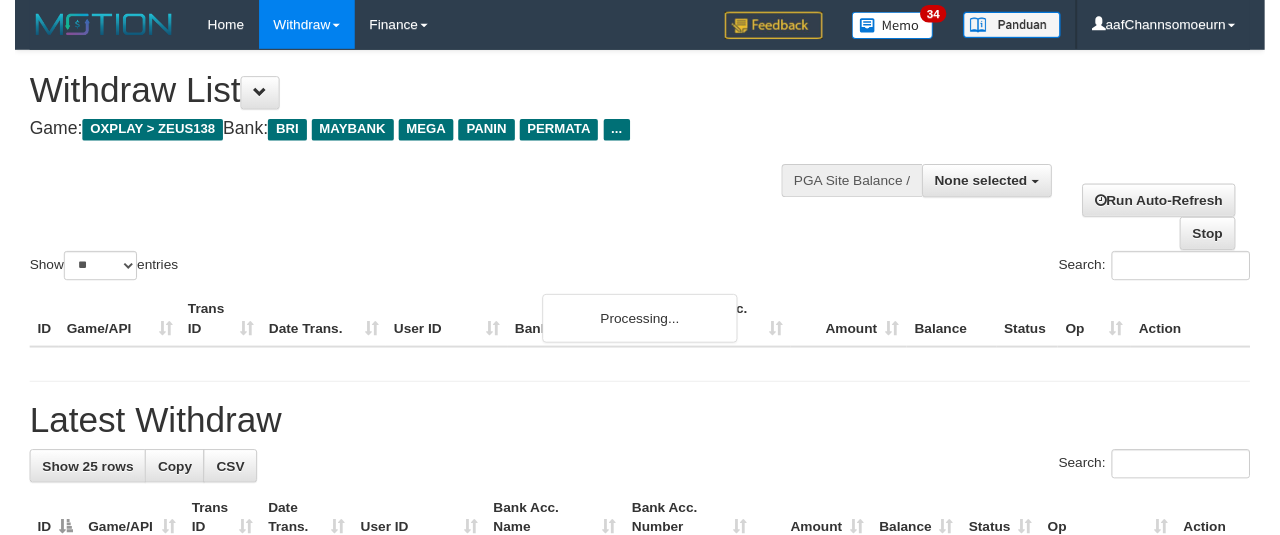 scroll, scrollTop: 354, scrollLeft: 0, axis: vertical 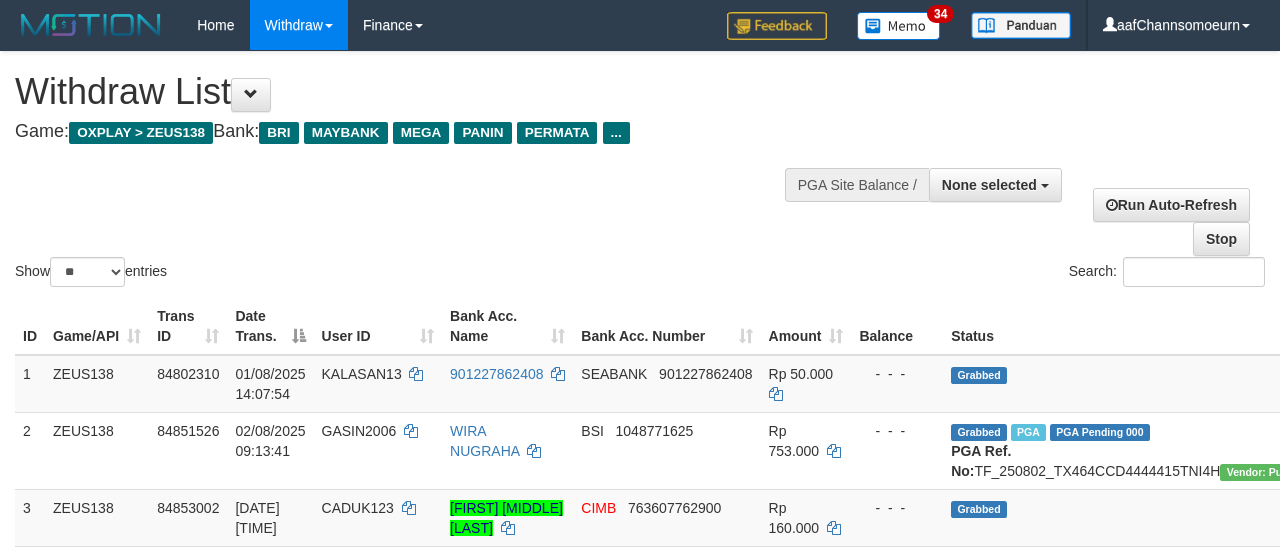 select 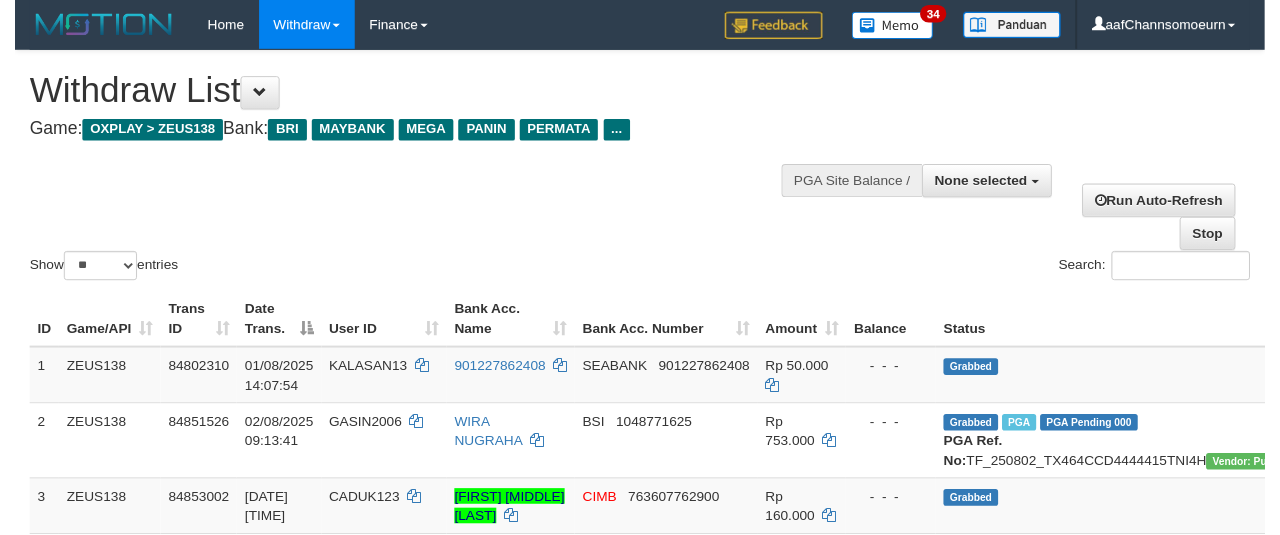 scroll, scrollTop: 354, scrollLeft: 0, axis: vertical 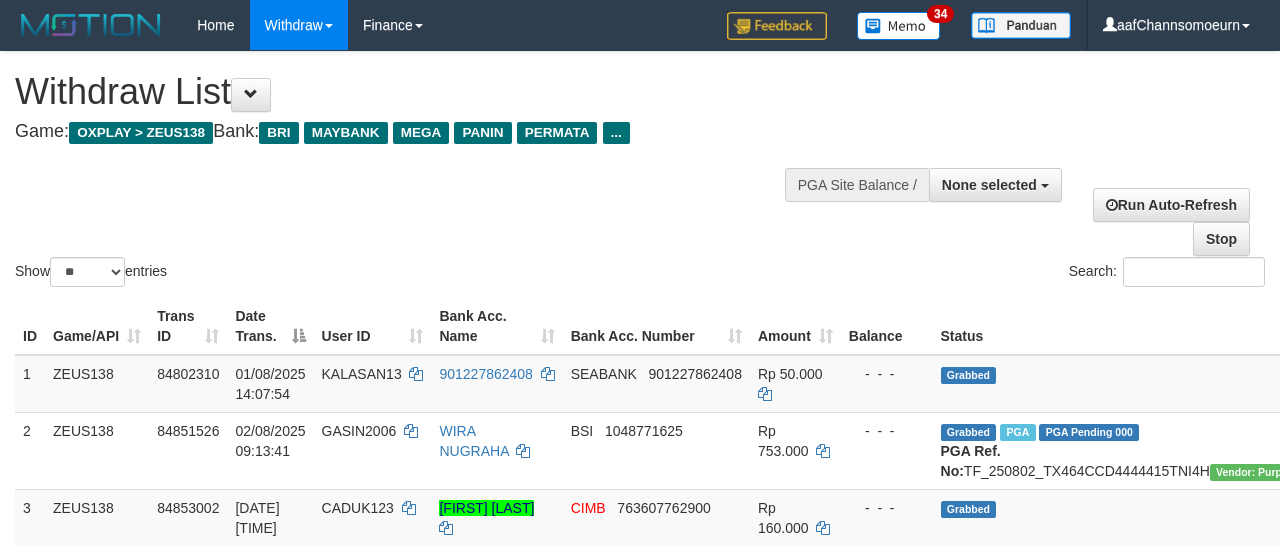 select 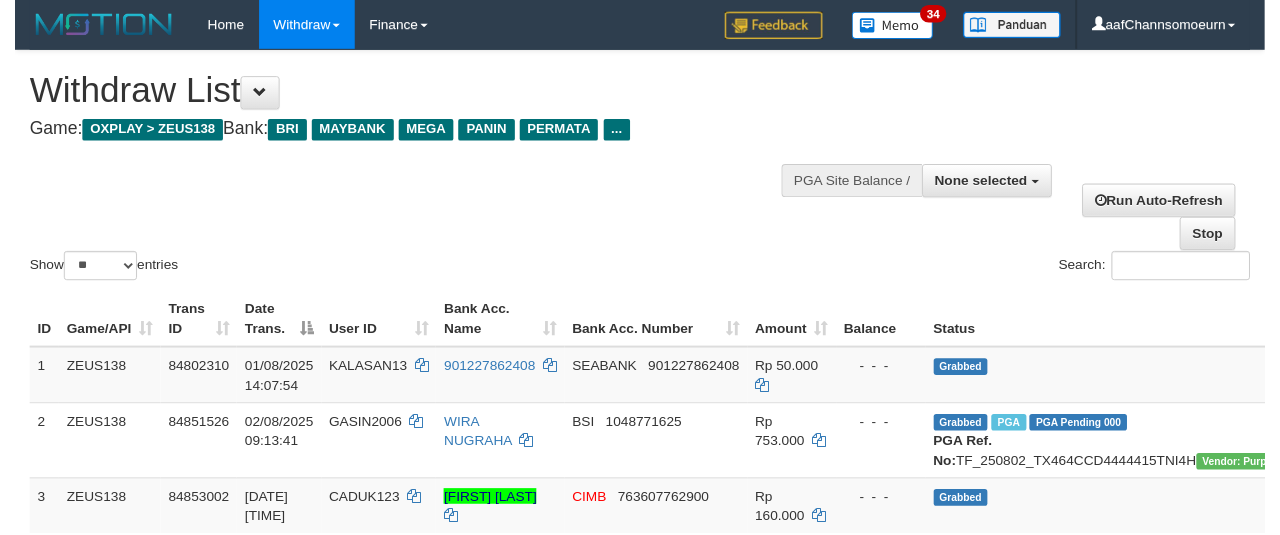 scroll, scrollTop: 354, scrollLeft: 0, axis: vertical 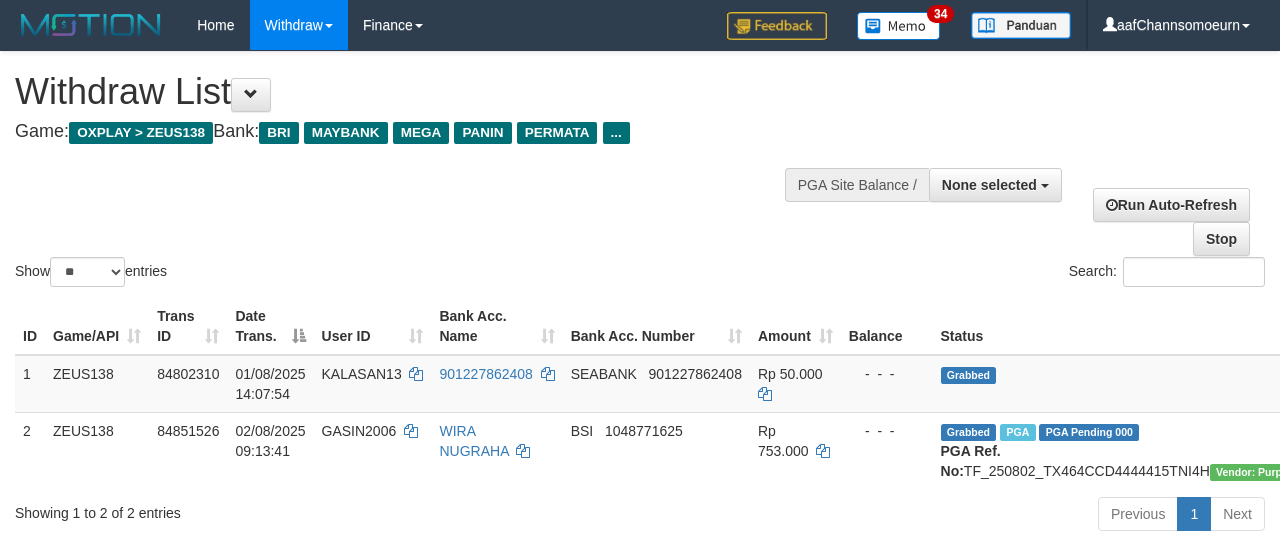 select 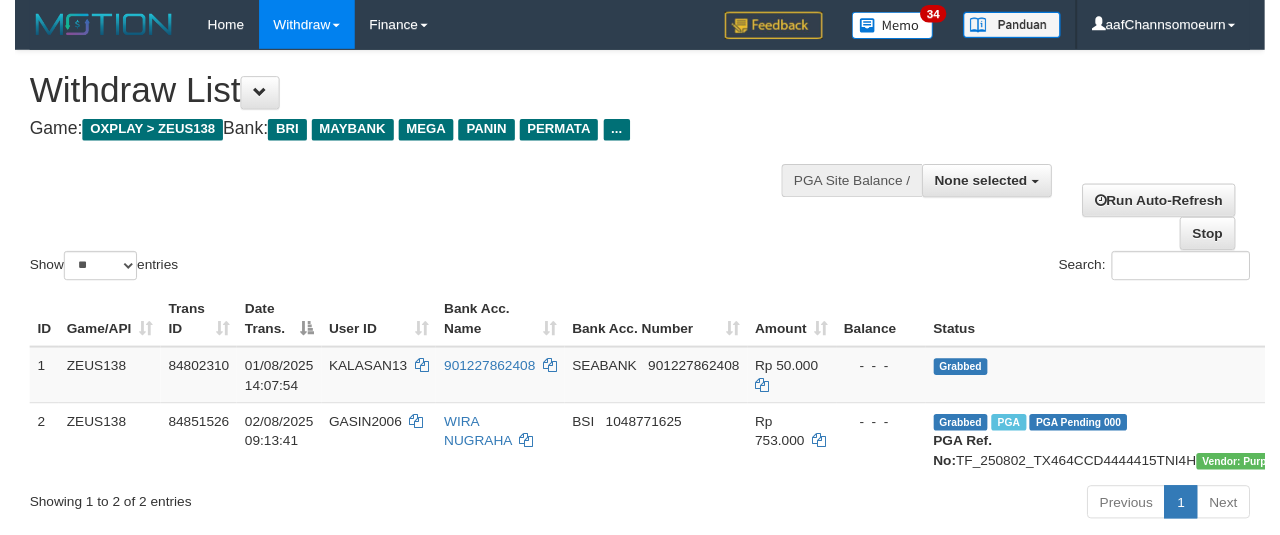 scroll, scrollTop: 354, scrollLeft: 0, axis: vertical 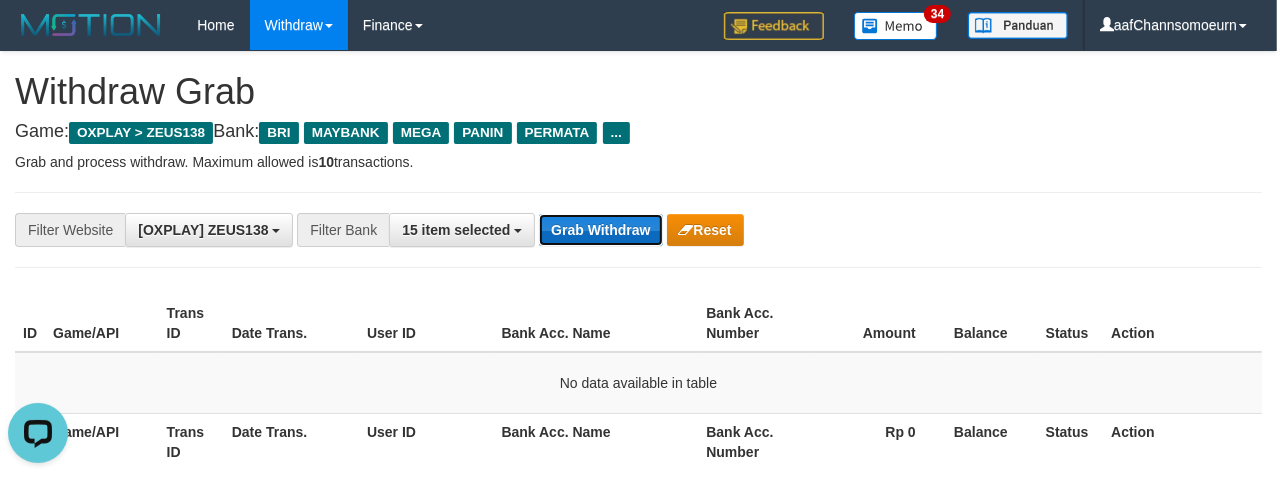 click on "Grab Withdraw" at bounding box center (600, 230) 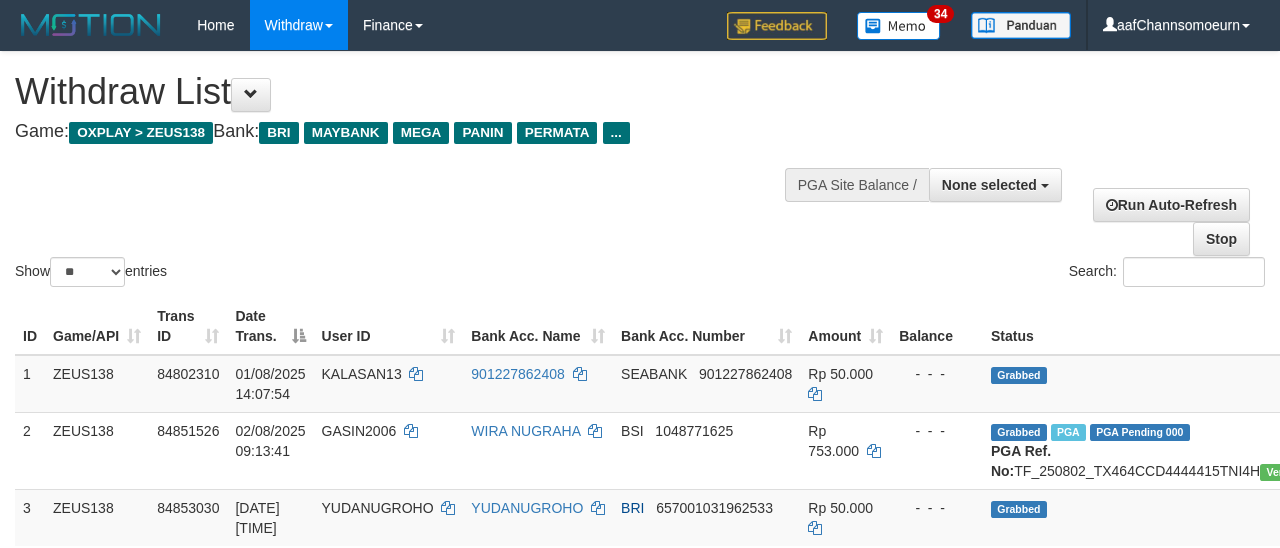 select 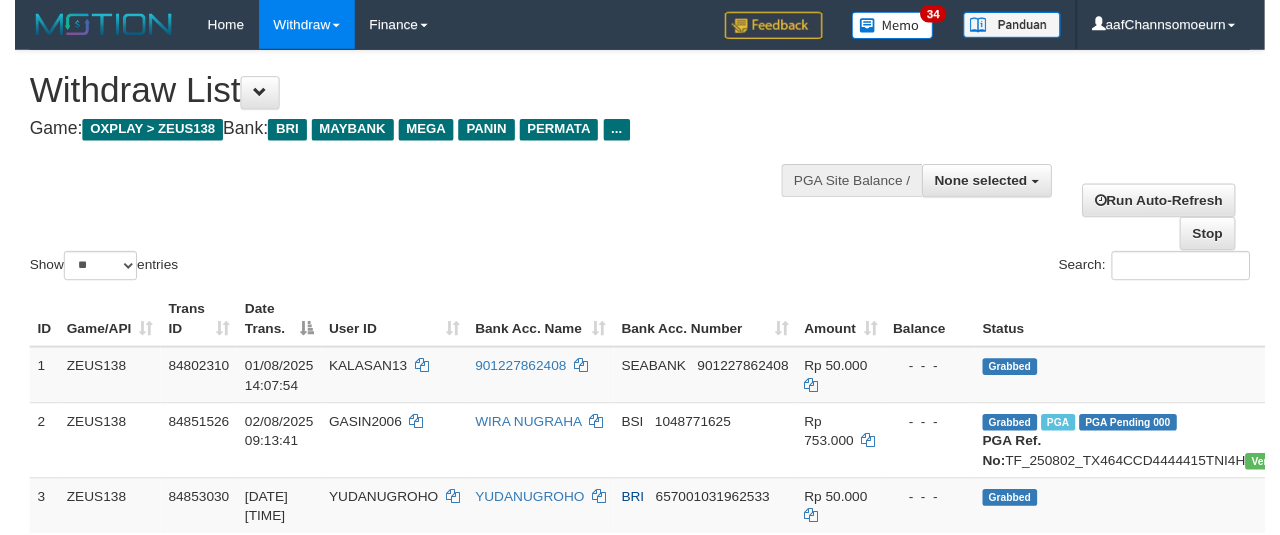 scroll, scrollTop: 354, scrollLeft: 0, axis: vertical 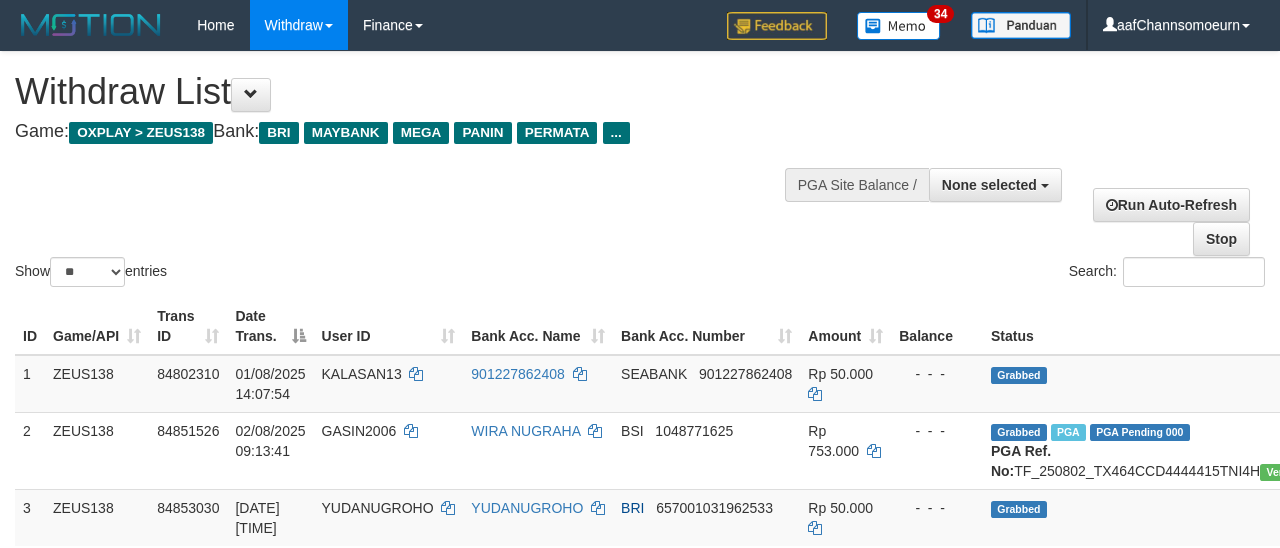 select 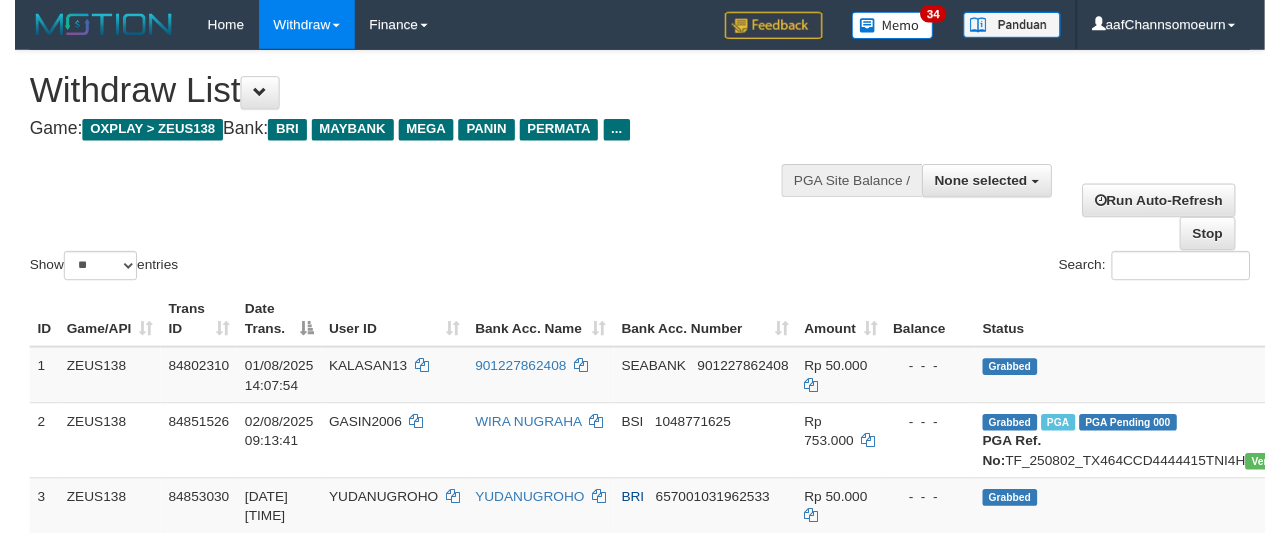 scroll, scrollTop: 354, scrollLeft: 0, axis: vertical 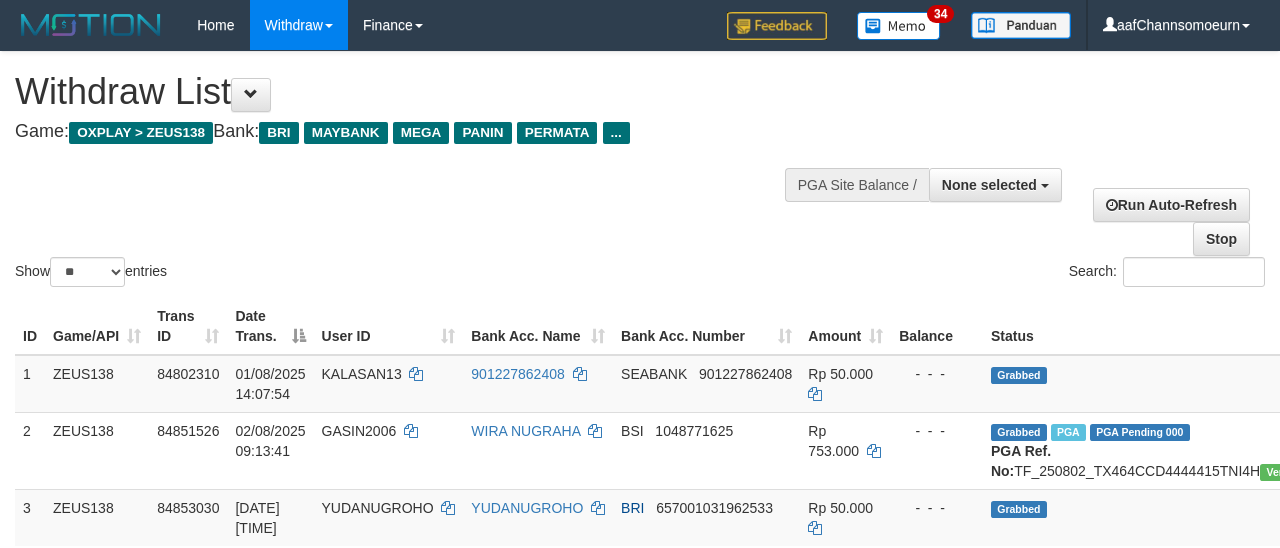 select 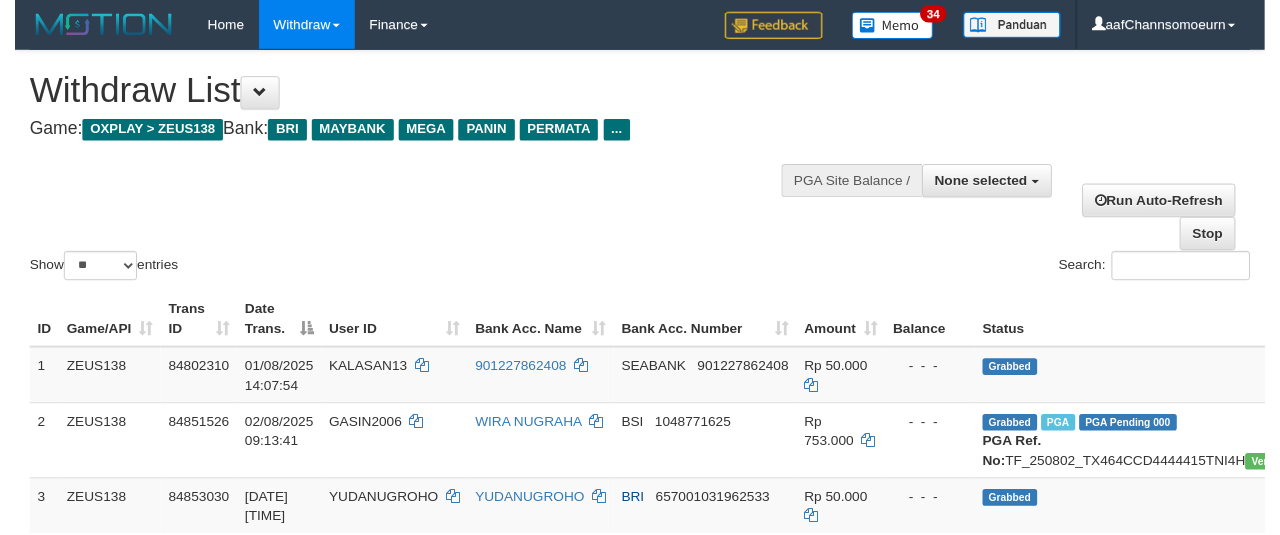 scroll, scrollTop: 354, scrollLeft: 0, axis: vertical 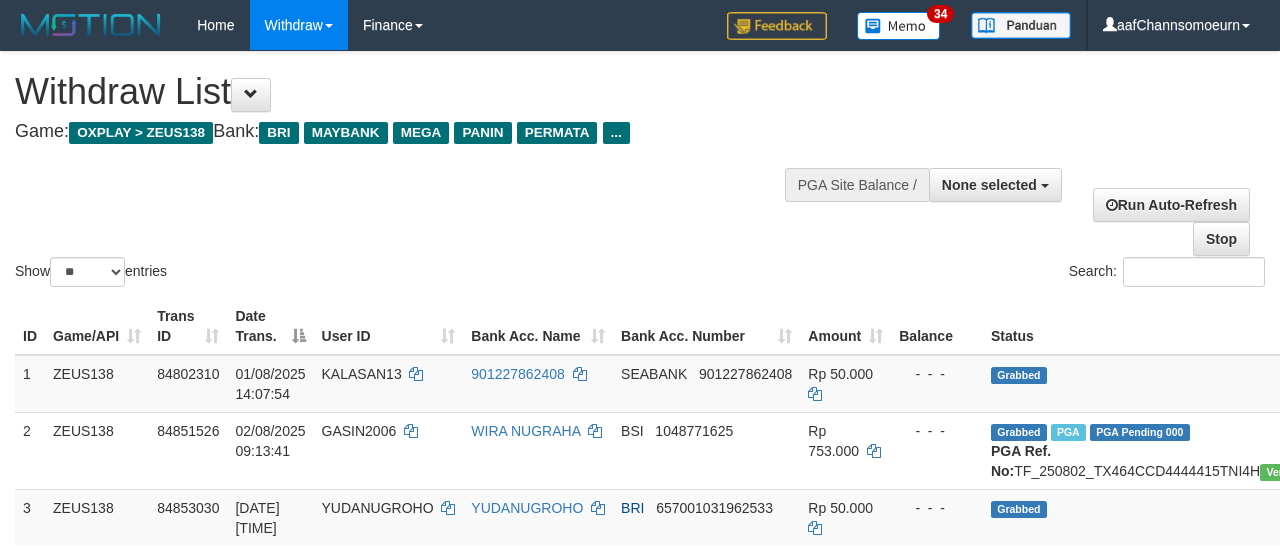 select 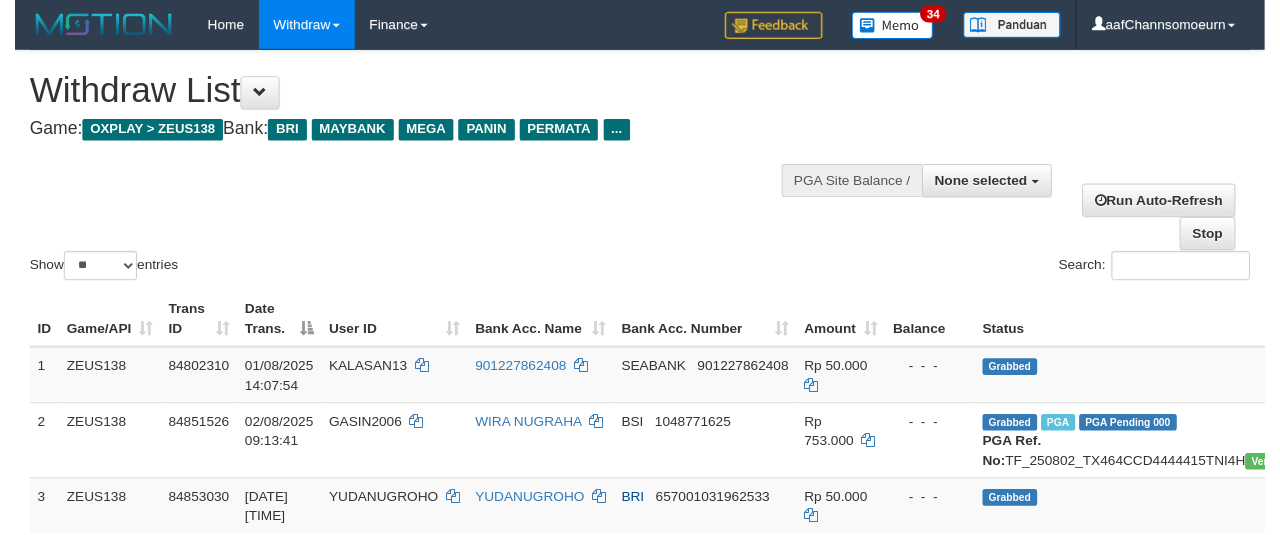 scroll, scrollTop: 354, scrollLeft: 0, axis: vertical 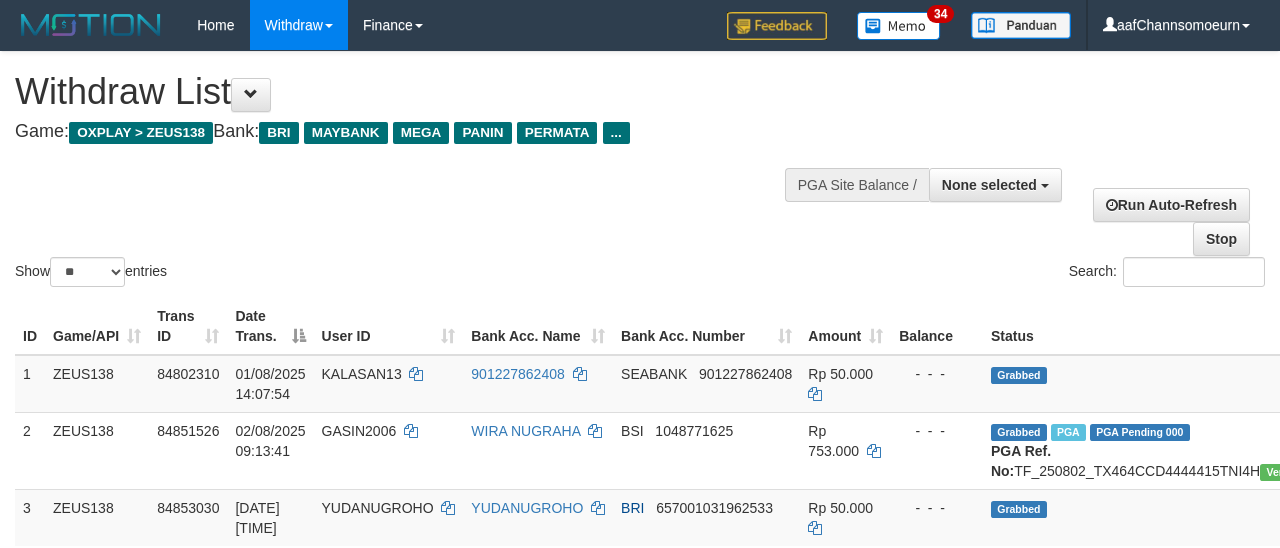 select 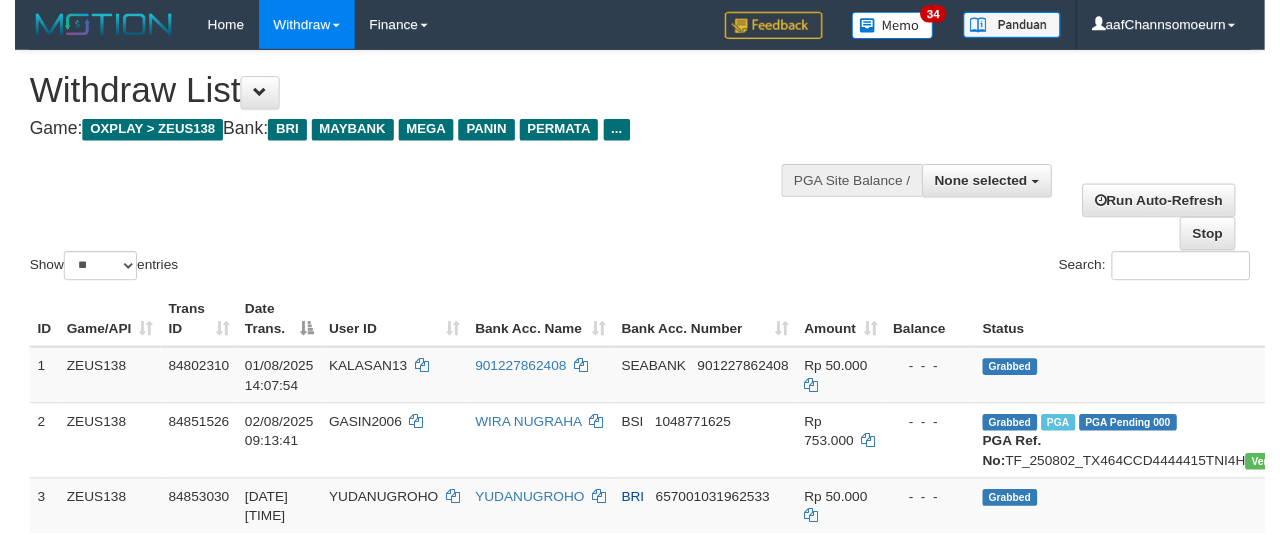 scroll, scrollTop: 354, scrollLeft: 0, axis: vertical 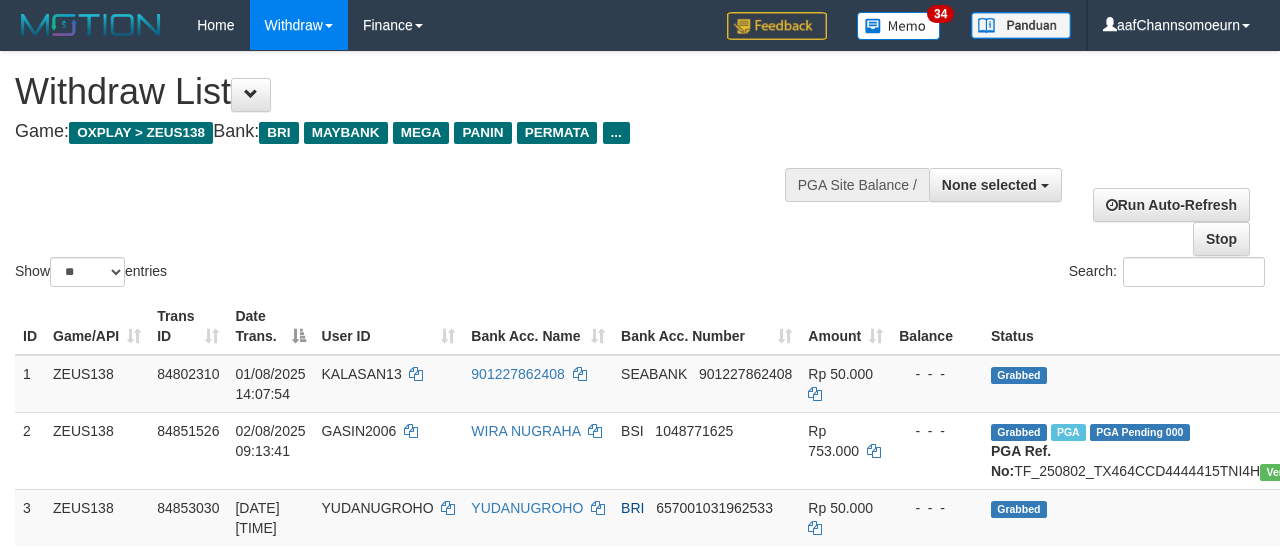 select 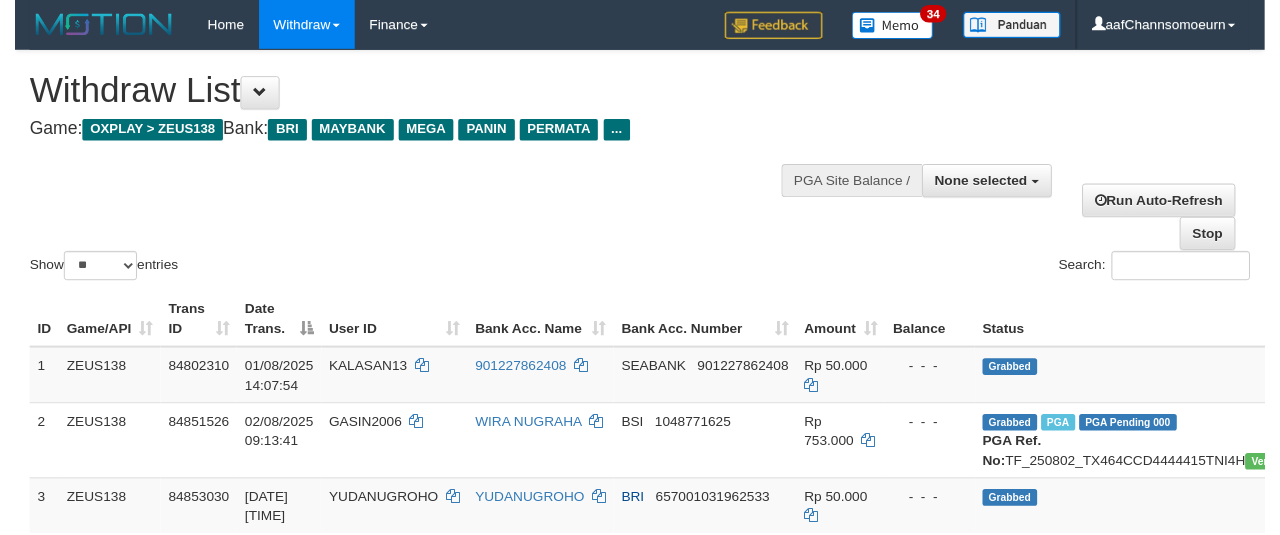scroll, scrollTop: 354, scrollLeft: 0, axis: vertical 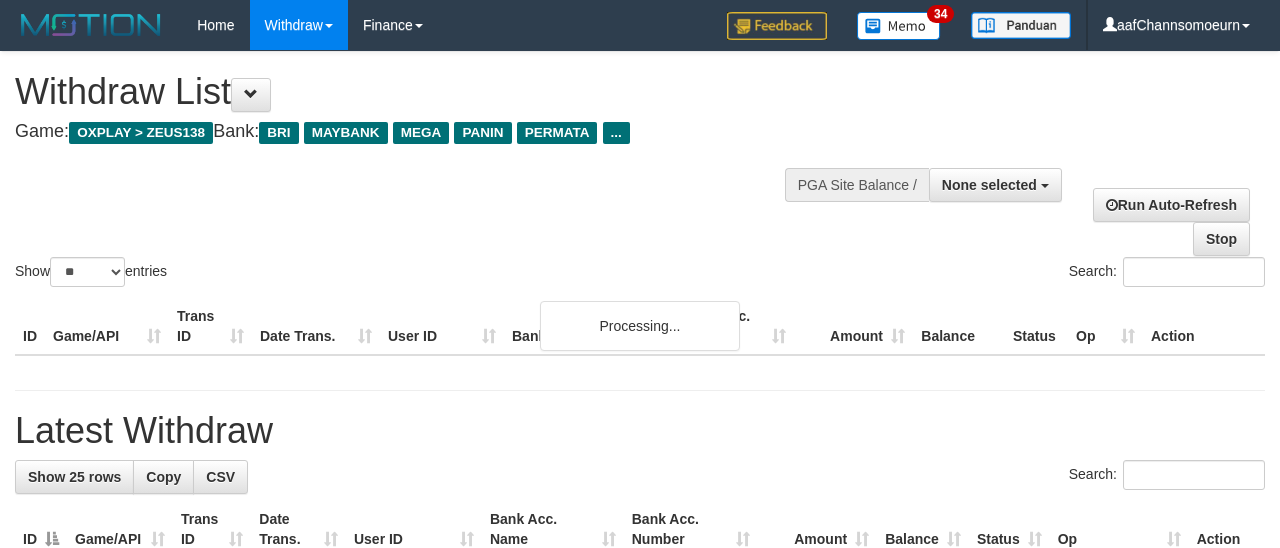 select 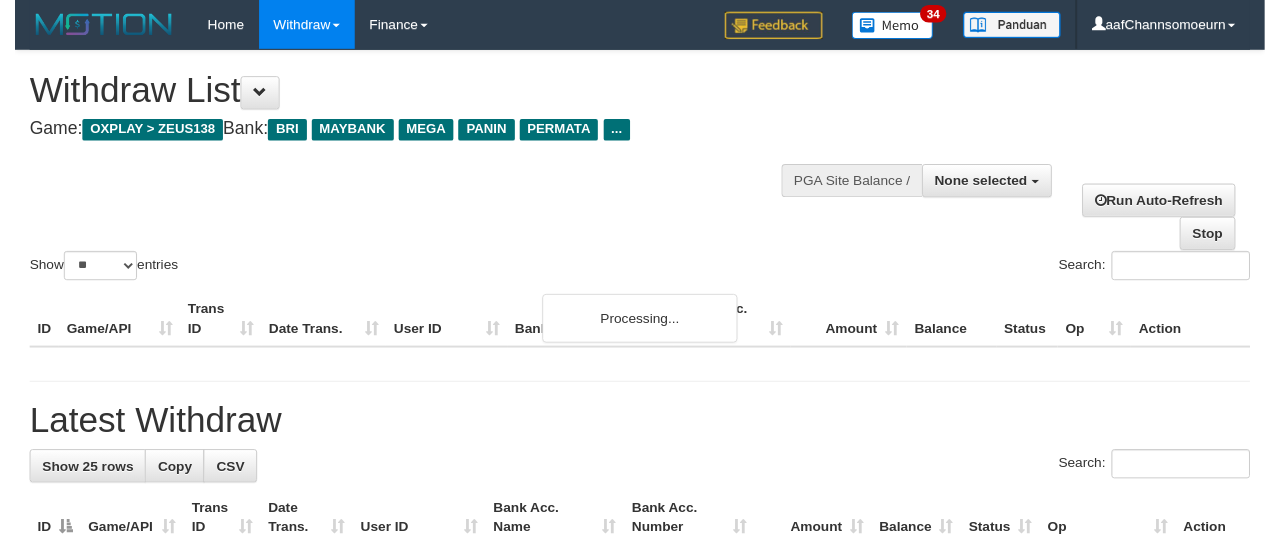 scroll, scrollTop: 354, scrollLeft: 0, axis: vertical 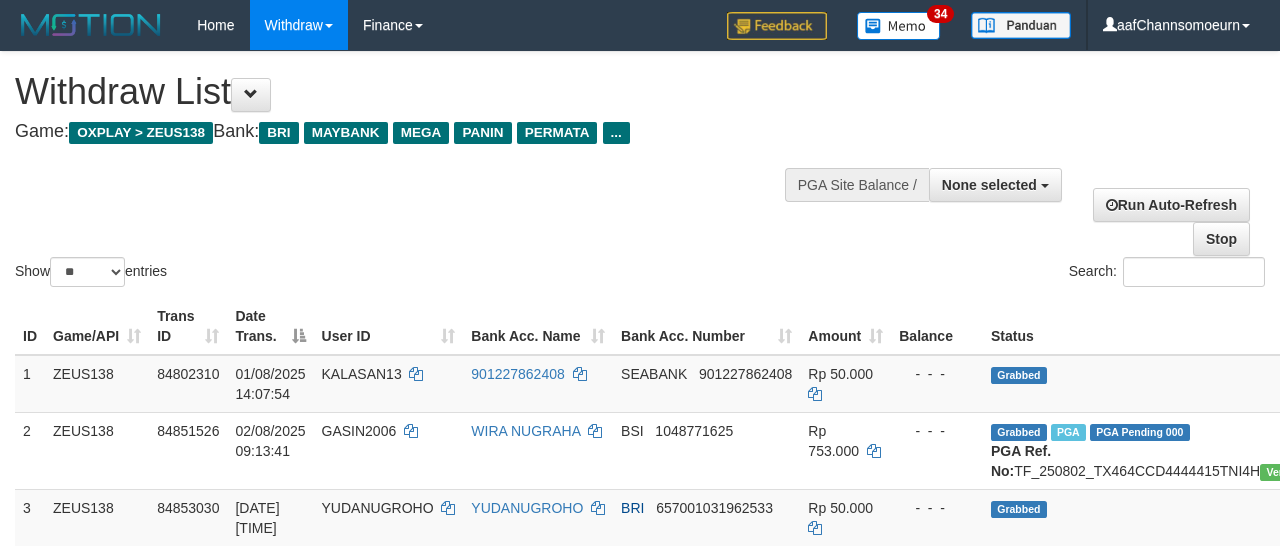 select 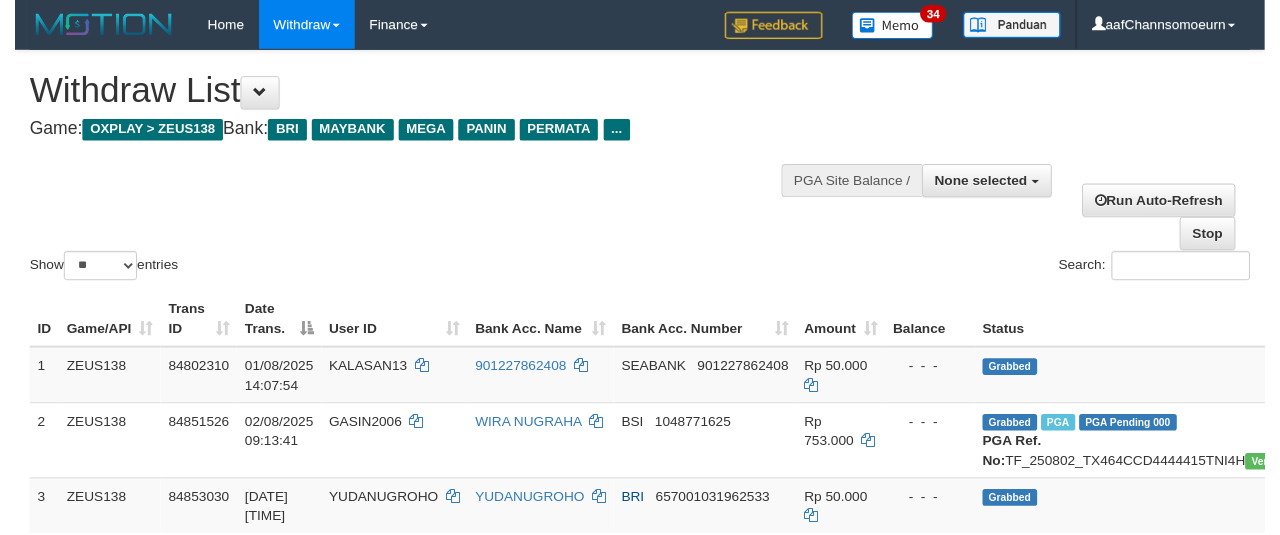 scroll, scrollTop: 354, scrollLeft: 0, axis: vertical 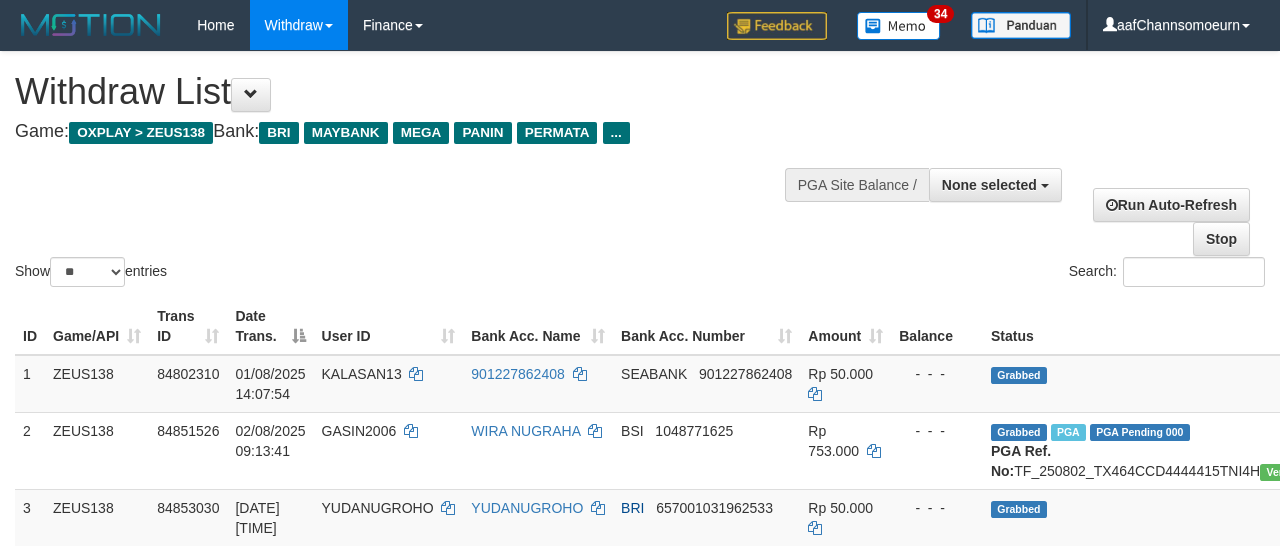 select 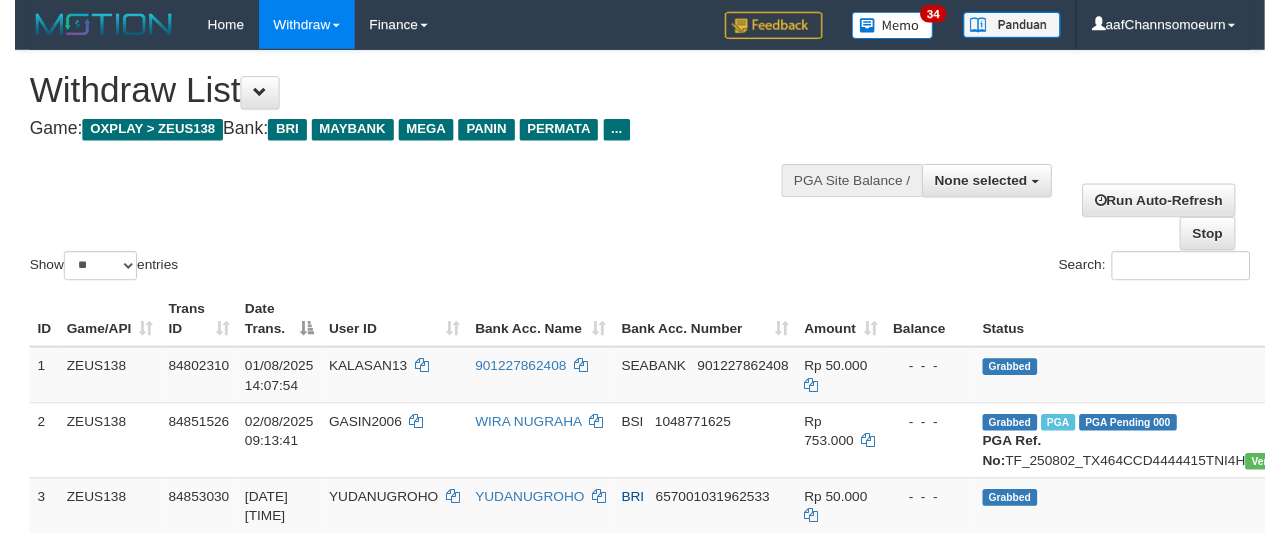 scroll, scrollTop: 354, scrollLeft: 0, axis: vertical 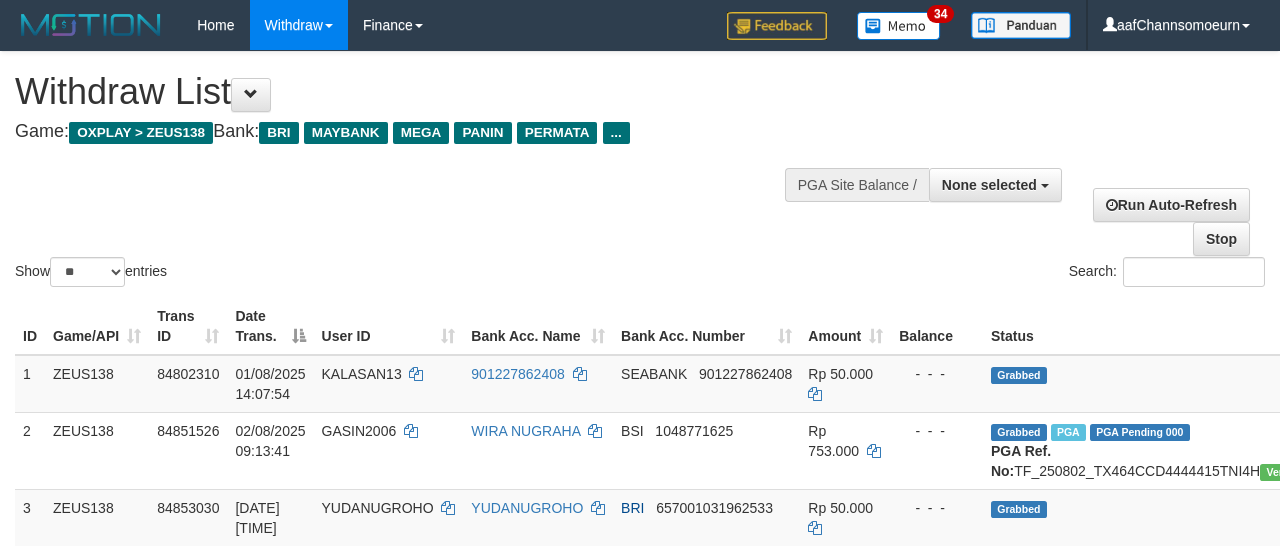 select 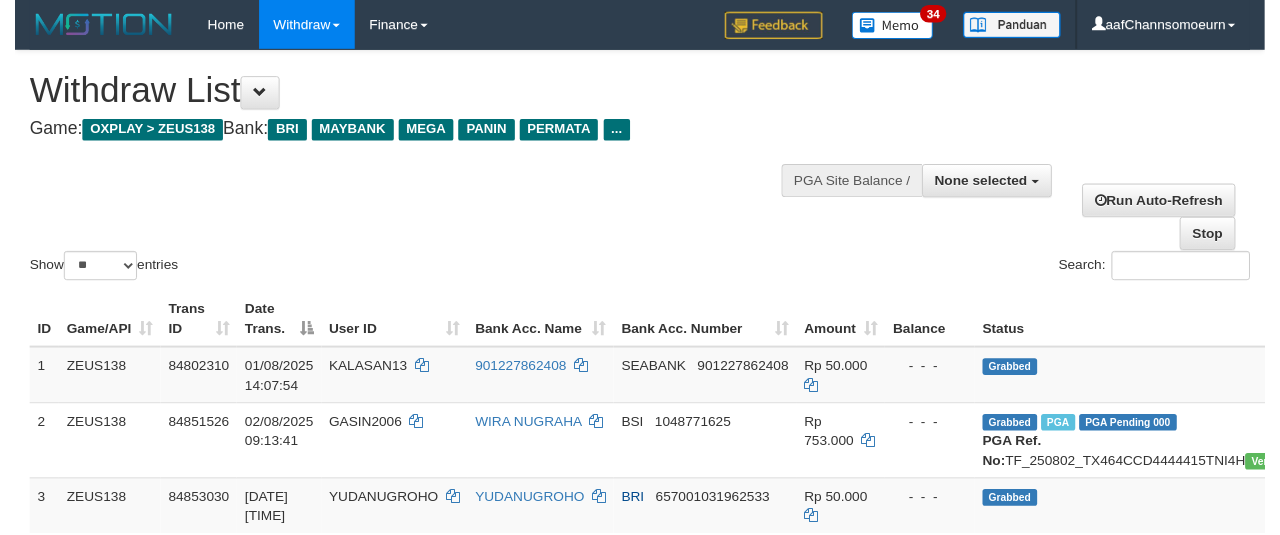 scroll, scrollTop: 354, scrollLeft: 0, axis: vertical 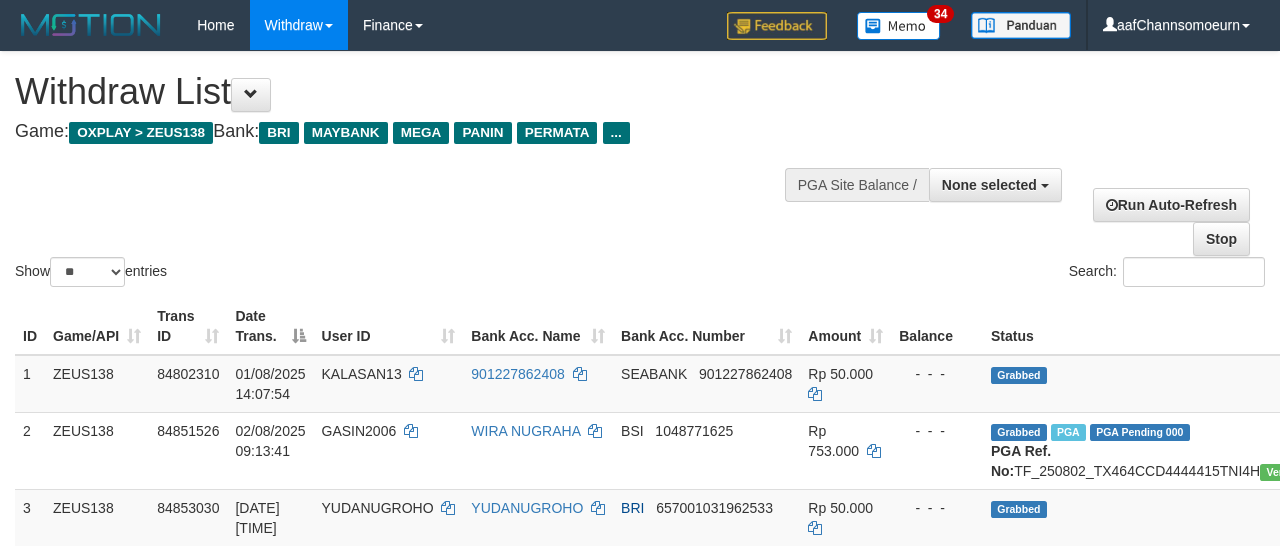 select 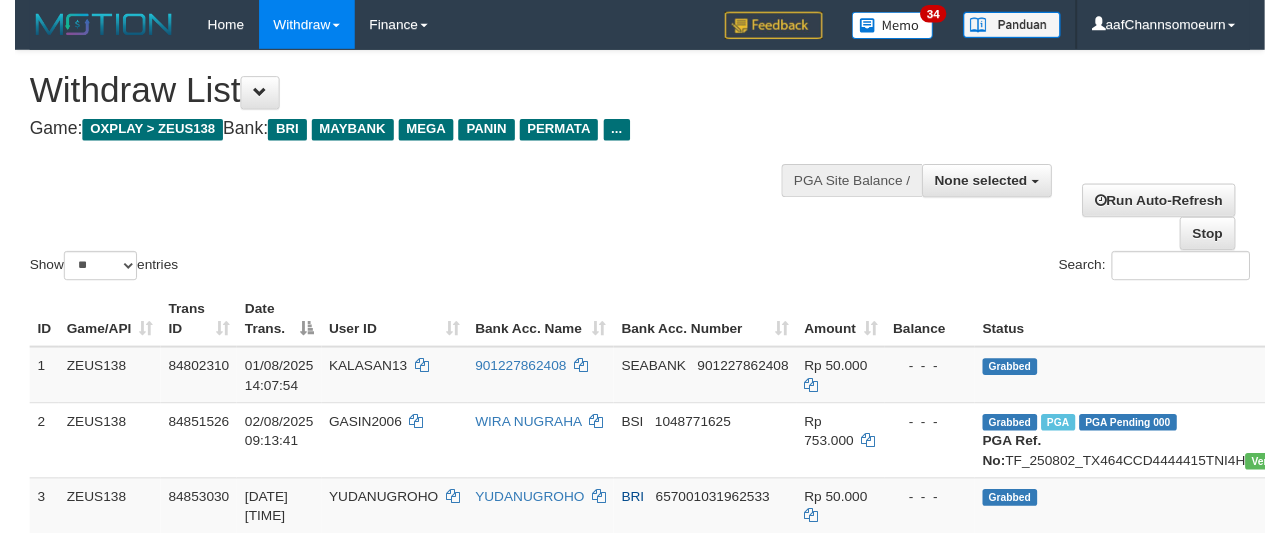 scroll, scrollTop: 354, scrollLeft: 0, axis: vertical 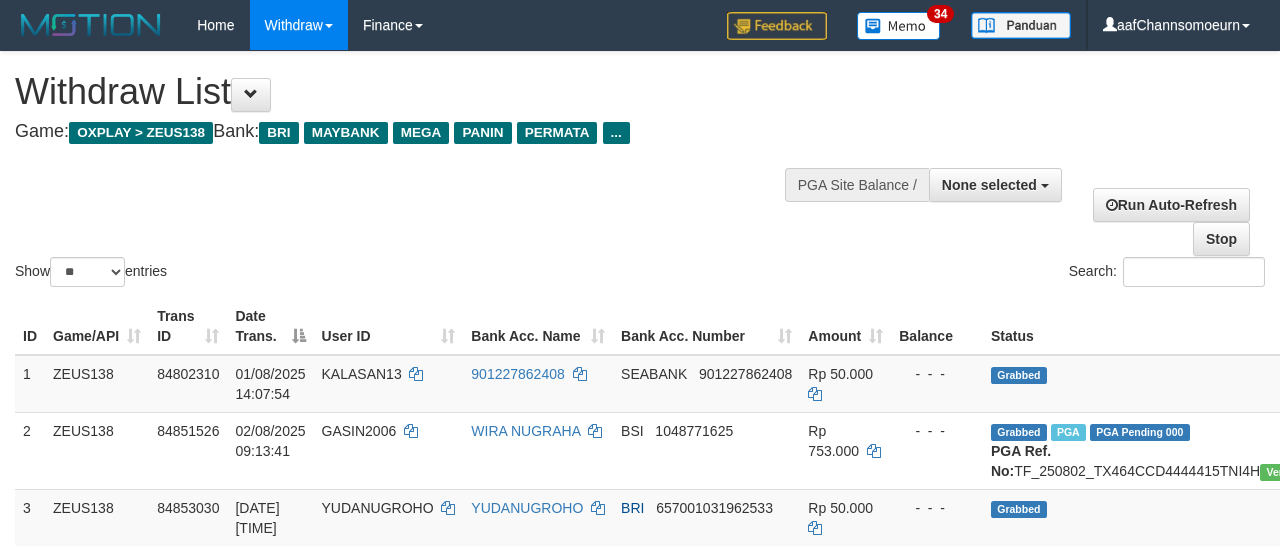 select 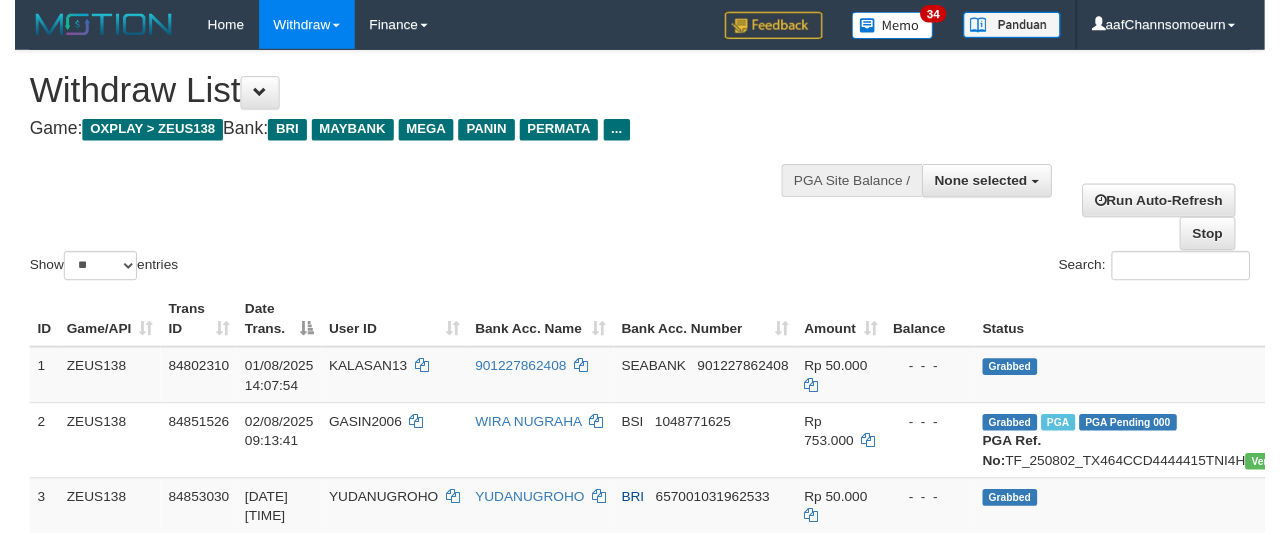 scroll, scrollTop: 354, scrollLeft: 0, axis: vertical 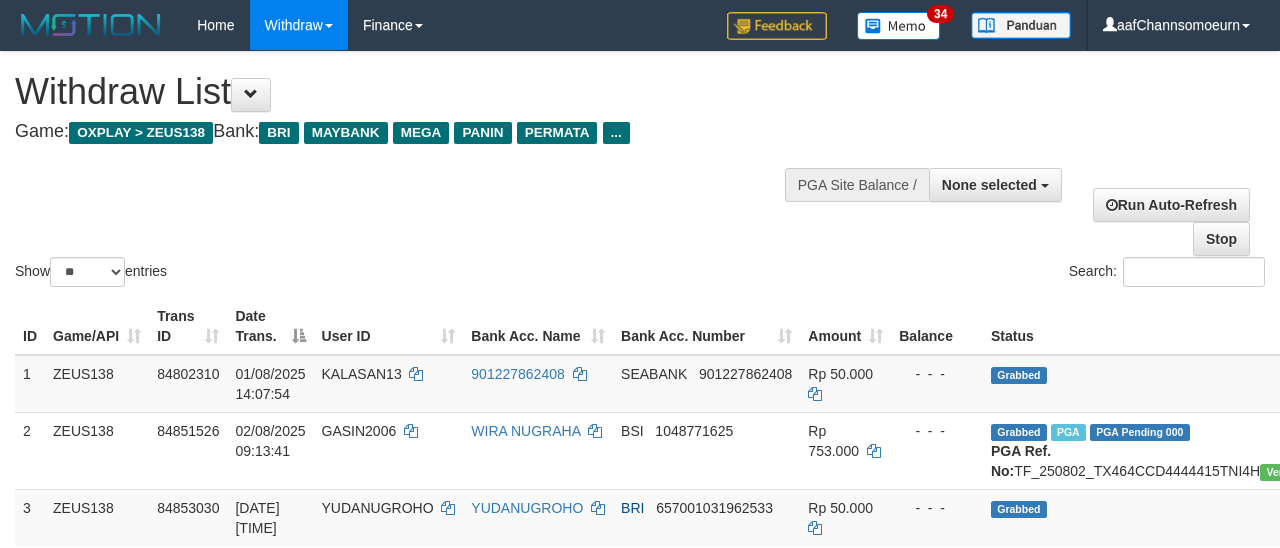 select 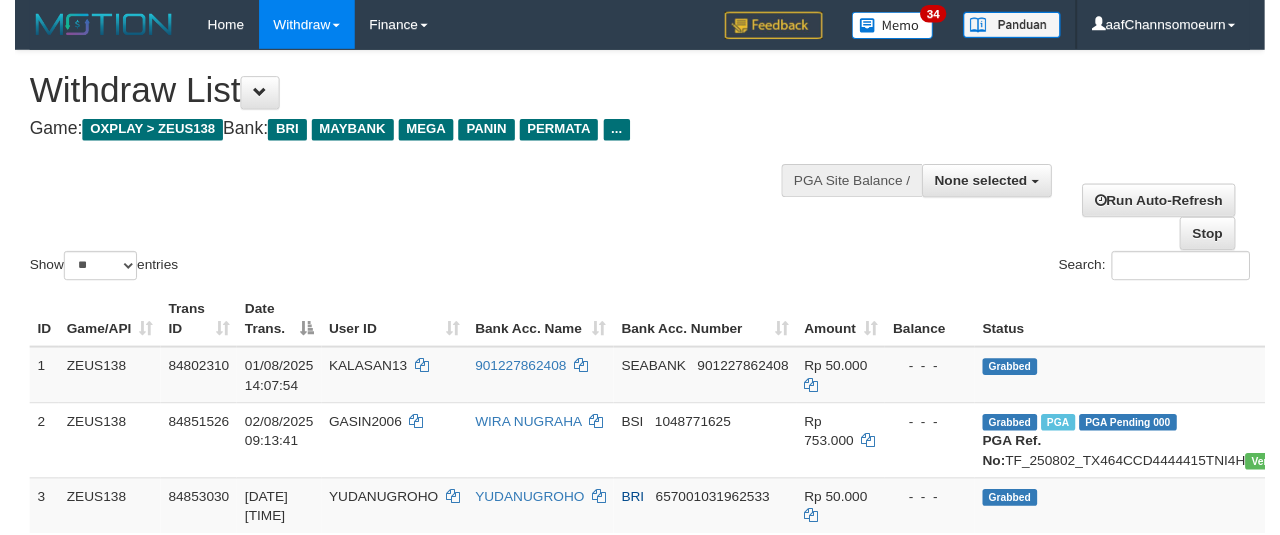 scroll, scrollTop: 354, scrollLeft: 0, axis: vertical 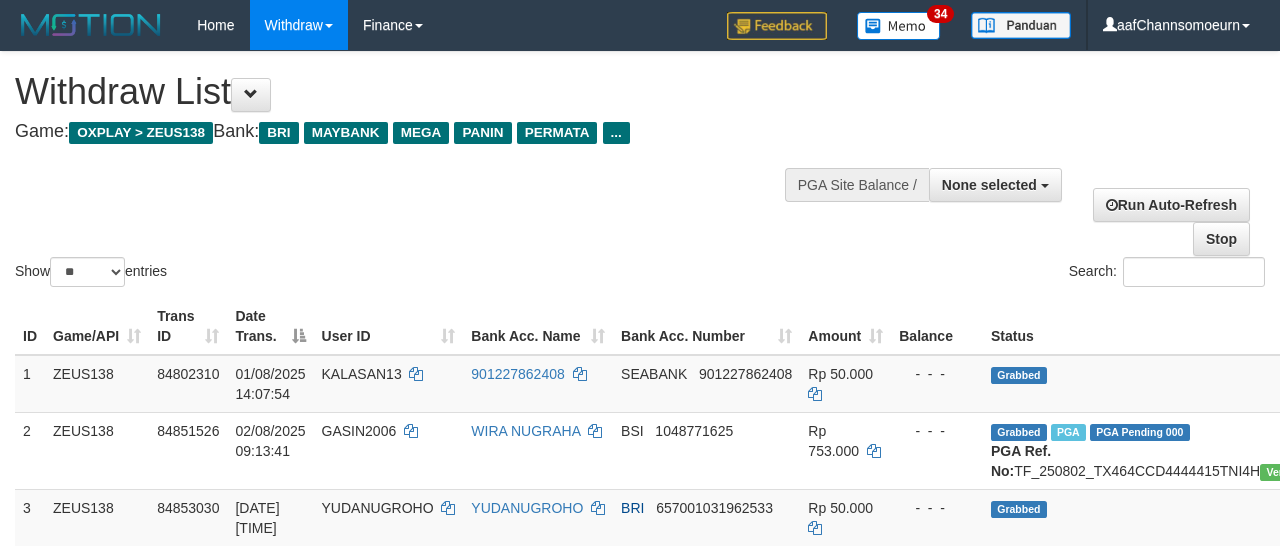 select 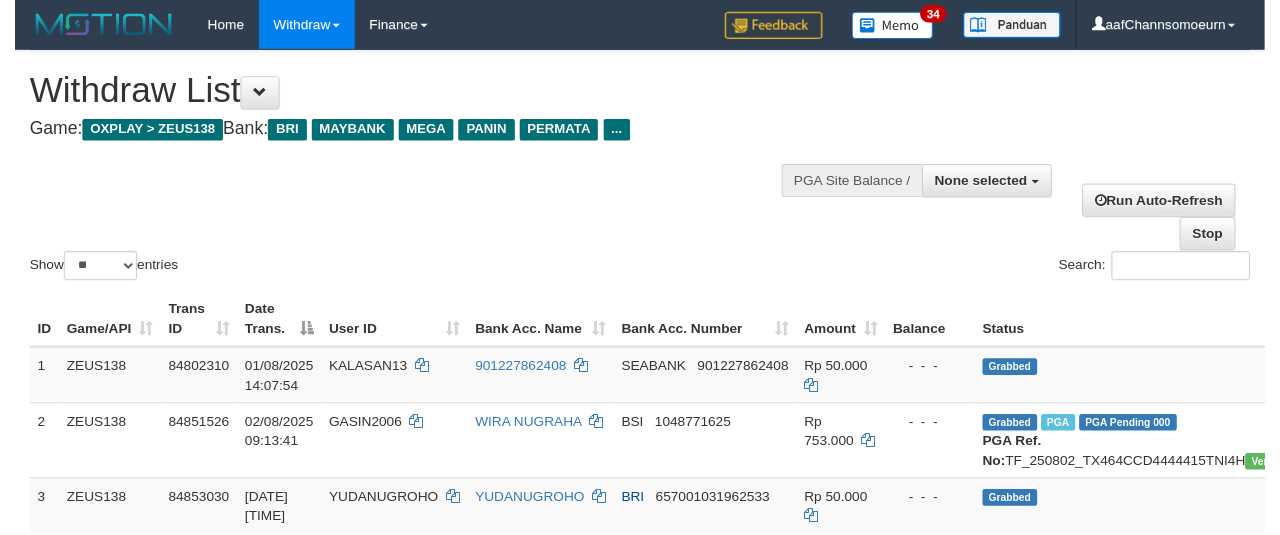 scroll, scrollTop: 354, scrollLeft: 0, axis: vertical 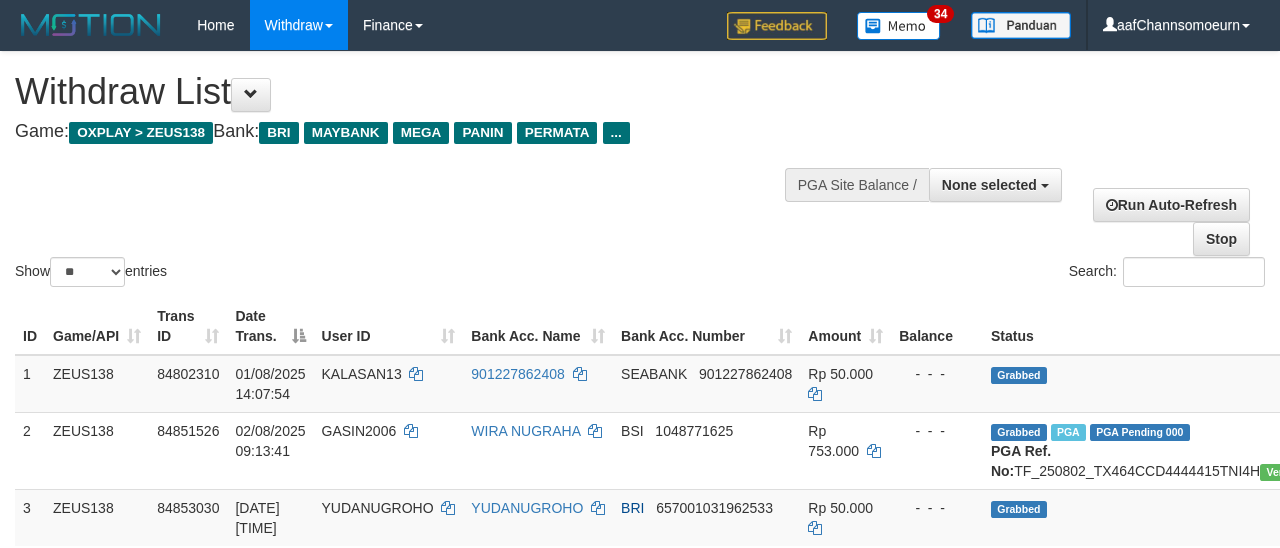 select 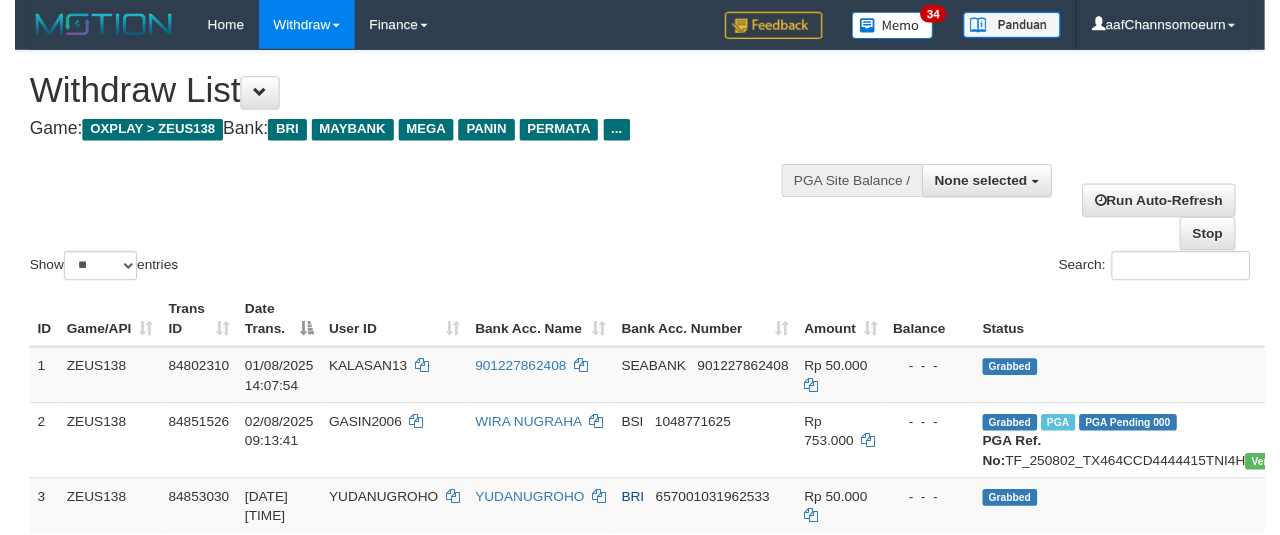 scroll, scrollTop: 354, scrollLeft: 0, axis: vertical 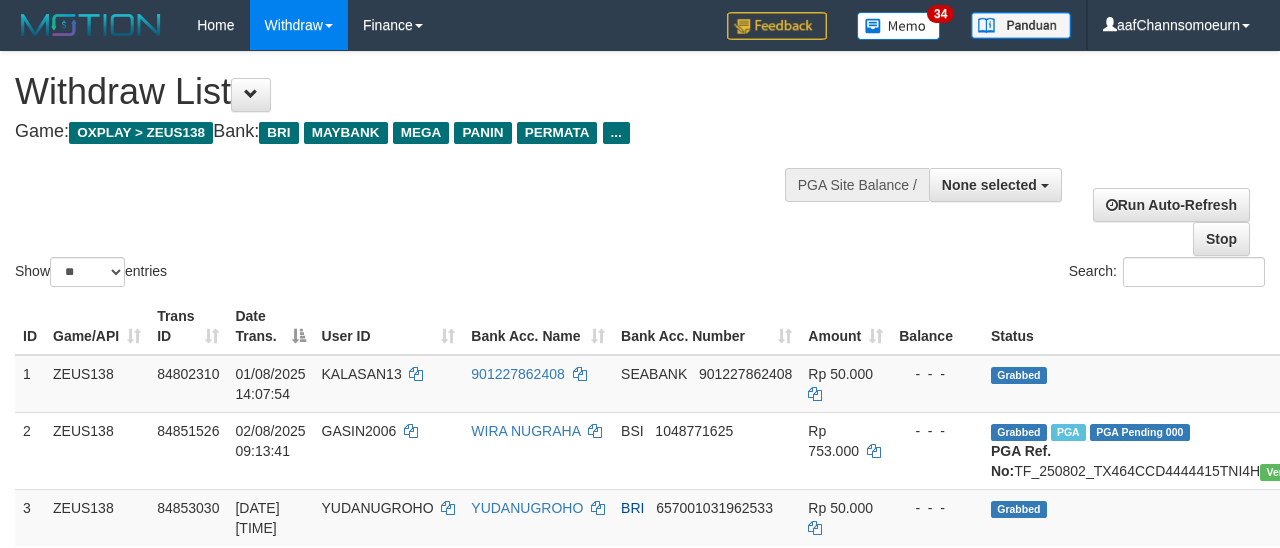 select 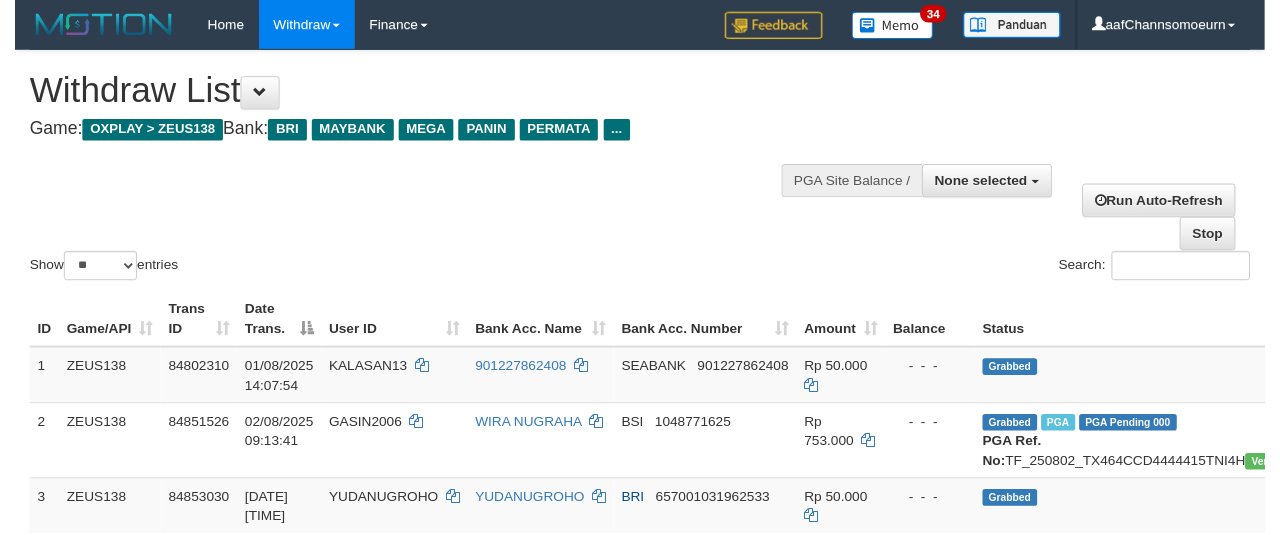 scroll, scrollTop: 354, scrollLeft: 0, axis: vertical 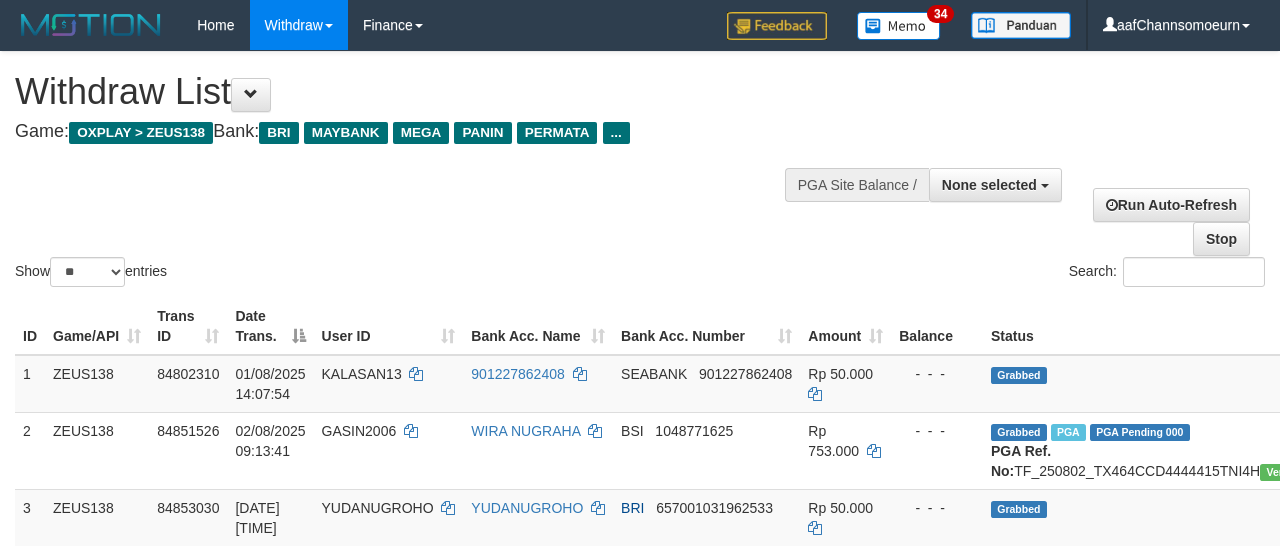 select 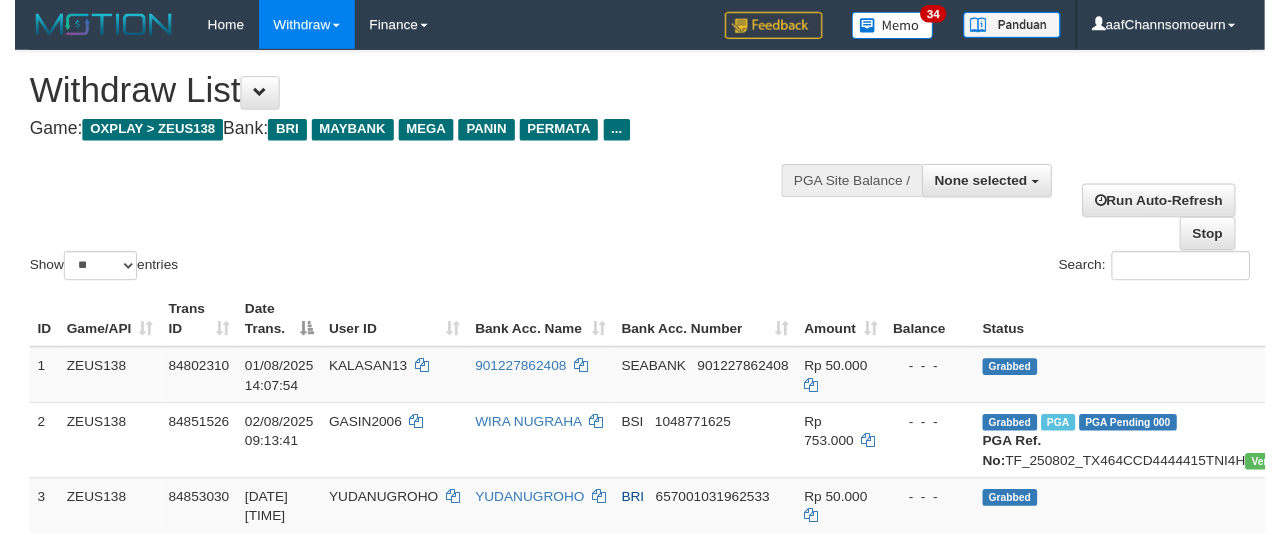 scroll, scrollTop: 354, scrollLeft: 0, axis: vertical 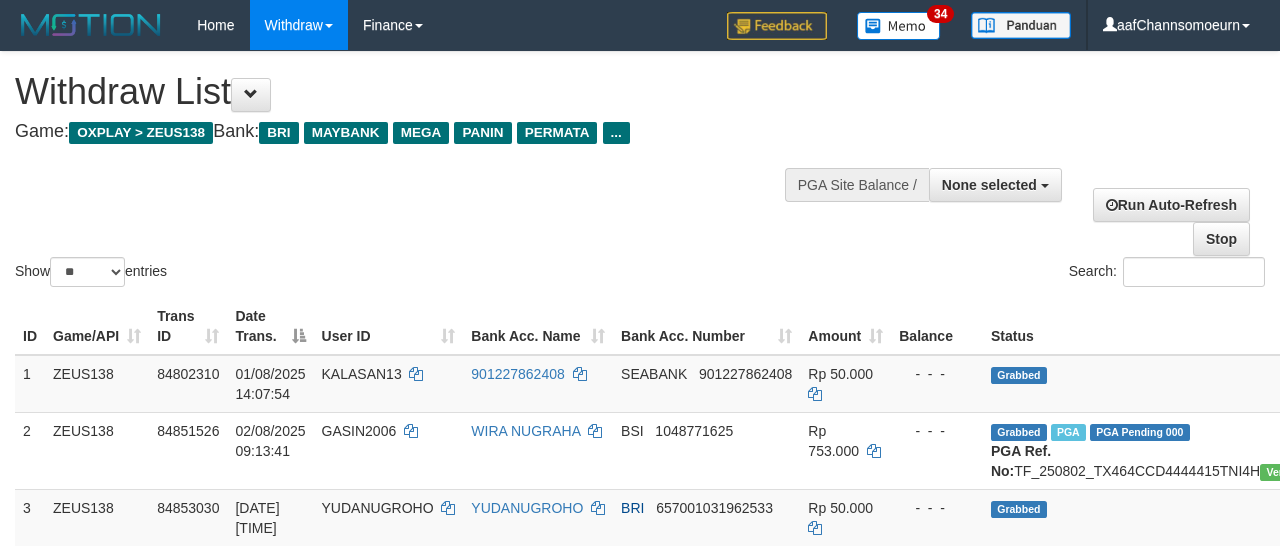 select 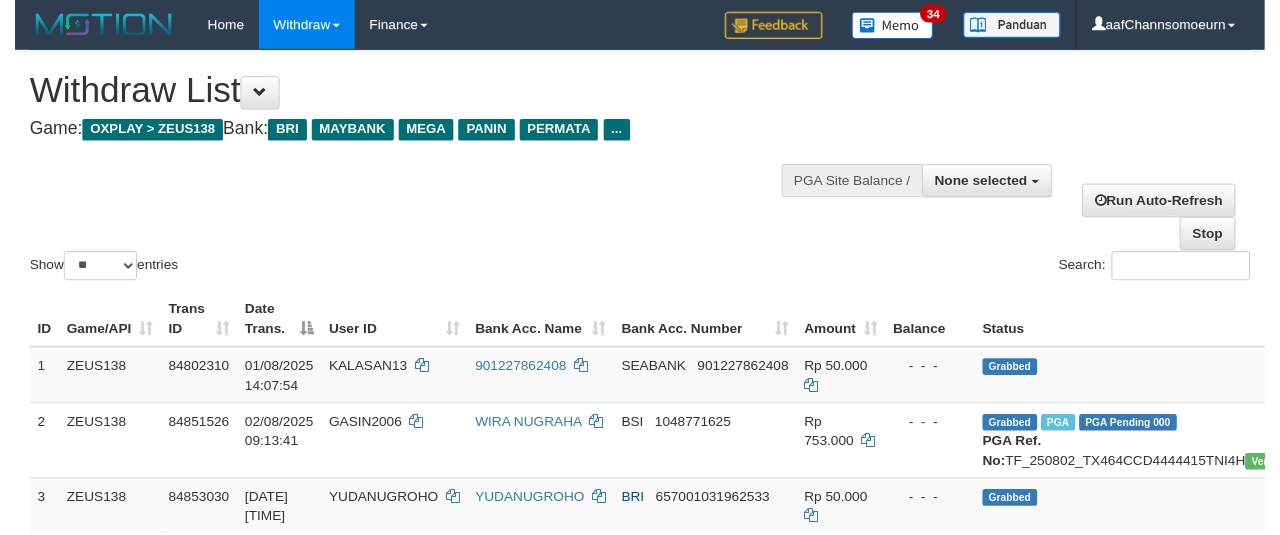 scroll, scrollTop: 354, scrollLeft: 0, axis: vertical 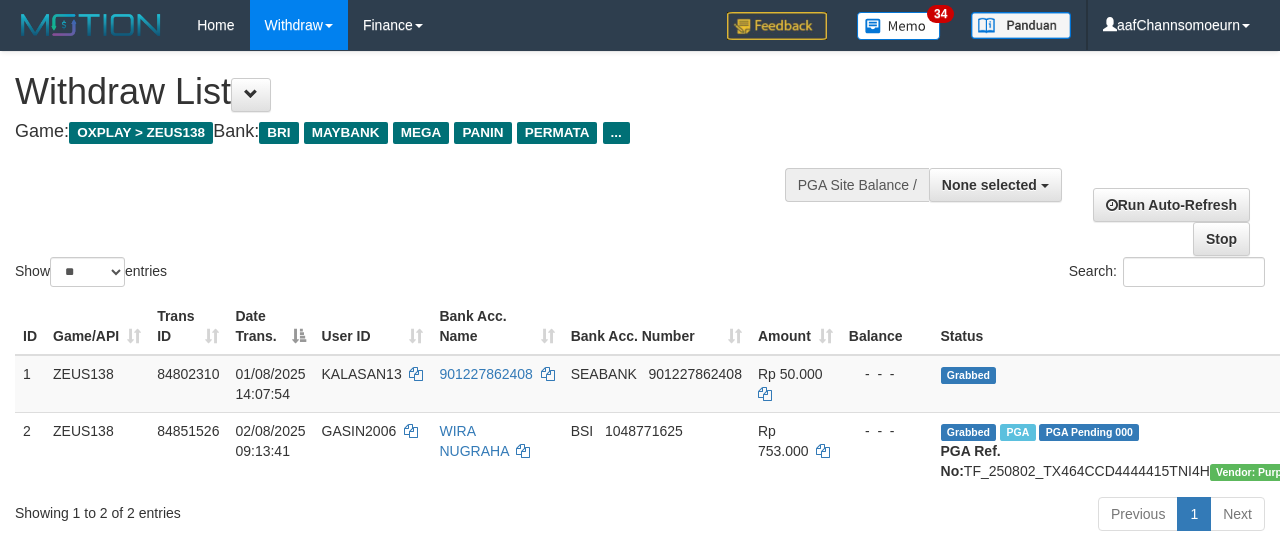 select 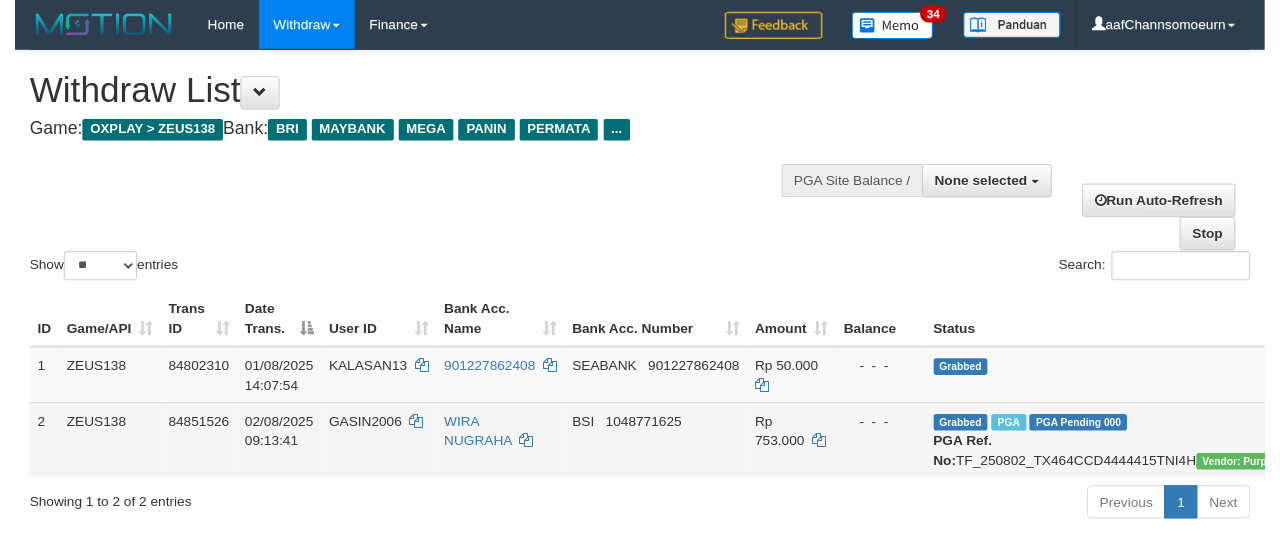 scroll, scrollTop: 354, scrollLeft: 0, axis: vertical 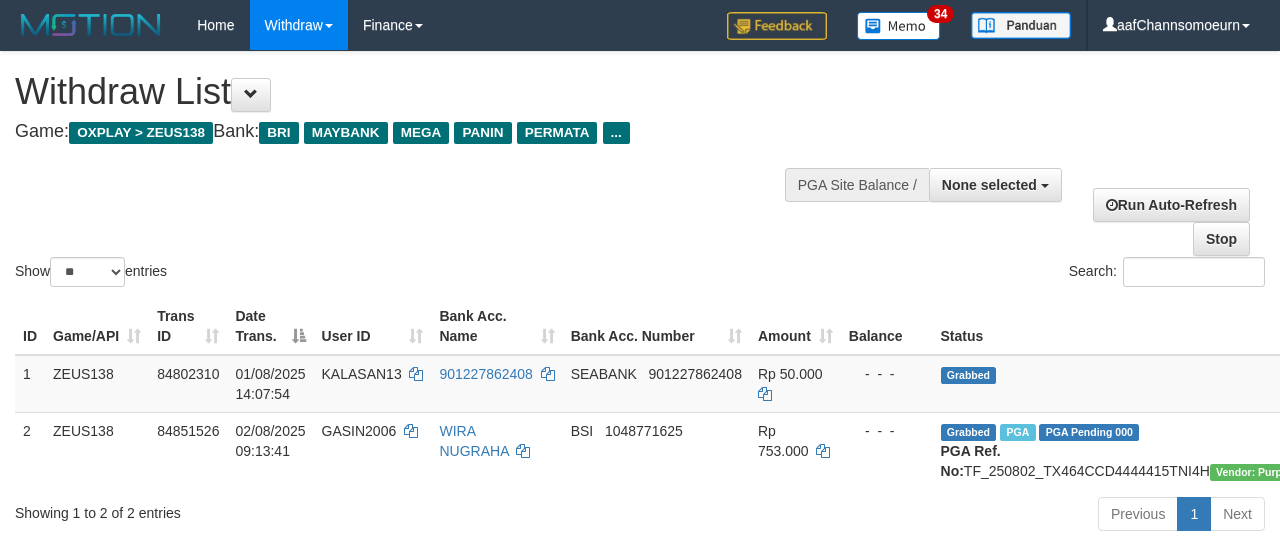 select 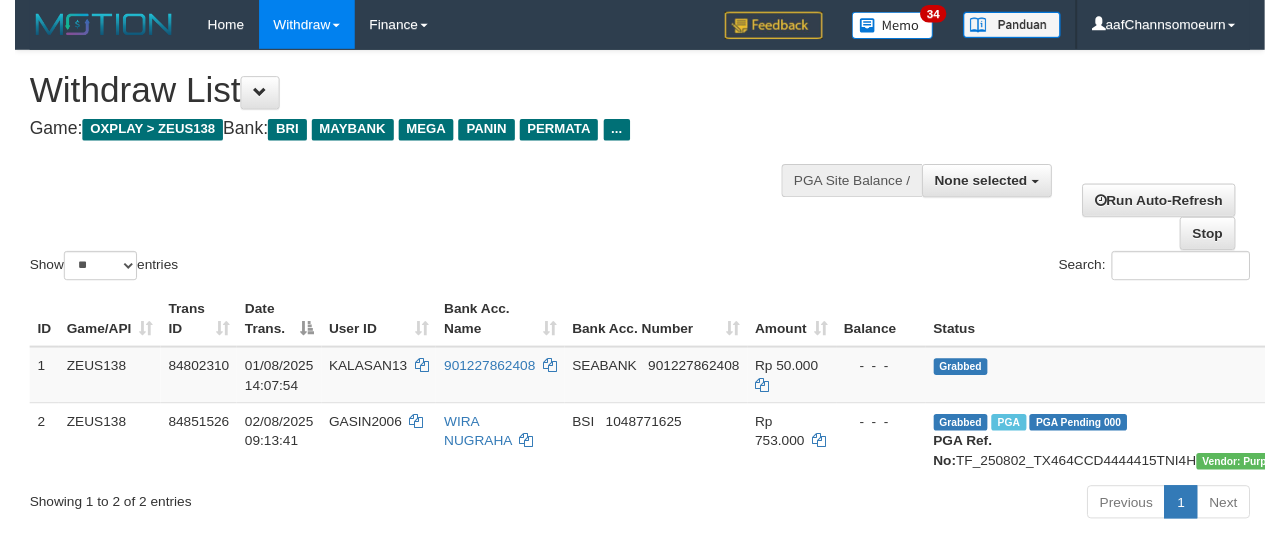 scroll, scrollTop: 354, scrollLeft: 0, axis: vertical 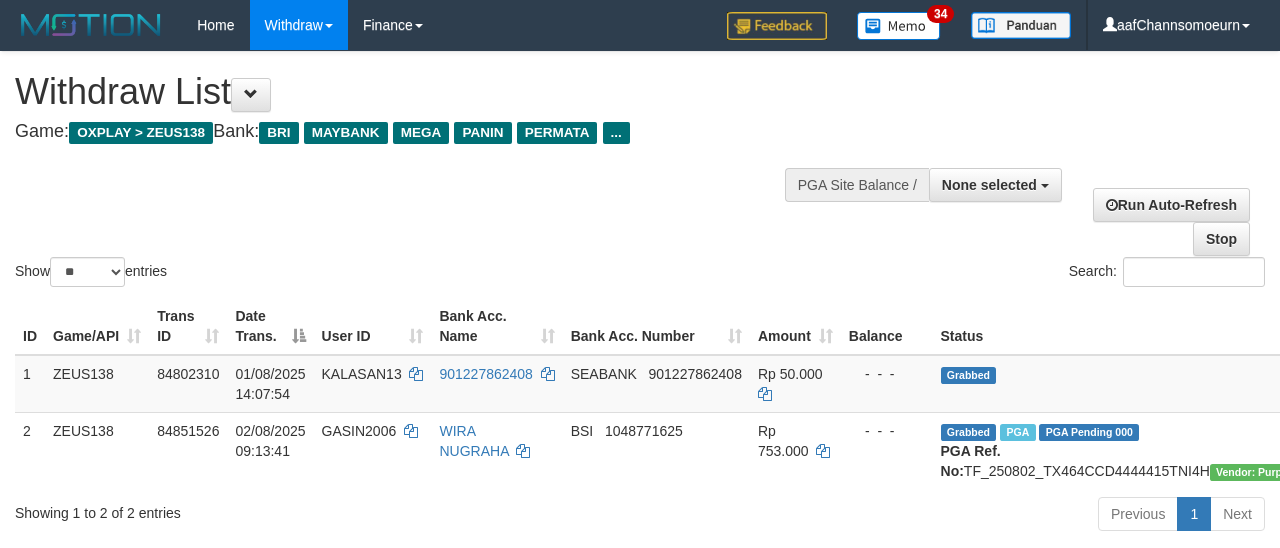 select 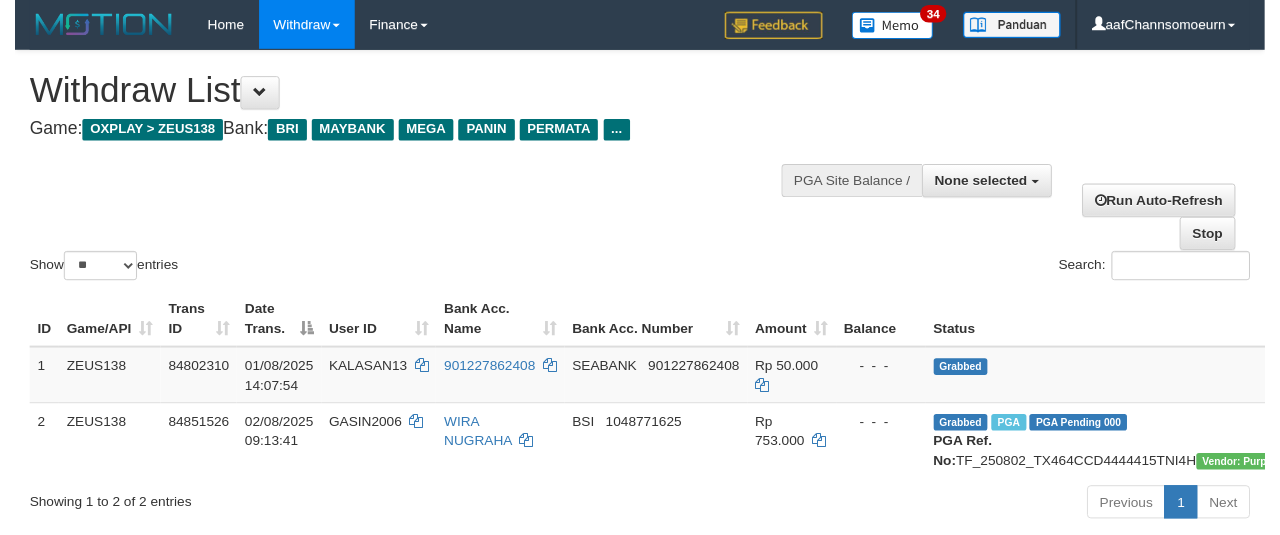 scroll, scrollTop: 354, scrollLeft: 0, axis: vertical 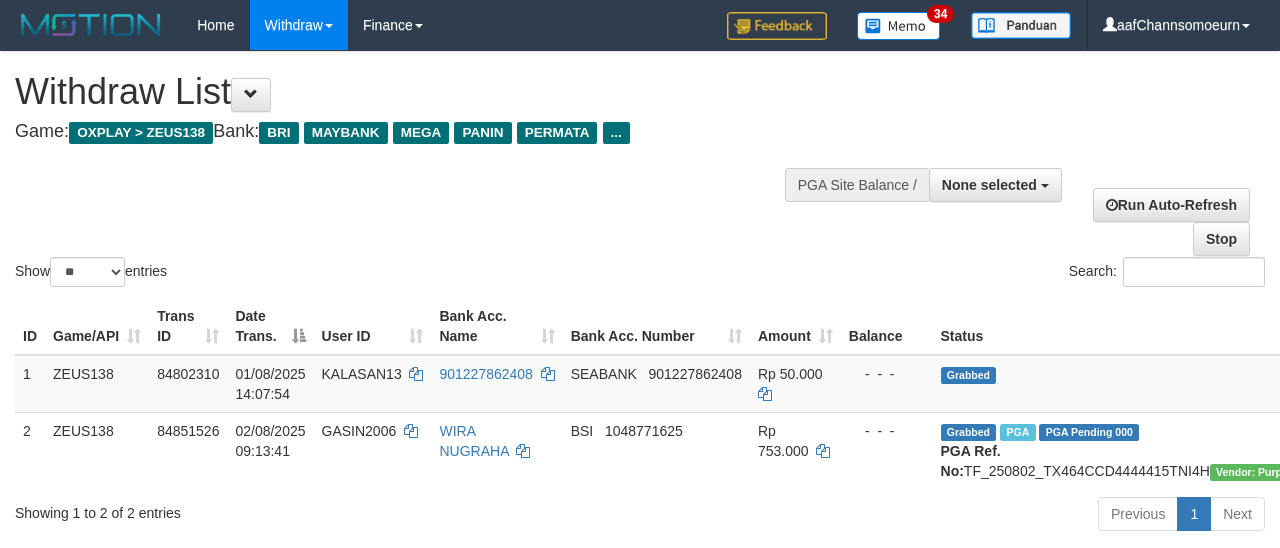 select 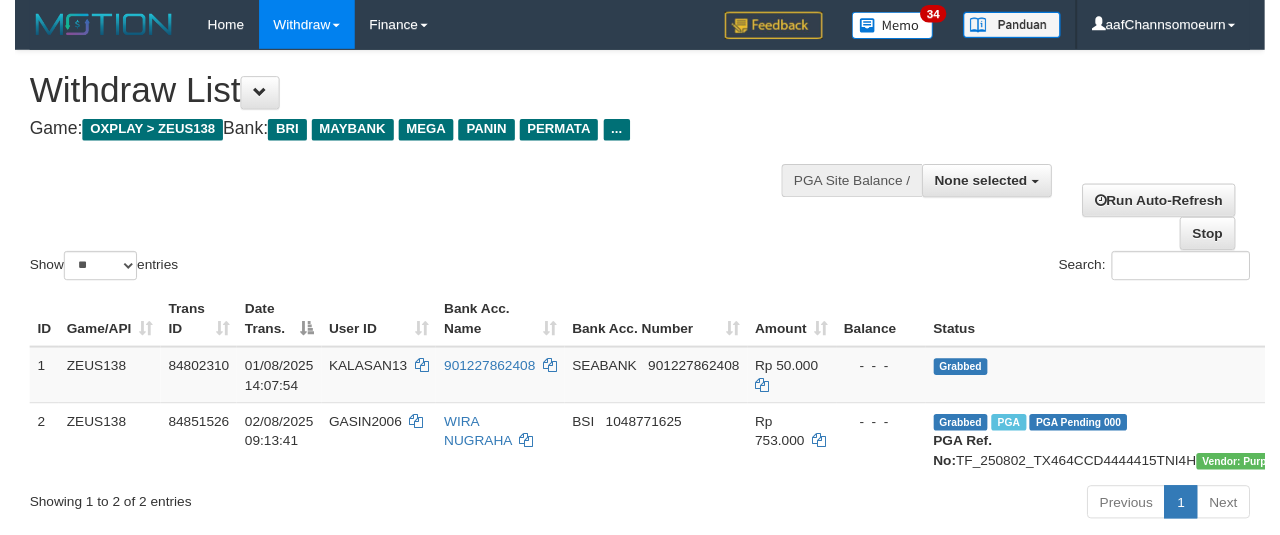 scroll, scrollTop: 354, scrollLeft: 0, axis: vertical 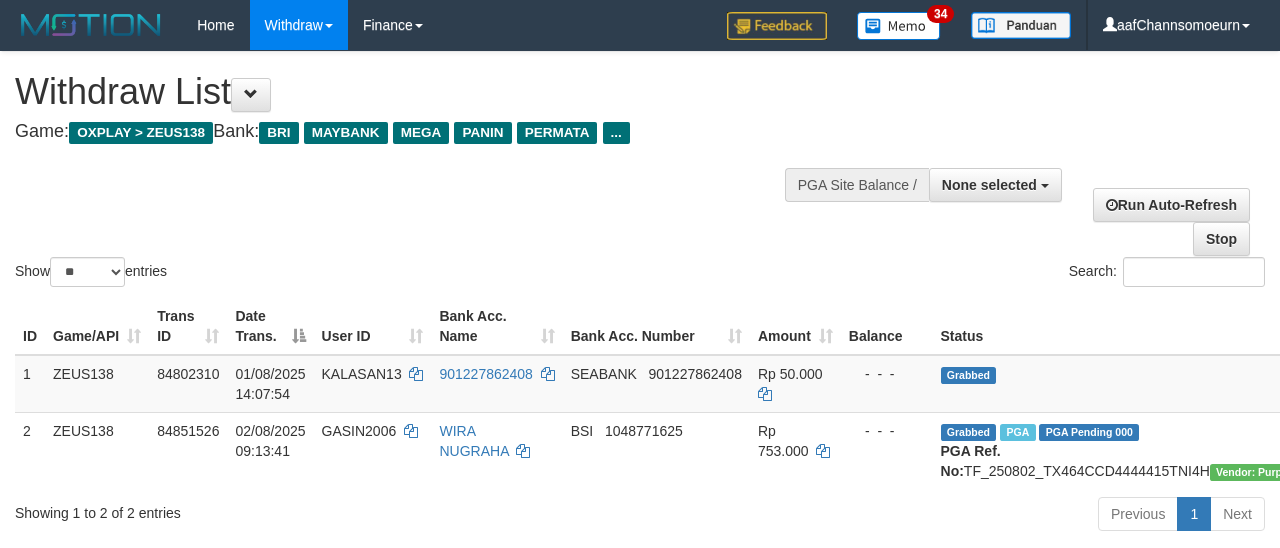 select 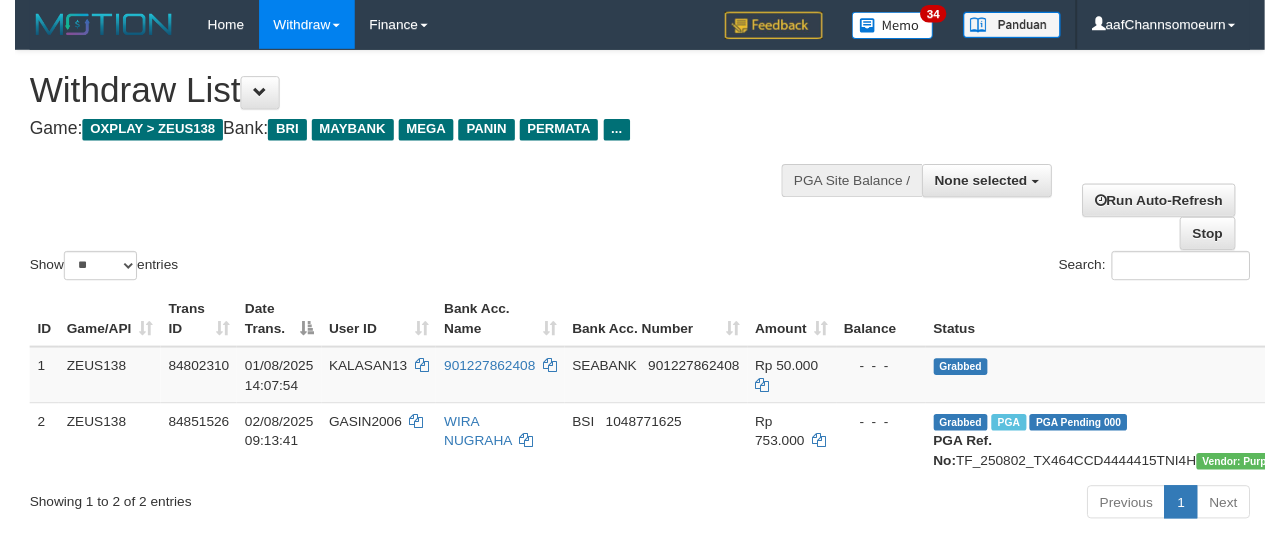 scroll, scrollTop: 354, scrollLeft: 0, axis: vertical 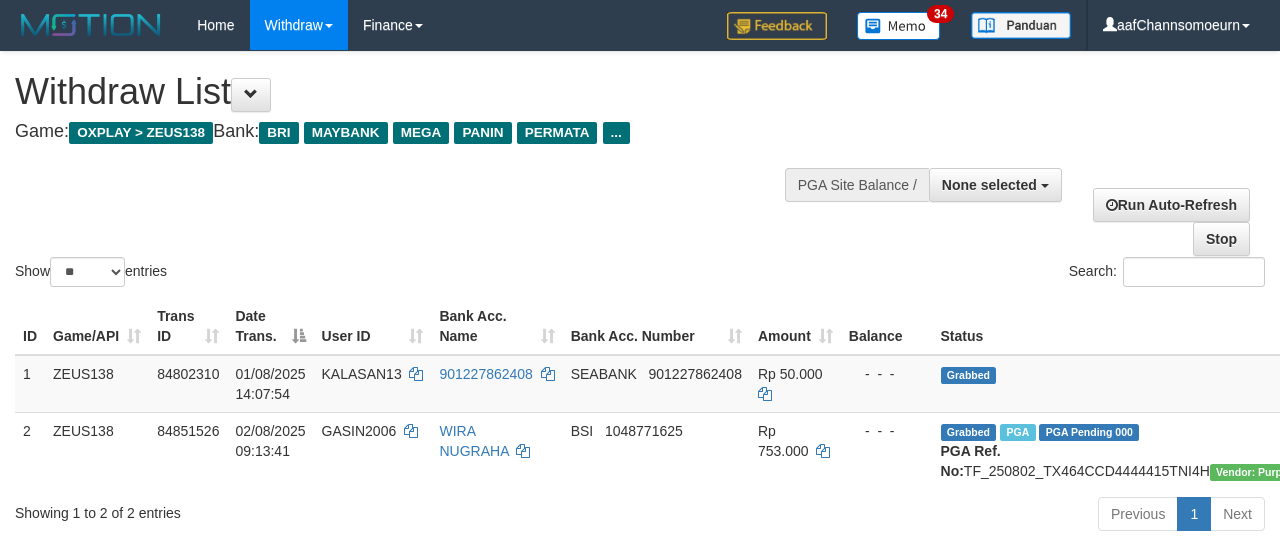 select 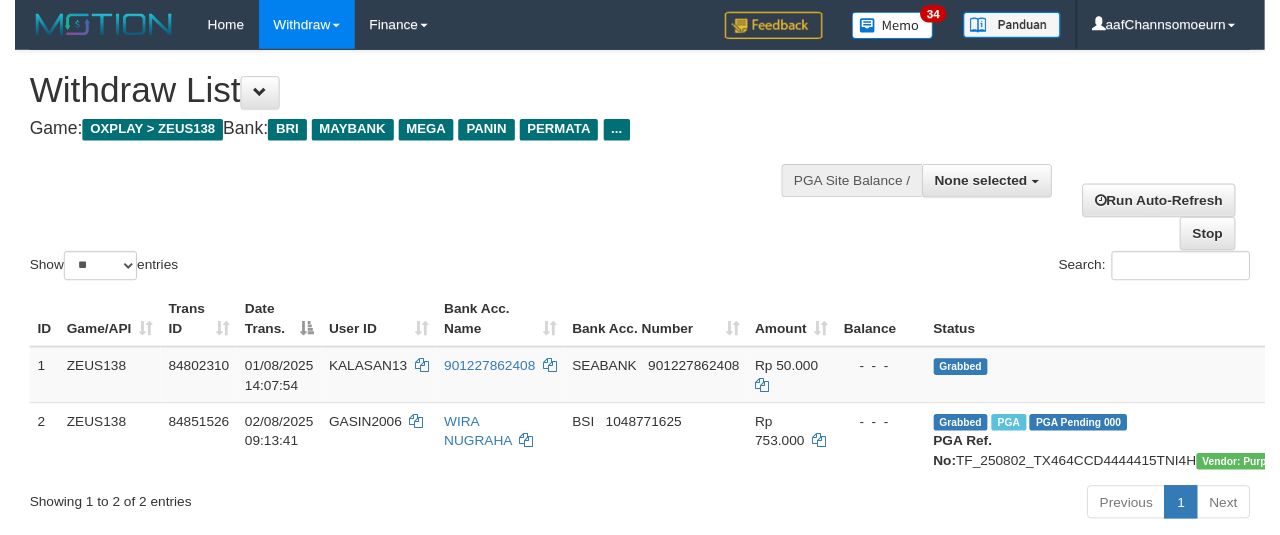 scroll, scrollTop: 354, scrollLeft: 0, axis: vertical 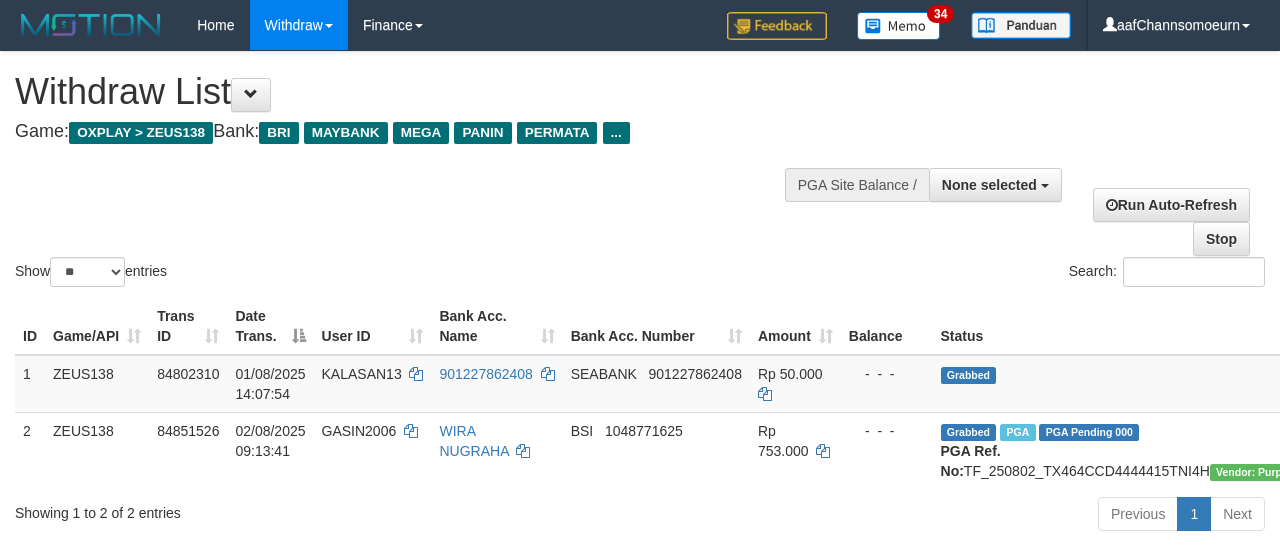select 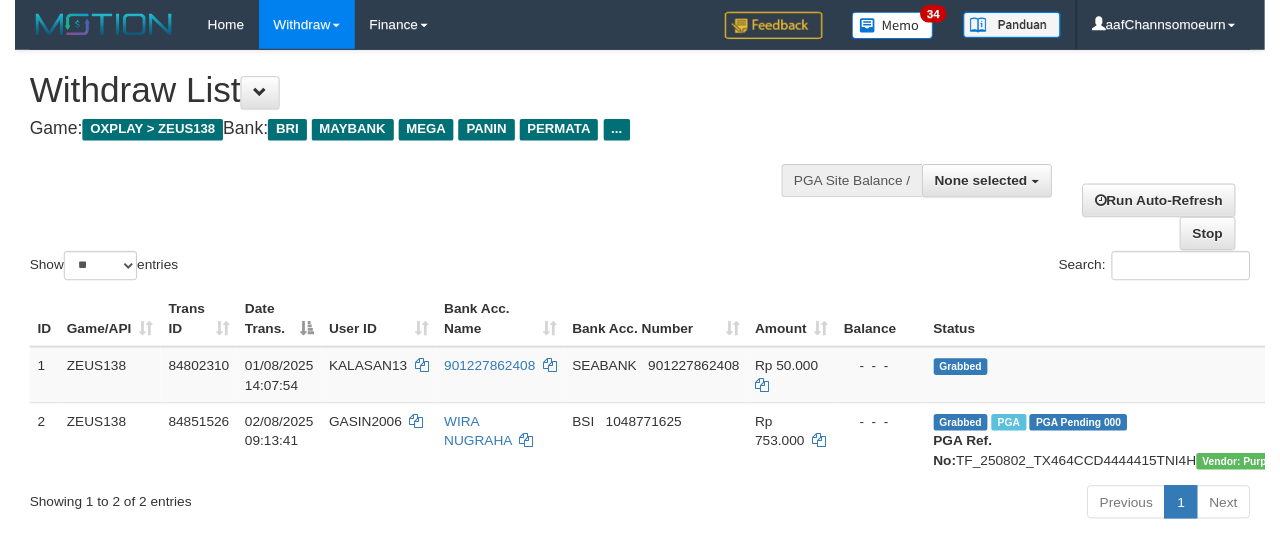 scroll, scrollTop: 354, scrollLeft: 0, axis: vertical 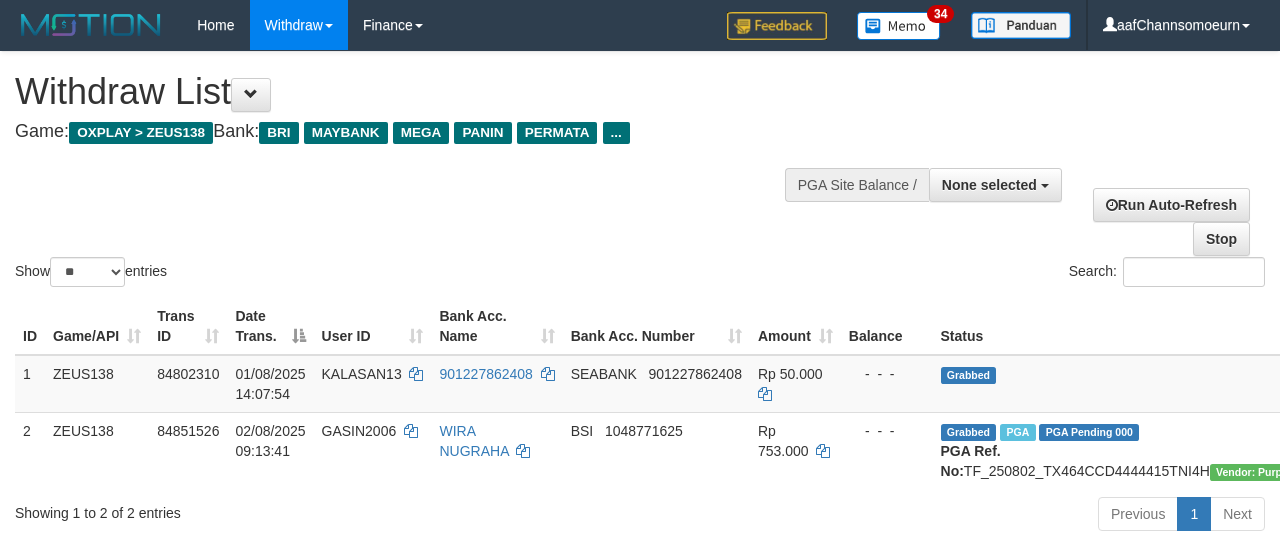 select 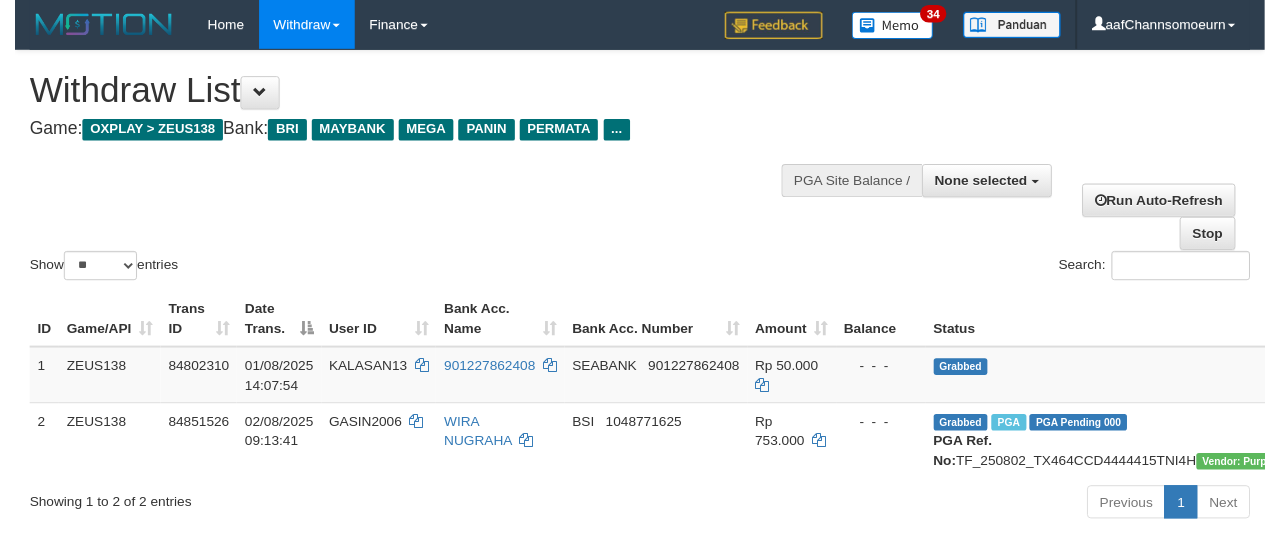 scroll, scrollTop: 354, scrollLeft: 0, axis: vertical 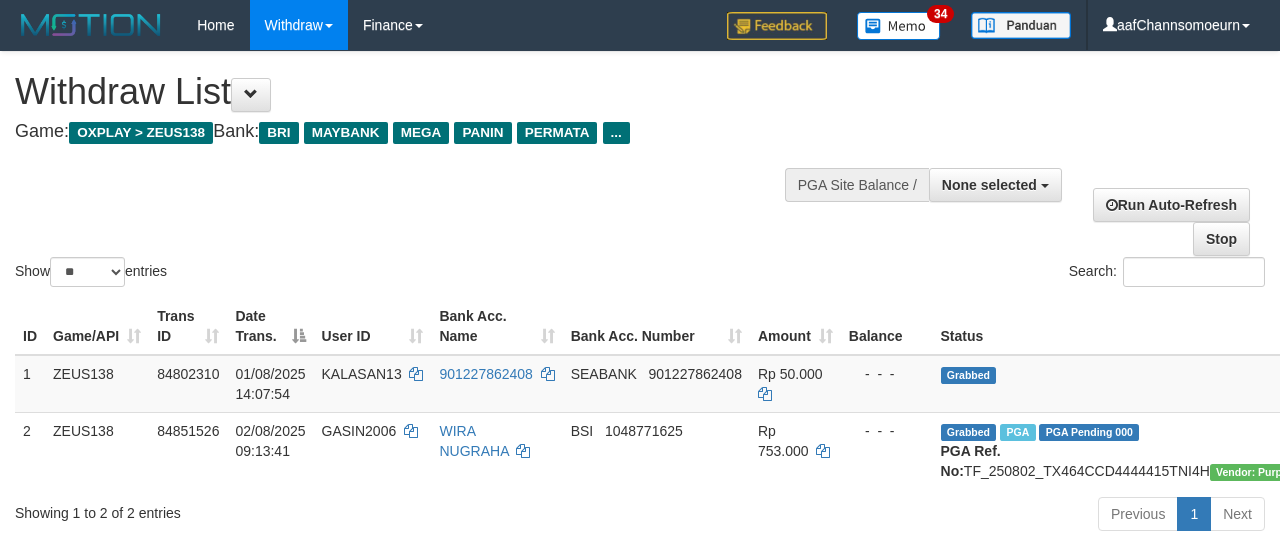 select 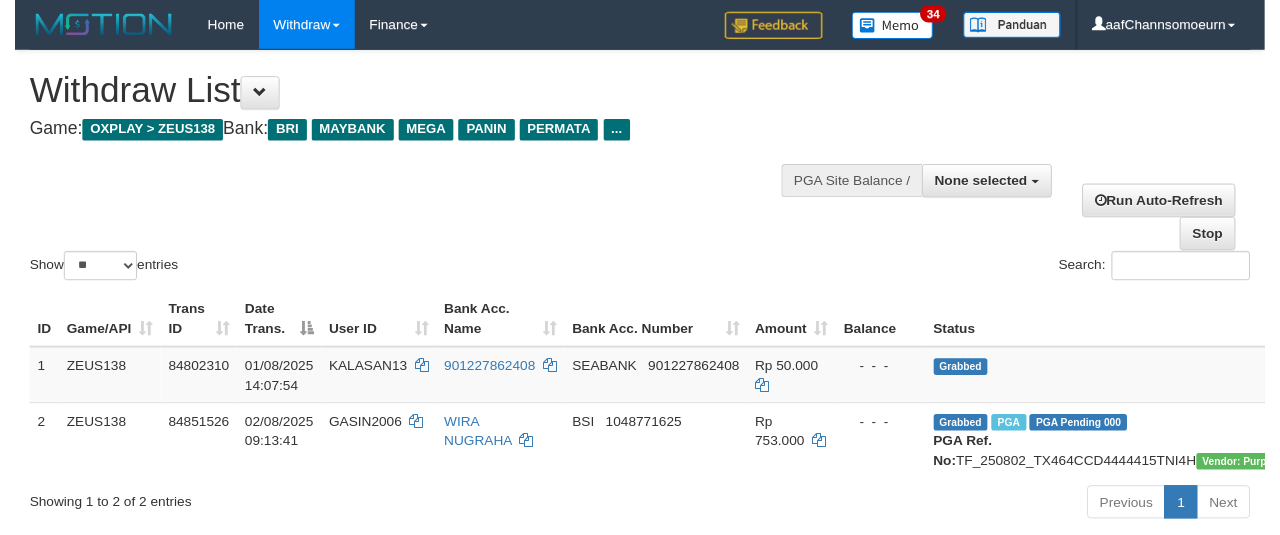 scroll, scrollTop: 354, scrollLeft: 0, axis: vertical 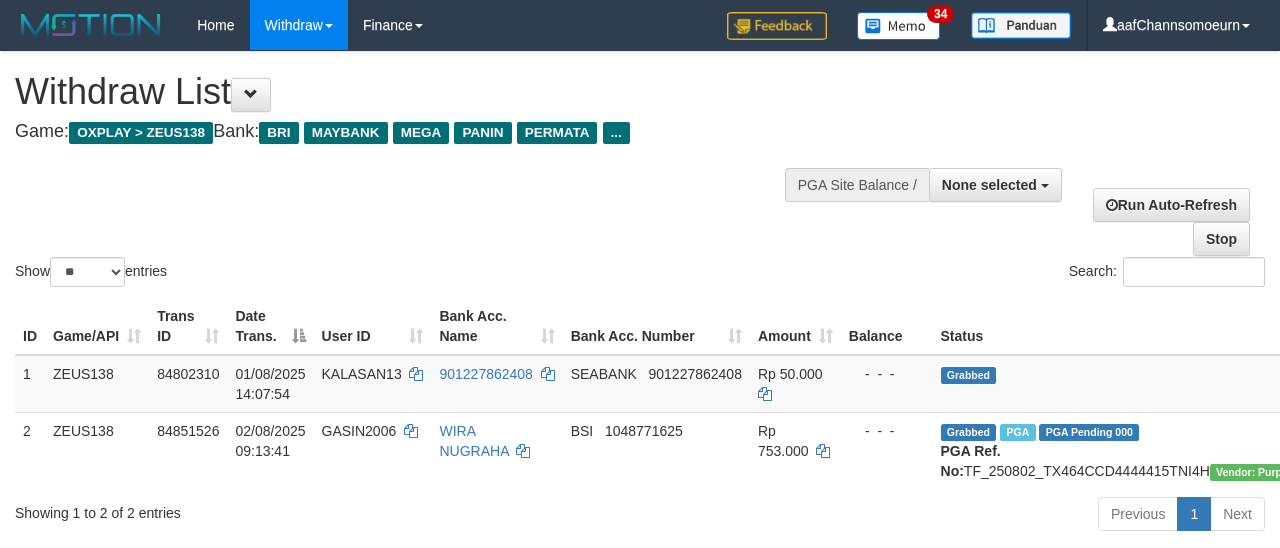 select 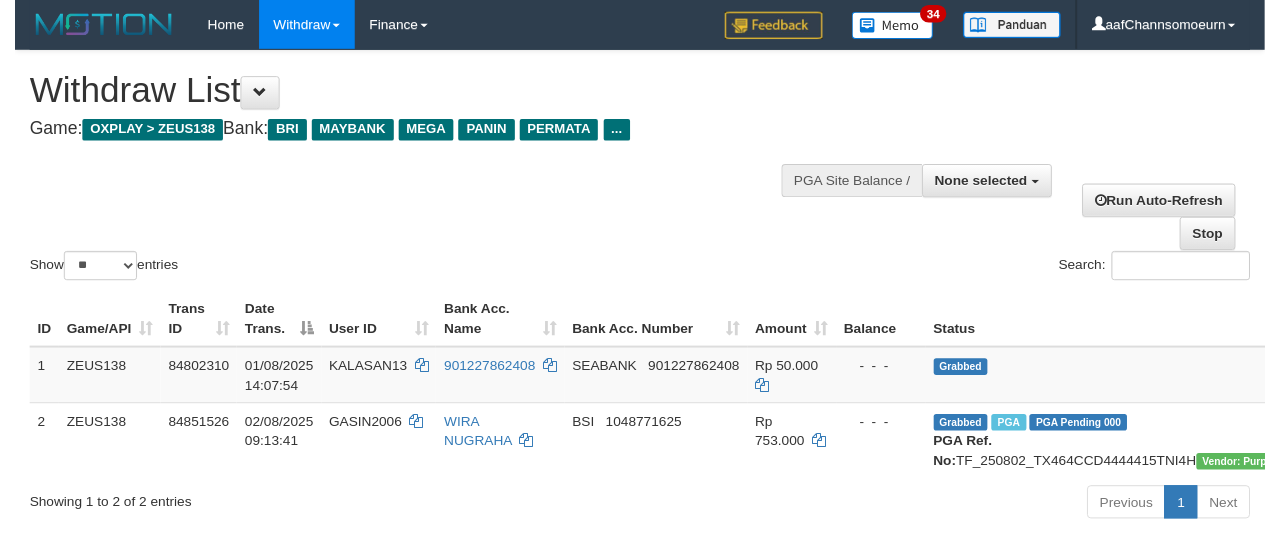 scroll, scrollTop: 354, scrollLeft: 0, axis: vertical 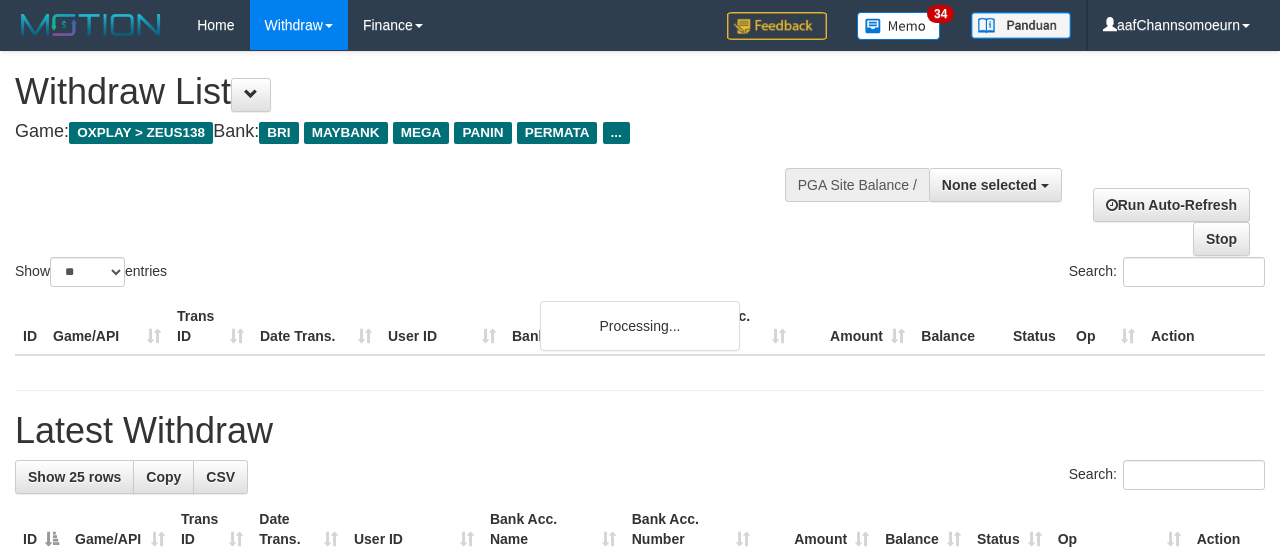 select 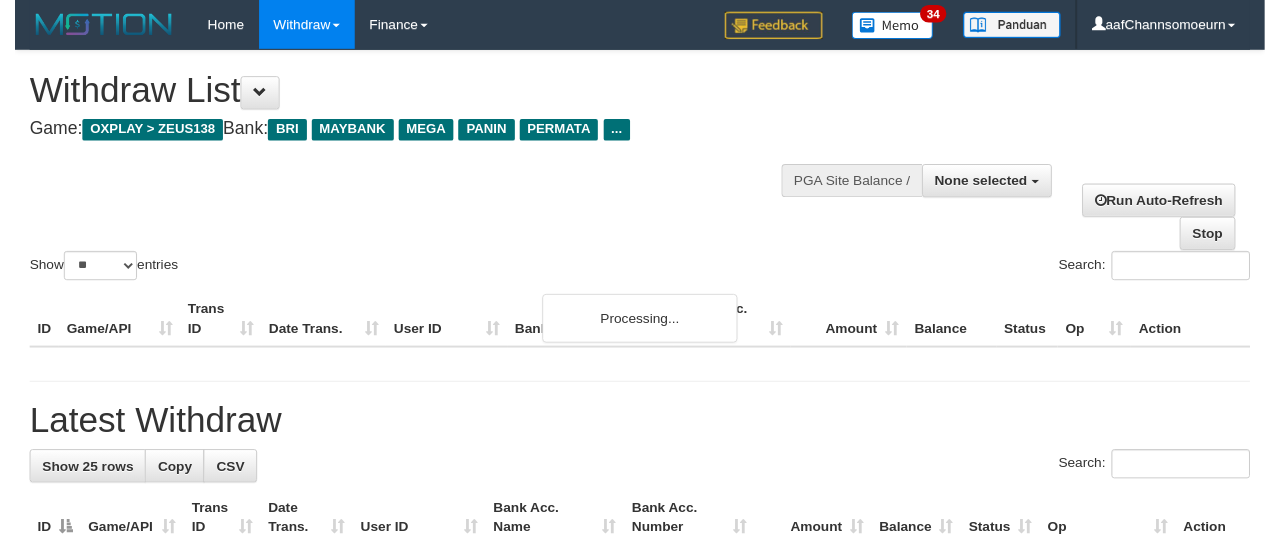 scroll, scrollTop: 354, scrollLeft: 0, axis: vertical 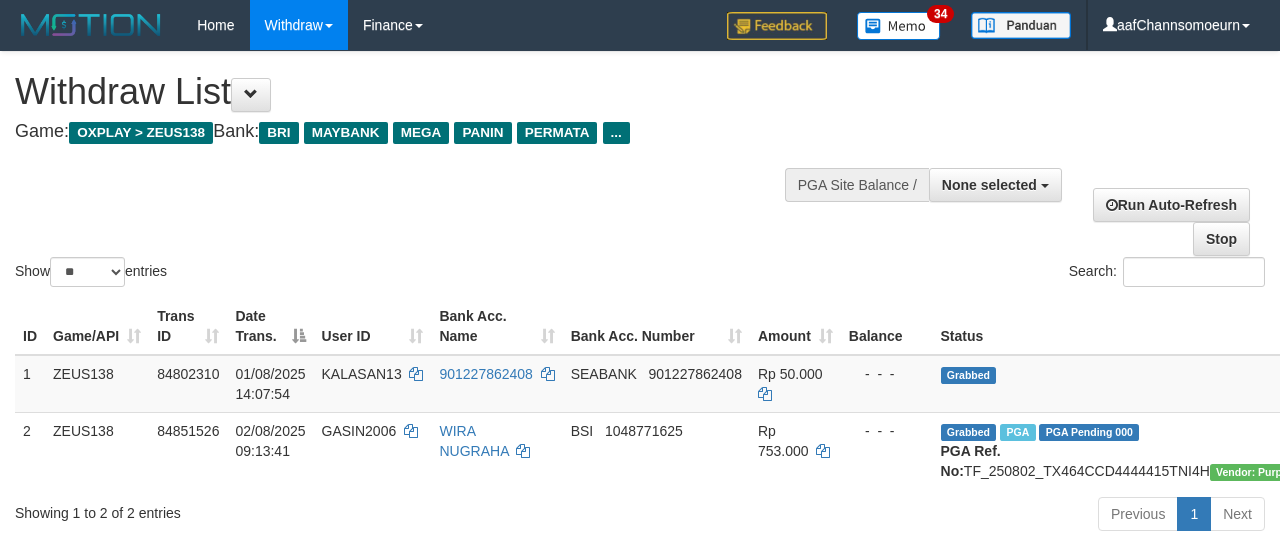 select 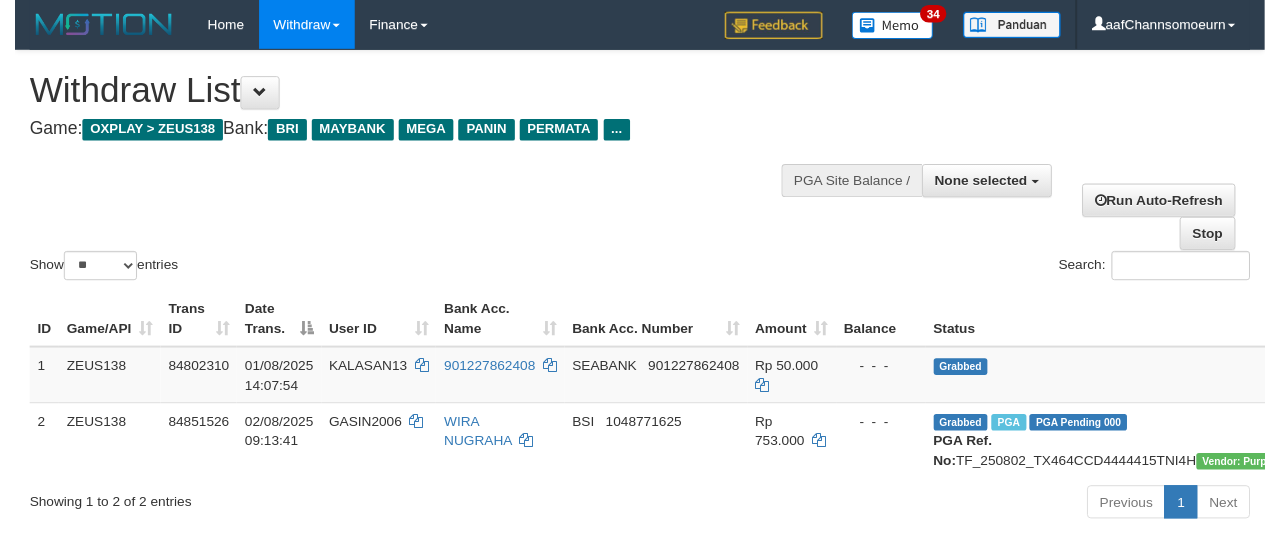 scroll, scrollTop: 354, scrollLeft: 0, axis: vertical 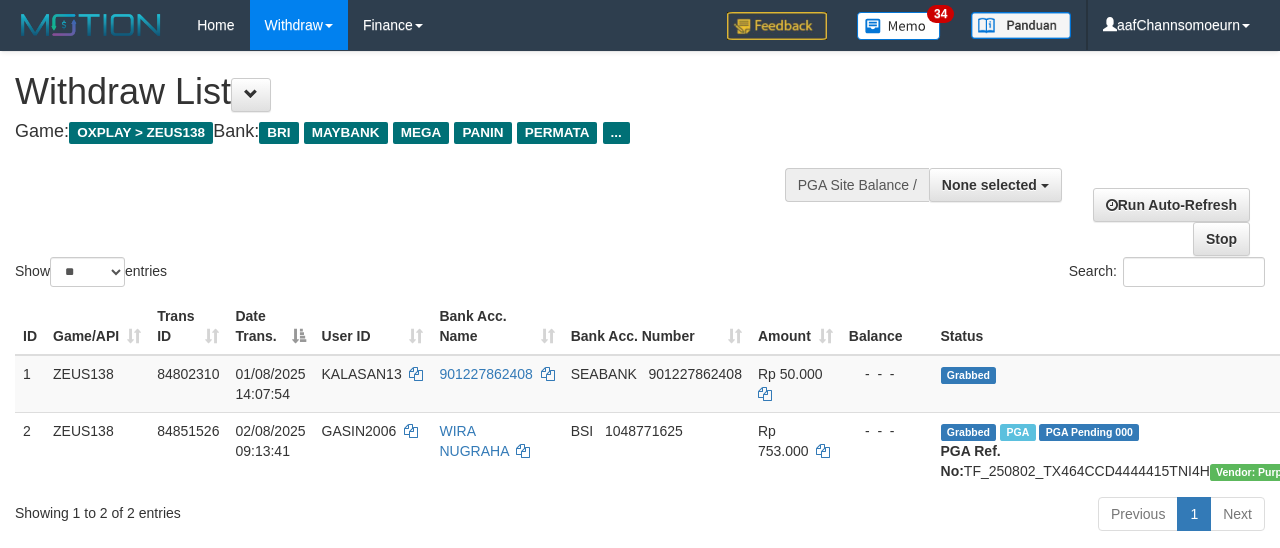 select 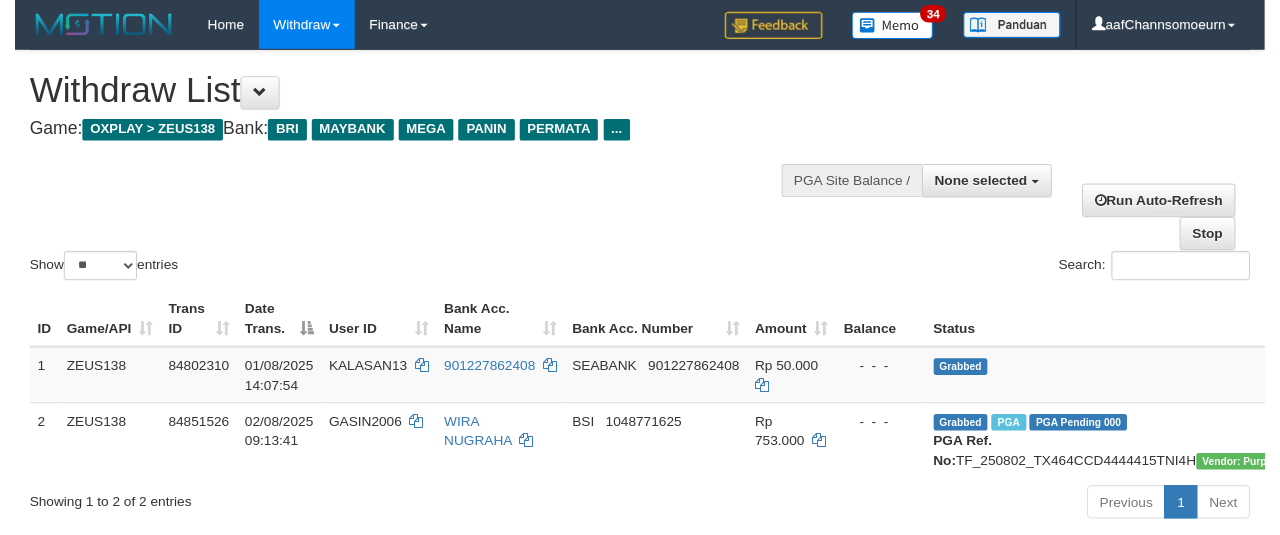 scroll, scrollTop: 354, scrollLeft: 0, axis: vertical 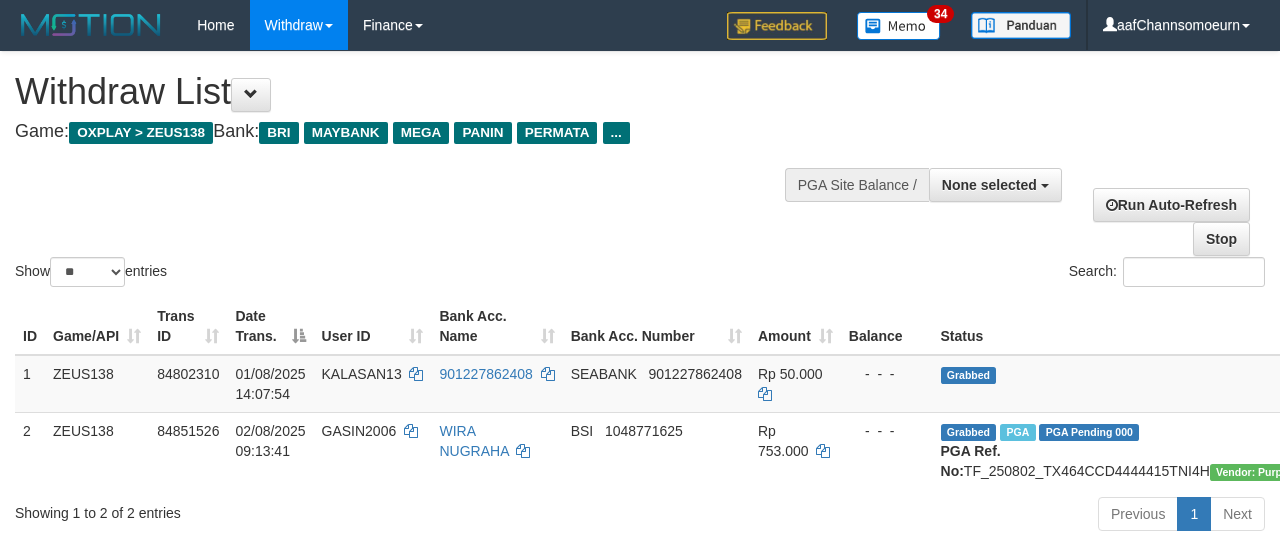 select 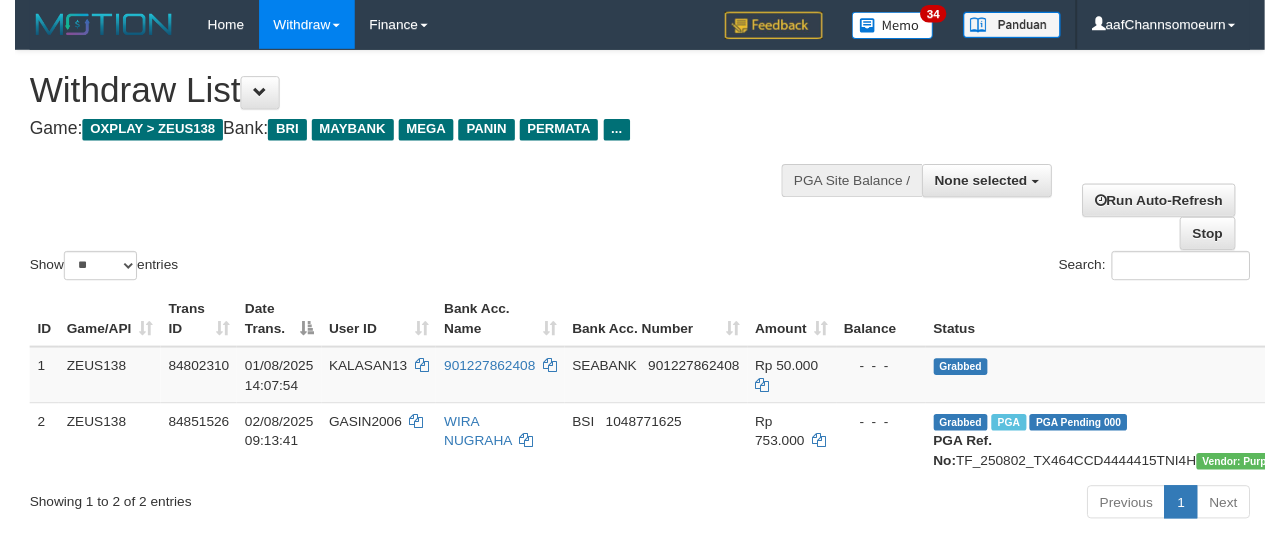 scroll, scrollTop: 354, scrollLeft: 0, axis: vertical 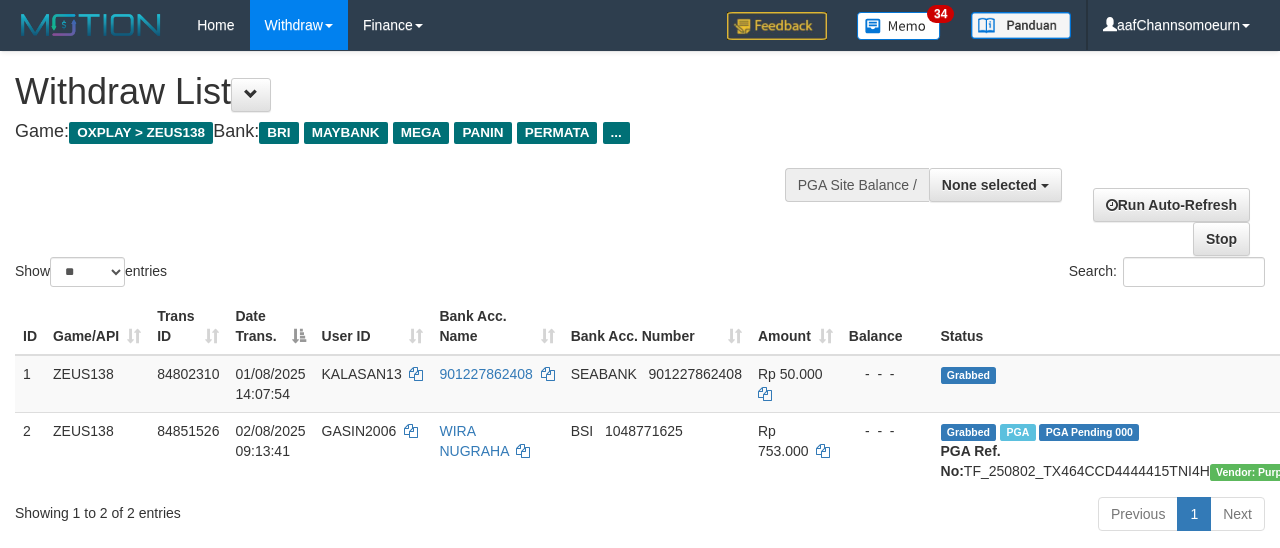 select 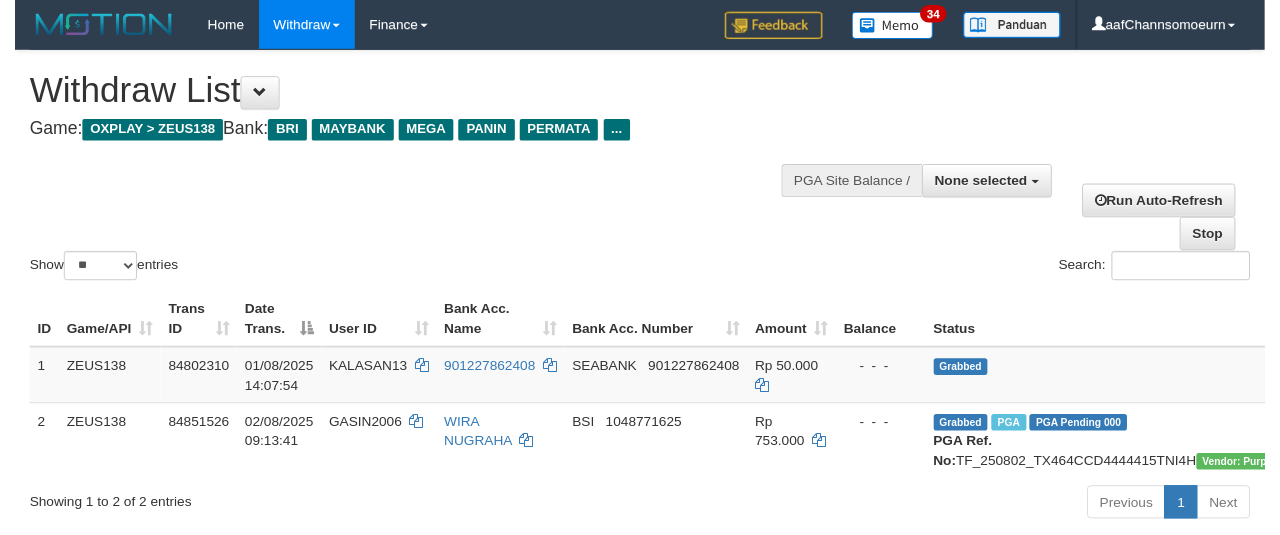 scroll, scrollTop: 354, scrollLeft: 0, axis: vertical 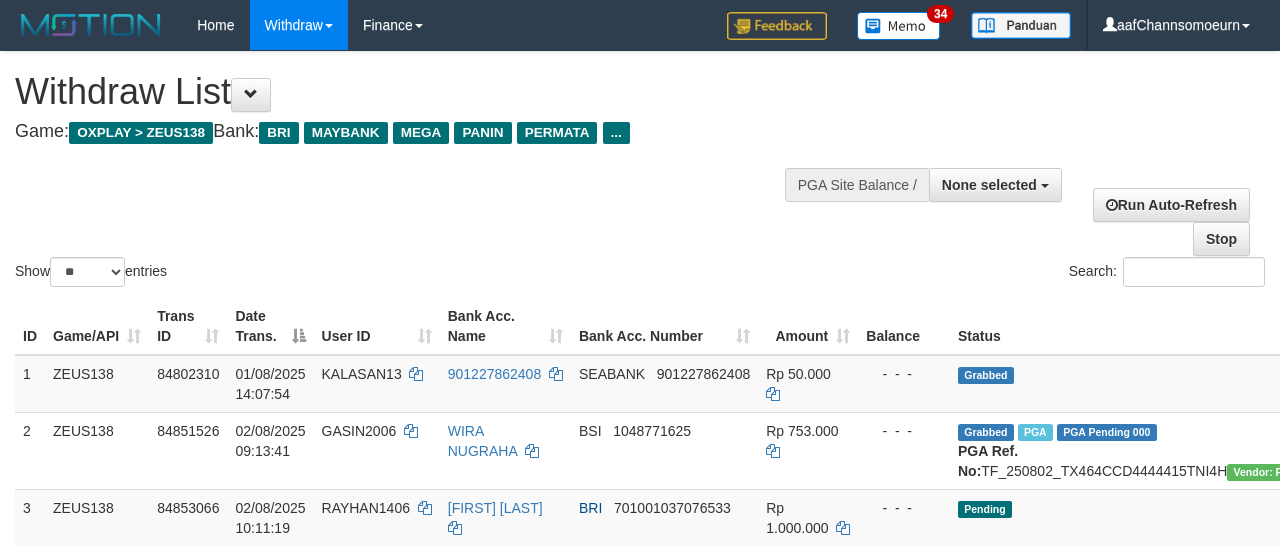 select 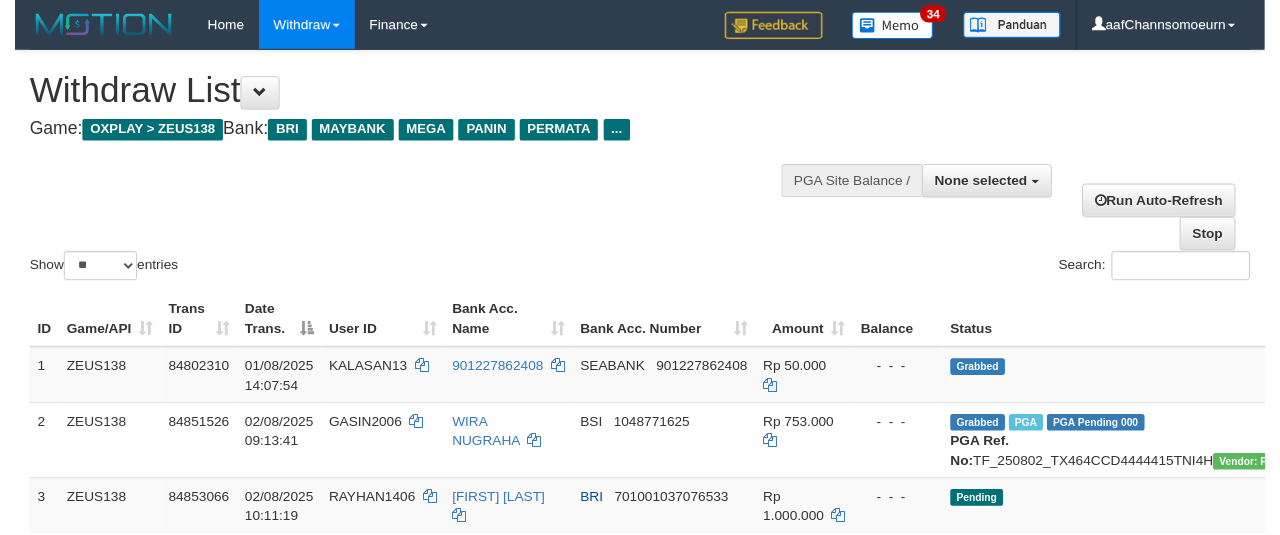 scroll, scrollTop: 354, scrollLeft: 0, axis: vertical 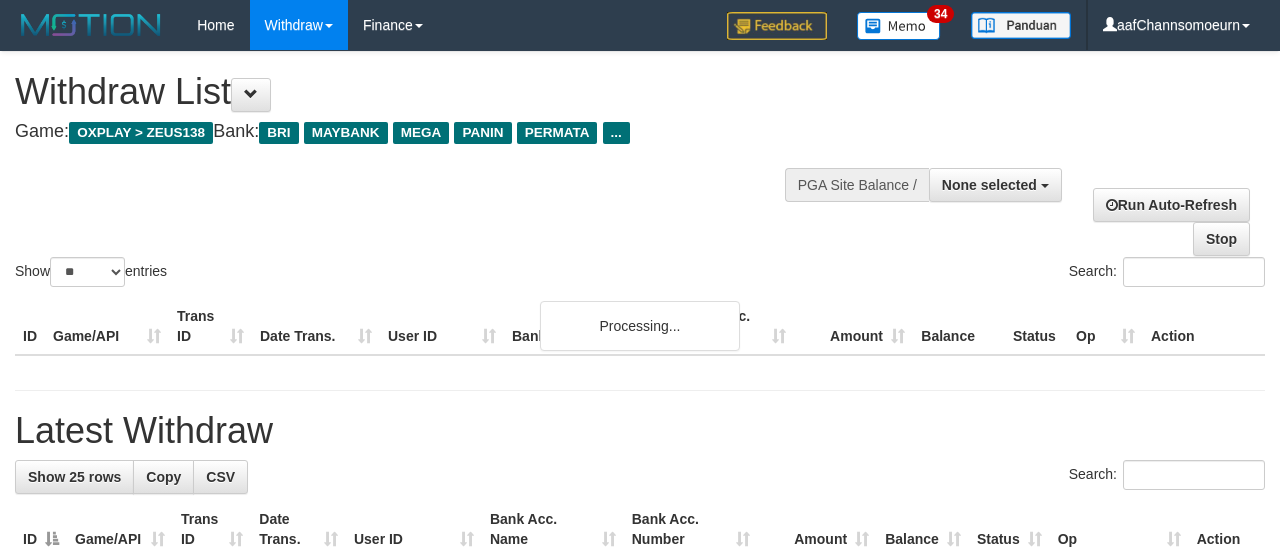select 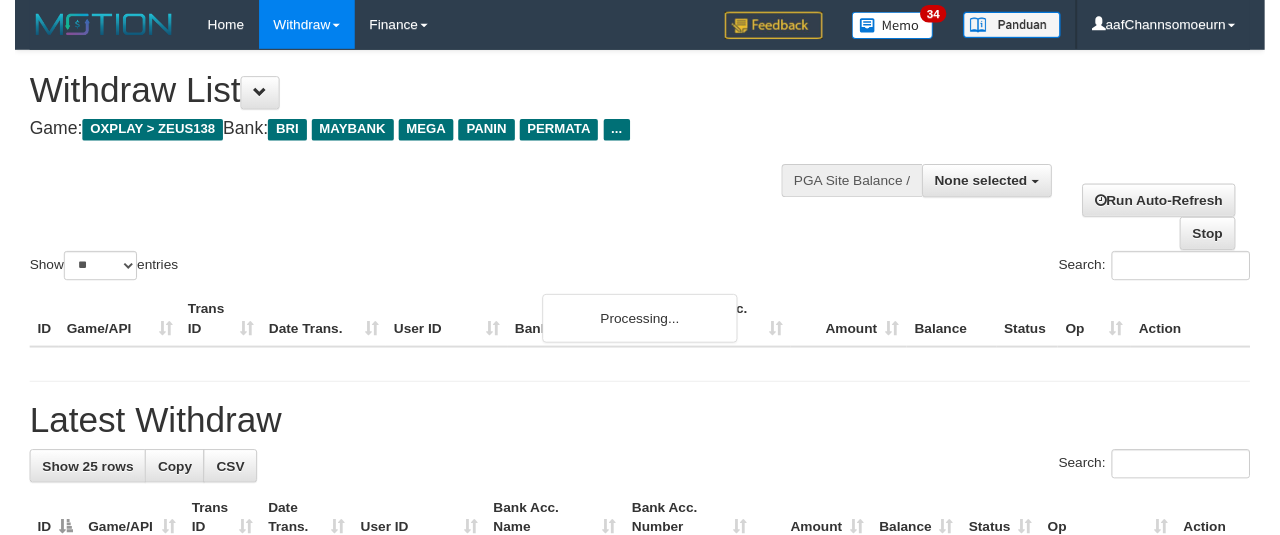 scroll, scrollTop: 354, scrollLeft: 0, axis: vertical 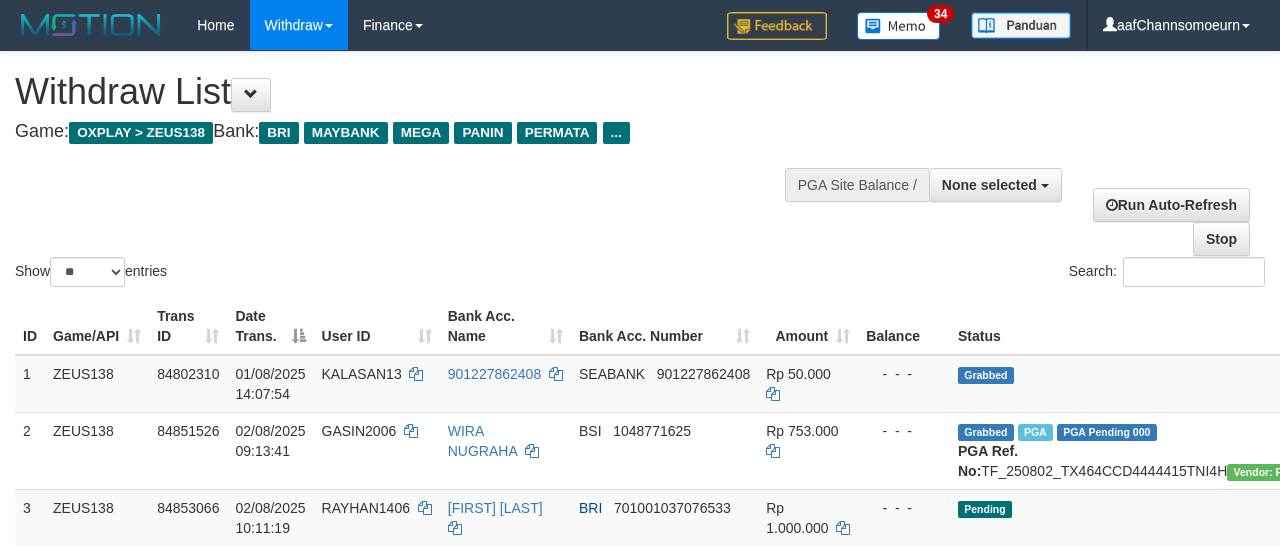 select 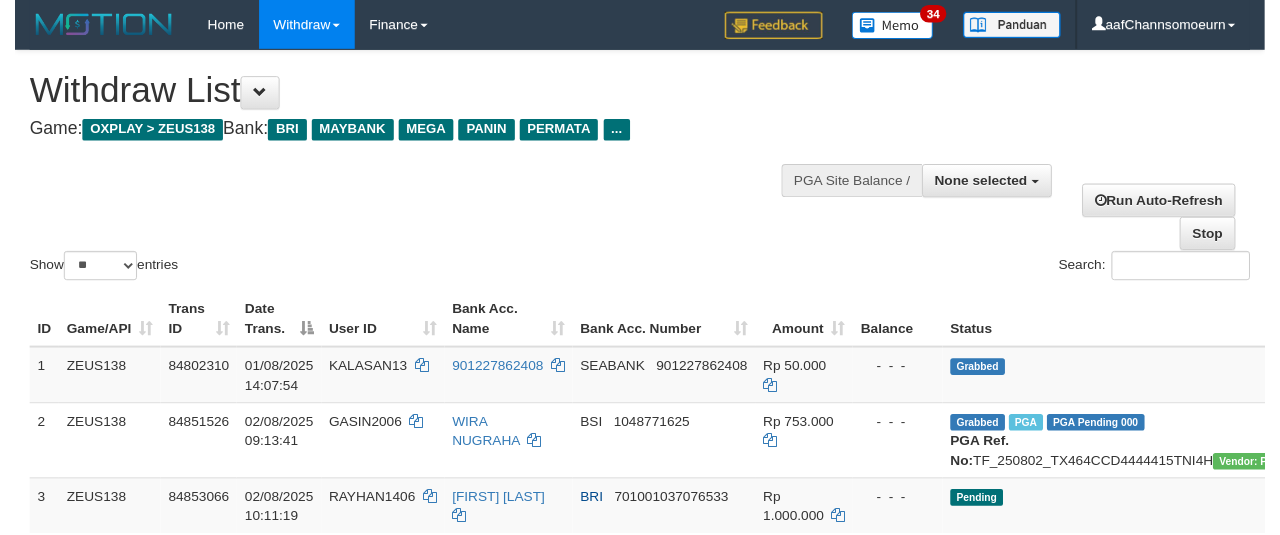 scroll, scrollTop: 354, scrollLeft: 0, axis: vertical 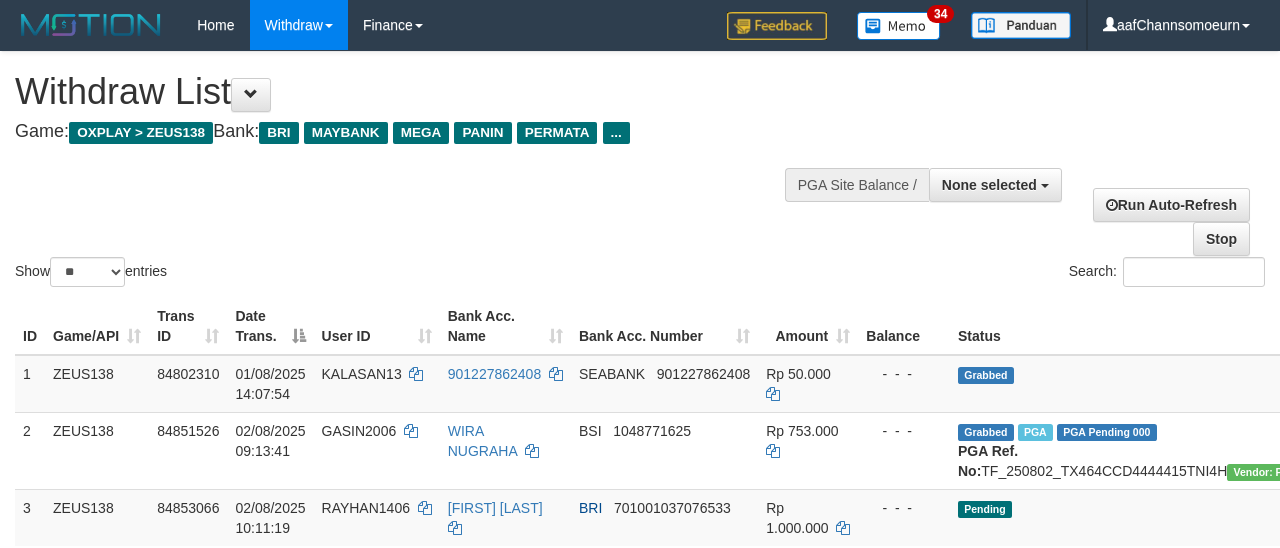 select 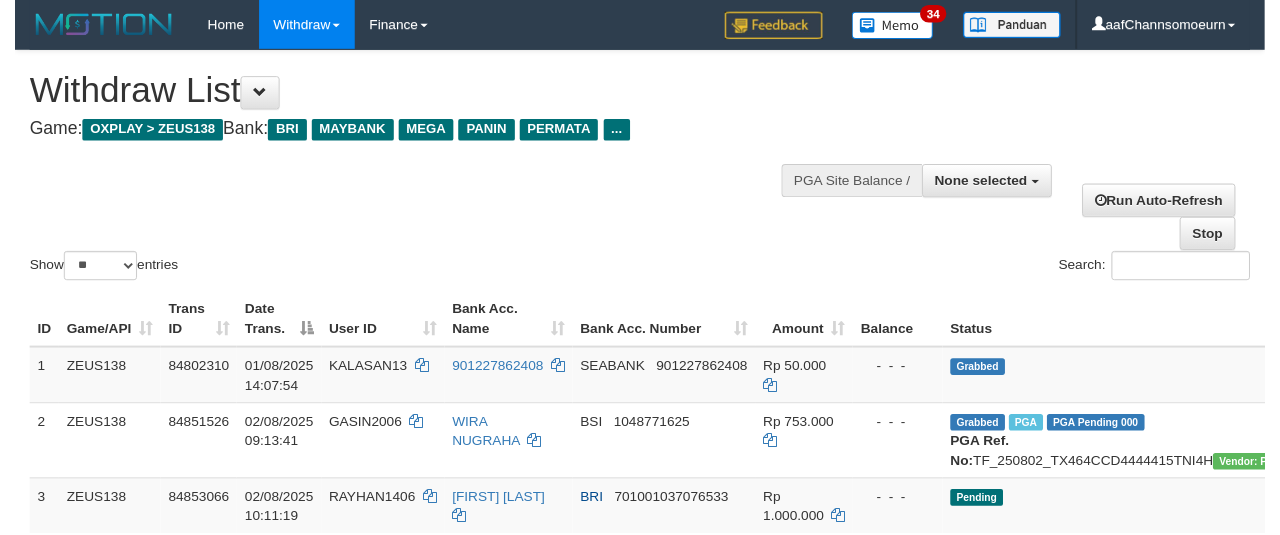 scroll, scrollTop: 354, scrollLeft: 0, axis: vertical 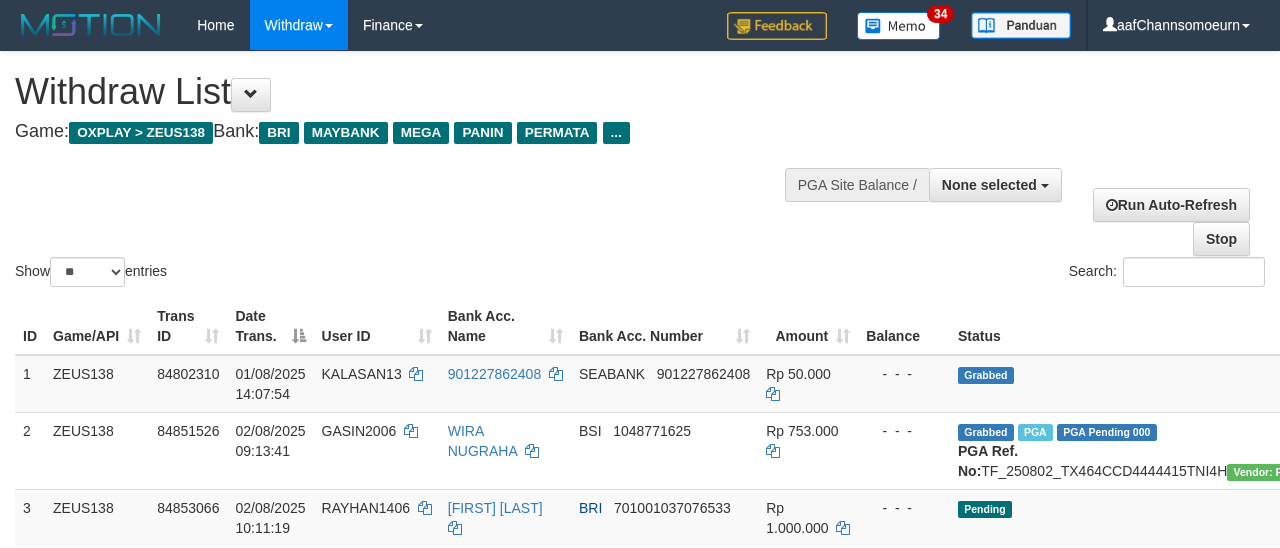 select 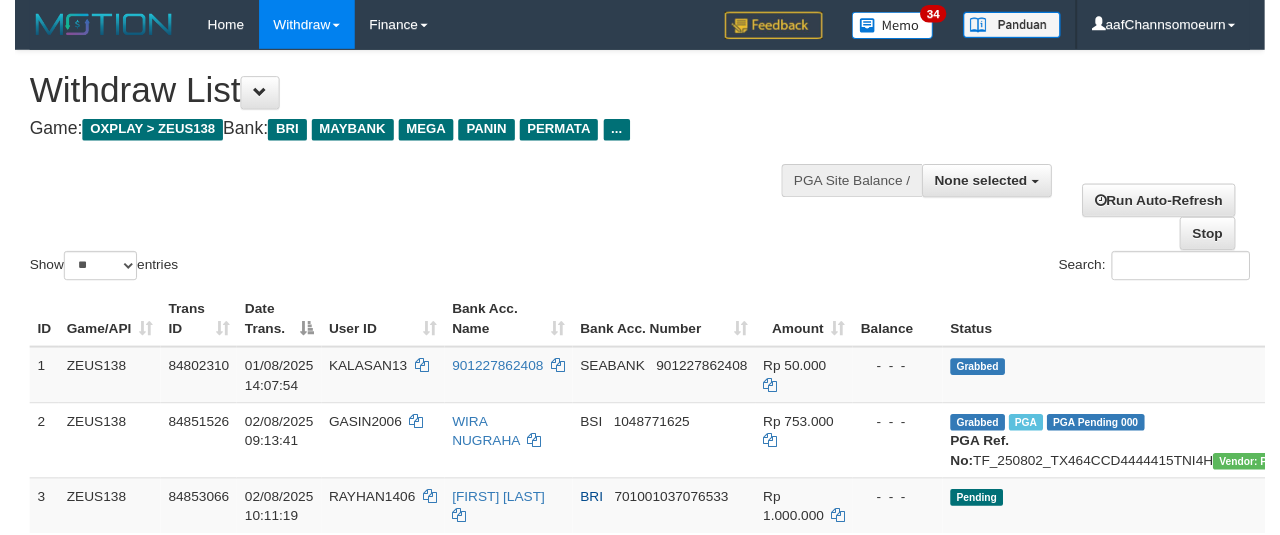 scroll, scrollTop: 354, scrollLeft: 0, axis: vertical 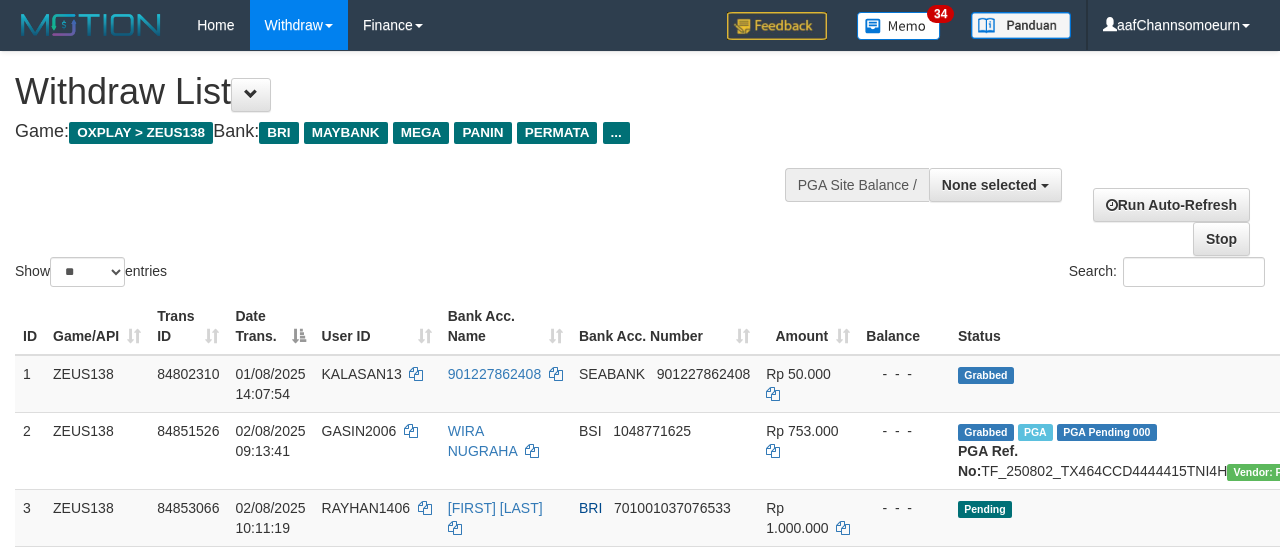 select 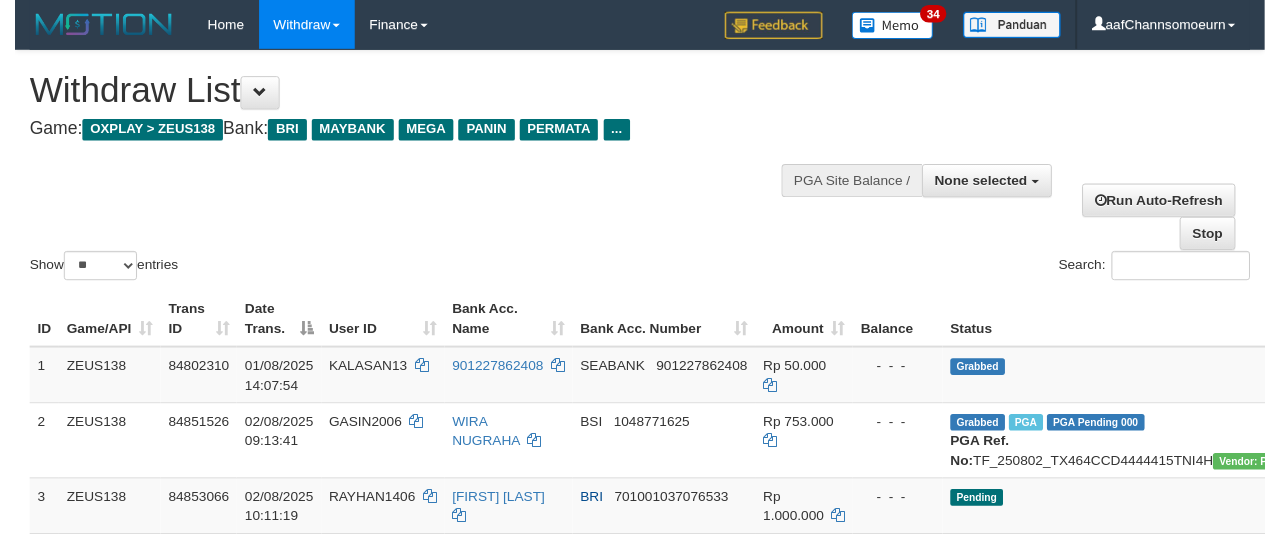 scroll, scrollTop: 354, scrollLeft: 0, axis: vertical 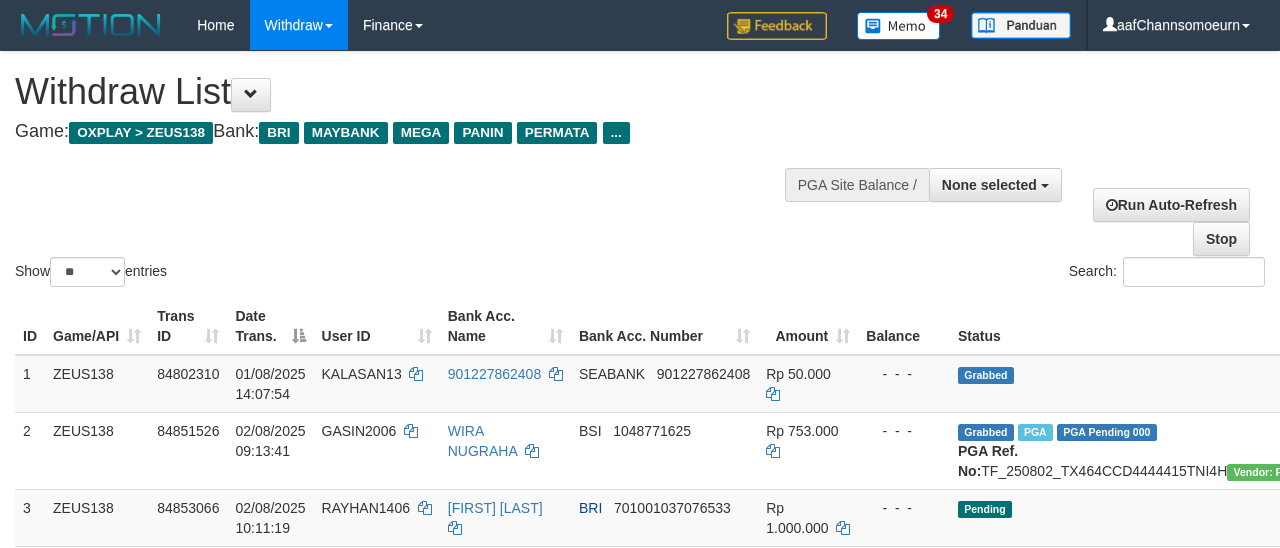 select 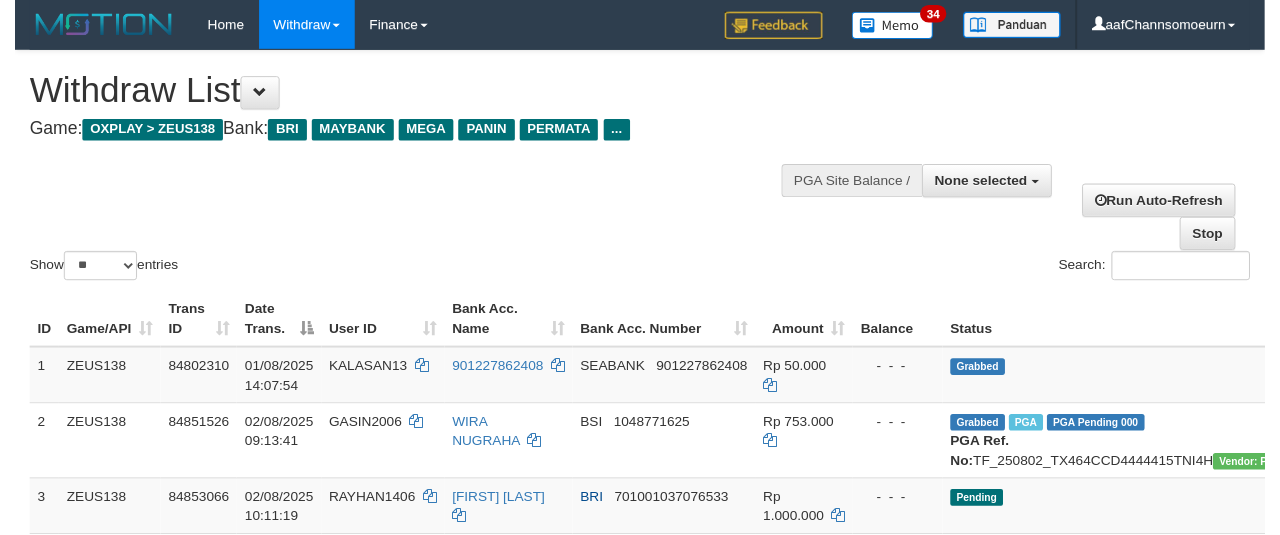 scroll, scrollTop: 354, scrollLeft: 0, axis: vertical 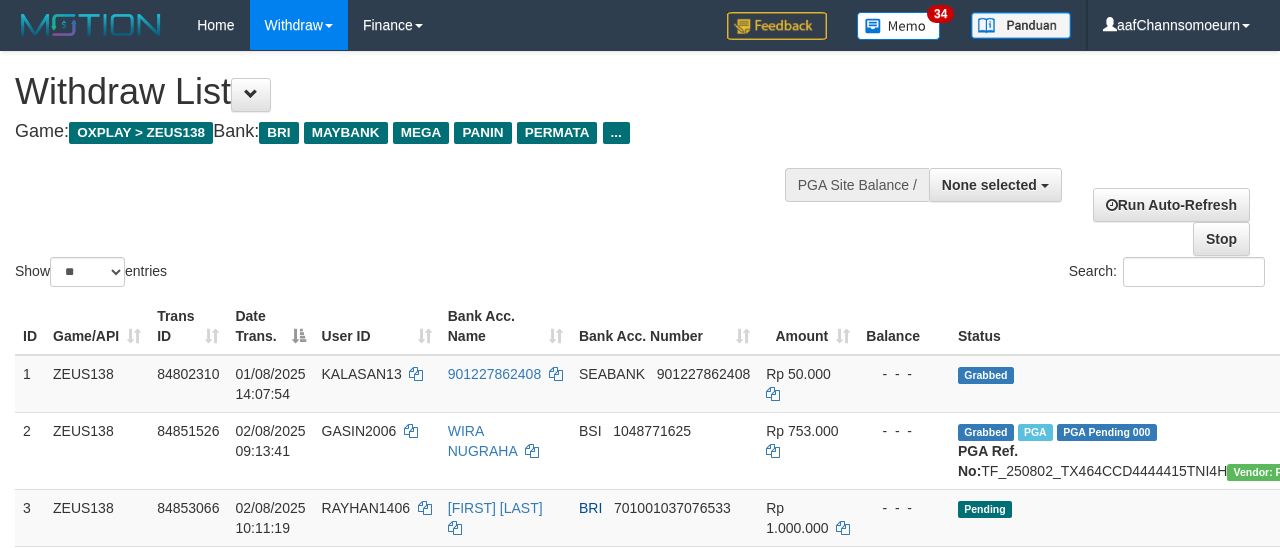 select 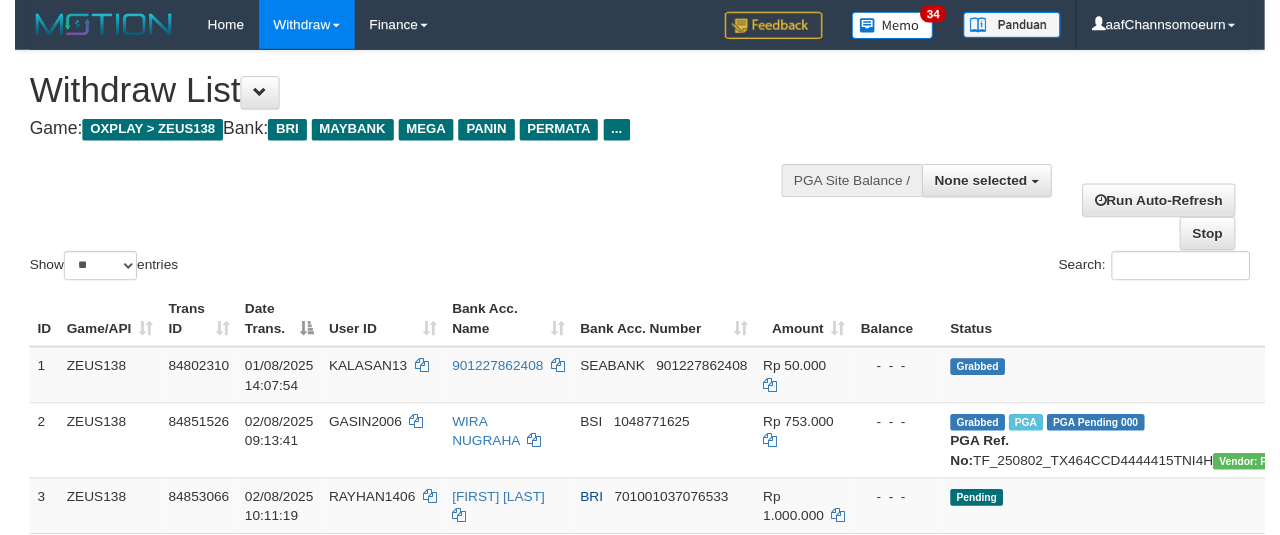 scroll, scrollTop: 354, scrollLeft: 0, axis: vertical 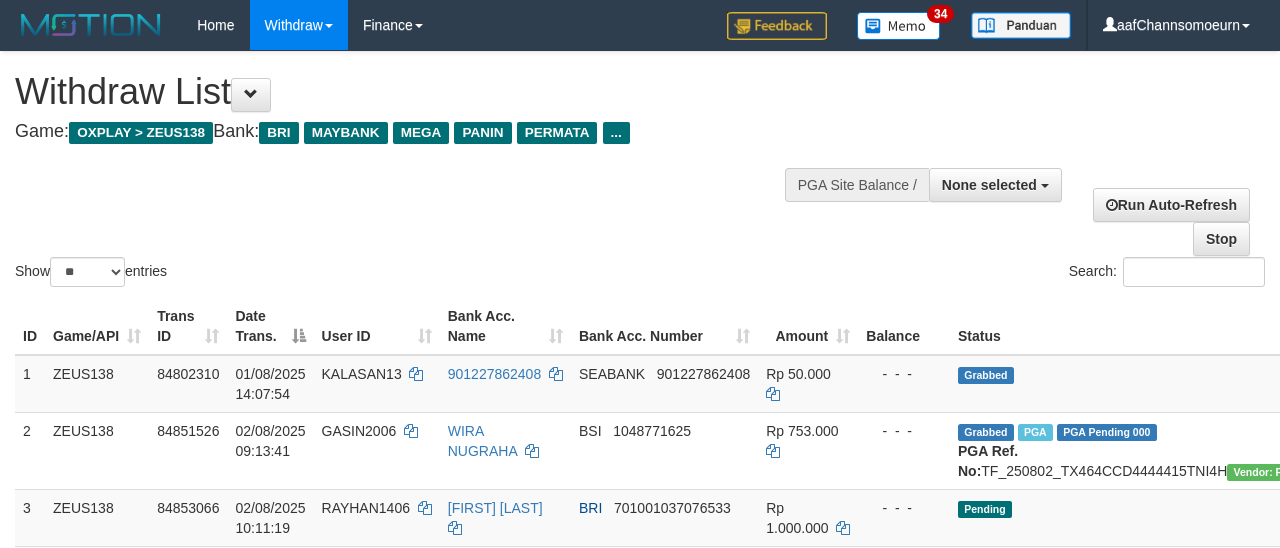 select 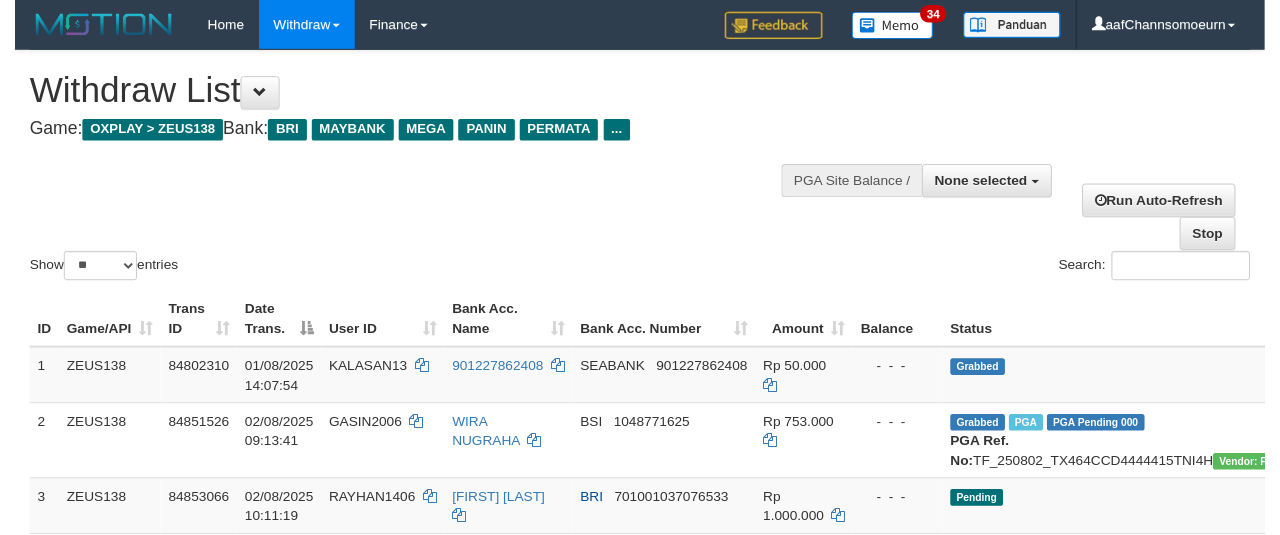 scroll, scrollTop: 354, scrollLeft: 0, axis: vertical 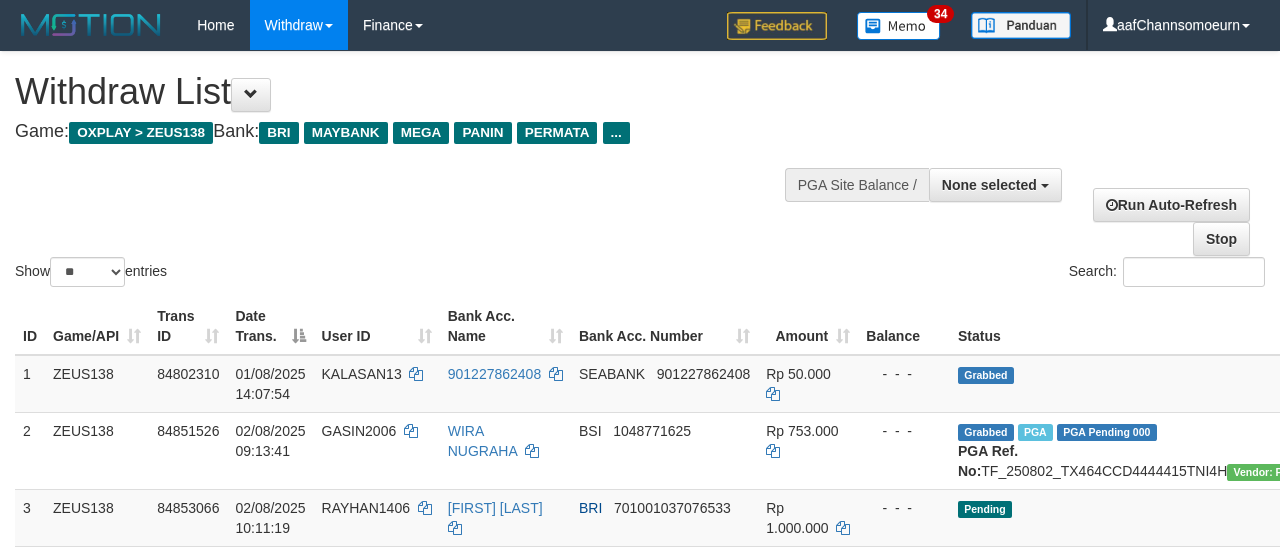 select 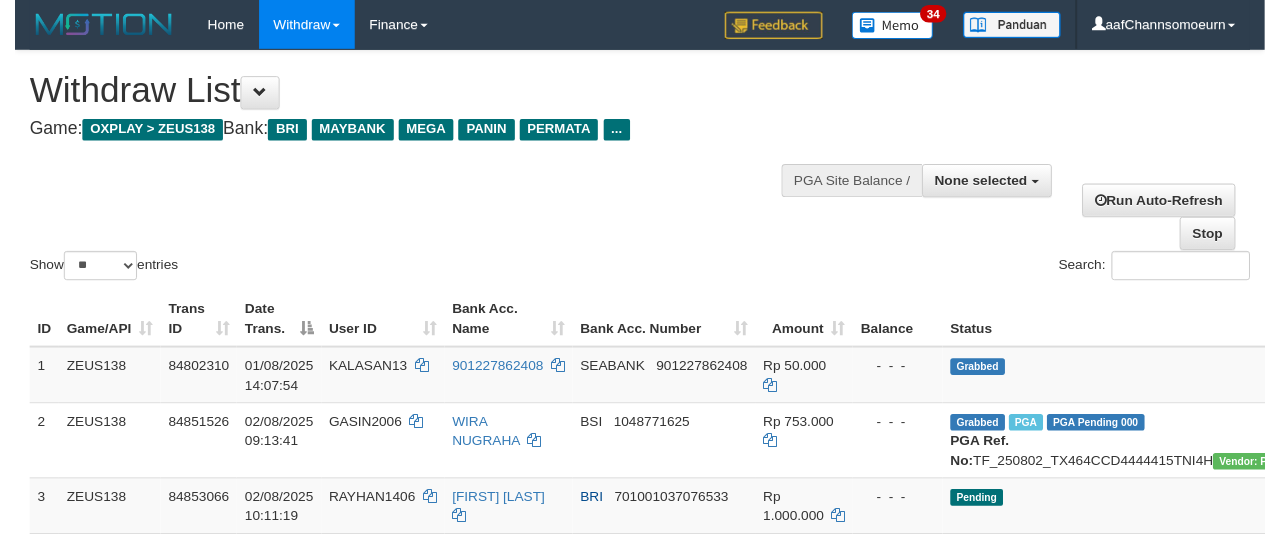 scroll, scrollTop: 354, scrollLeft: 0, axis: vertical 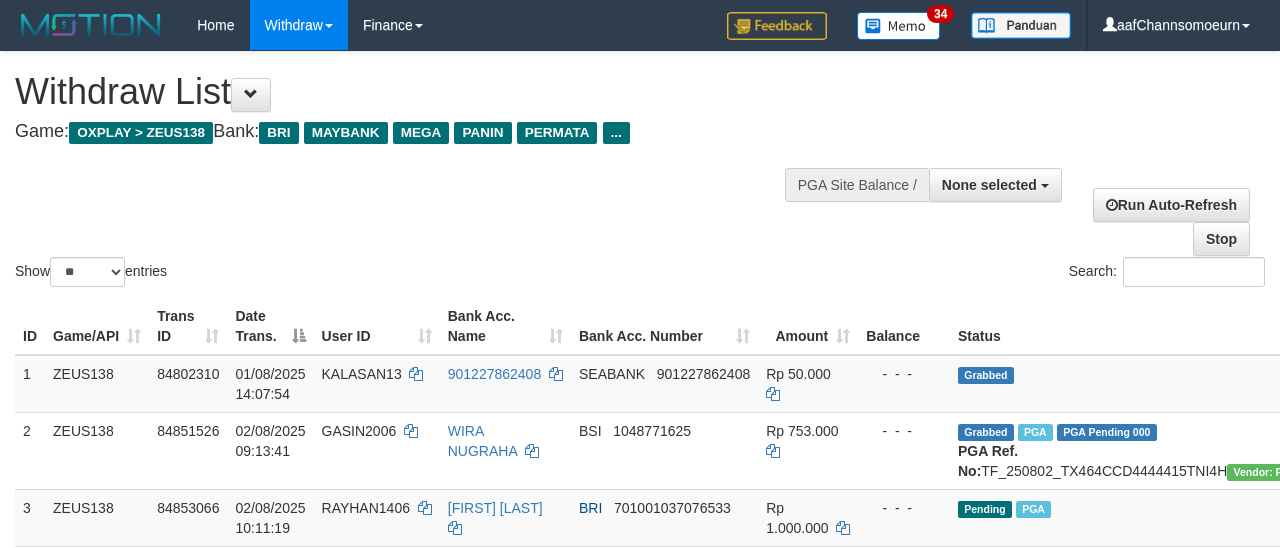 select 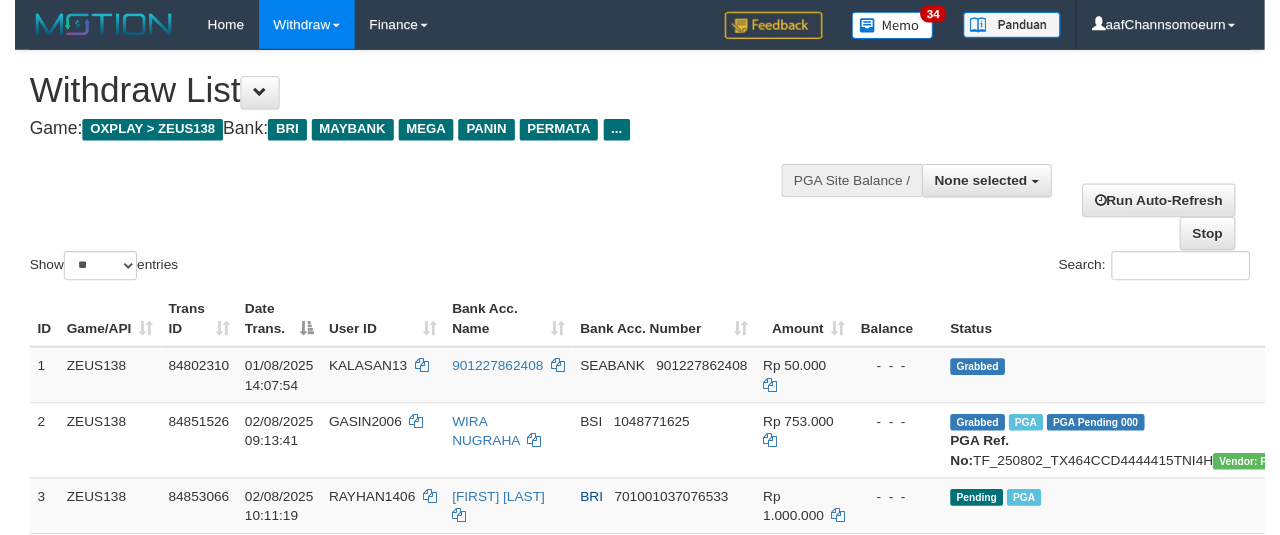 scroll, scrollTop: 354, scrollLeft: 0, axis: vertical 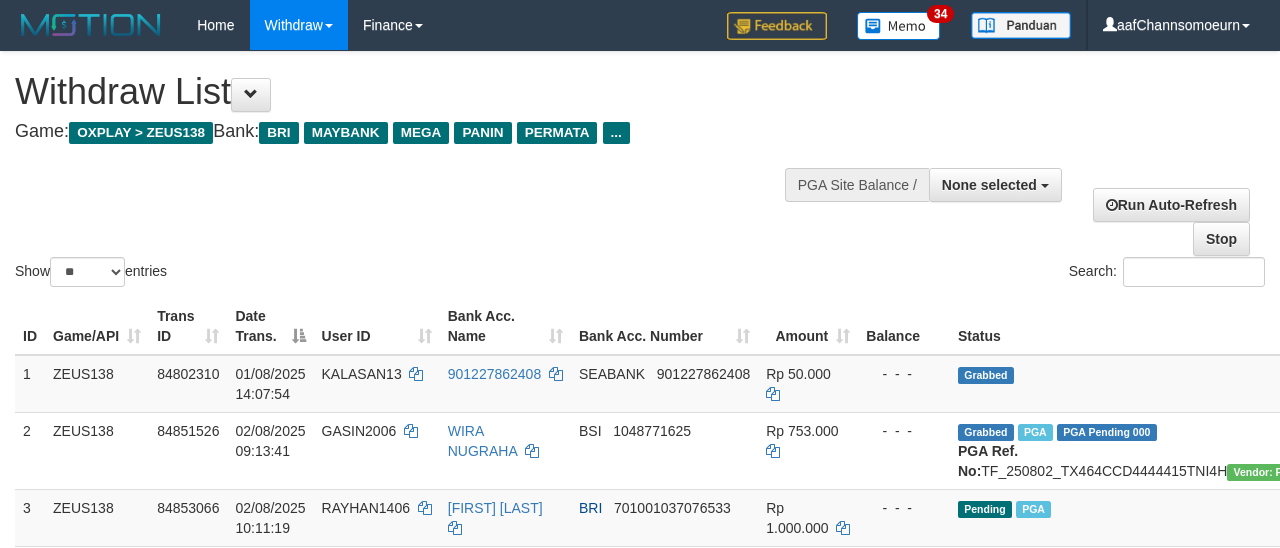 select 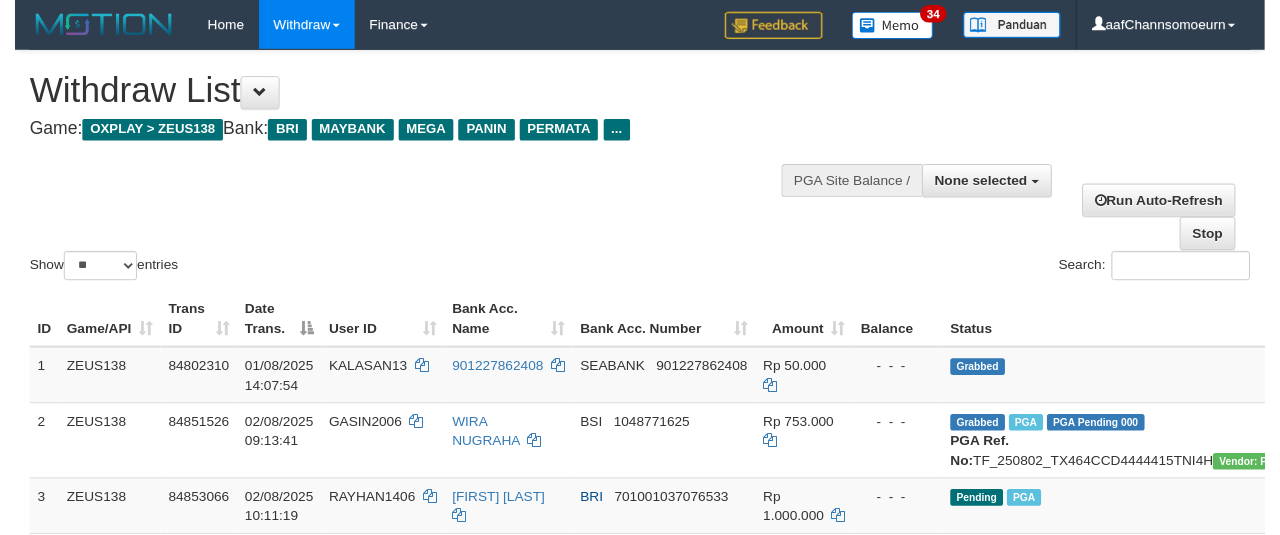 scroll, scrollTop: 354, scrollLeft: 0, axis: vertical 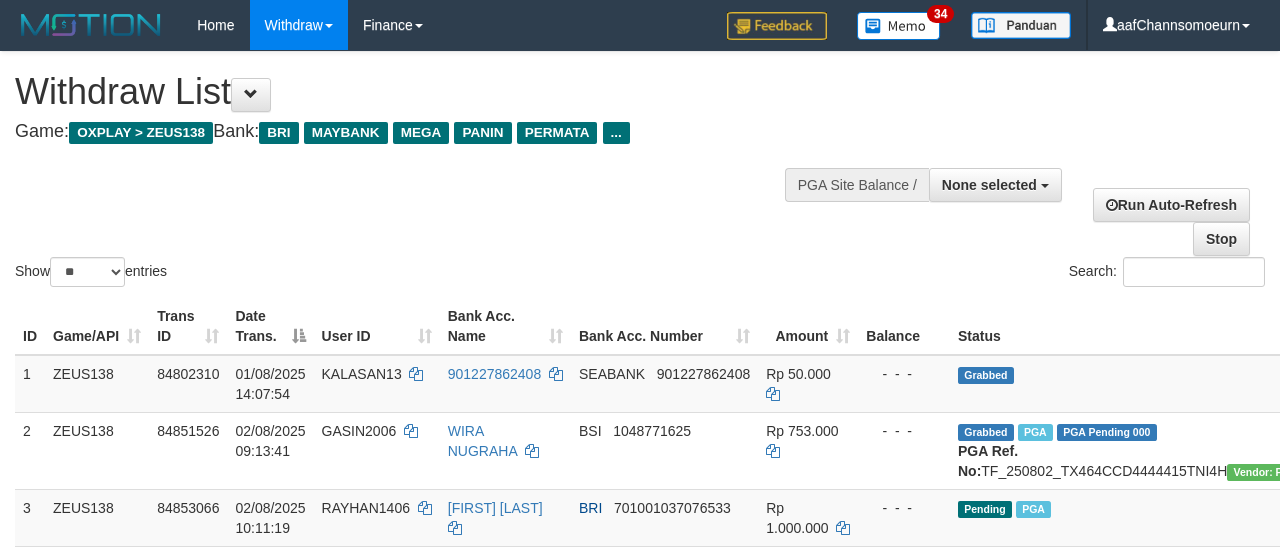 select 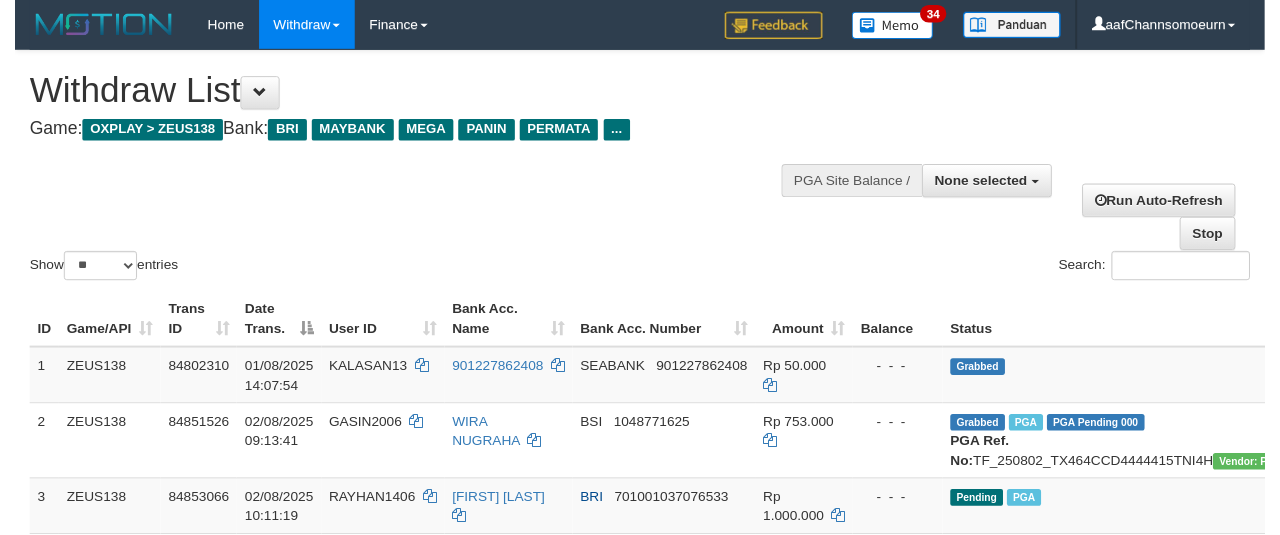 scroll, scrollTop: 354, scrollLeft: 0, axis: vertical 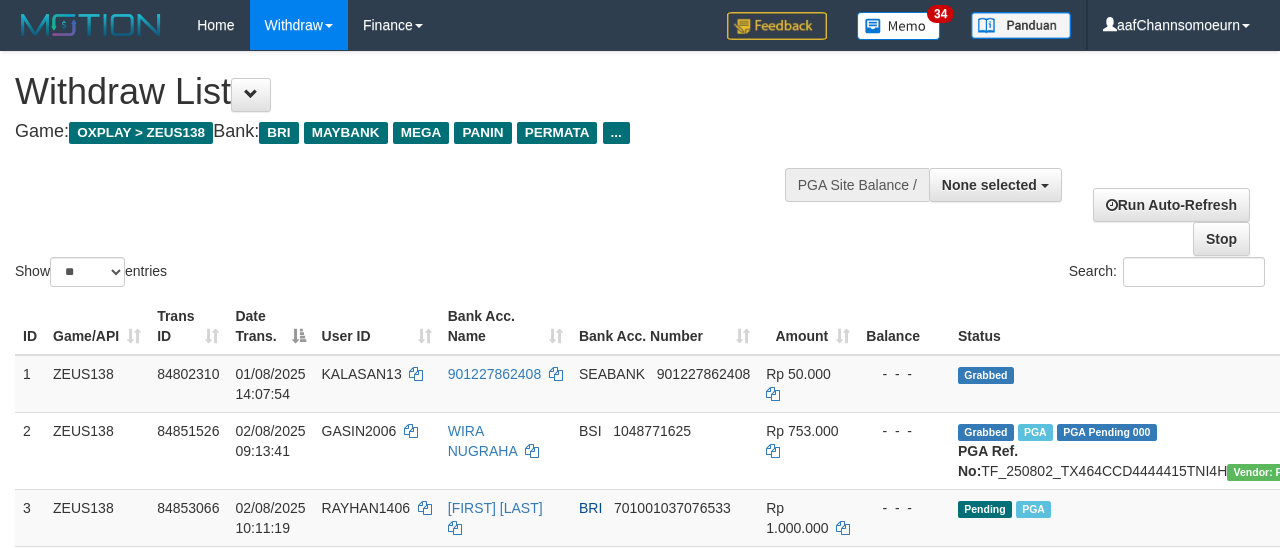 select 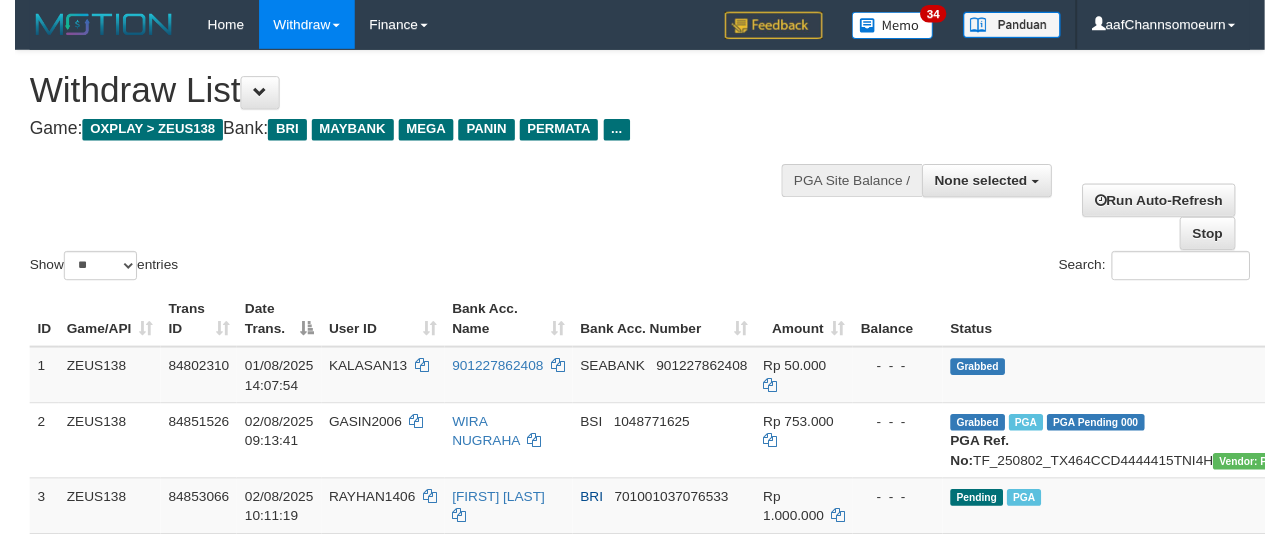 scroll, scrollTop: 354, scrollLeft: 0, axis: vertical 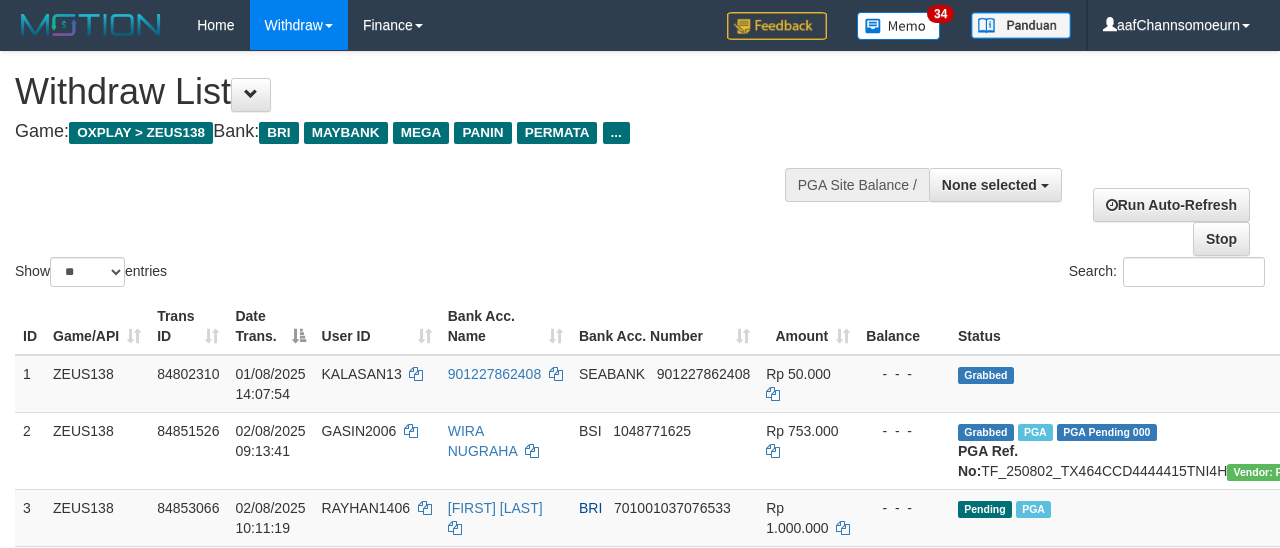 select 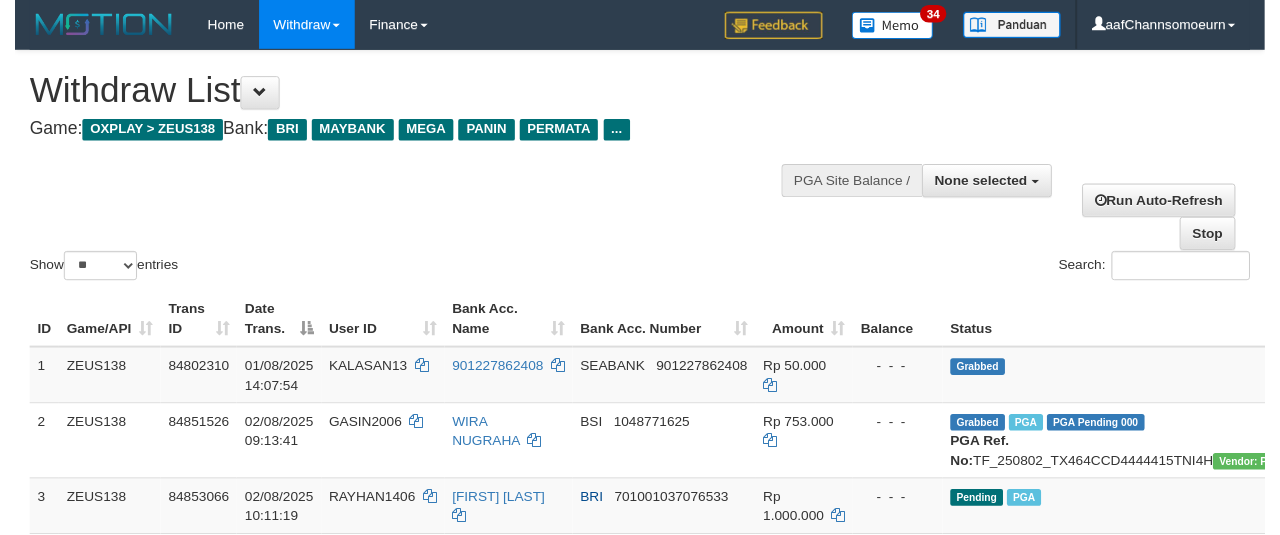 scroll, scrollTop: 354, scrollLeft: 0, axis: vertical 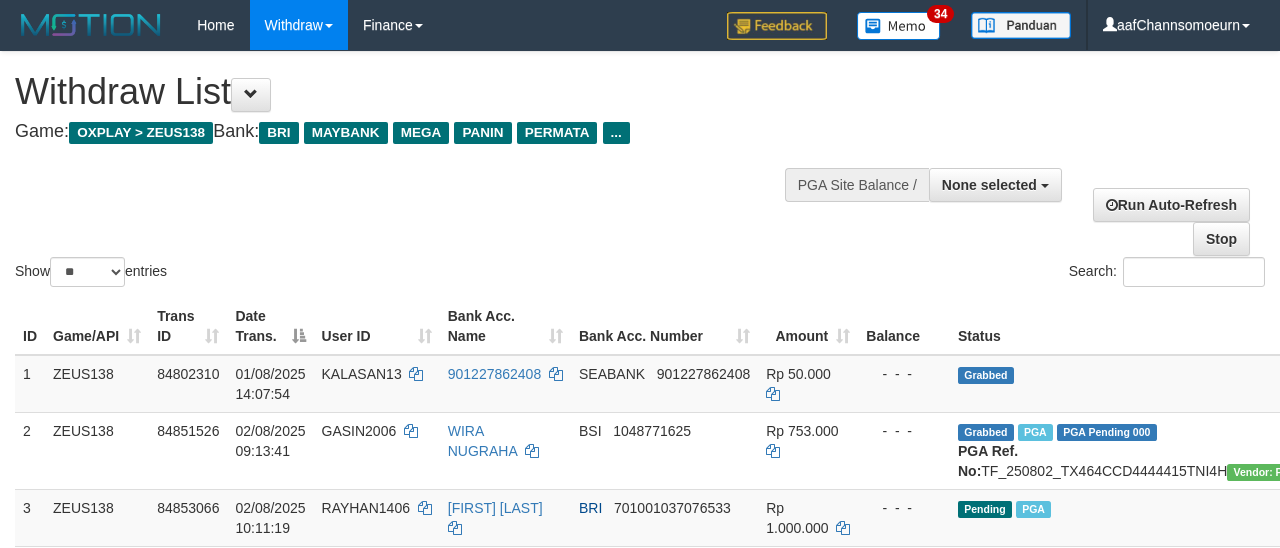 select 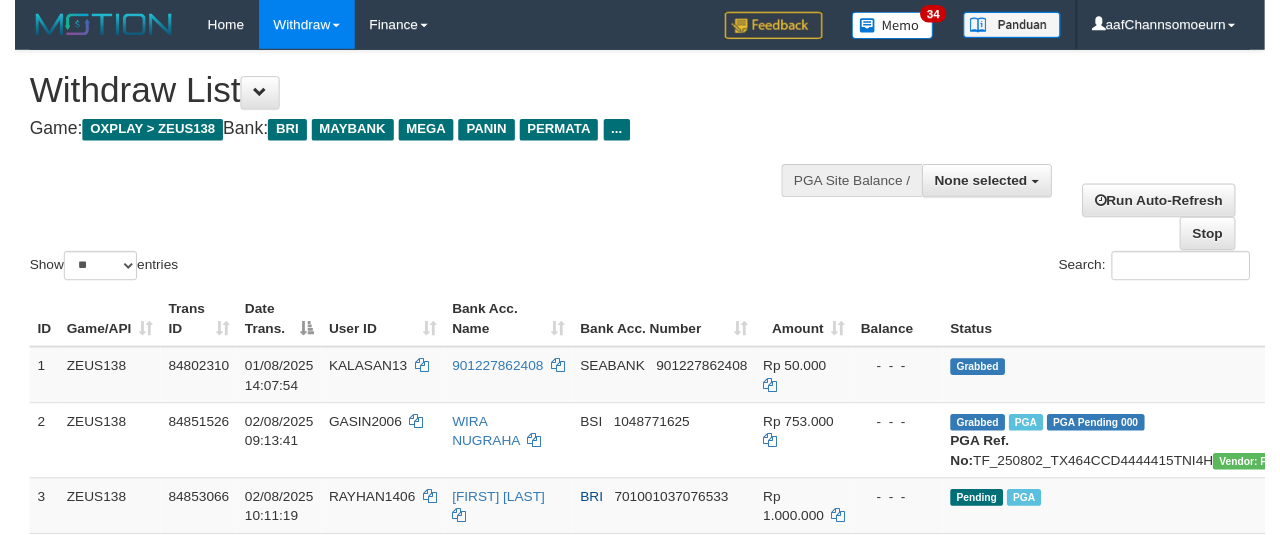 scroll, scrollTop: 354, scrollLeft: 0, axis: vertical 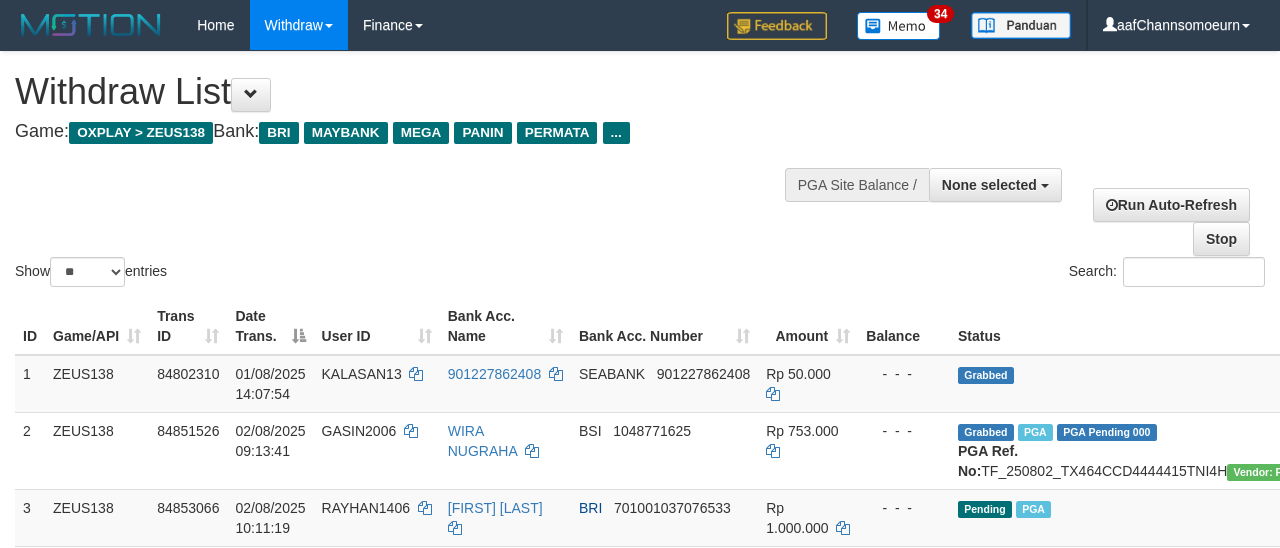 select 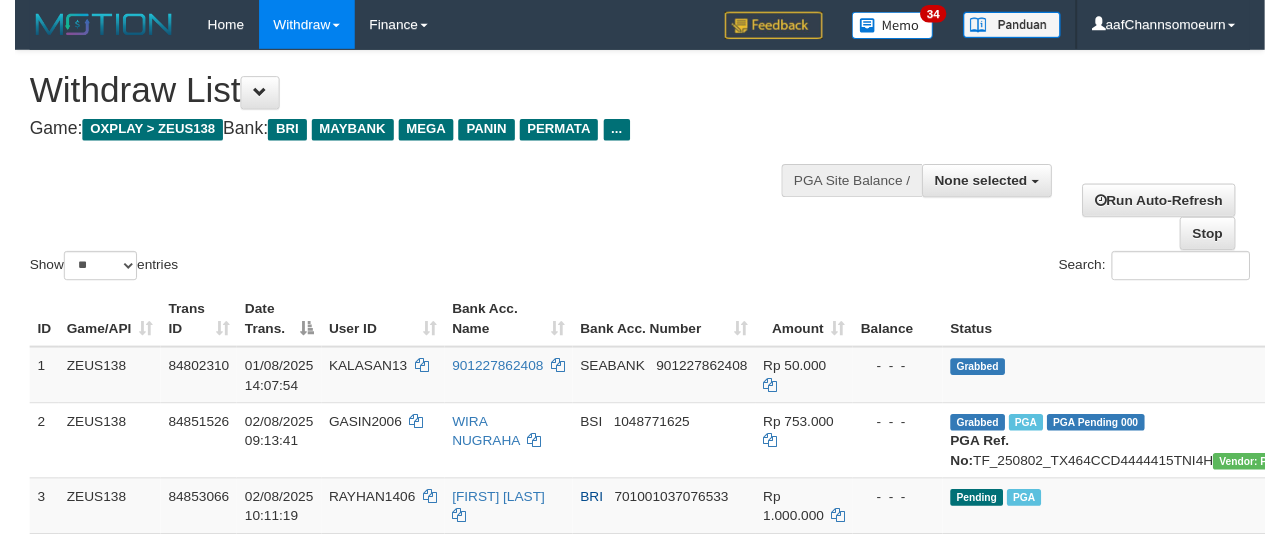 scroll, scrollTop: 354, scrollLeft: 0, axis: vertical 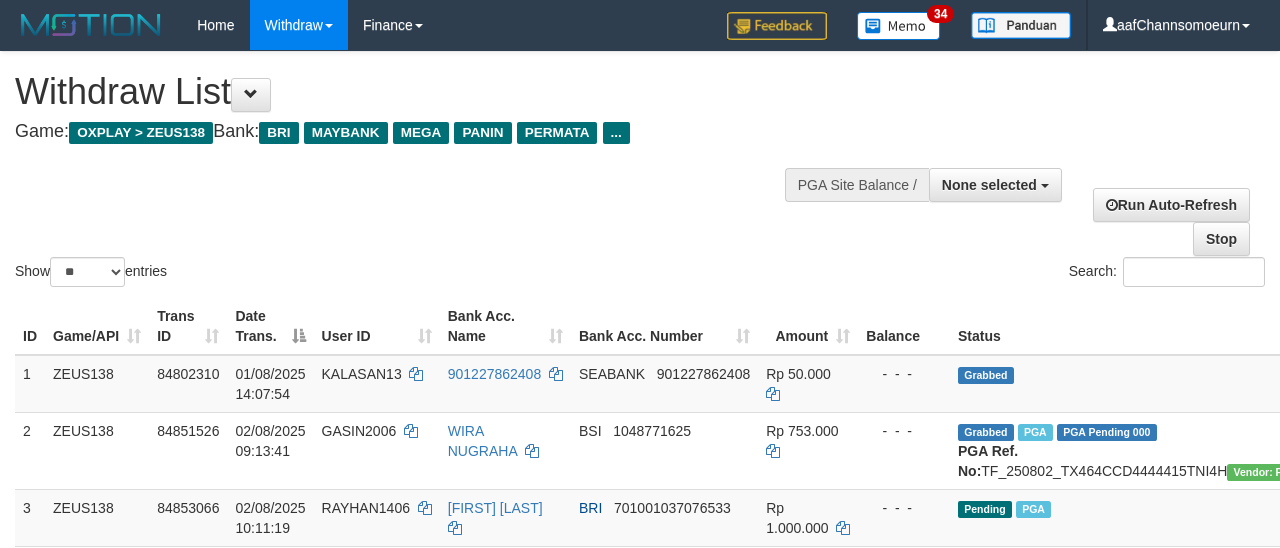 select 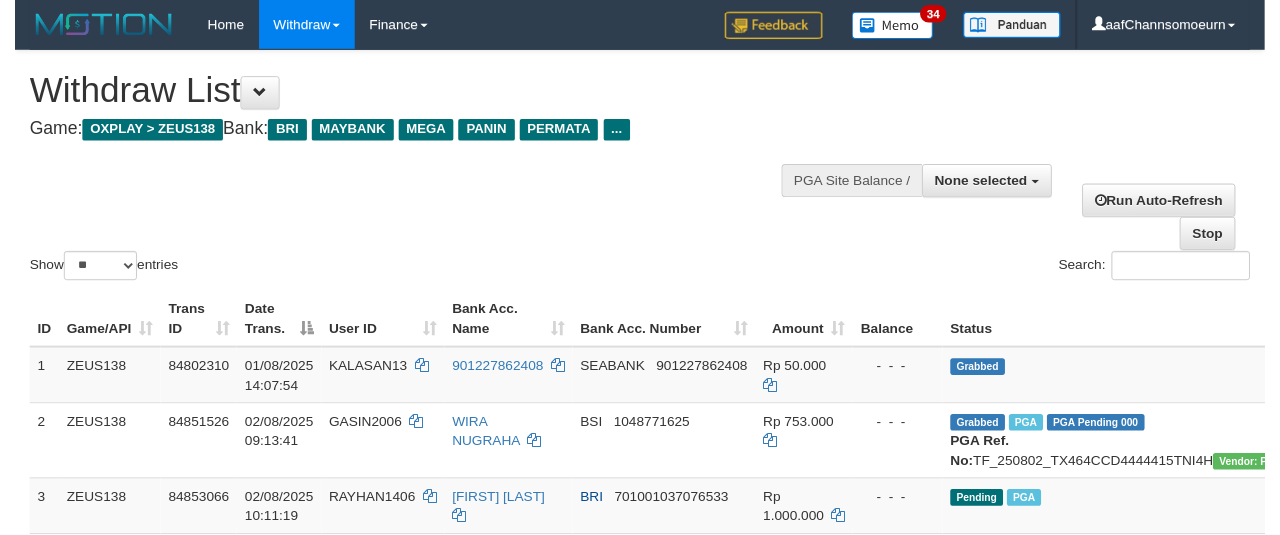 scroll, scrollTop: 354, scrollLeft: 0, axis: vertical 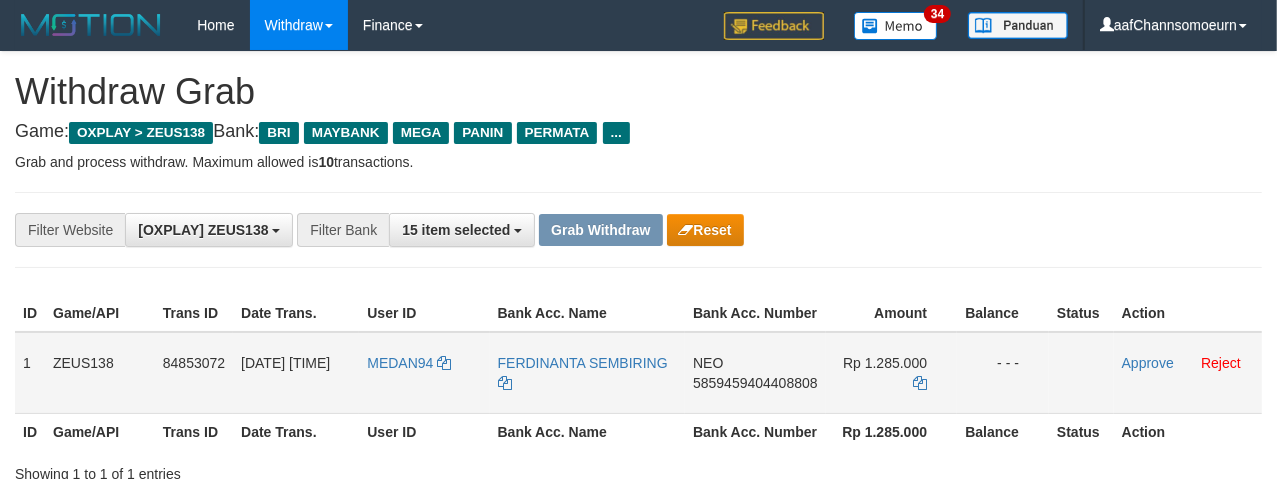 drag, startPoint x: 6, startPoint y: 351, endPoint x: 17, endPoint y: 358, distance: 13.038404 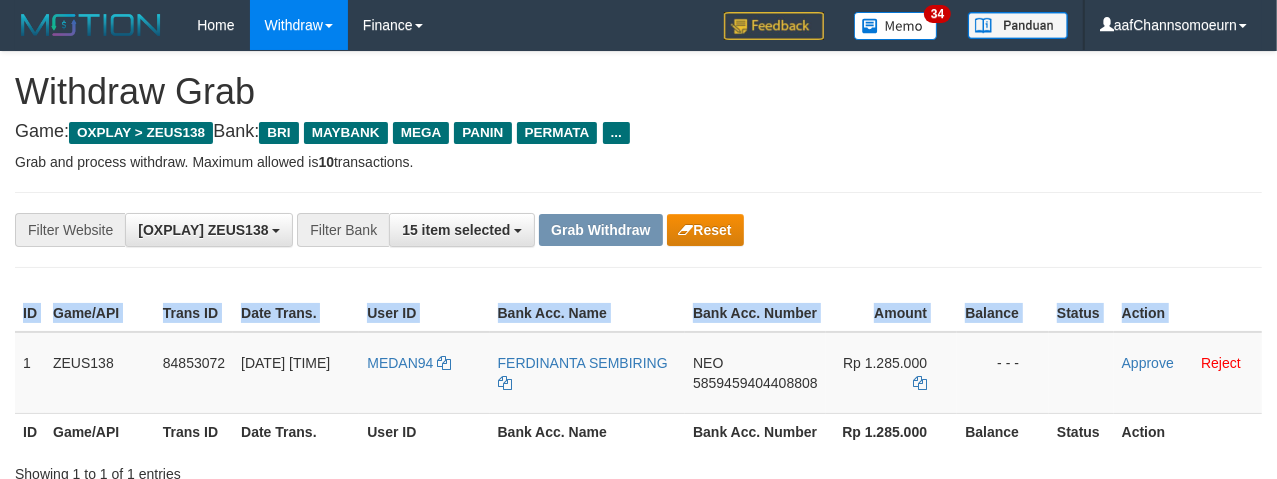 click on "Game/API" at bounding box center [100, 313] 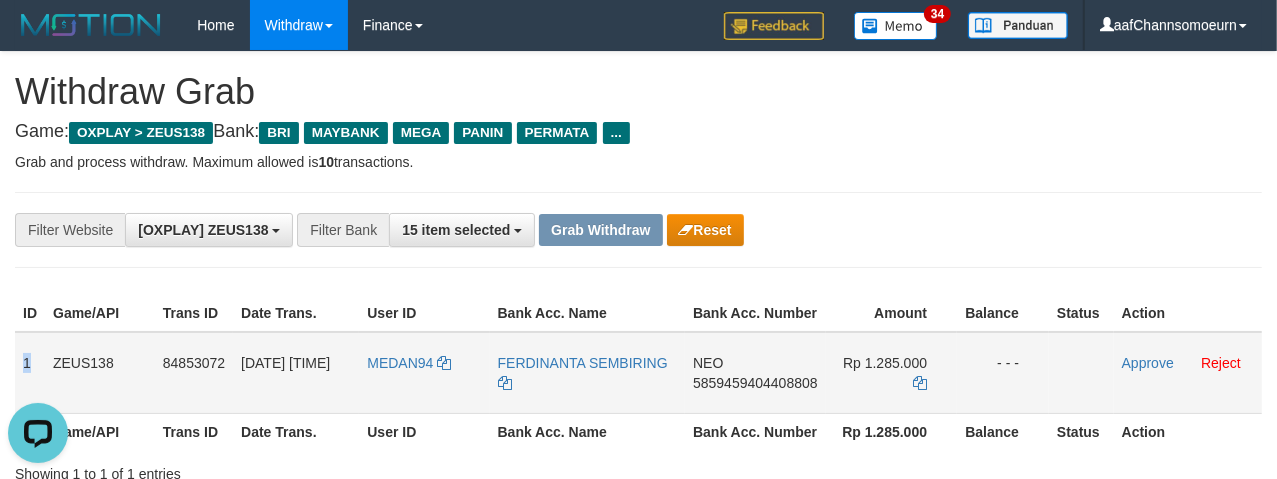 scroll, scrollTop: 0, scrollLeft: 0, axis: both 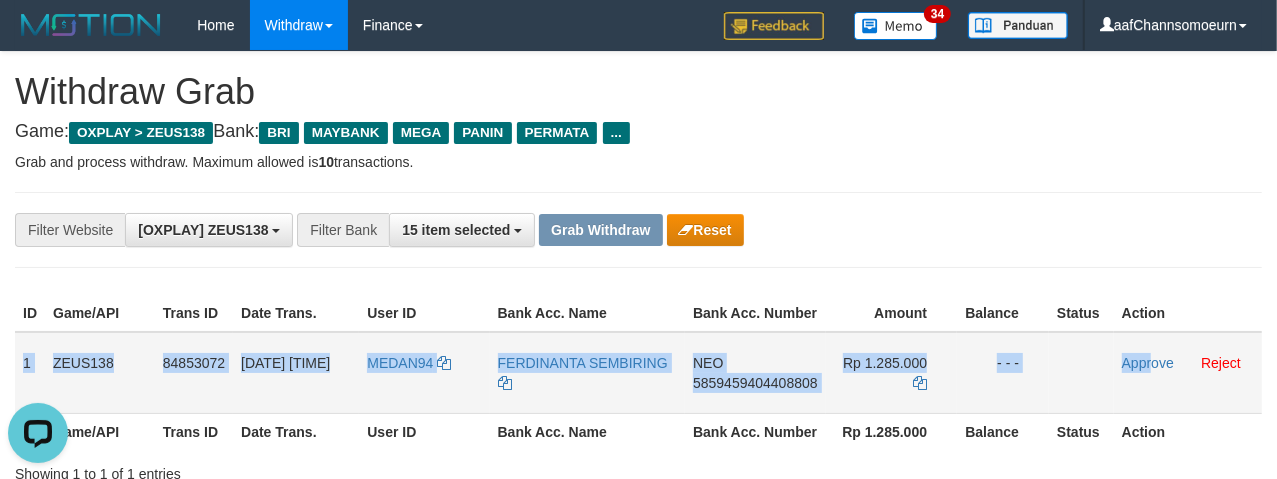 drag, startPoint x: 22, startPoint y: 339, endPoint x: 1152, endPoint y: 350, distance: 1130.0536 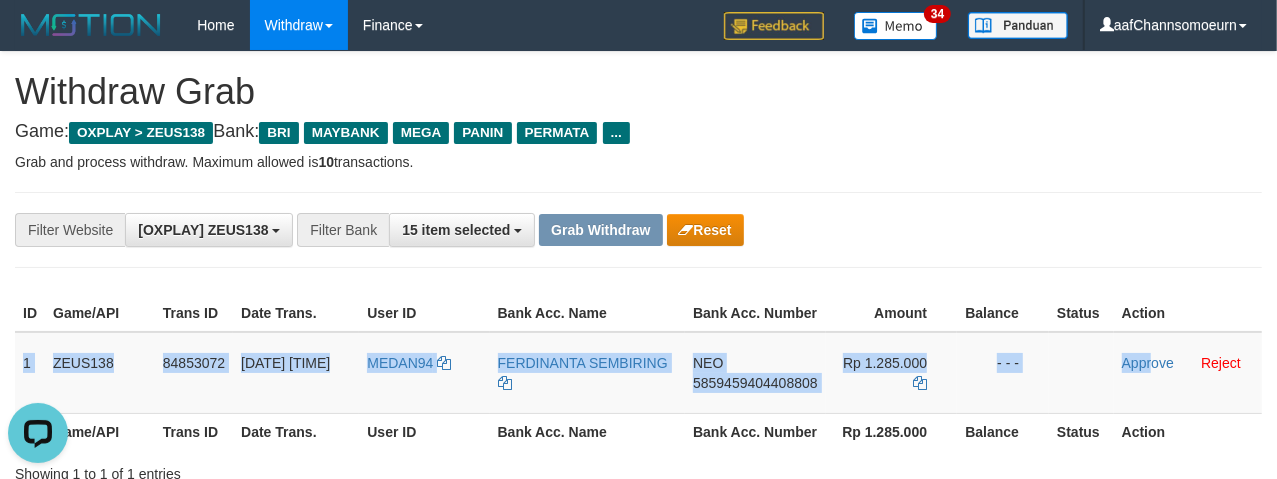 copy on "1
ZEUS138
84853072
02/08/2025 10:11:36
MEDAN94
FERDINANTA SEMBIRING
NEO
5859459404408808
Rp 1.285.000
- - -
Appr" 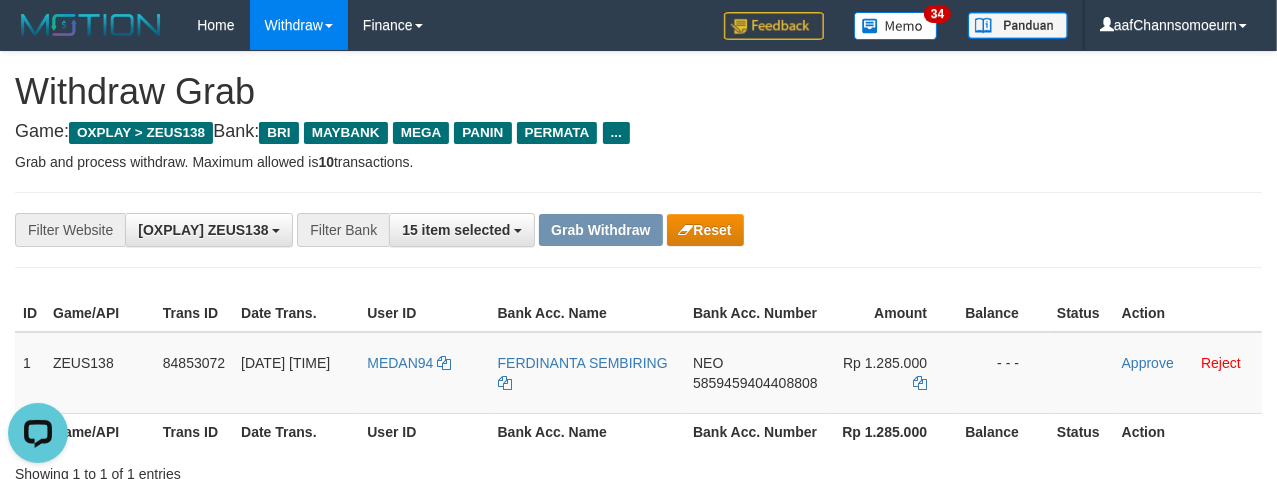 drag, startPoint x: 967, startPoint y: 211, endPoint x: 935, endPoint y: 234, distance: 39.40812 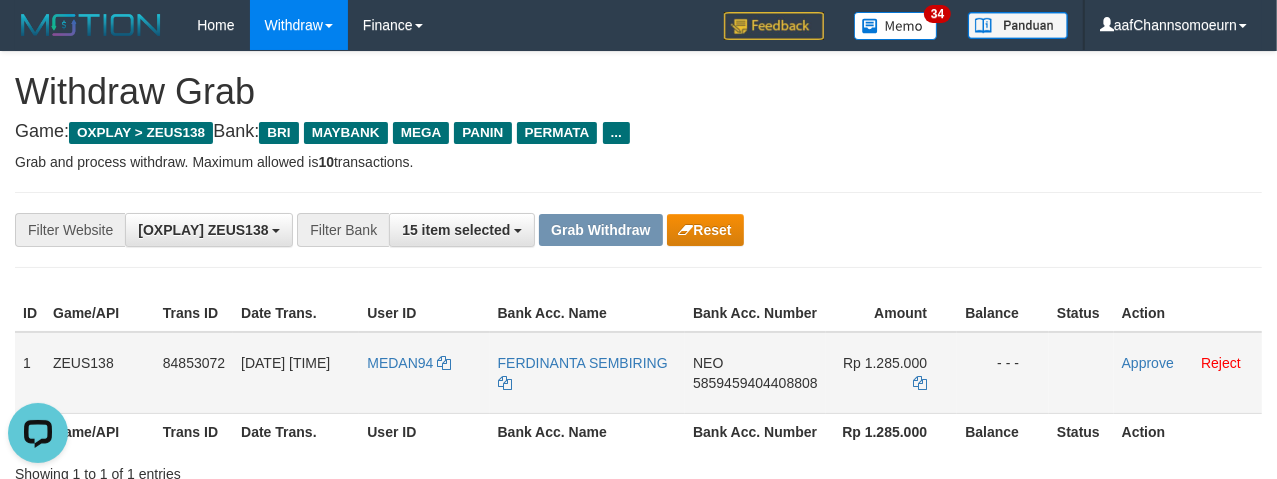 click on "NEO
5859459404408808" at bounding box center [755, 373] 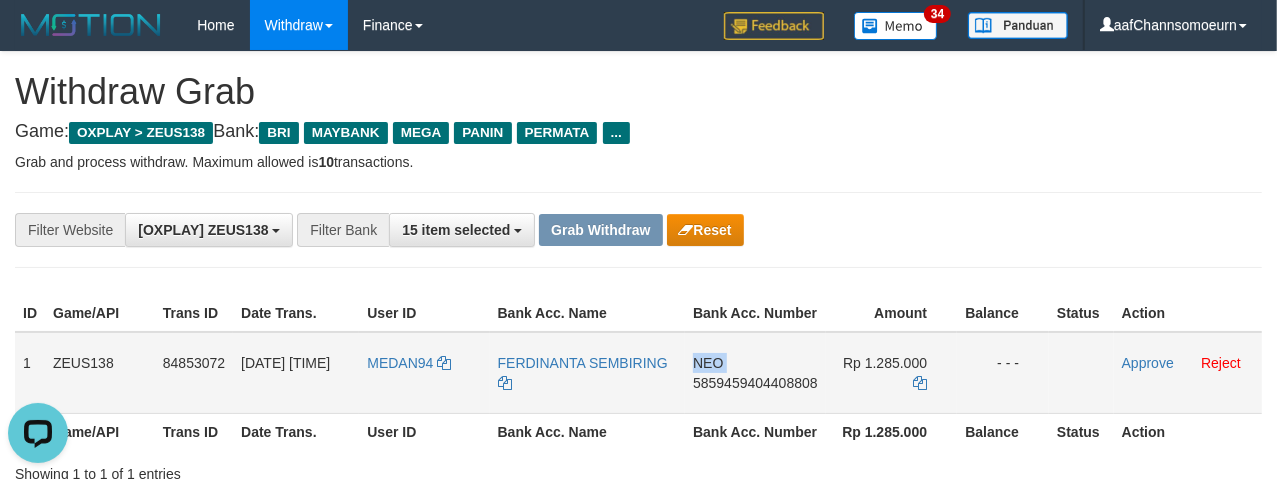 click on "NEO
5859459404408808" at bounding box center [755, 373] 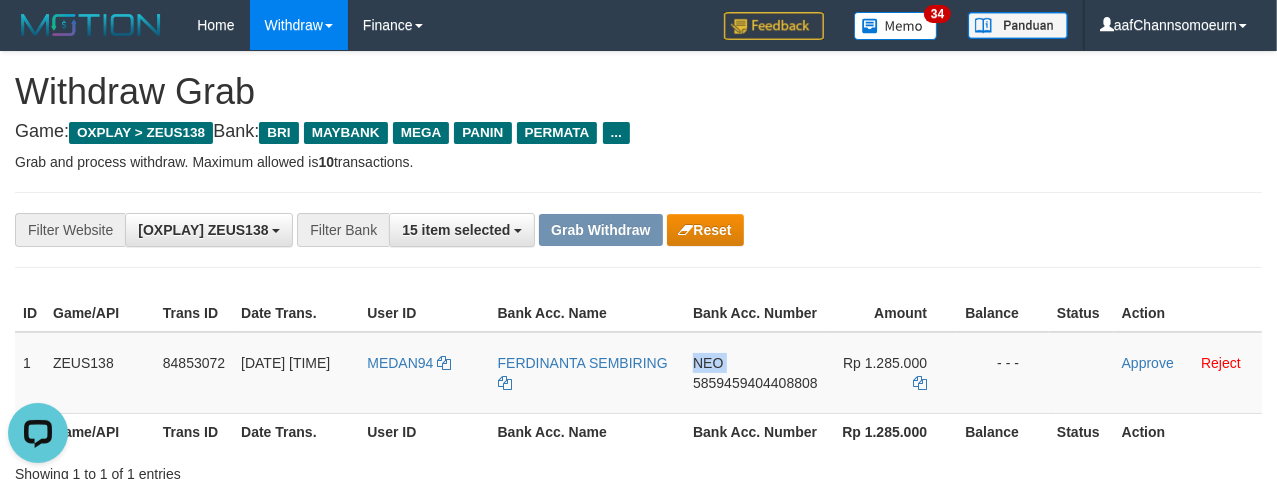 copy on "NEO" 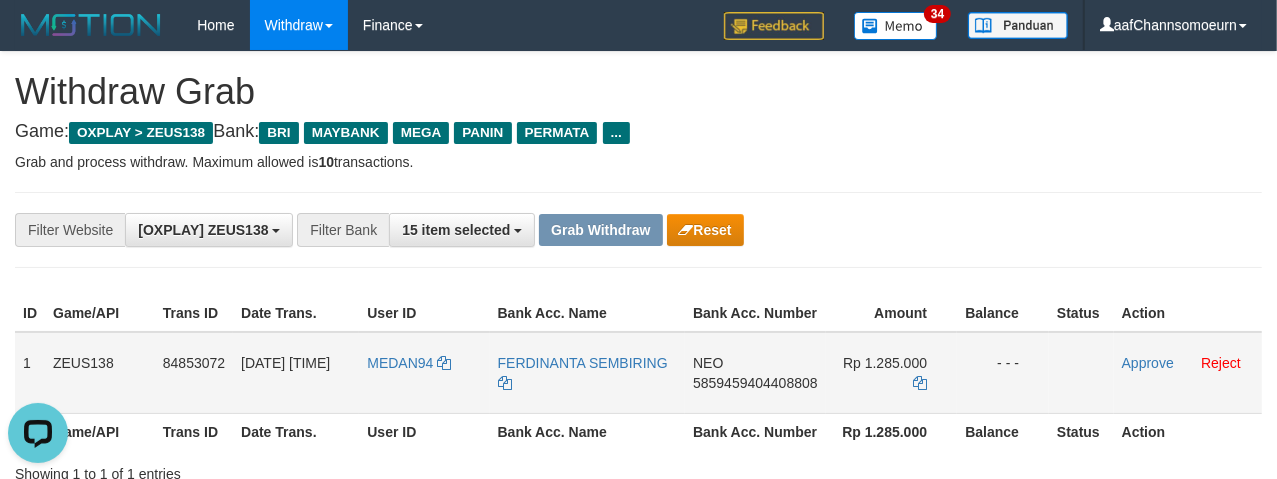 click on "5859459404408808" at bounding box center [755, 383] 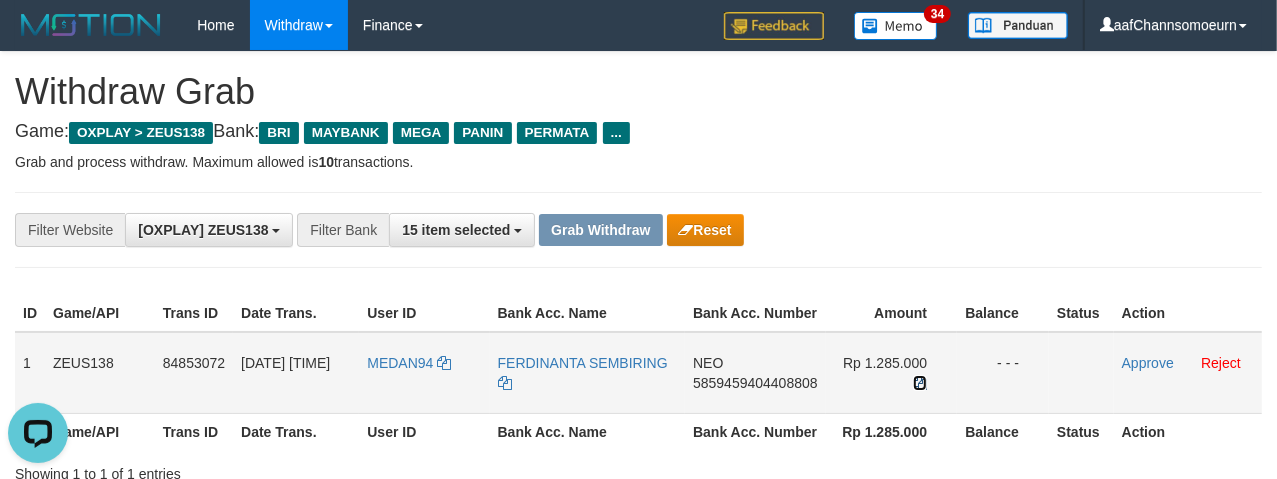 click at bounding box center [920, 383] 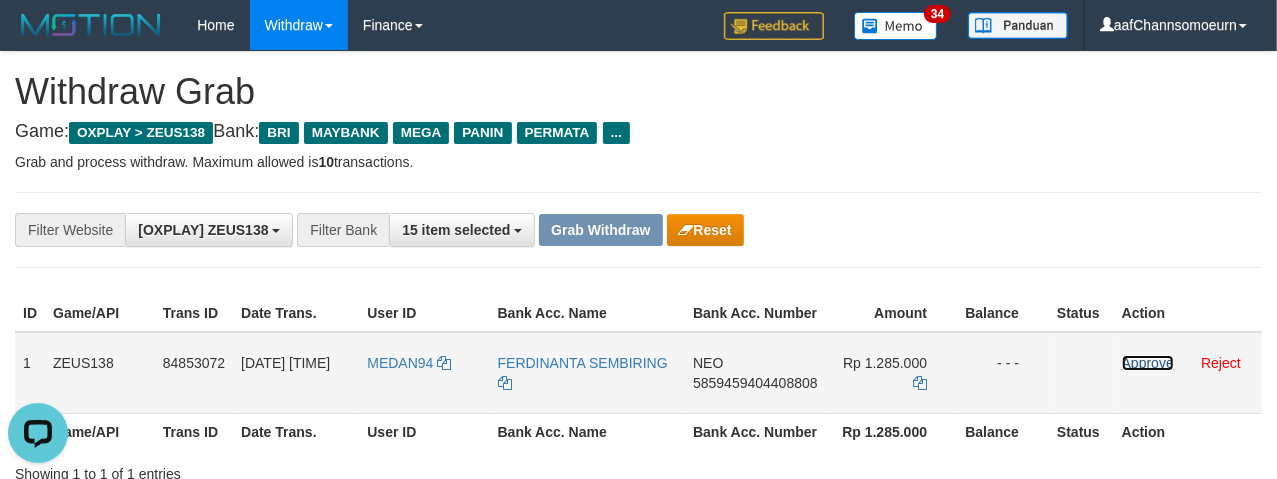 click on "Approve" at bounding box center [1148, 363] 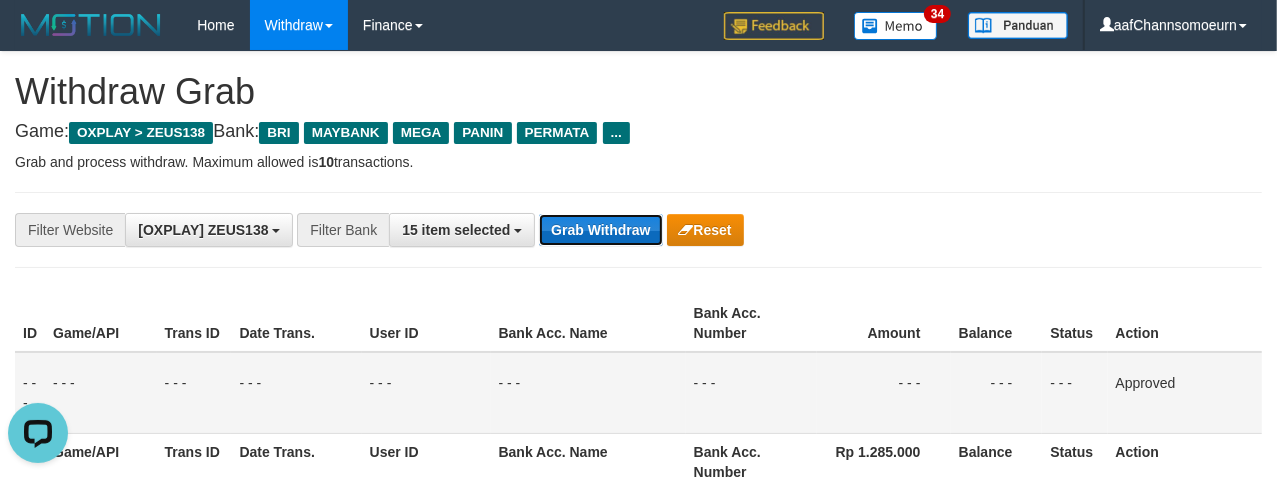 click on "Grab Withdraw" at bounding box center [600, 230] 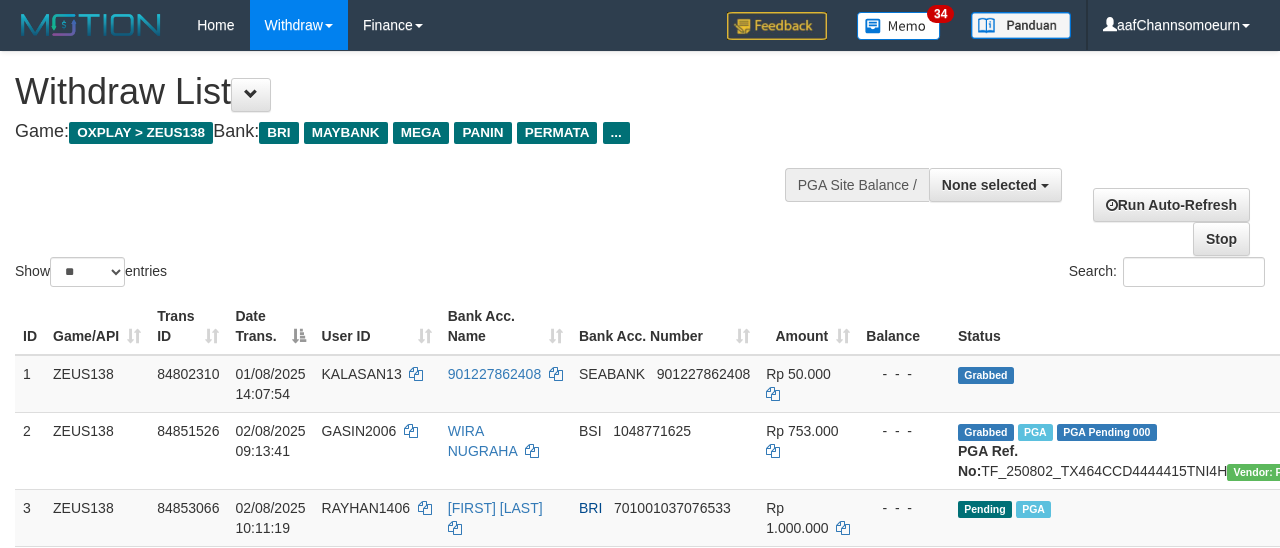 select 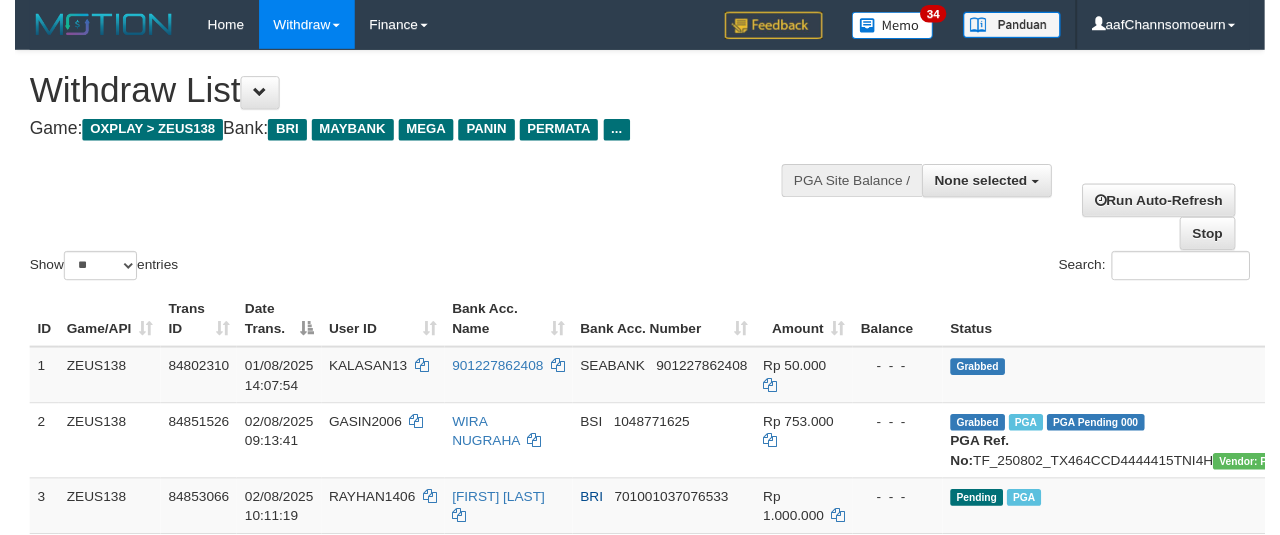 scroll, scrollTop: 354, scrollLeft: 0, axis: vertical 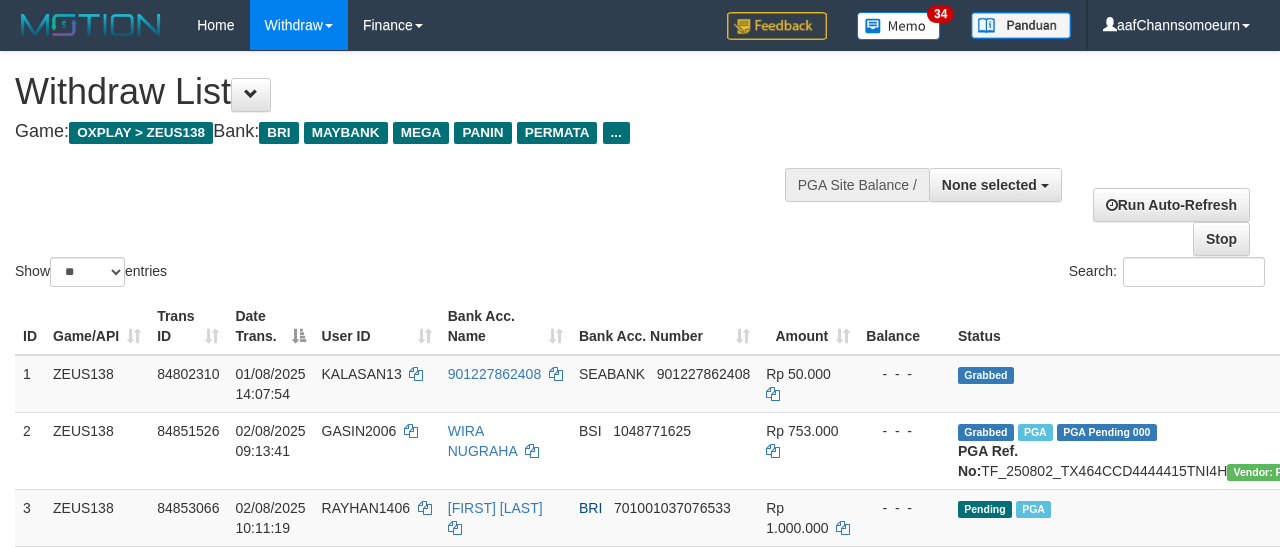 select 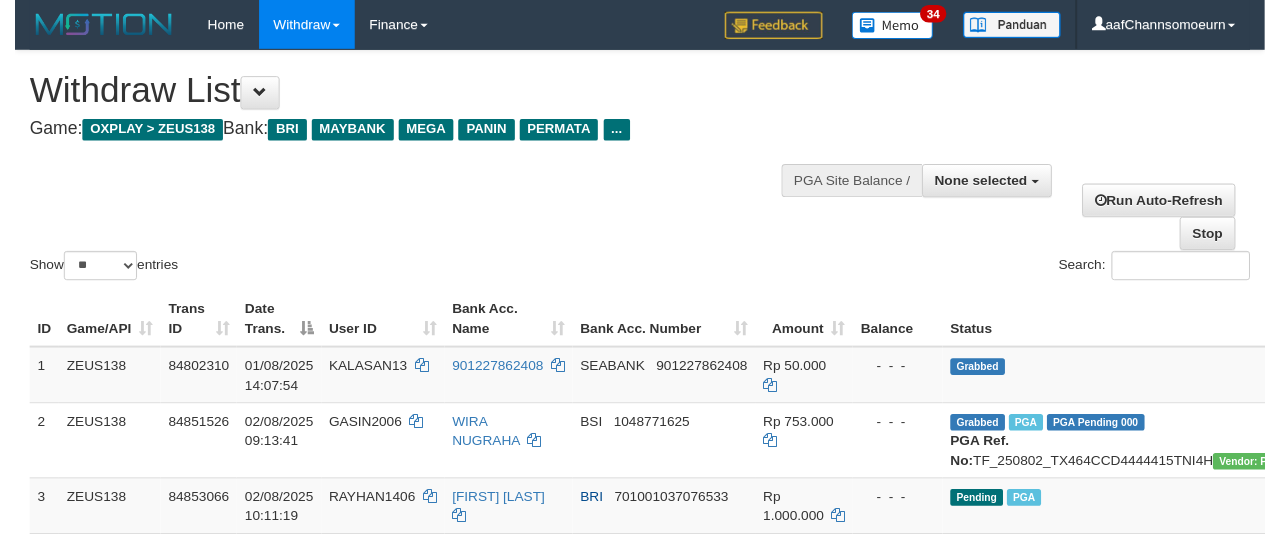 scroll, scrollTop: 354, scrollLeft: 0, axis: vertical 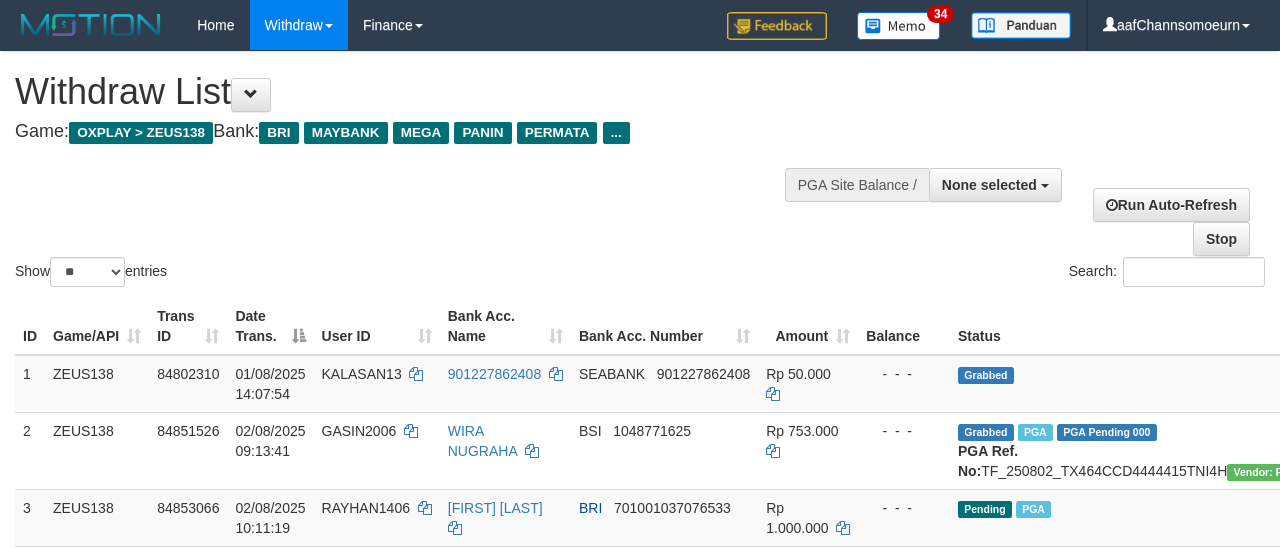 select 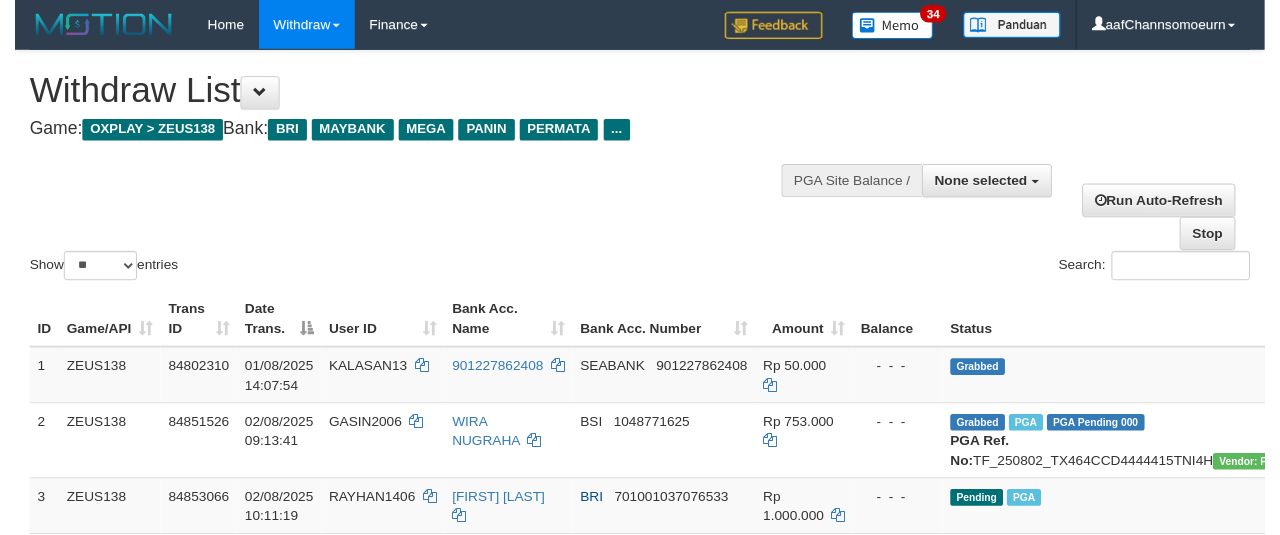 scroll, scrollTop: 354, scrollLeft: 0, axis: vertical 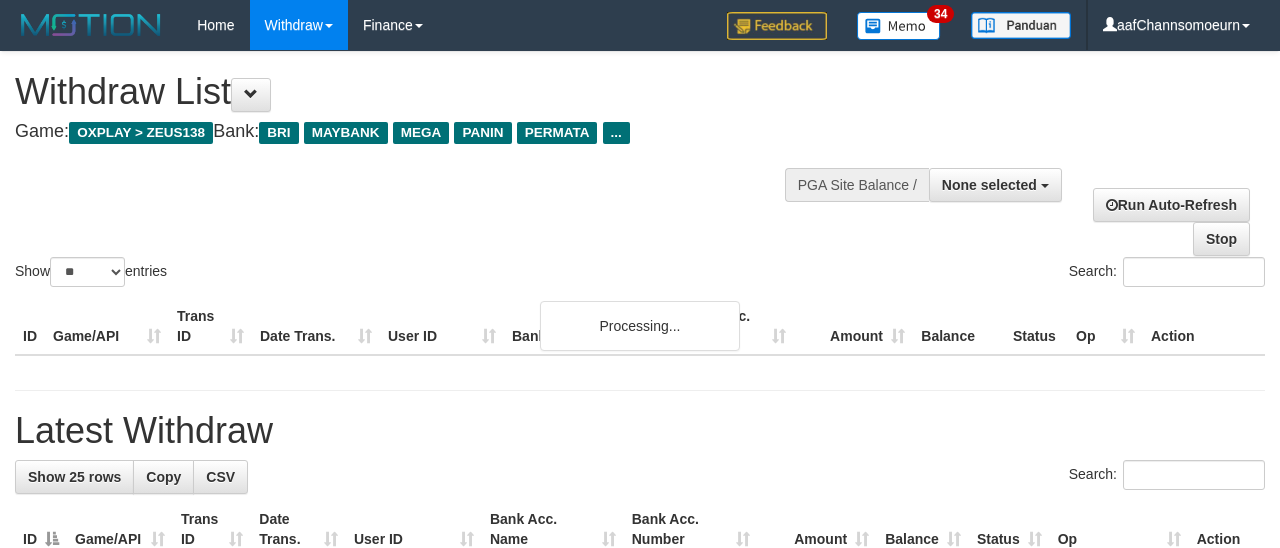 select 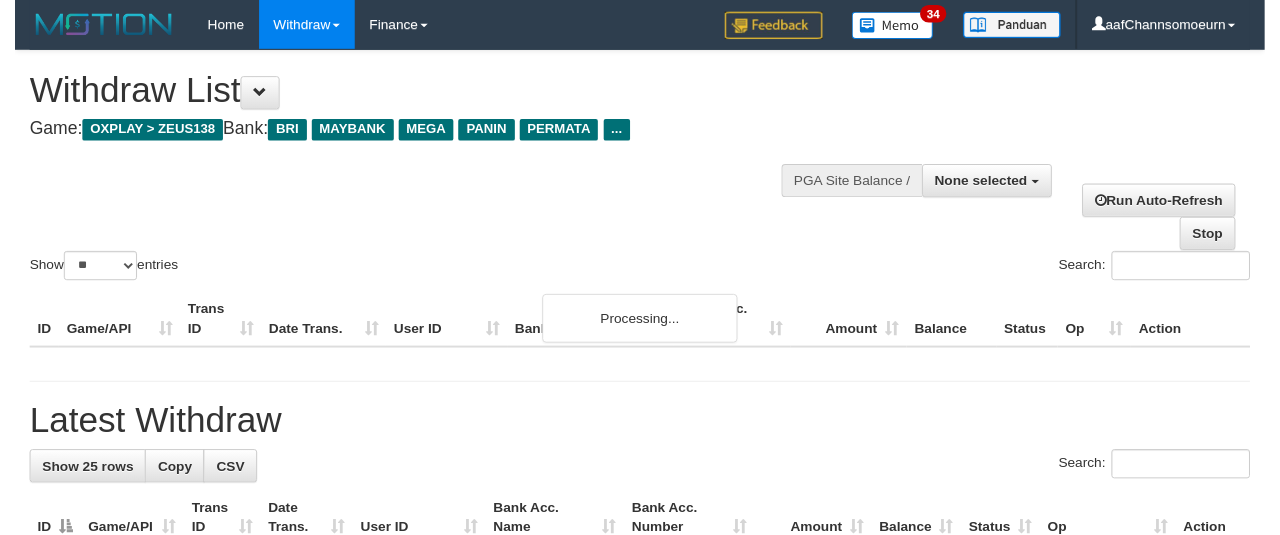 scroll, scrollTop: 354, scrollLeft: 0, axis: vertical 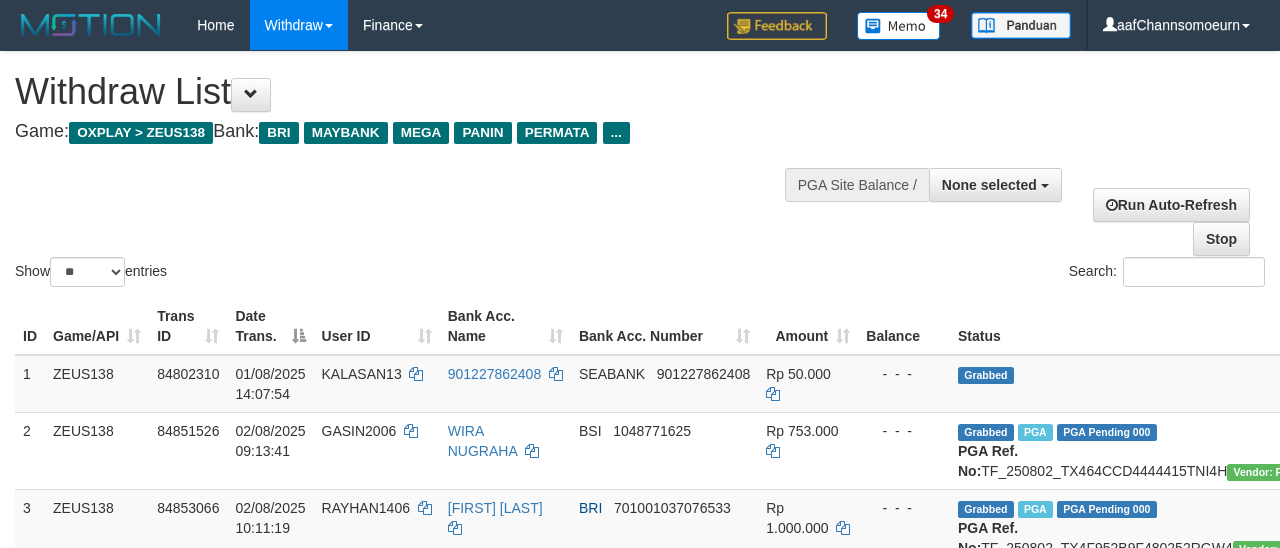 select 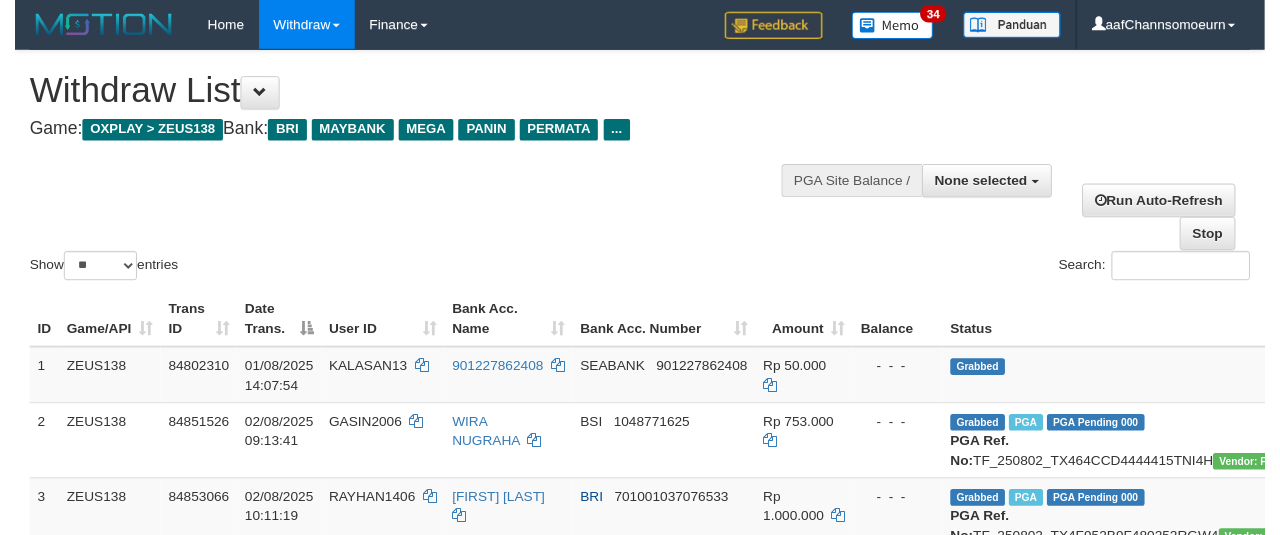 scroll, scrollTop: 354, scrollLeft: 0, axis: vertical 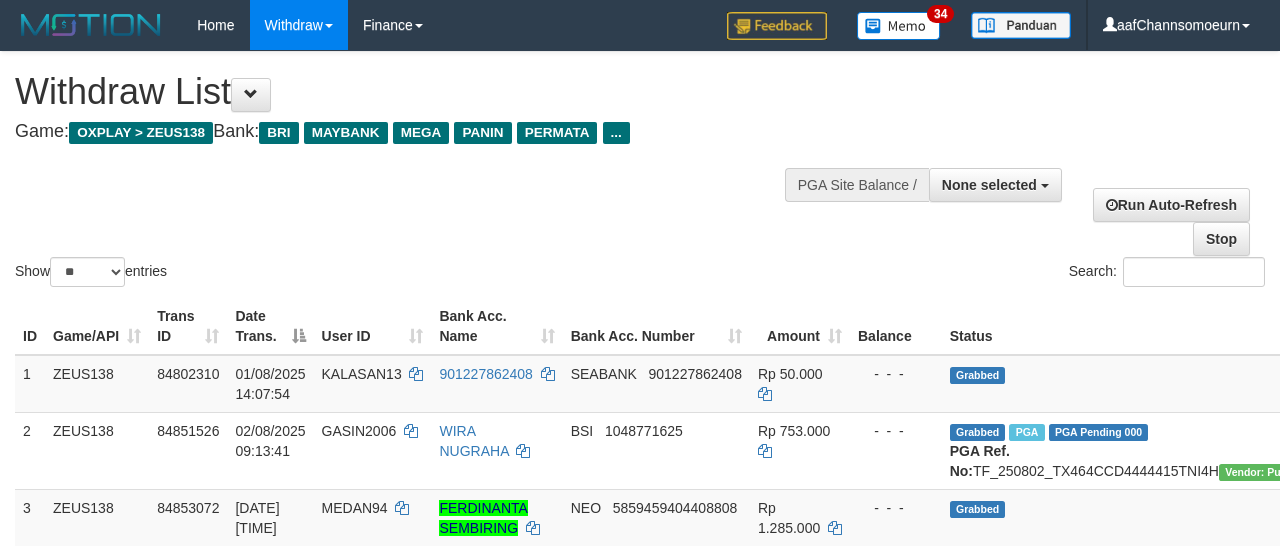 select 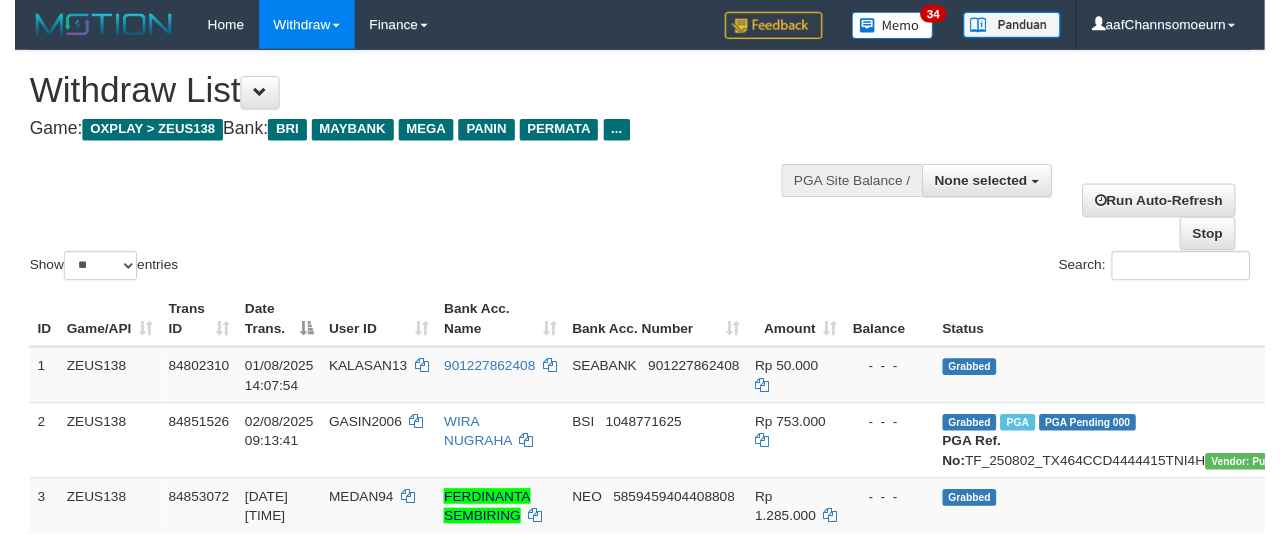 scroll, scrollTop: 354, scrollLeft: 0, axis: vertical 